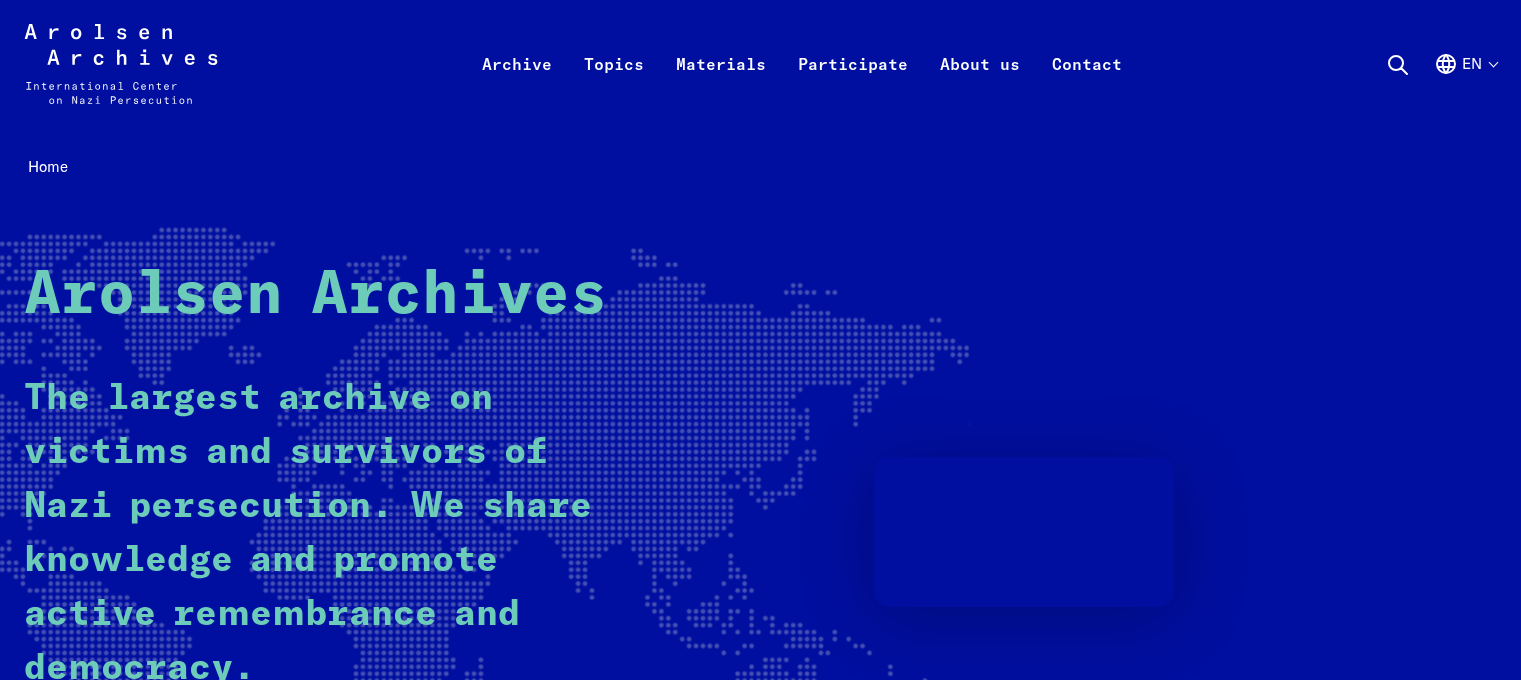 drag, startPoint x: 0, startPoint y: 0, endPoint x: 684, endPoint y: 340, distance: 763.8429 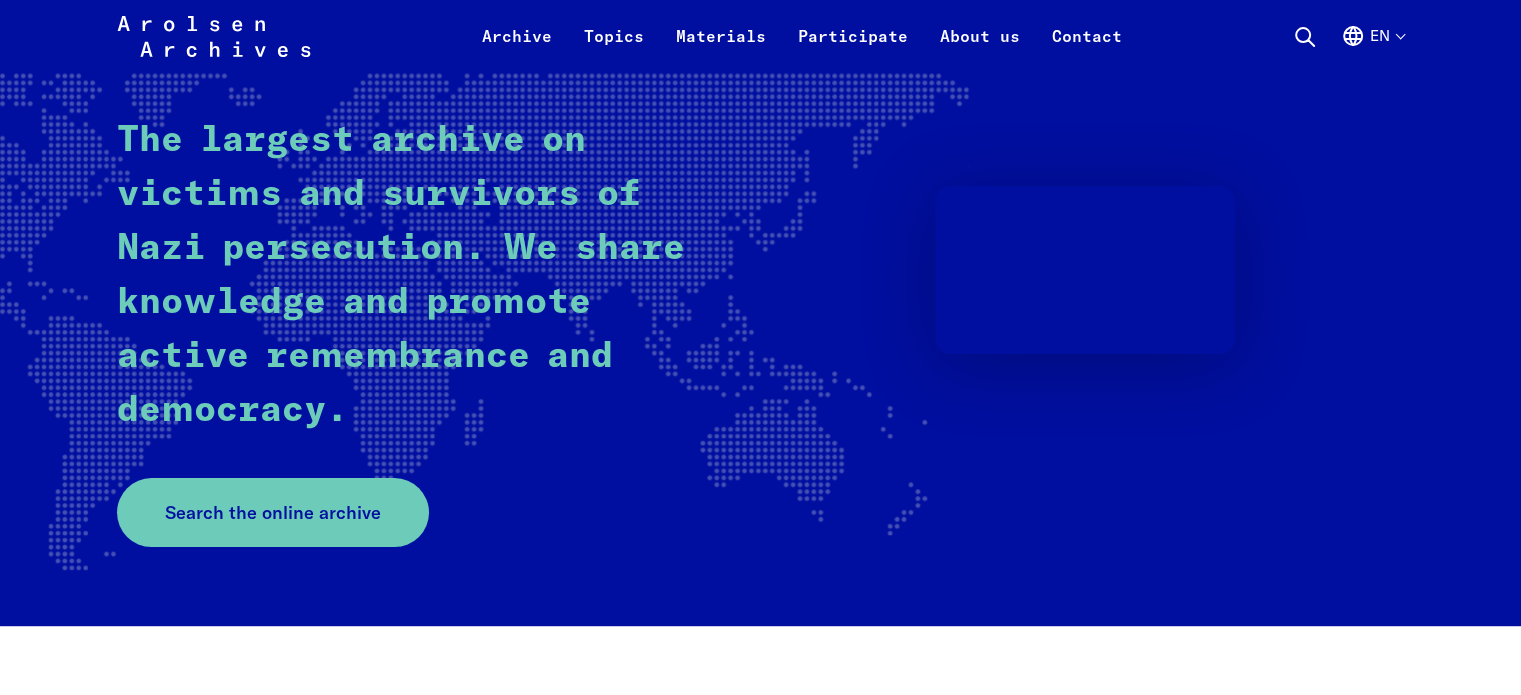 scroll, scrollTop: 260, scrollLeft: 0, axis: vertical 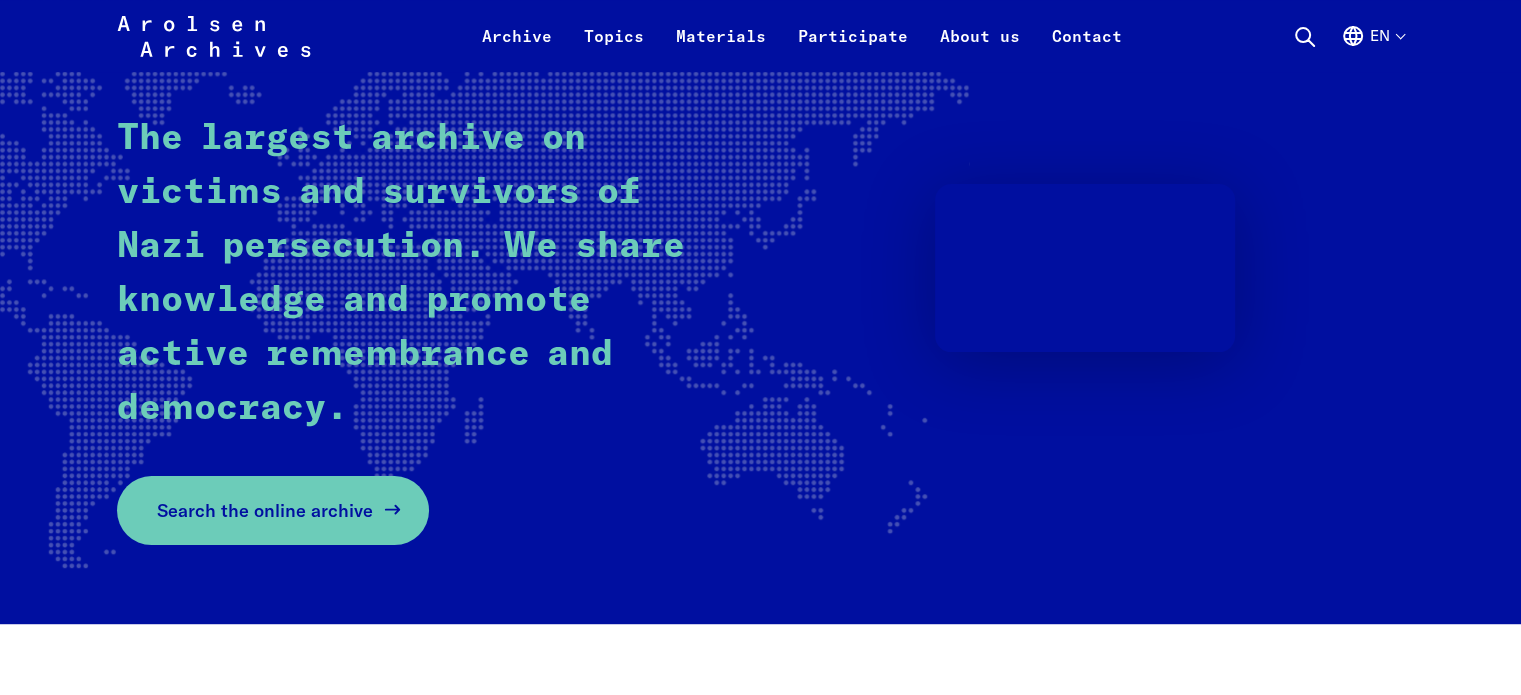 click on "Search the online archive" at bounding box center [265, 510] 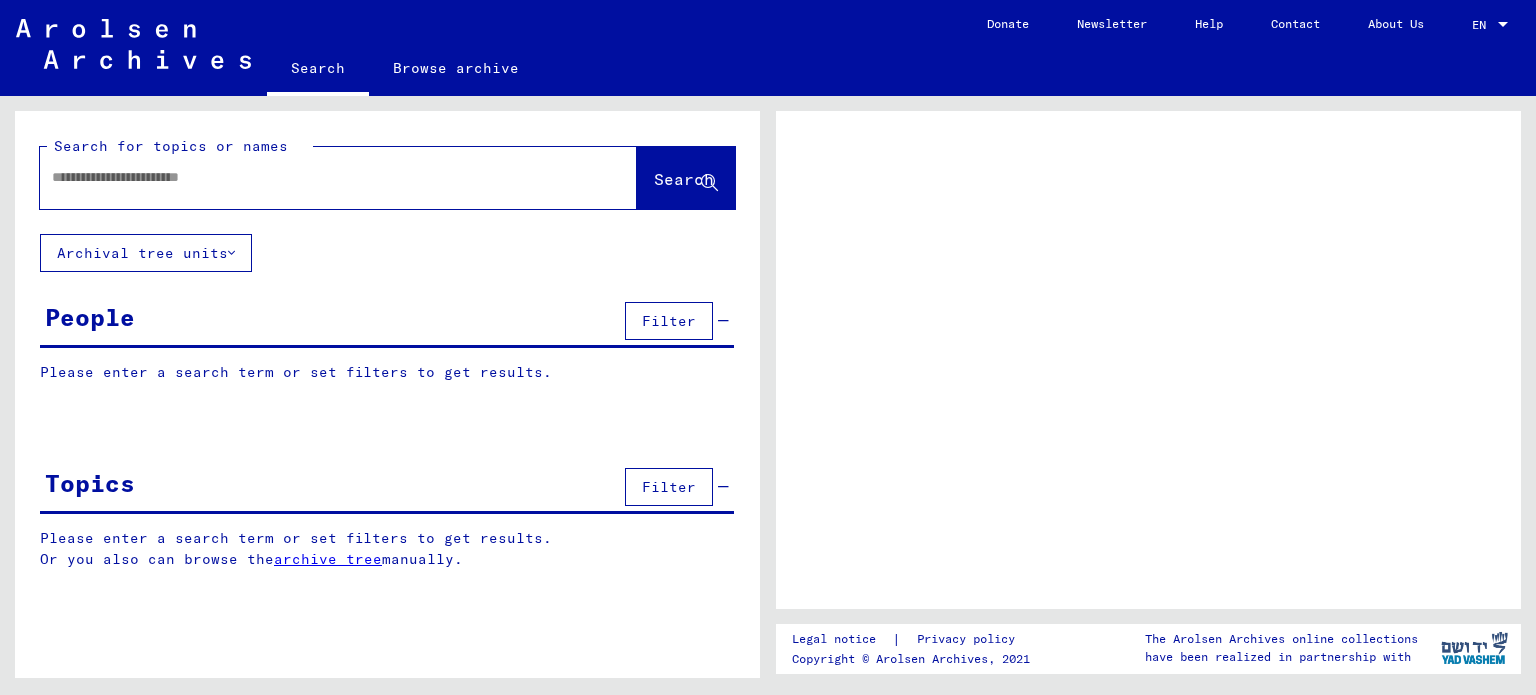 scroll, scrollTop: 0, scrollLeft: 0, axis: both 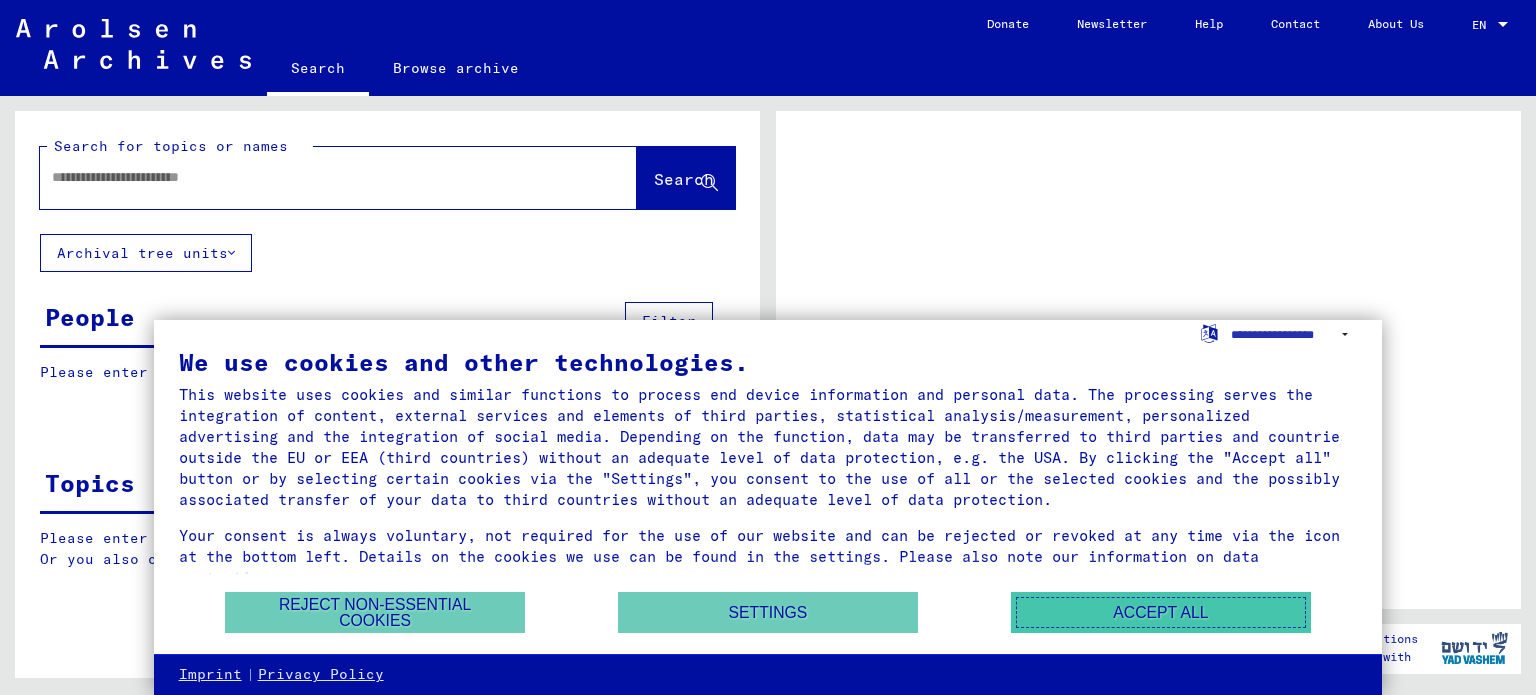 click on "Accept all" at bounding box center [1161, 612] 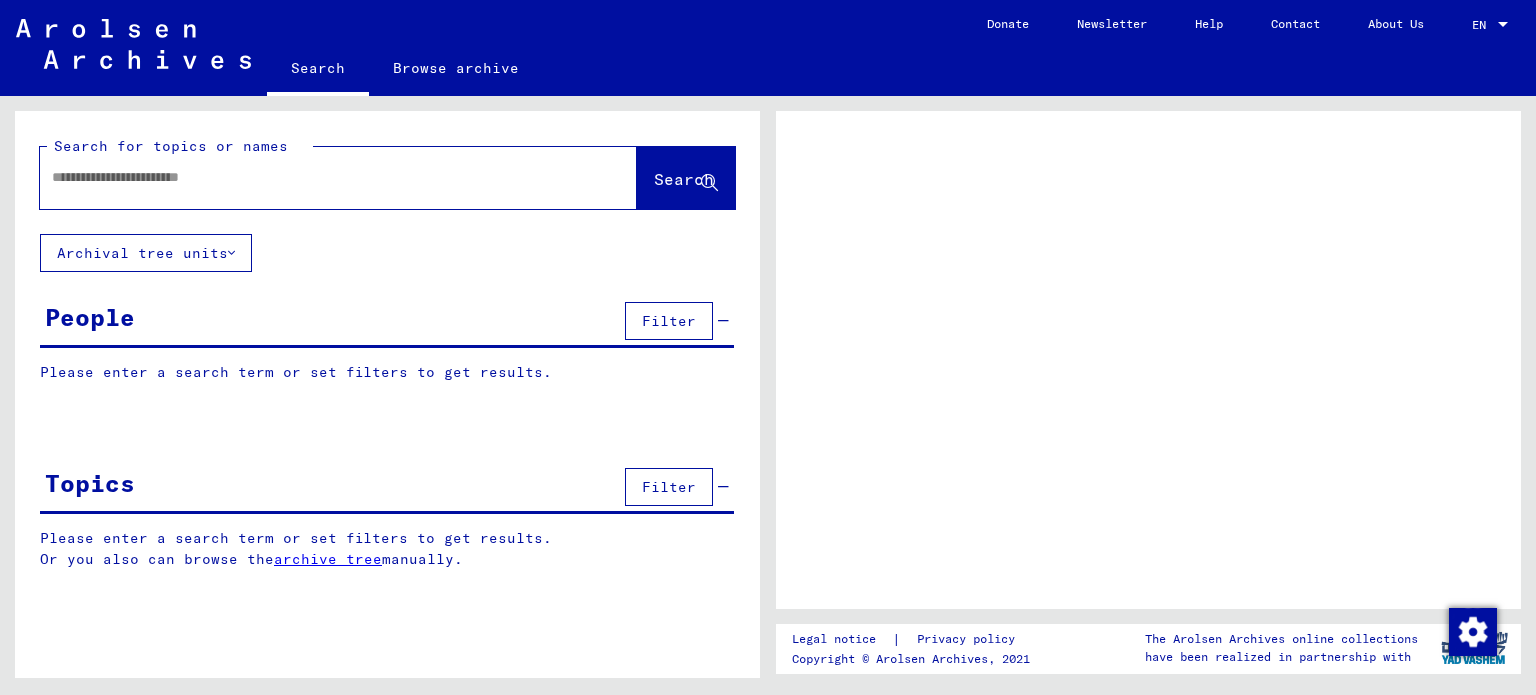 click at bounding box center [320, 177] 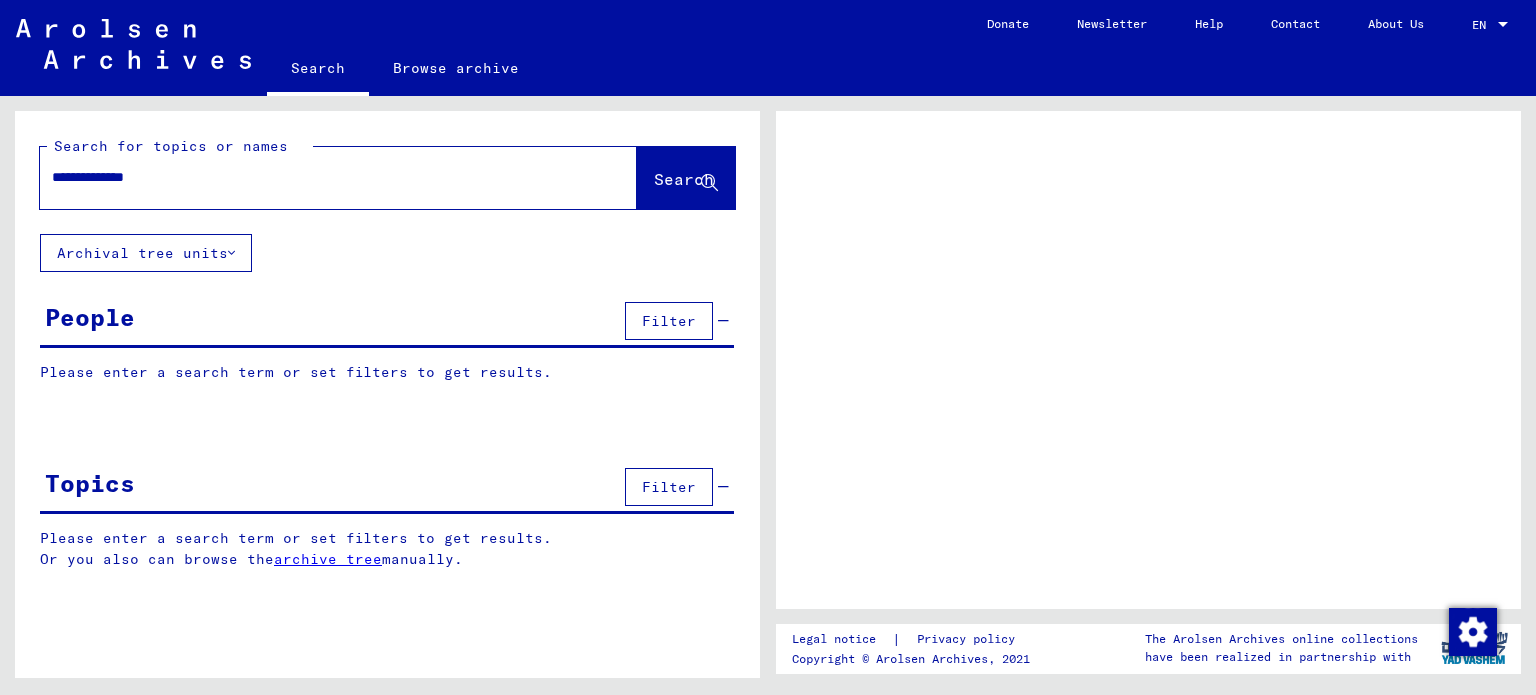 type on "**********" 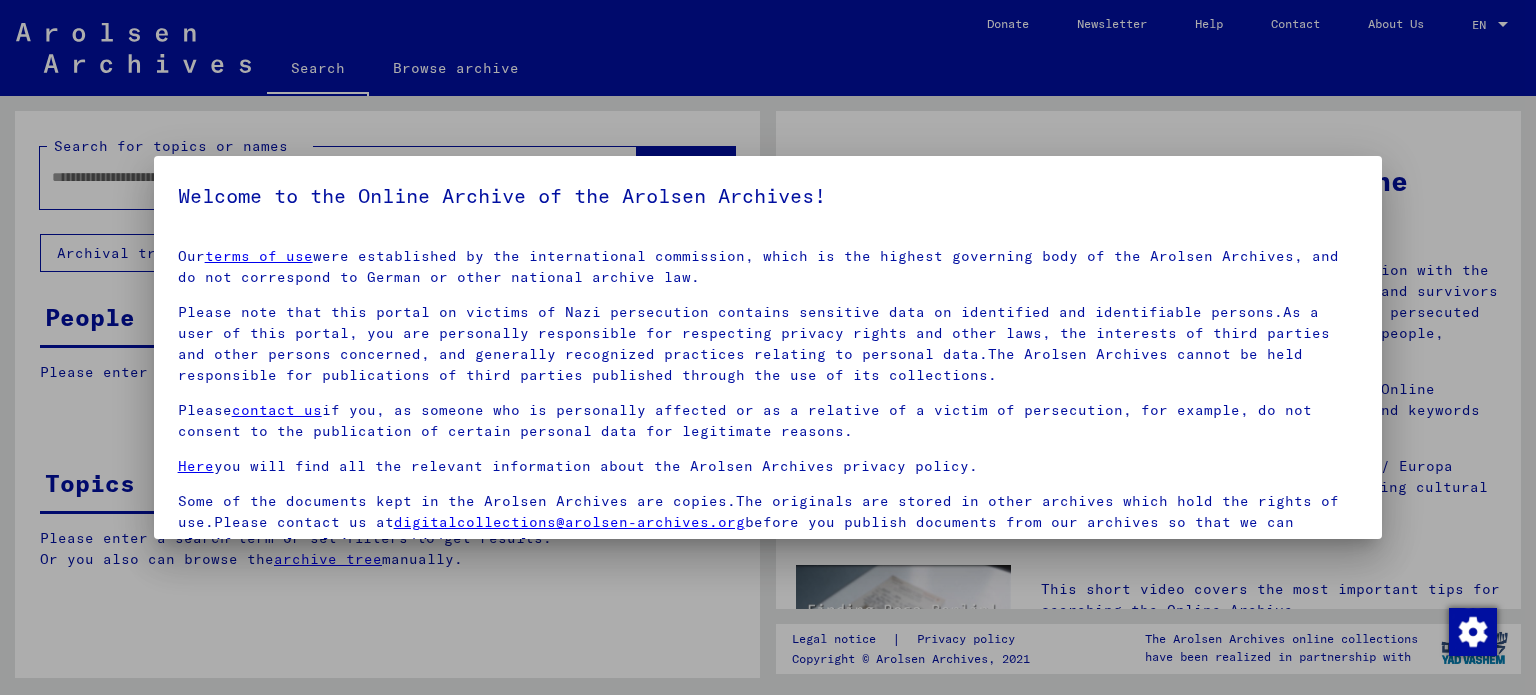 scroll, scrollTop: 4, scrollLeft: 0, axis: vertical 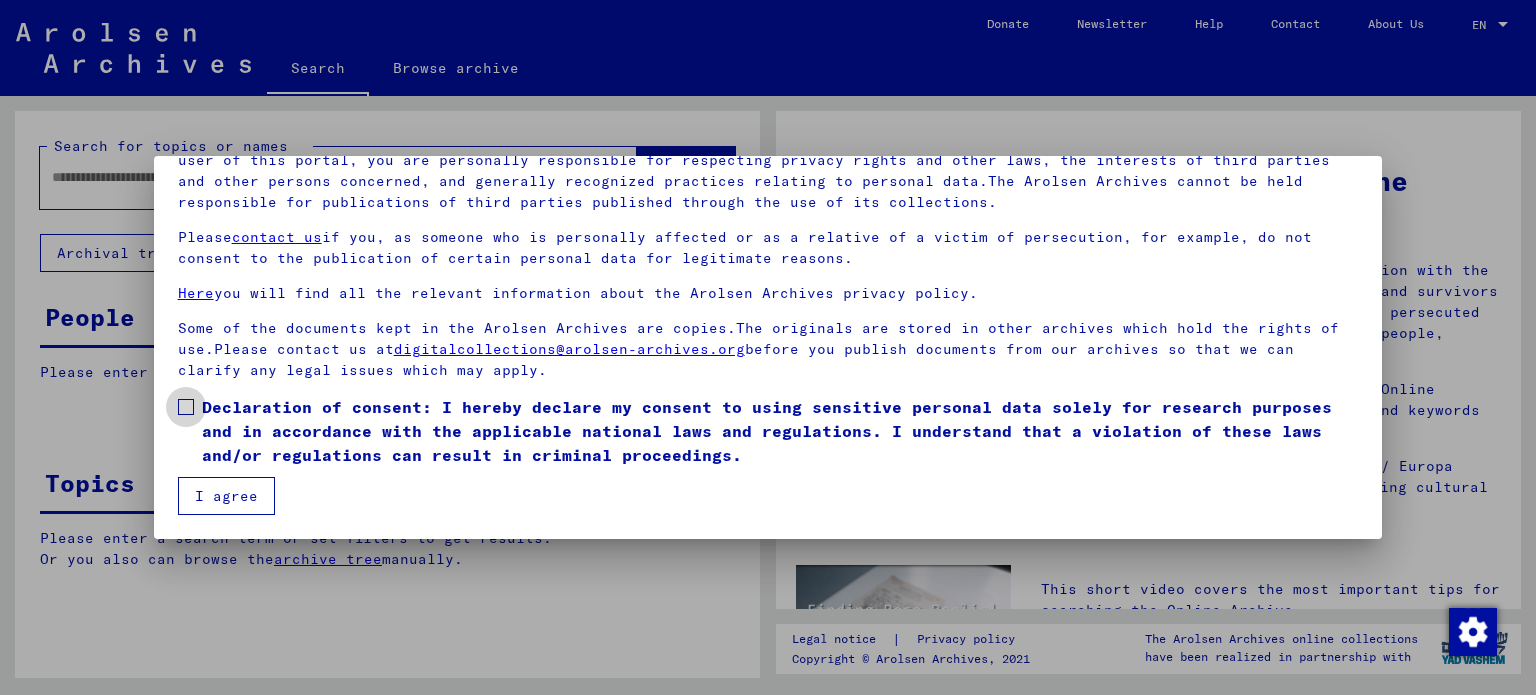 click on "Declaration of consent: I hereby declare my consent to using sensitive personal data solely for research purposes and in accordance with the applicable national laws and regulations. I understand that a violation of these laws and/or regulations can result in criminal proceedings." at bounding box center [768, 431] 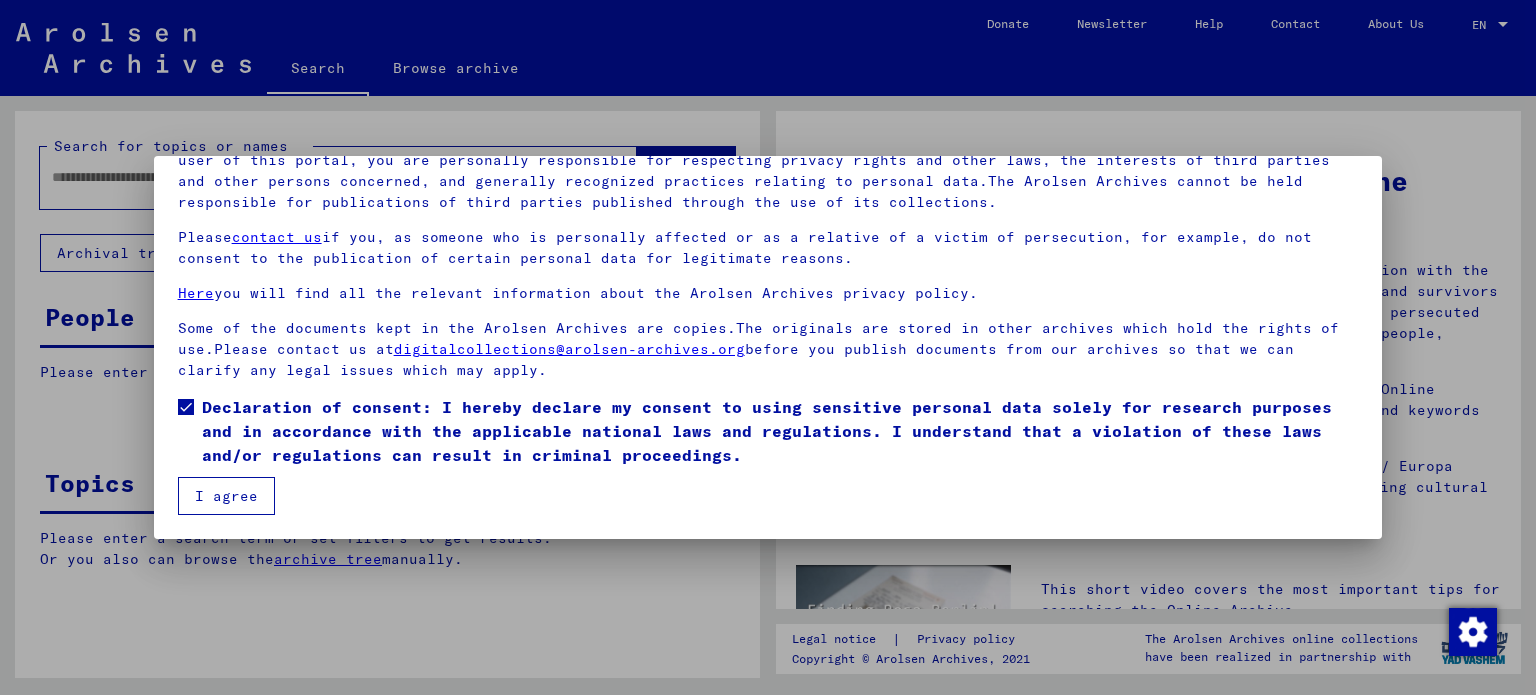 click on "I agree" at bounding box center (226, 496) 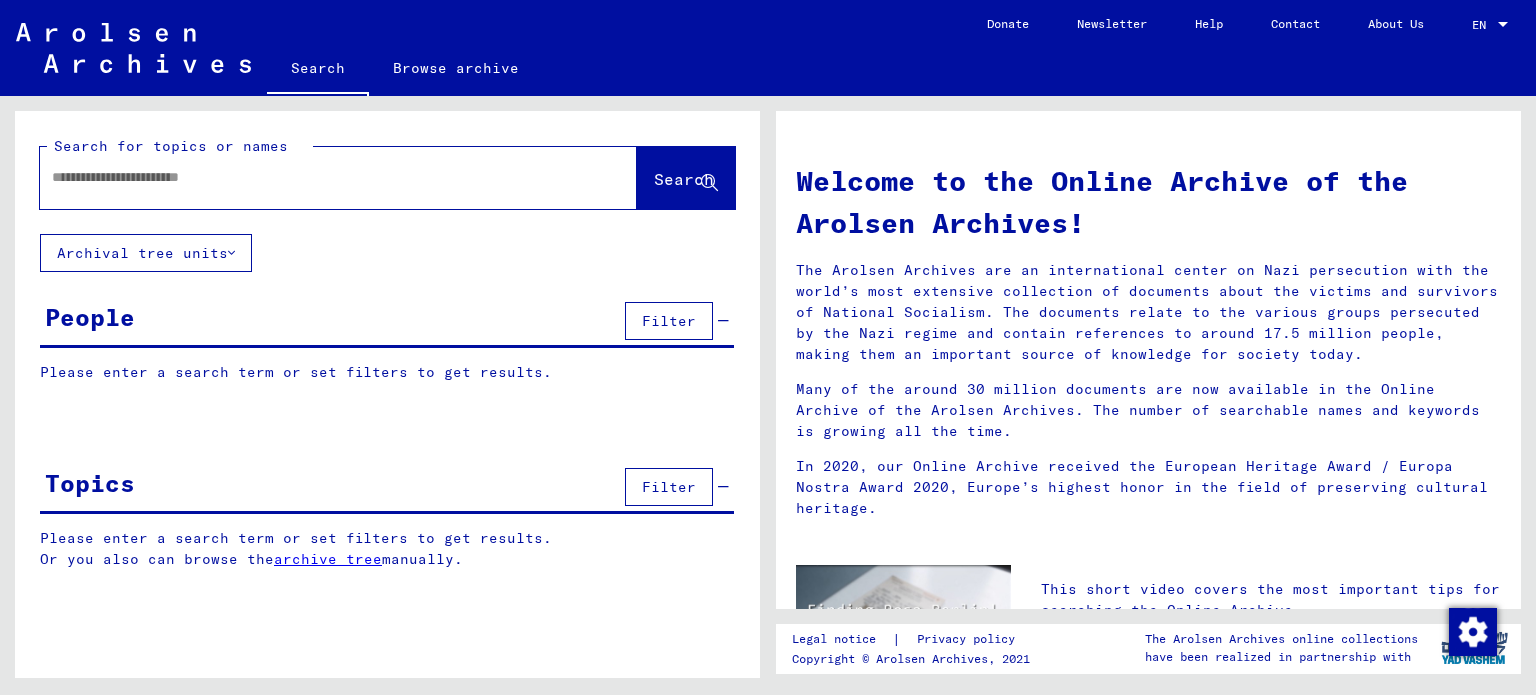 click at bounding box center (314, 177) 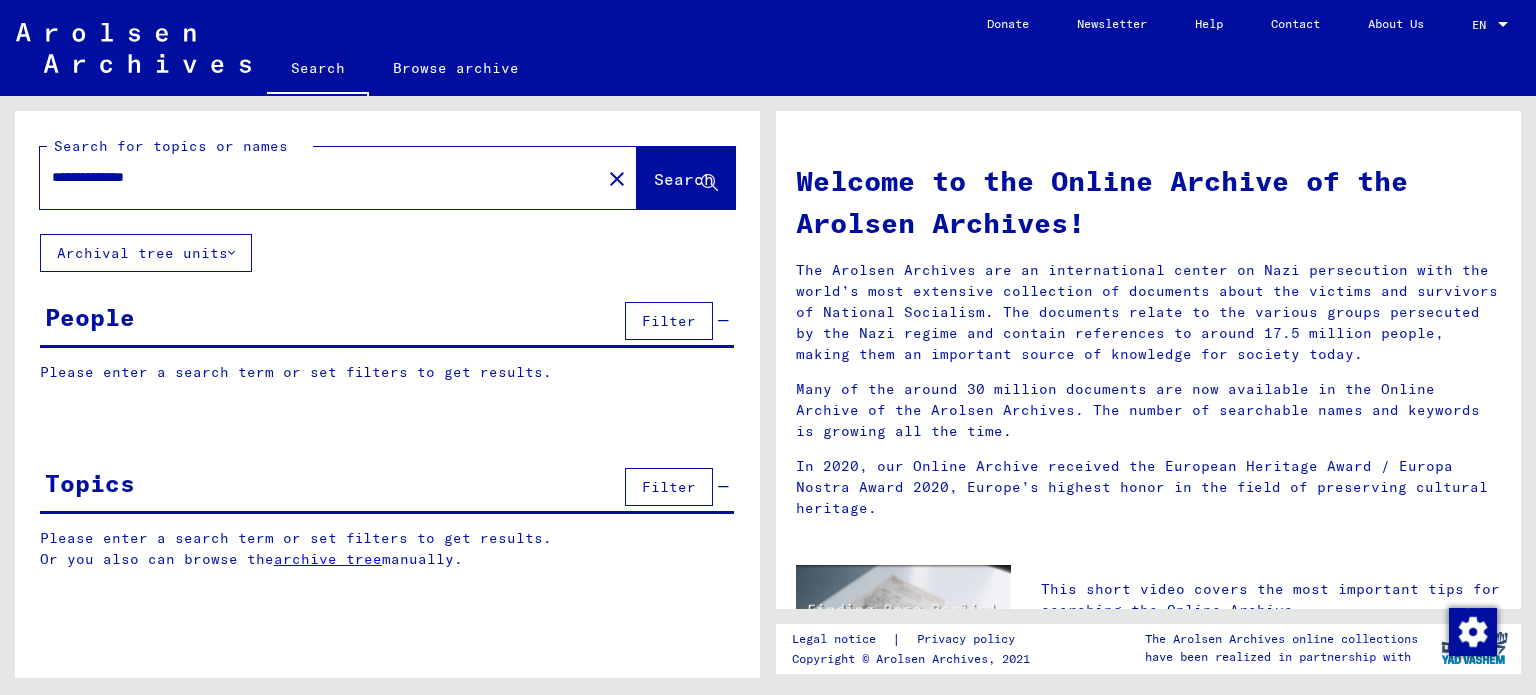 type on "**********" 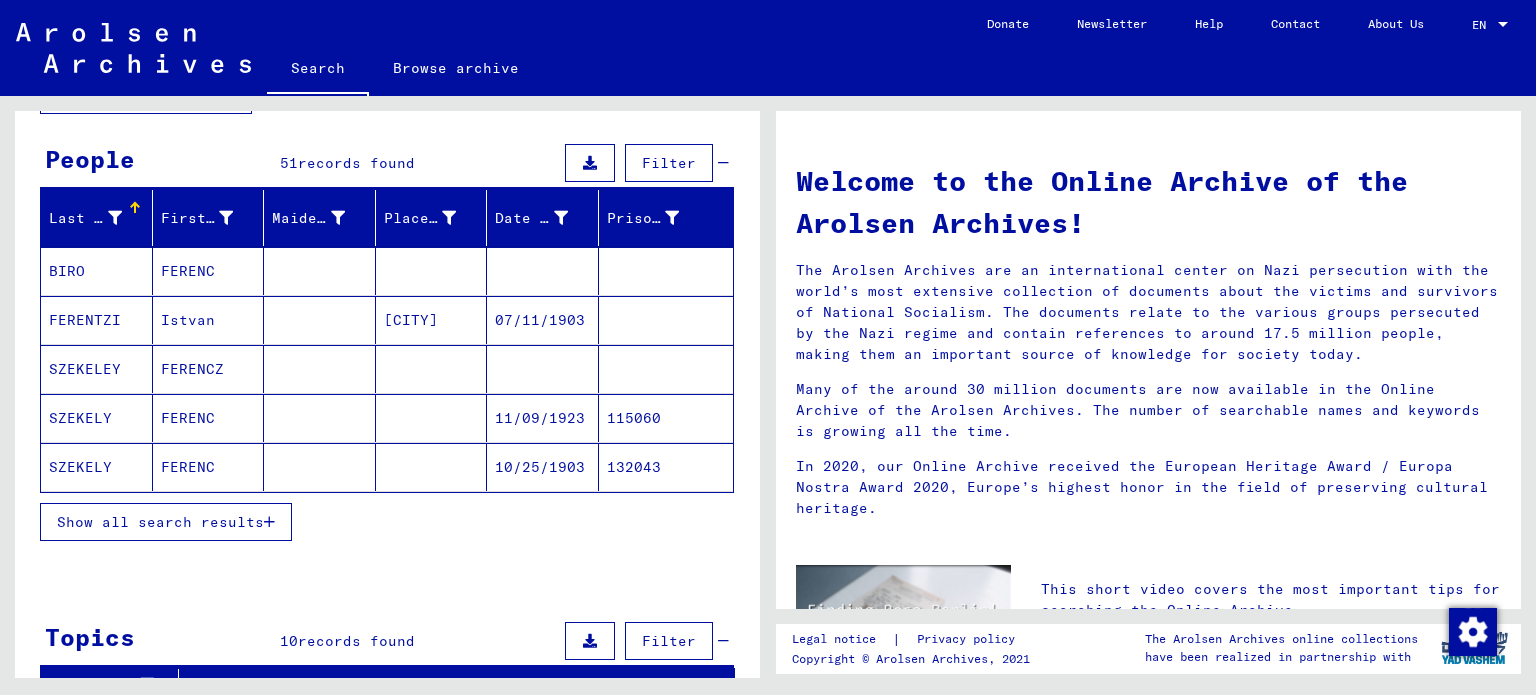 scroll, scrollTop: 168, scrollLeft: 0, axis: vertical 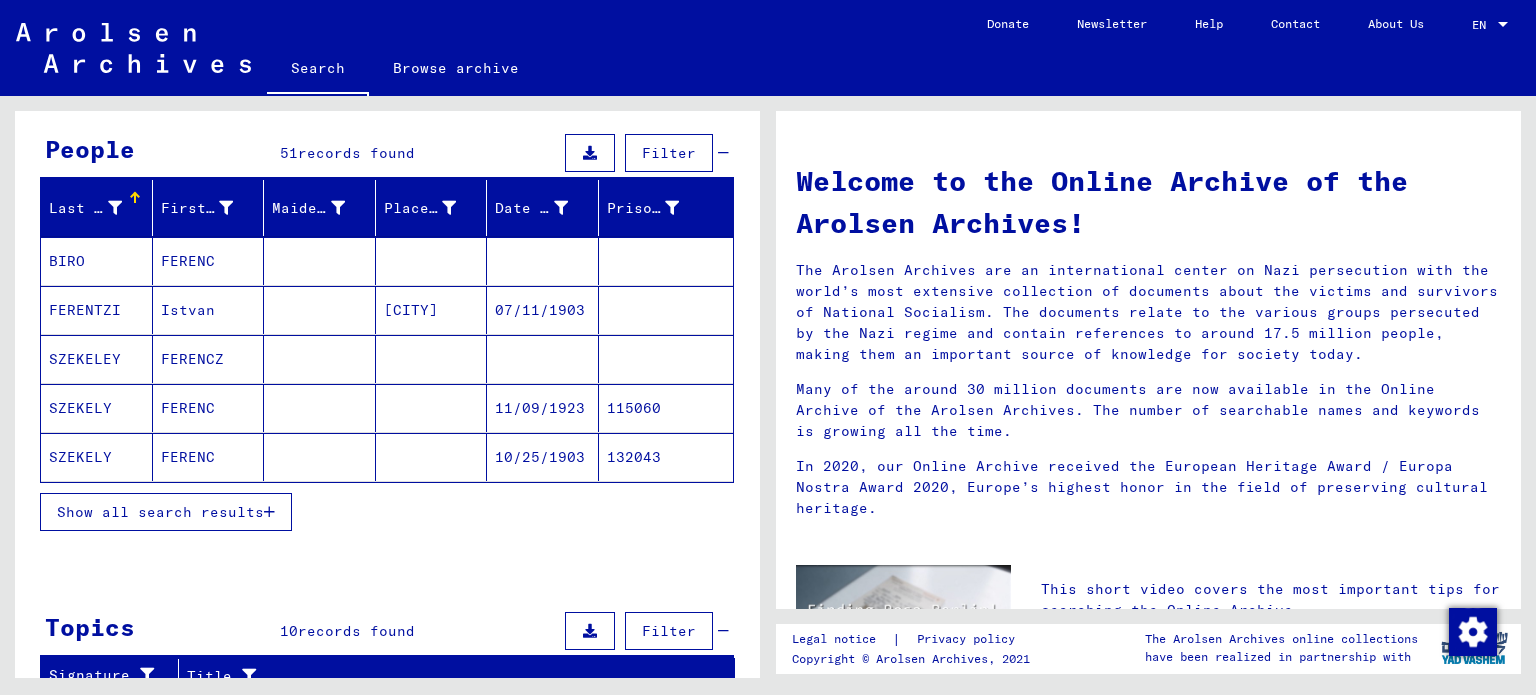 click on "Show all search results" at bounding box center (160, 512) 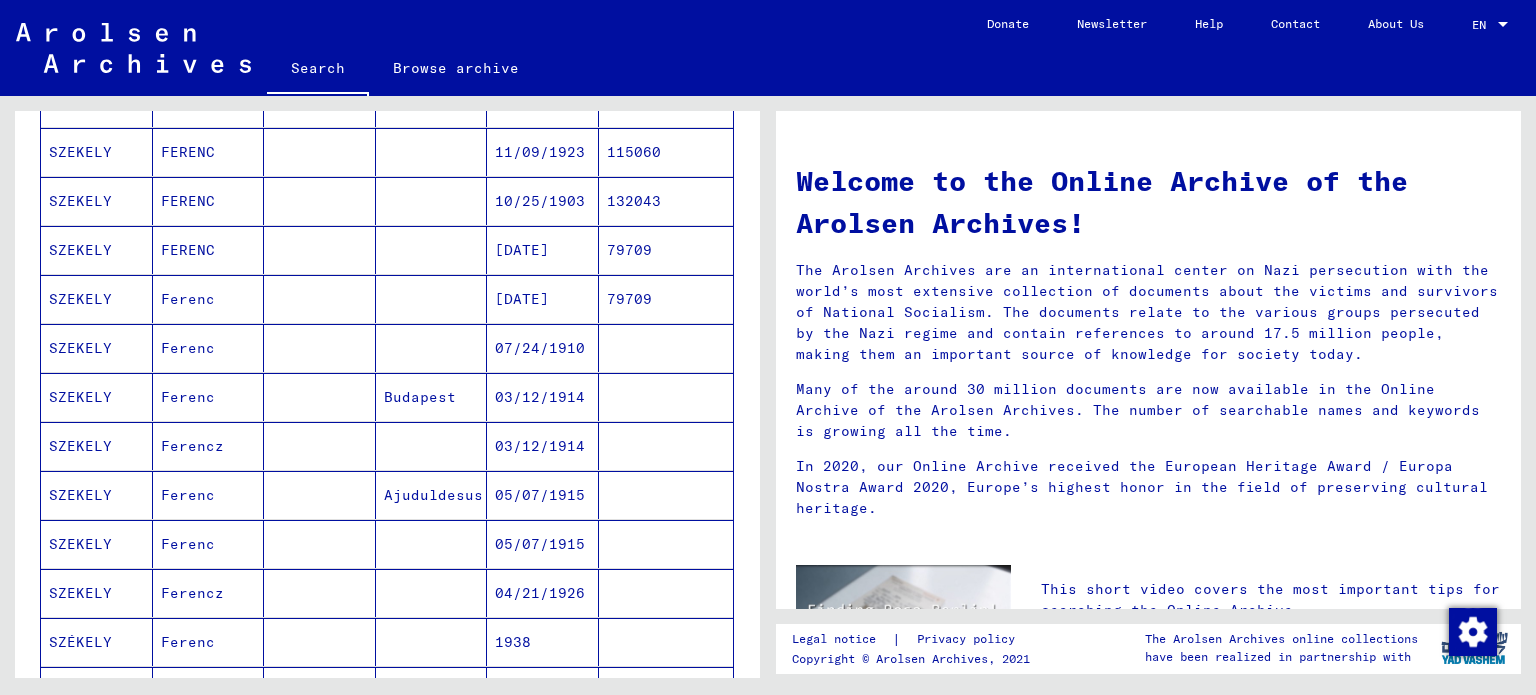 scroll, scrollTop: 424, scrollLeft: 0, axis: vertical 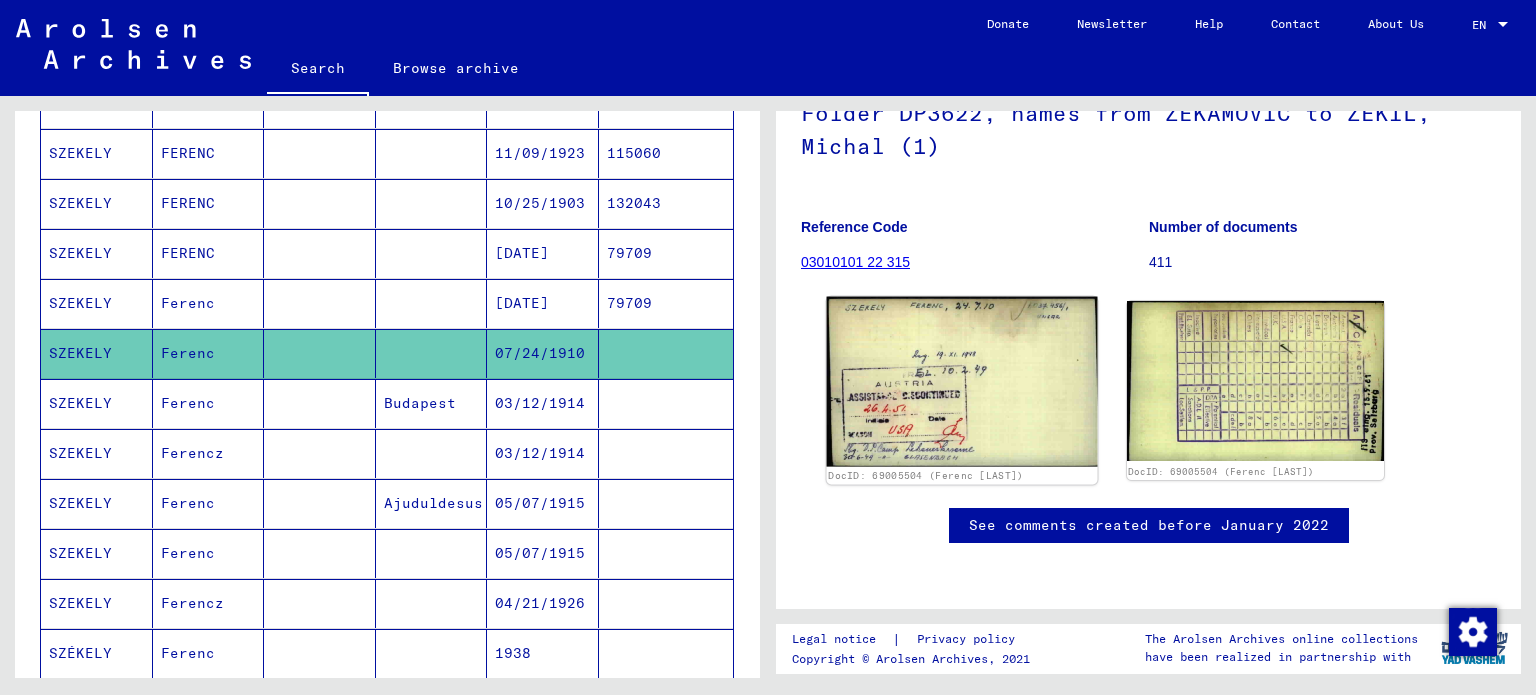 click 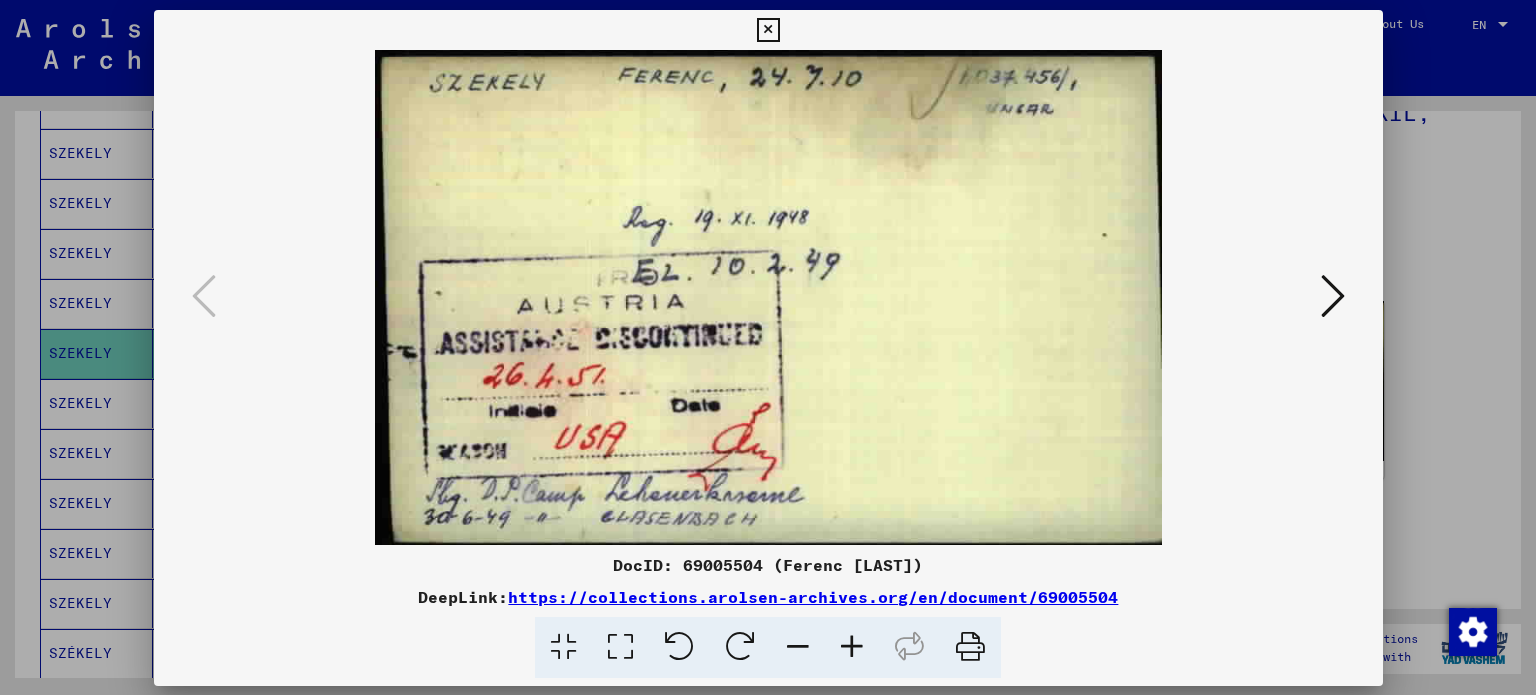 click at bounding box center (768, 297) 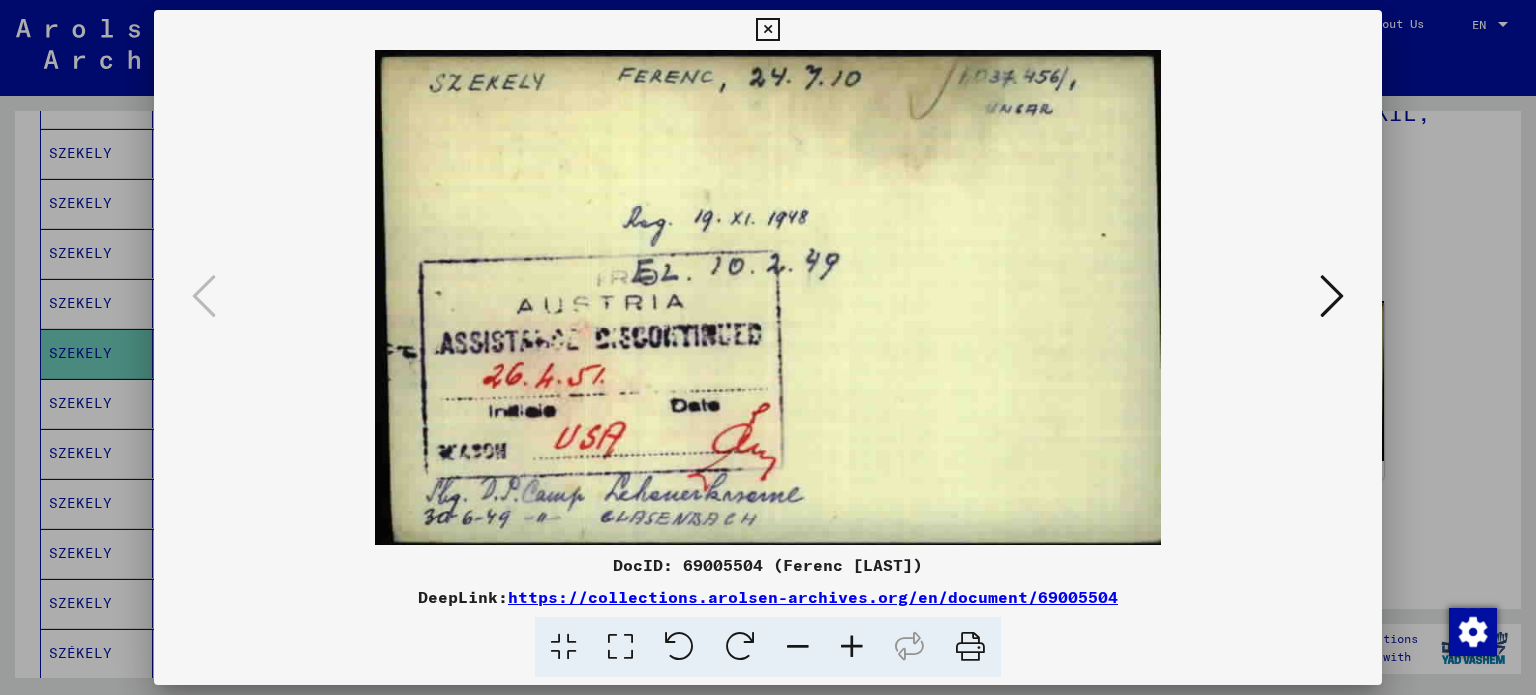 type 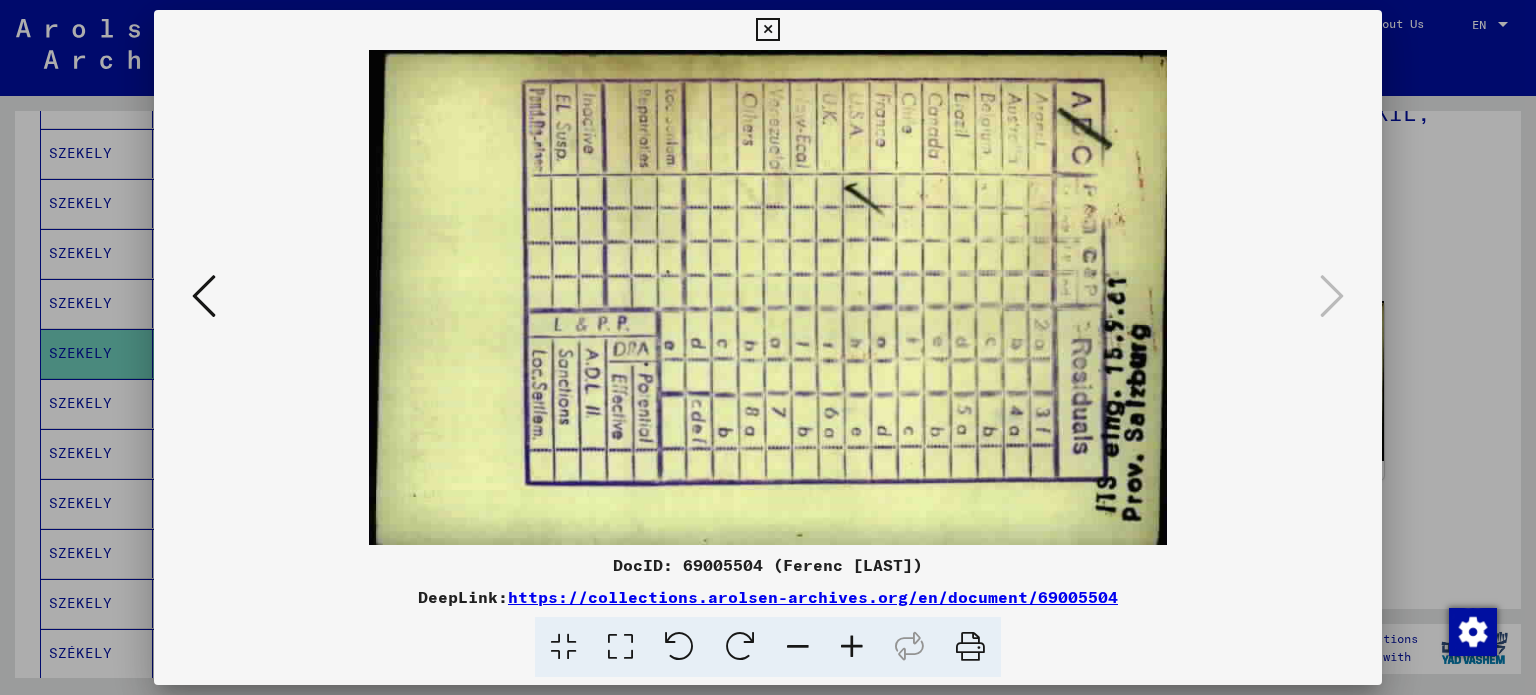 click at bounding box center [768, 347] 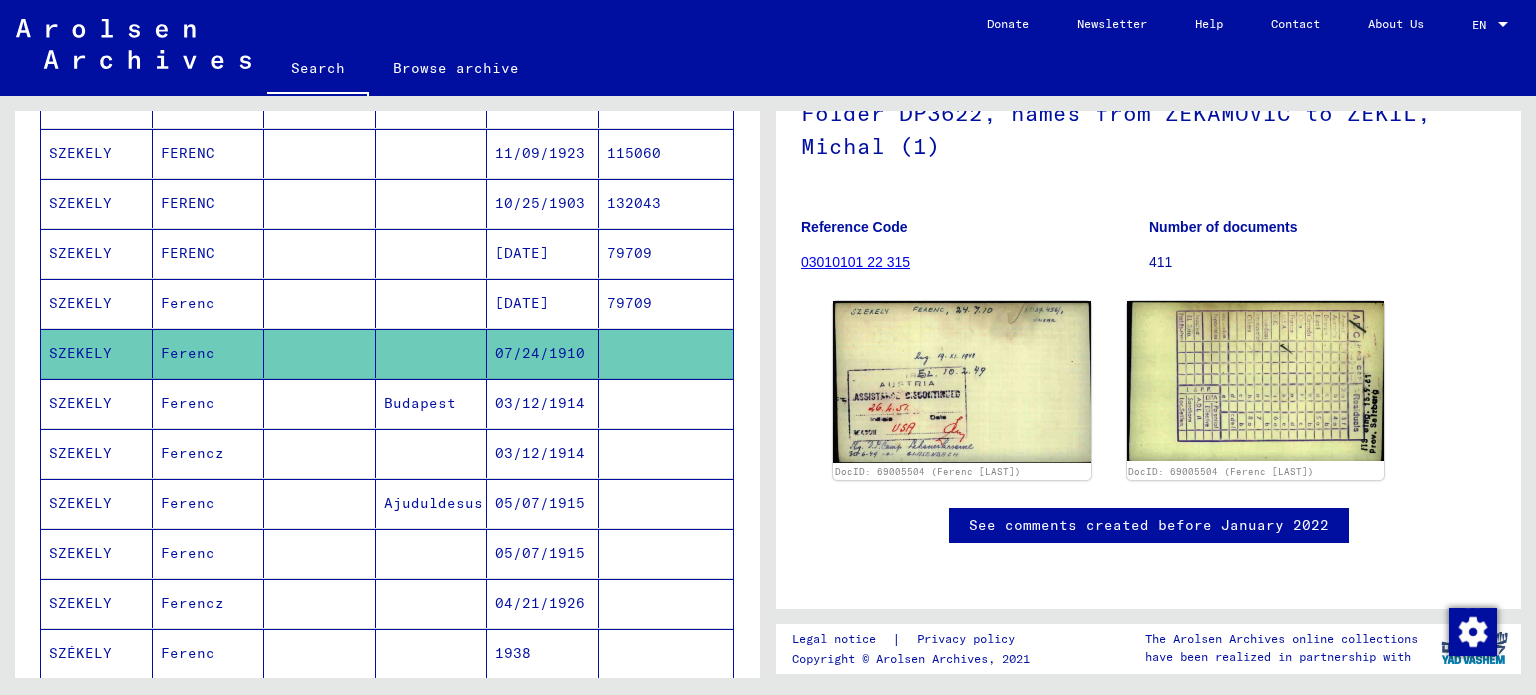 click at bounding box center (320, 453) 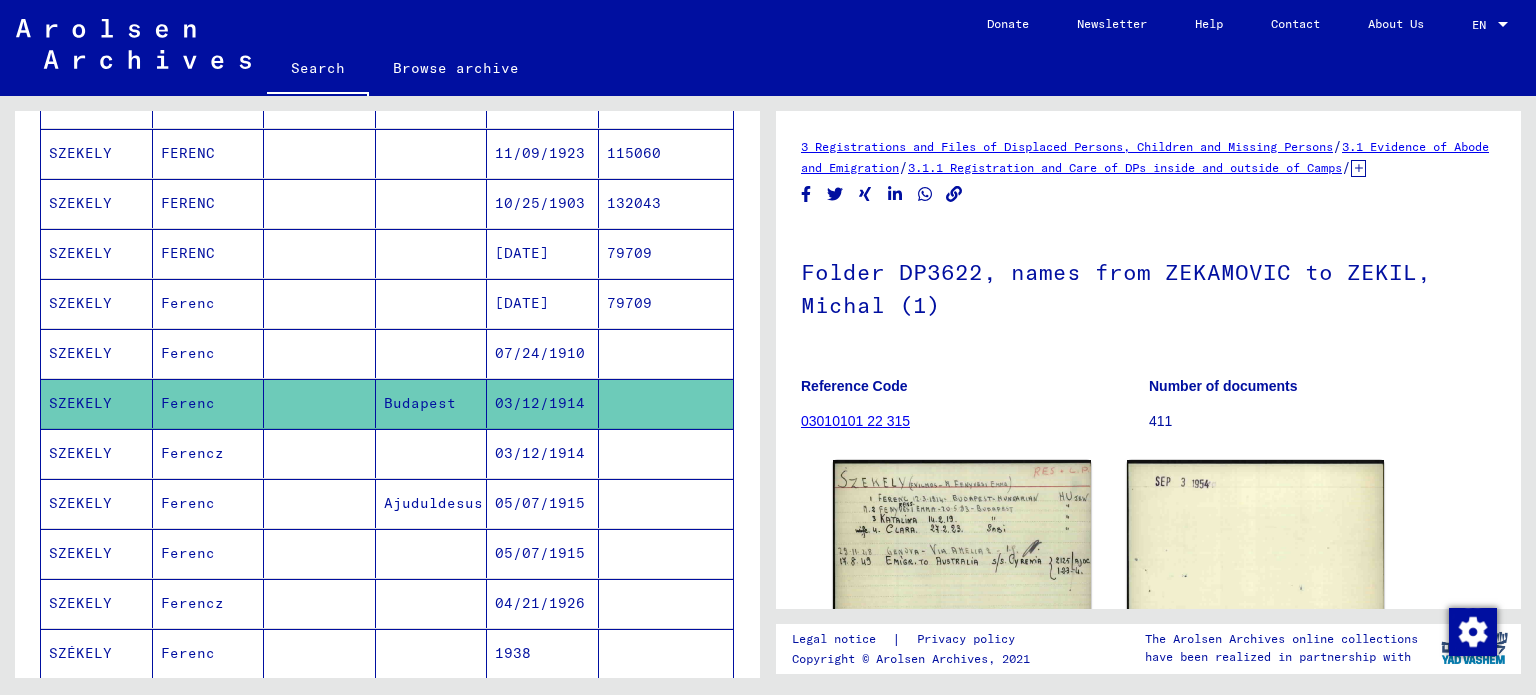 scroll, scrollTop: 0, scrollLeft: 0, axis: both 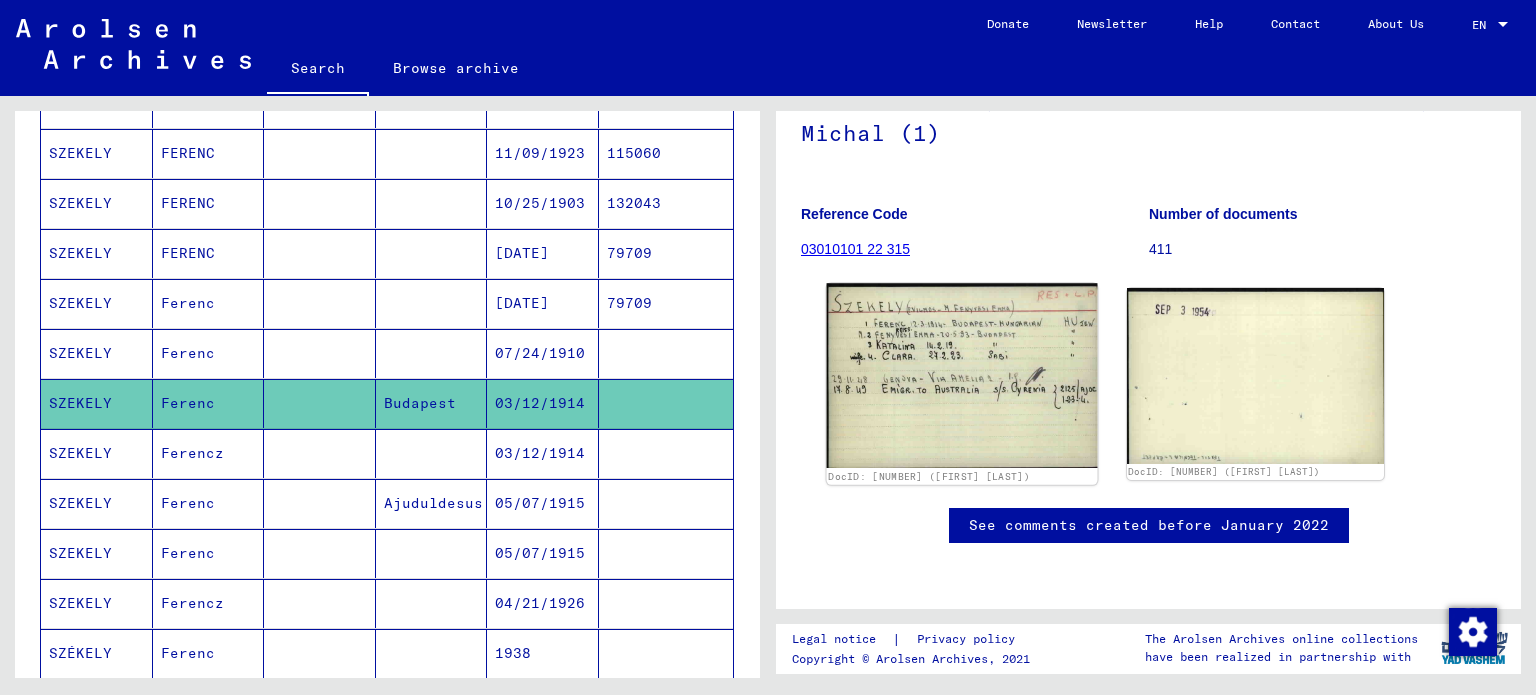 click 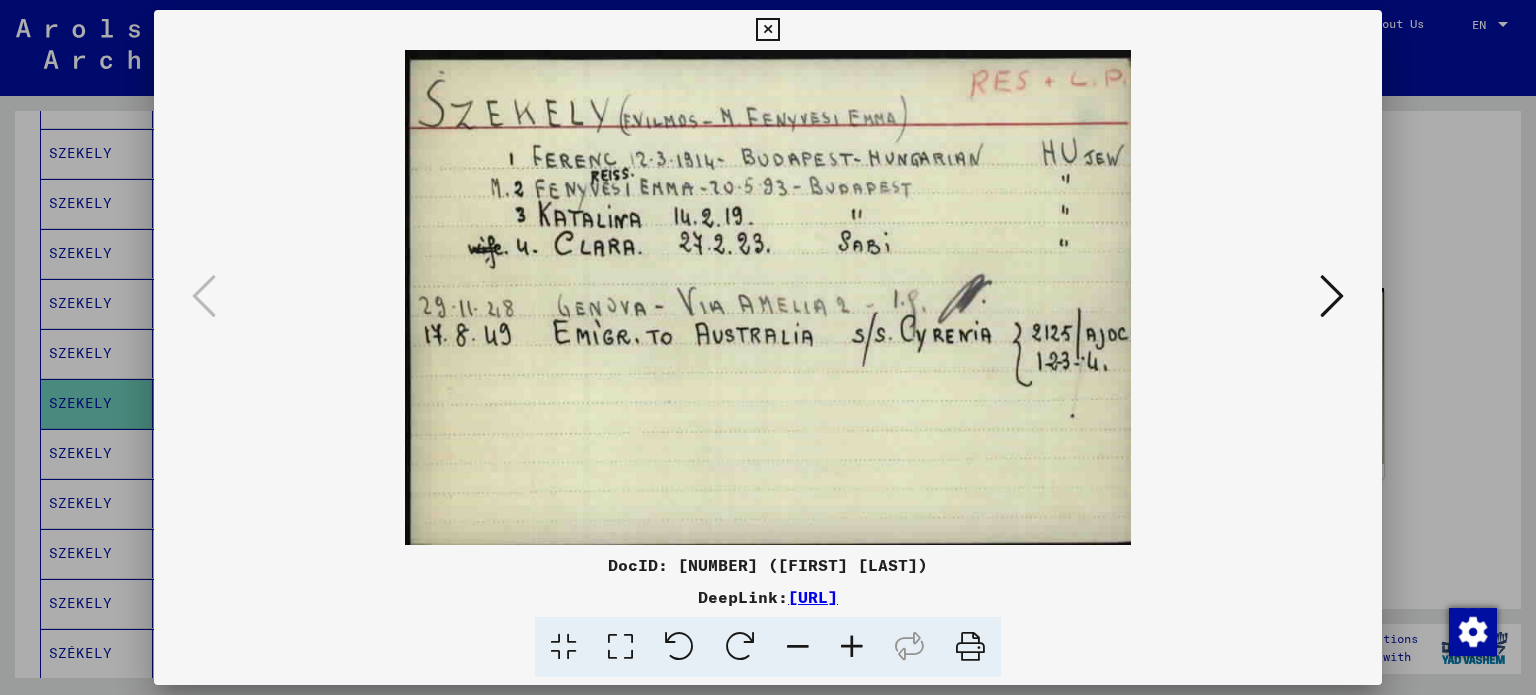 type 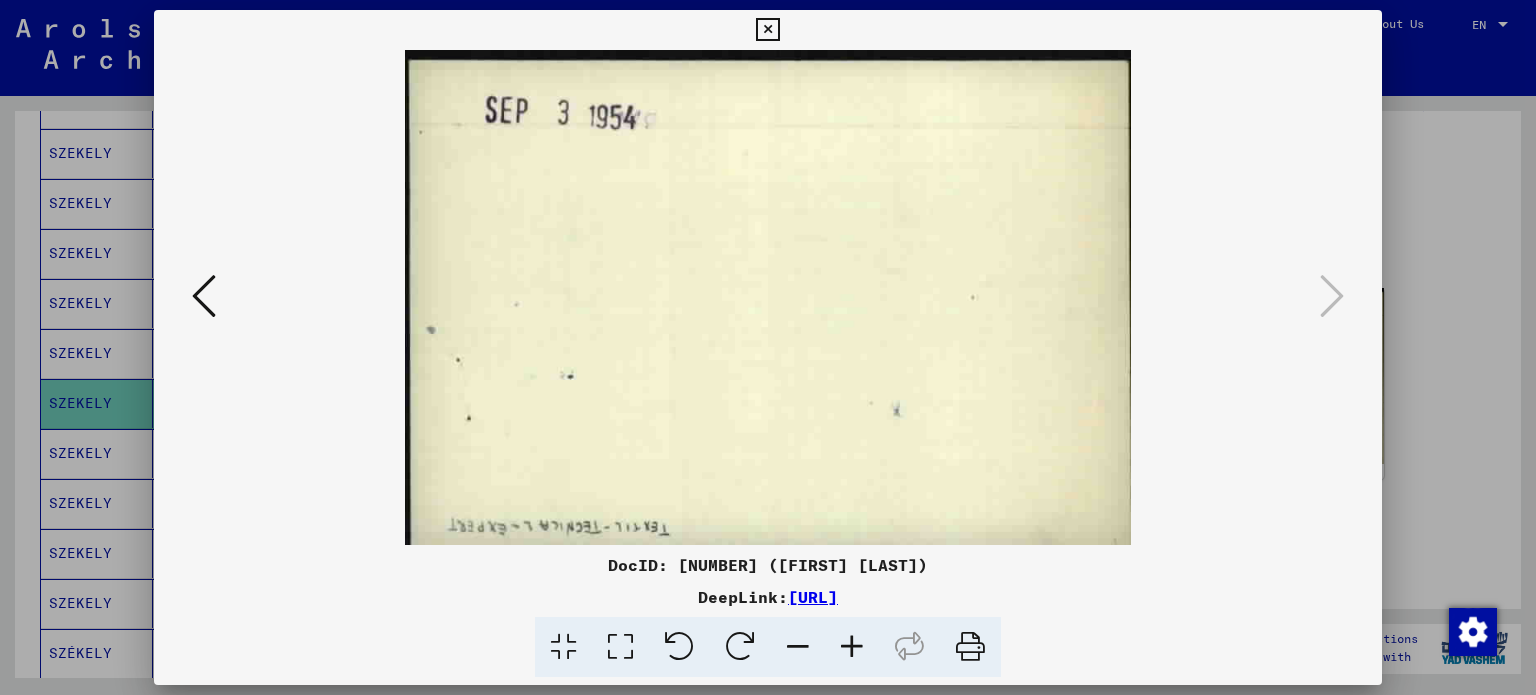 click at bounding box center [768, 347] 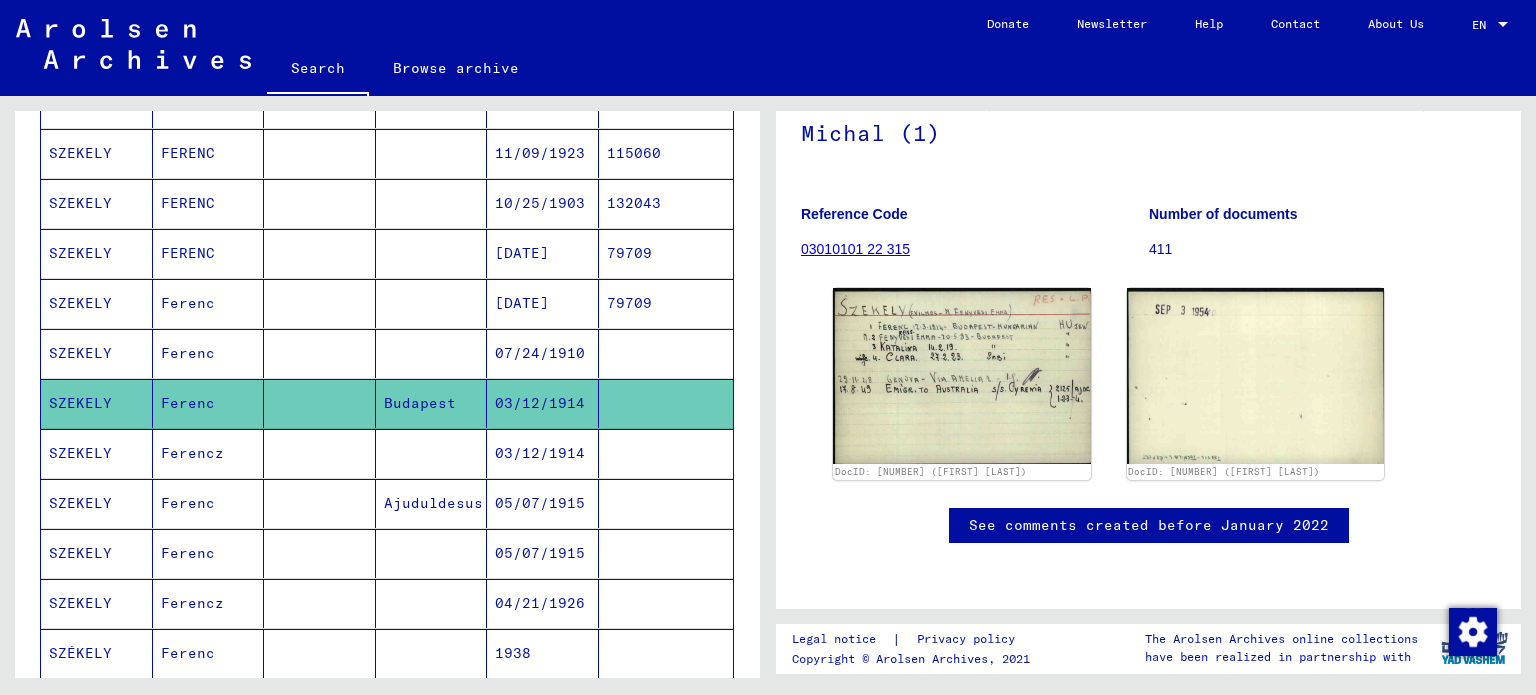click on "03/12/1914" at bounding box center [543, 503] 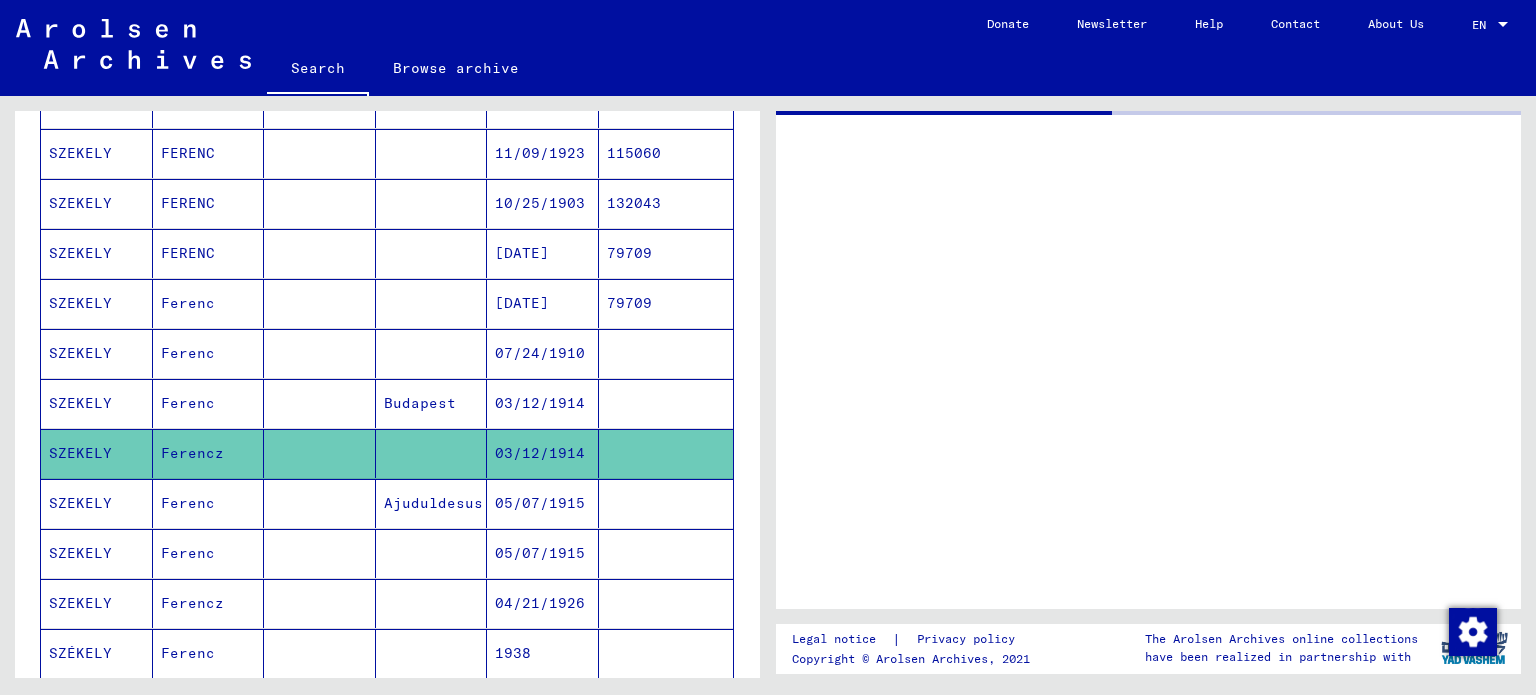 scroll, scrollTop: 0, scrollLeft: 0, axis: both 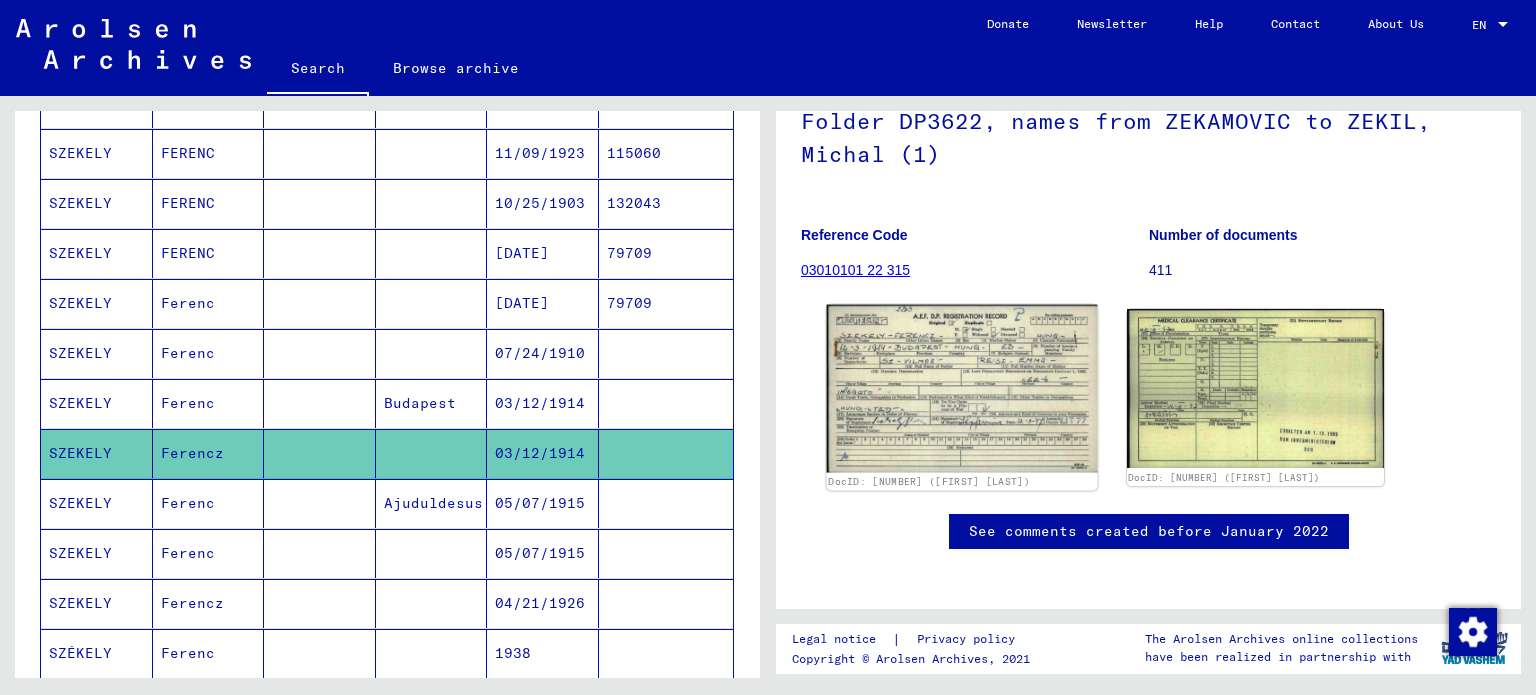 click 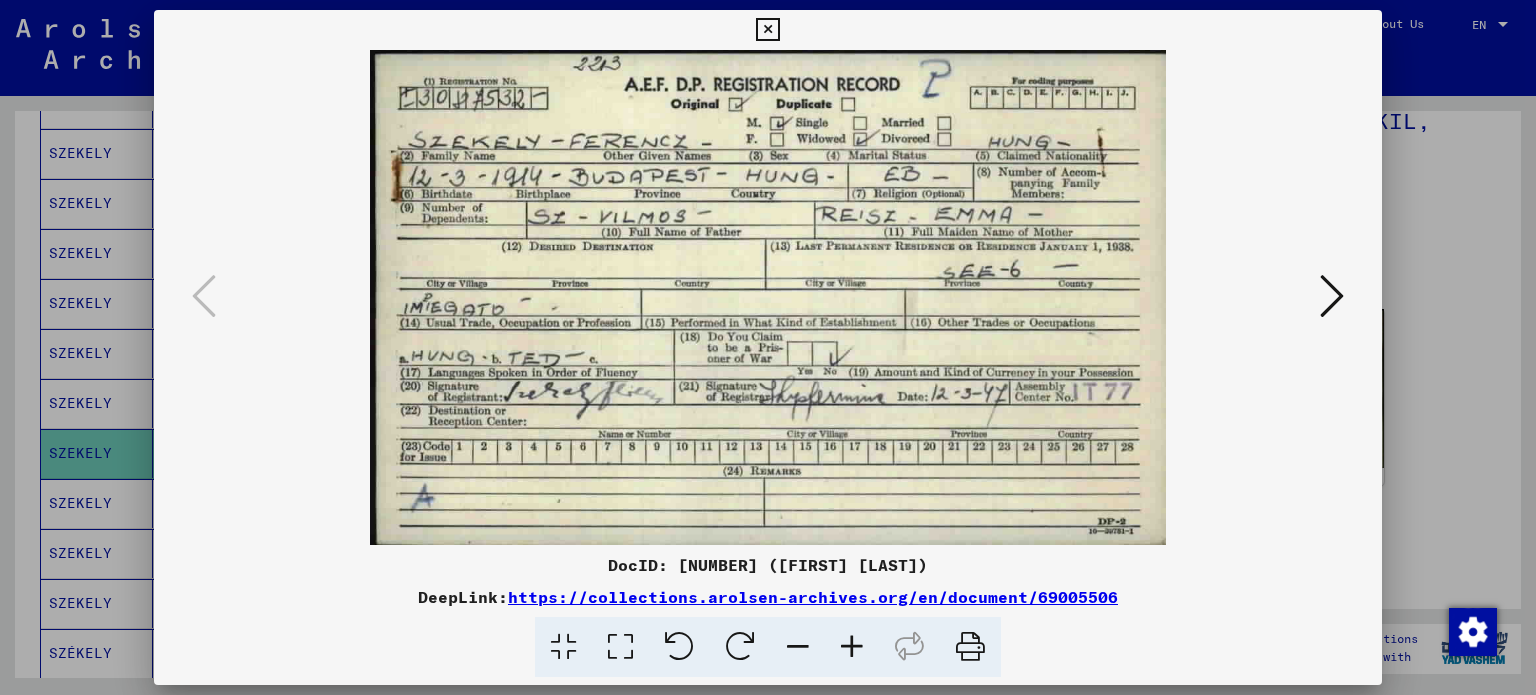 type 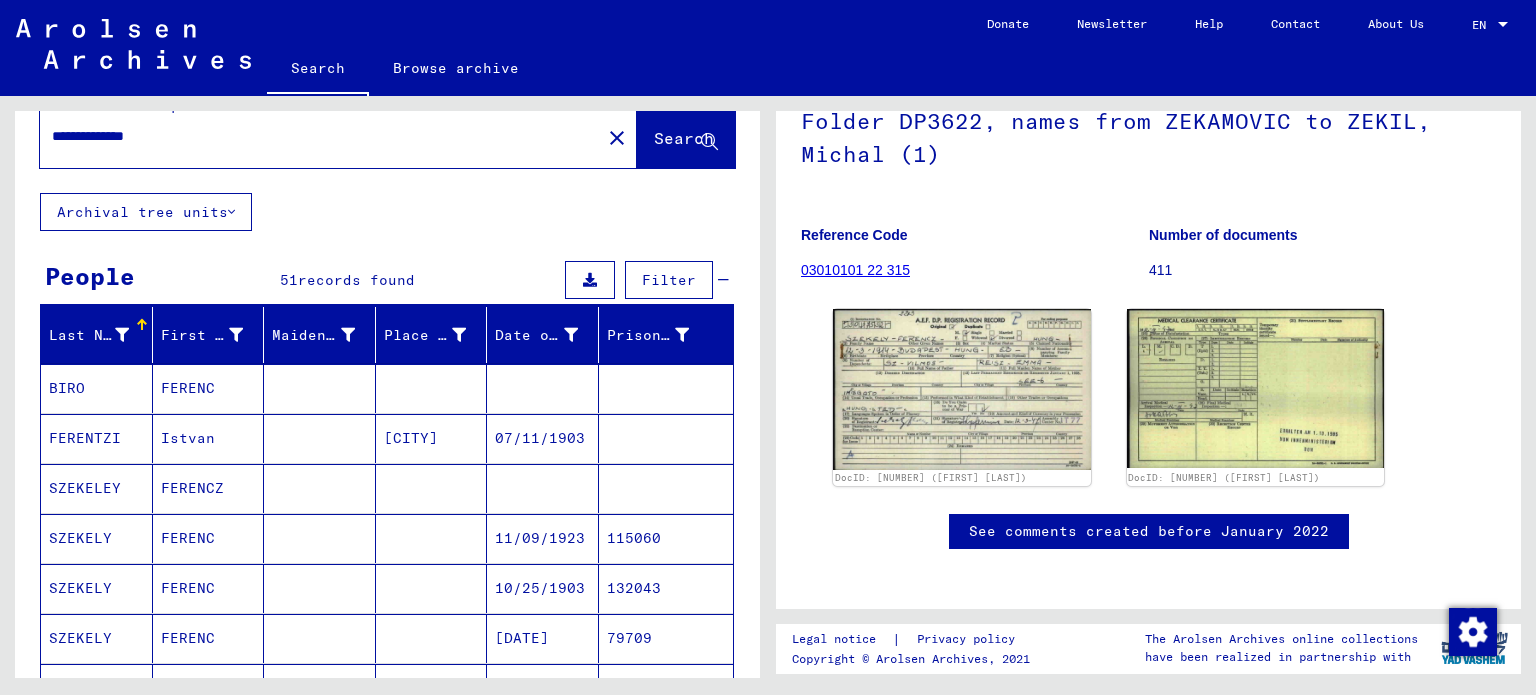 scroll, scrollTop: 0, scrollLeft: 0, axis: both 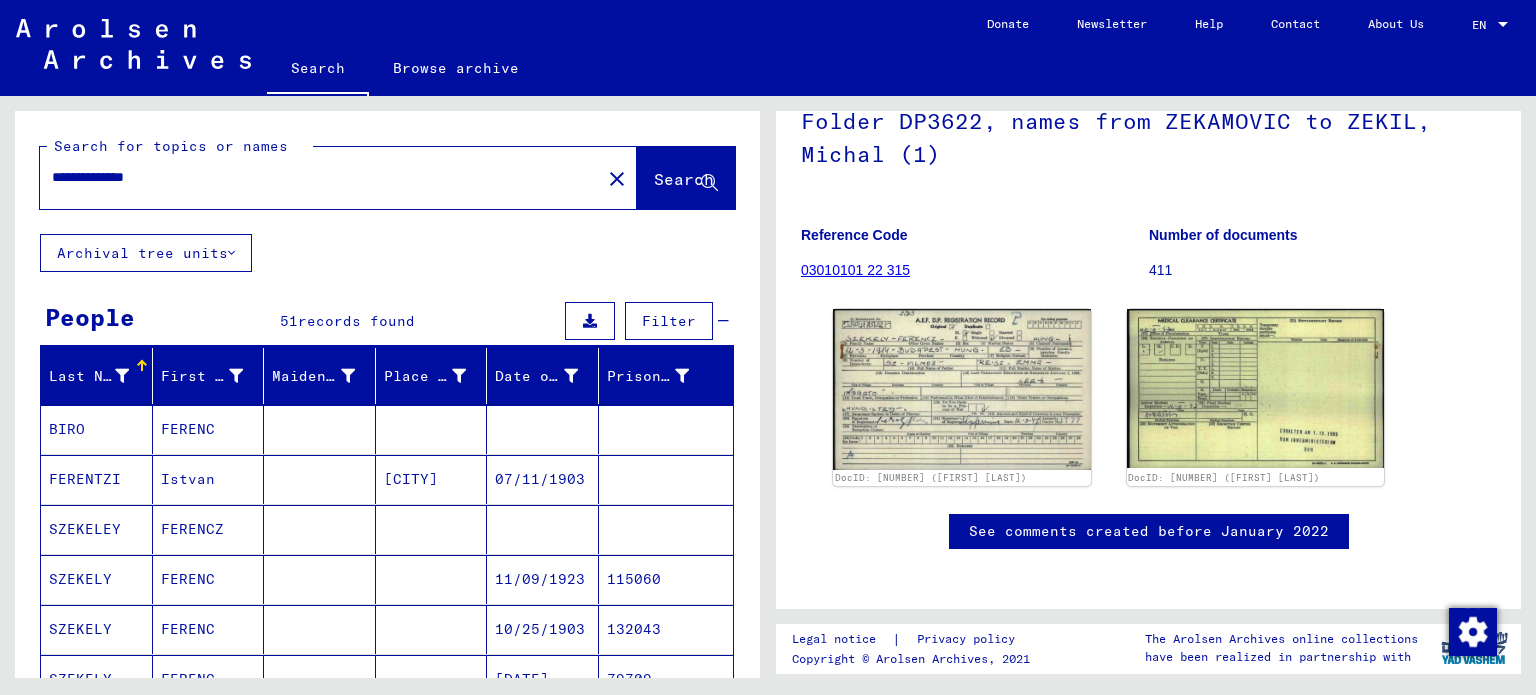 click on "**********" at bounding box center [320, 177] 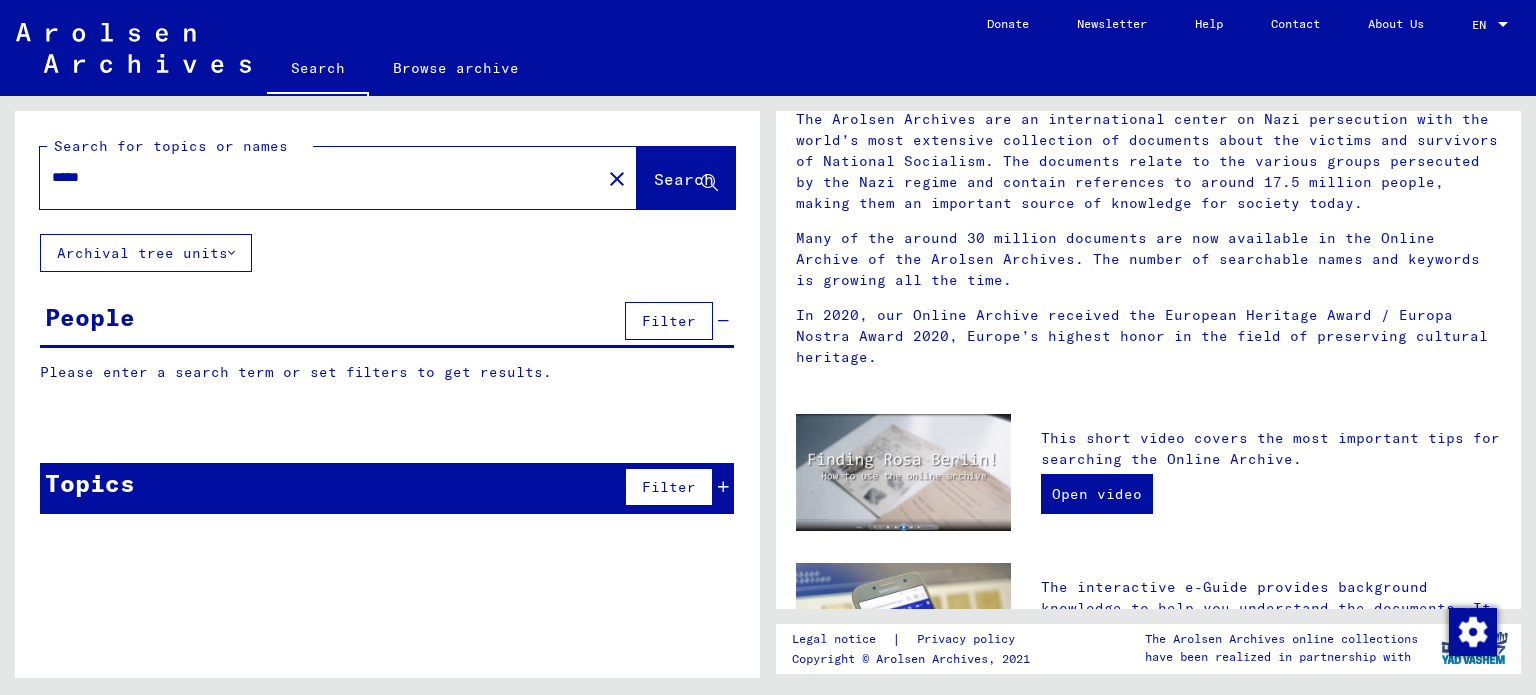 scroll, scrollTop: 0, scrollLeft: 0, axis: both 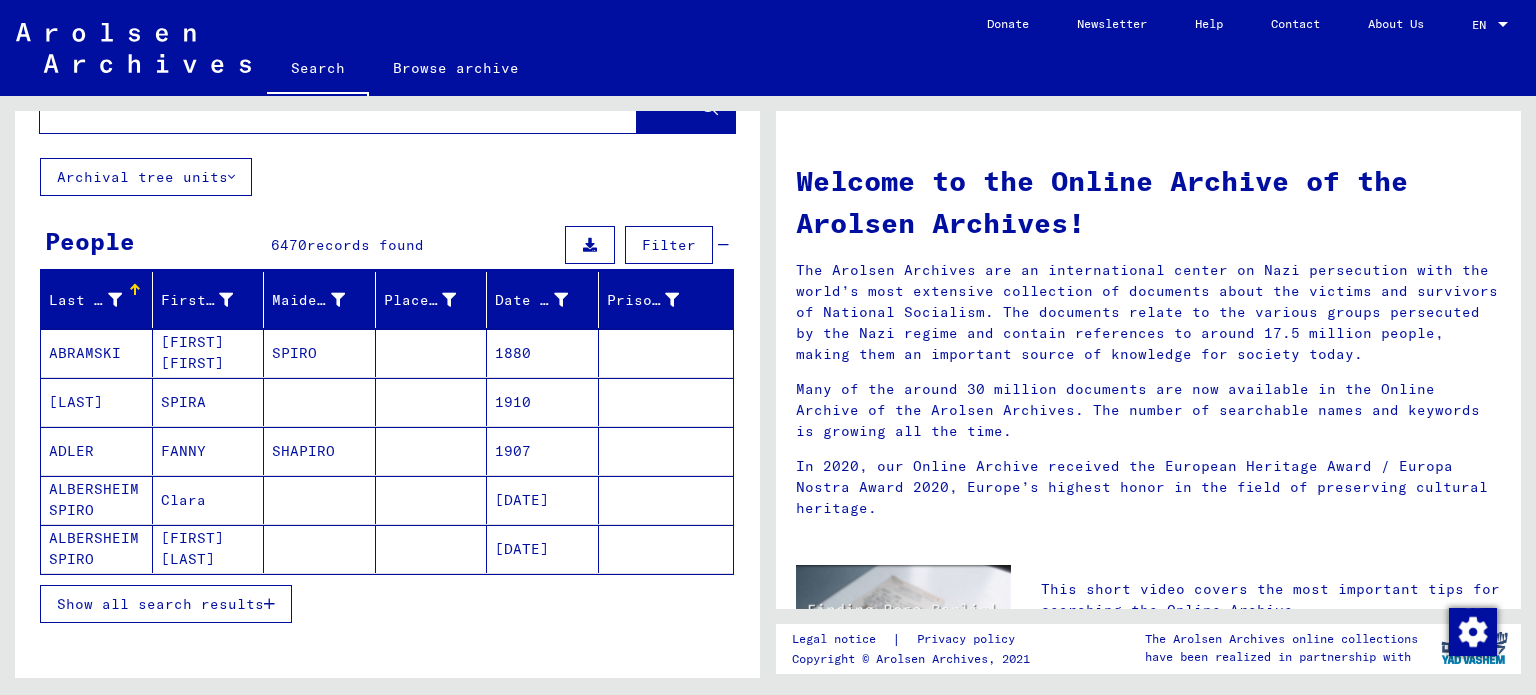 click on "Show all search results" at bounding box center [160, 604] 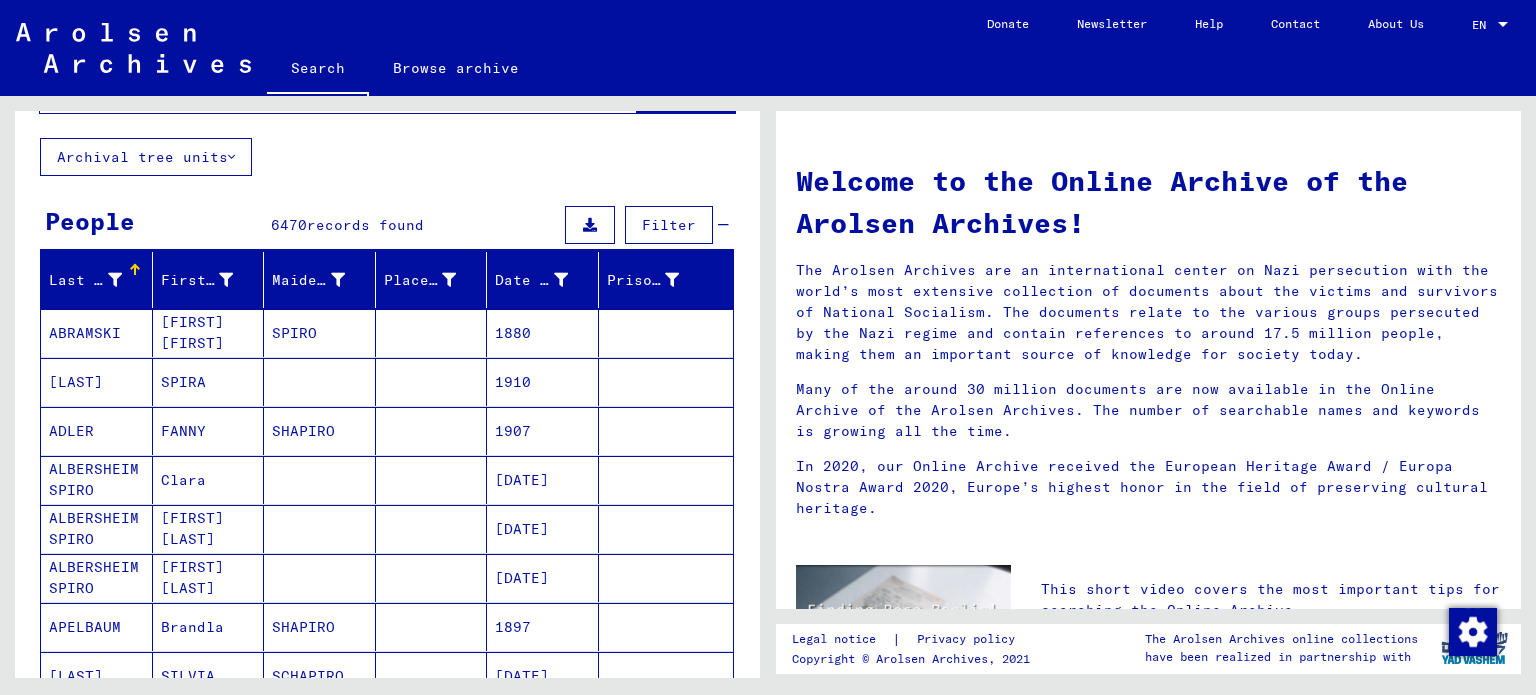 scroll, scrollTop: 0, scrollLeft: 0, axis: both 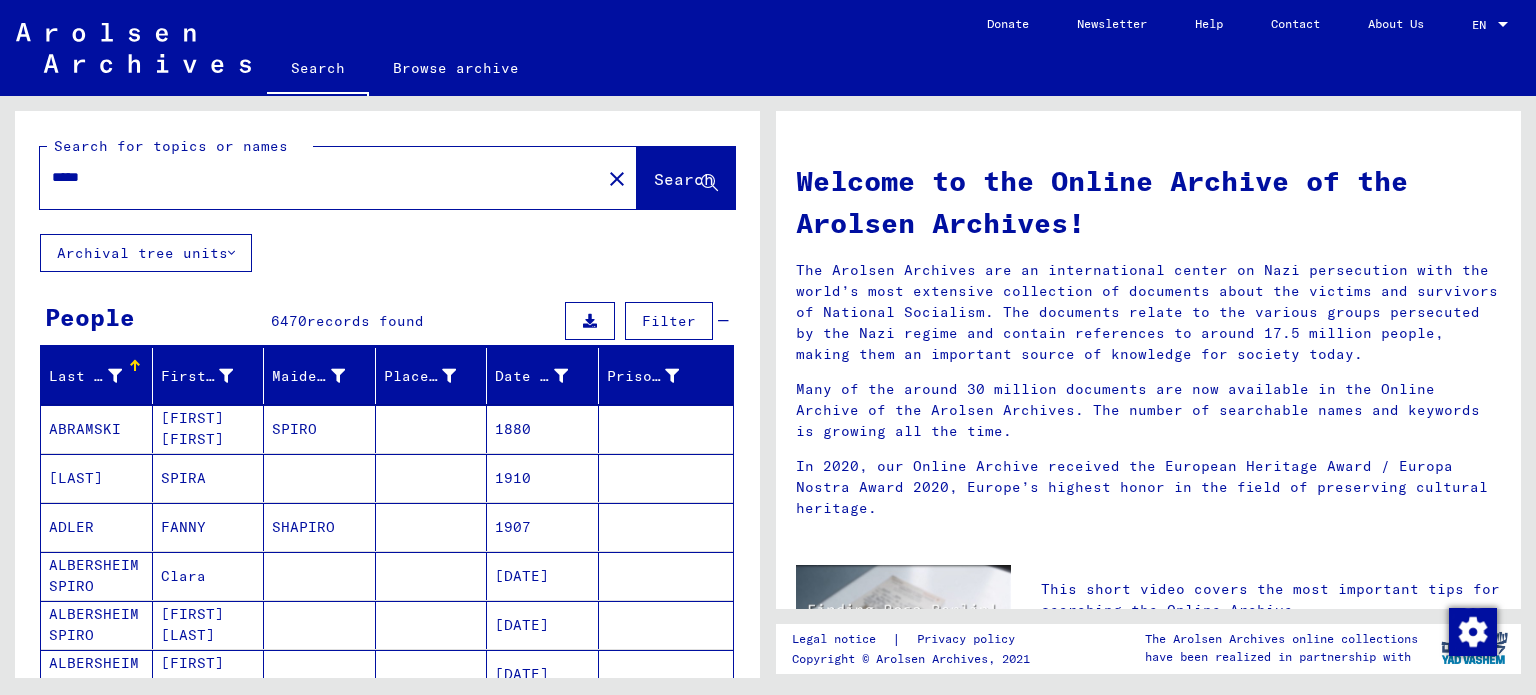 click on "*****" at bounding box center [314, 177] 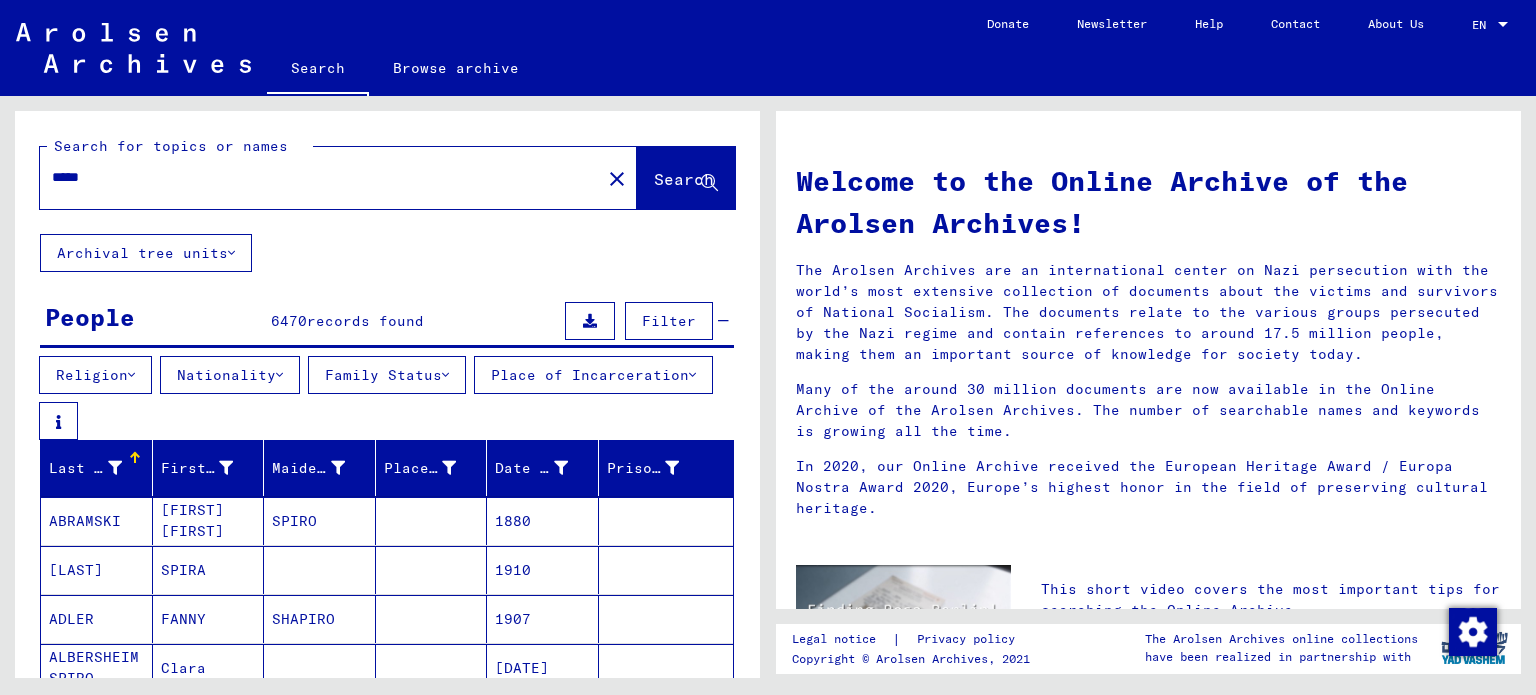 click on "Nationality" at bounding box center [230, 375] 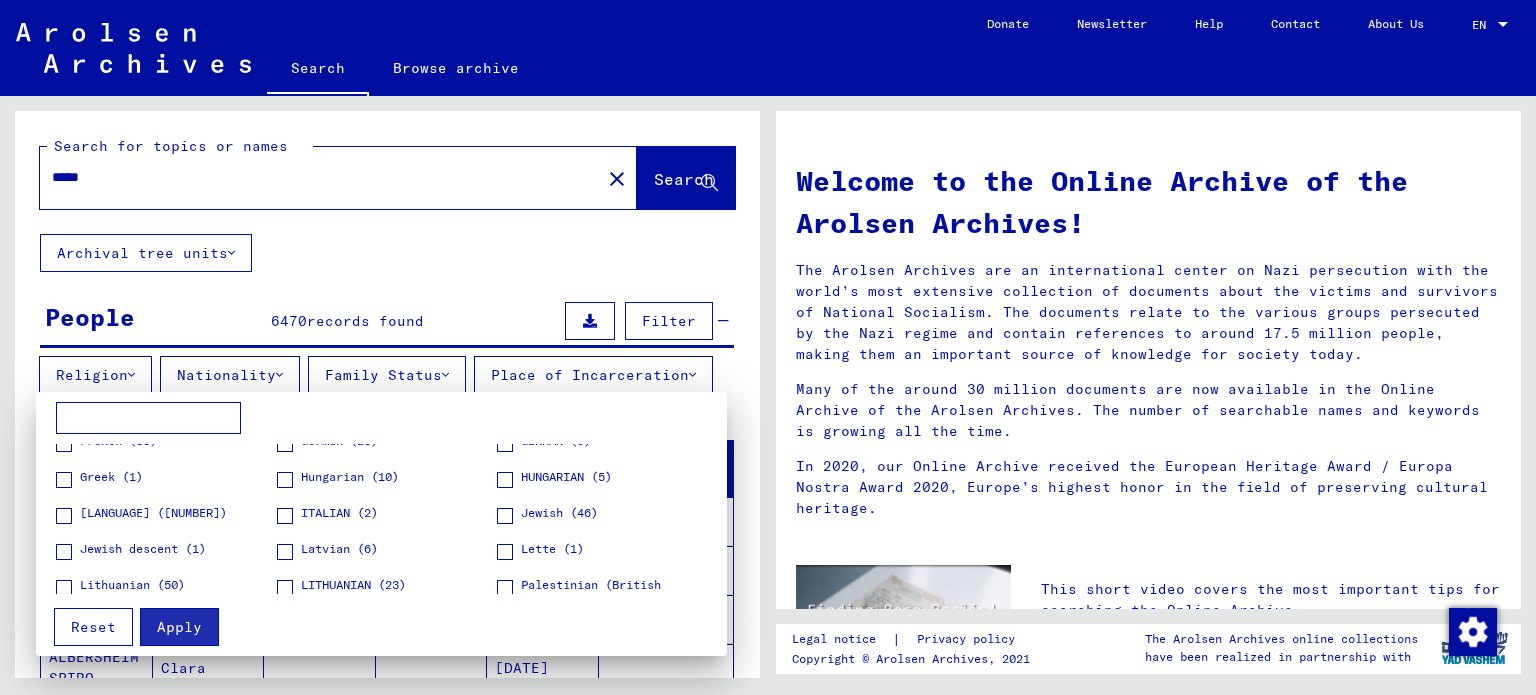scroll, scrollTop: 120, scrollLeft: 0, axis: vertical 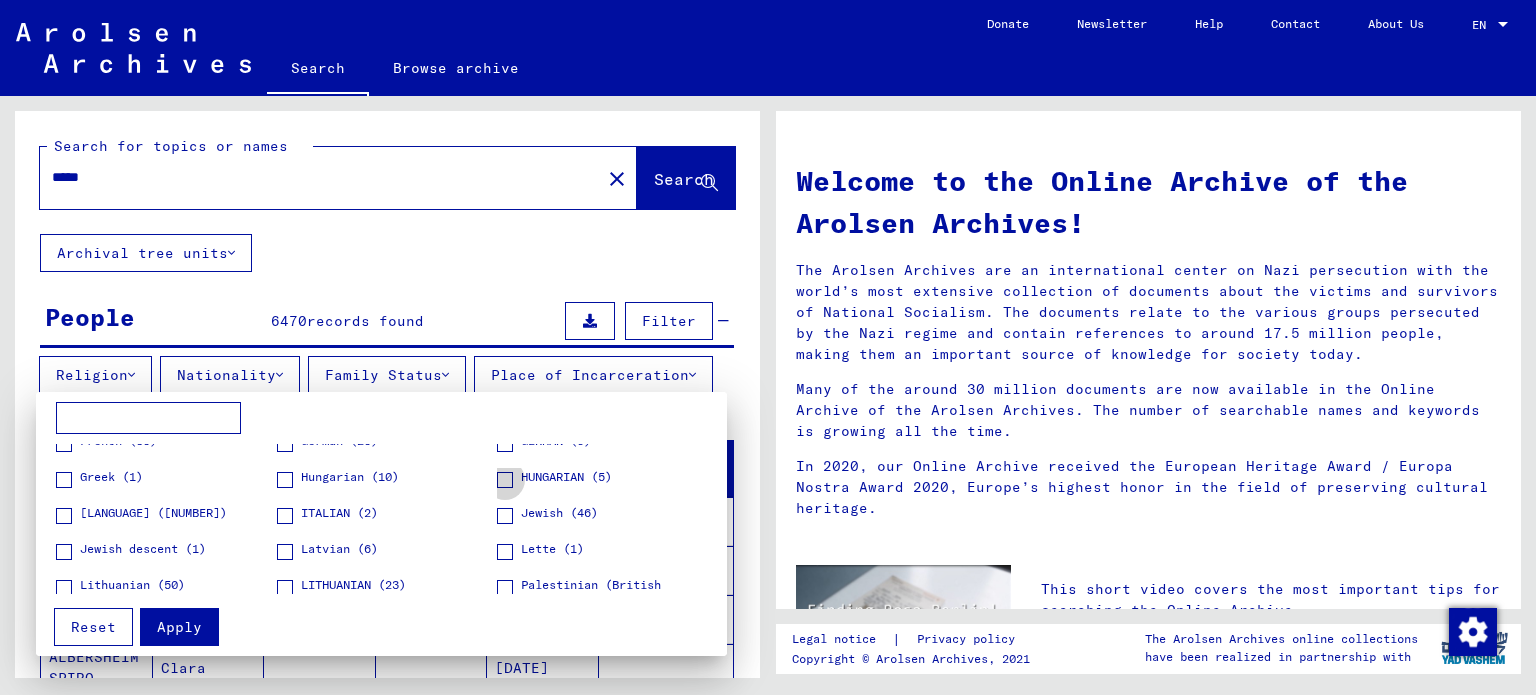 click at bounding box center [505, 480] 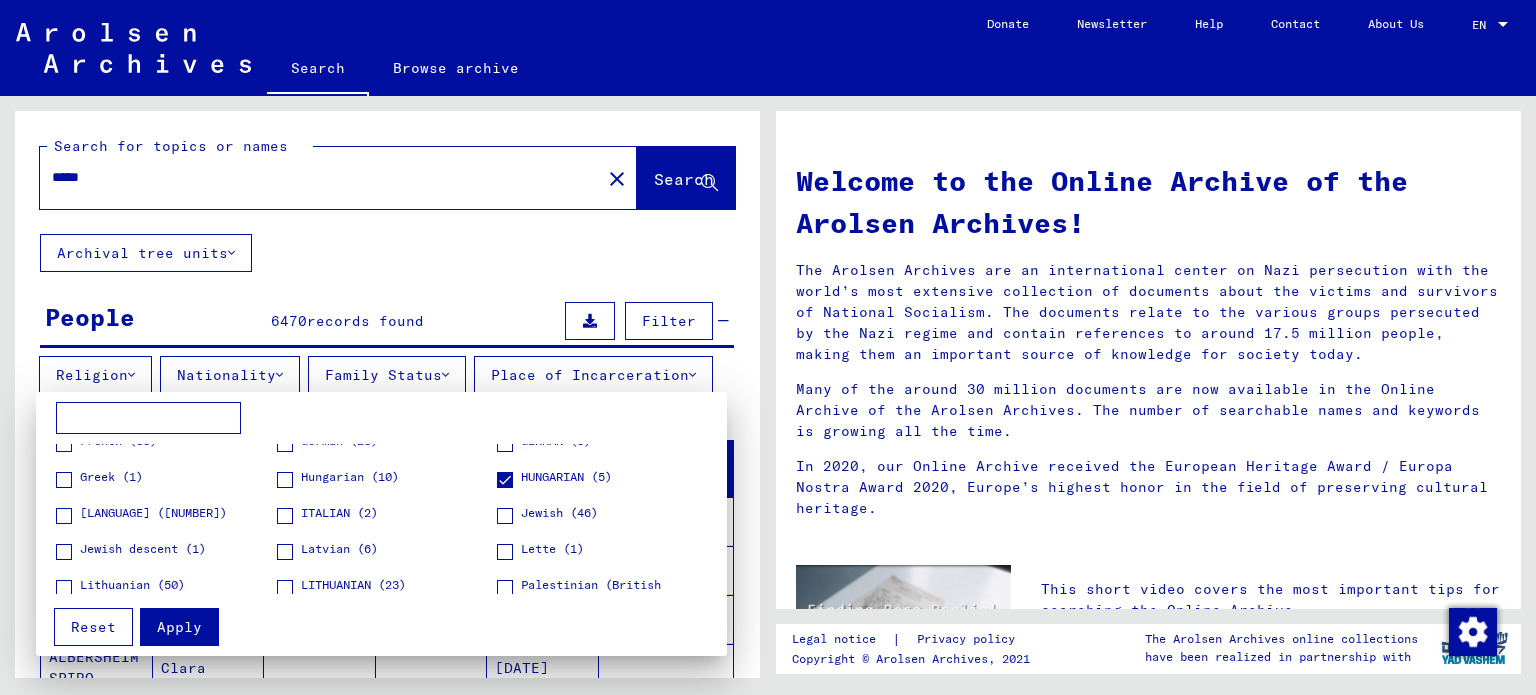 click on "Apply" at bounding box center (179, 627) 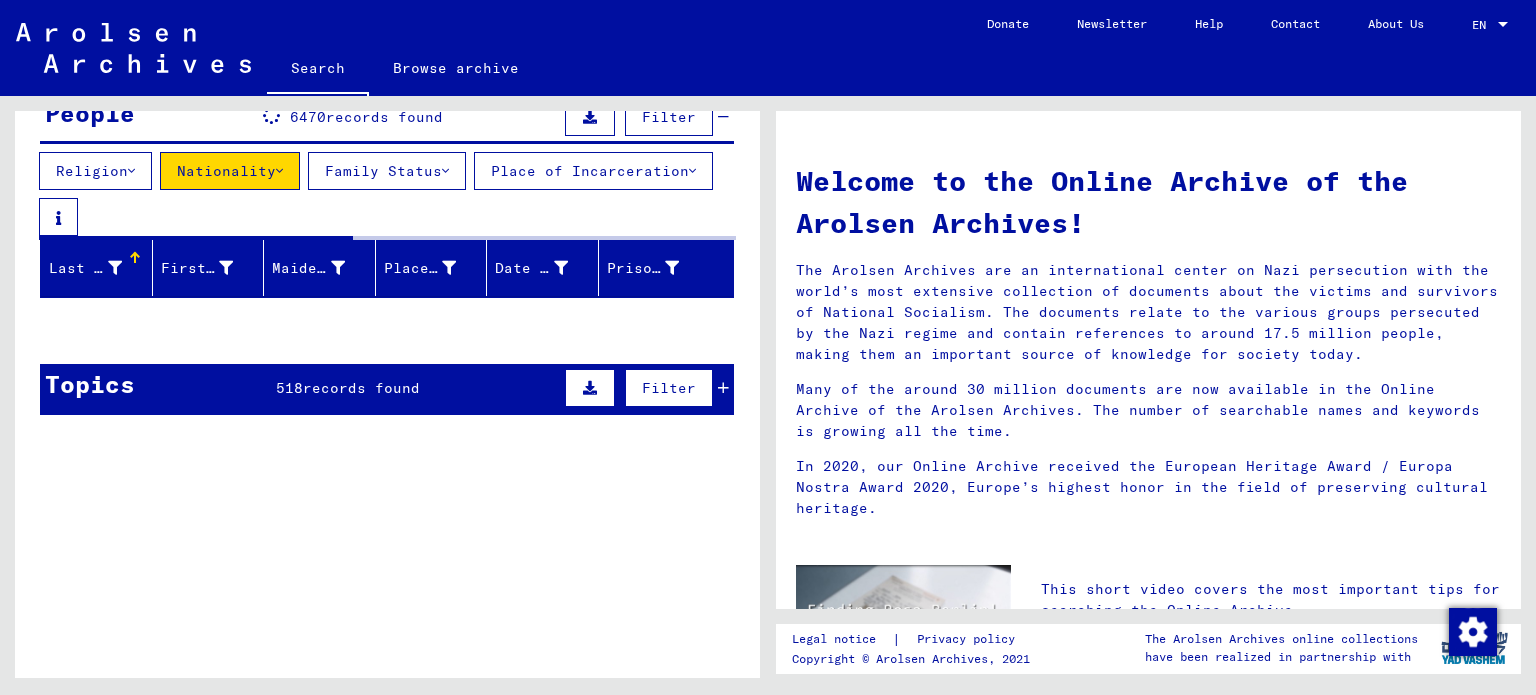 scroll, scrollTop: 204, scrollLeft: 0, axis: vertical 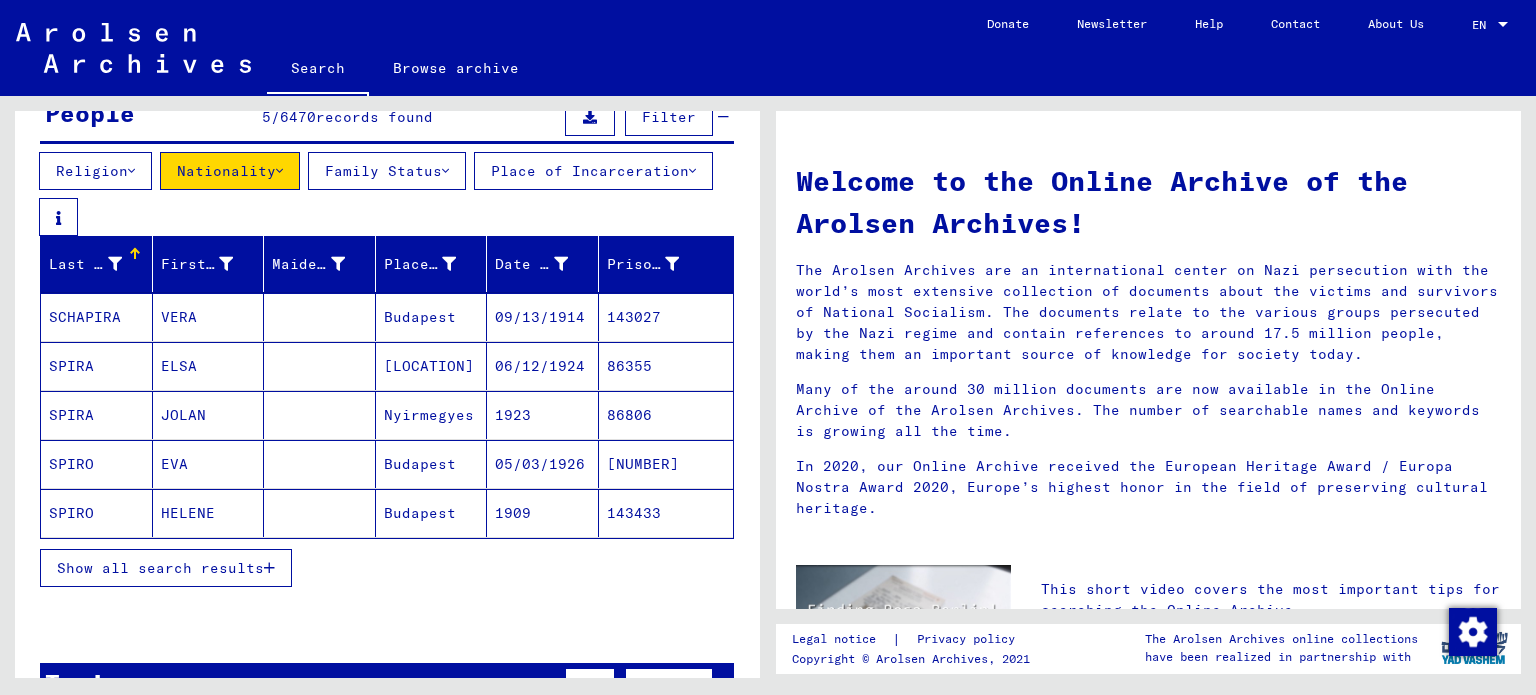 click on "Show all search results" at bounding box center (160, 568) 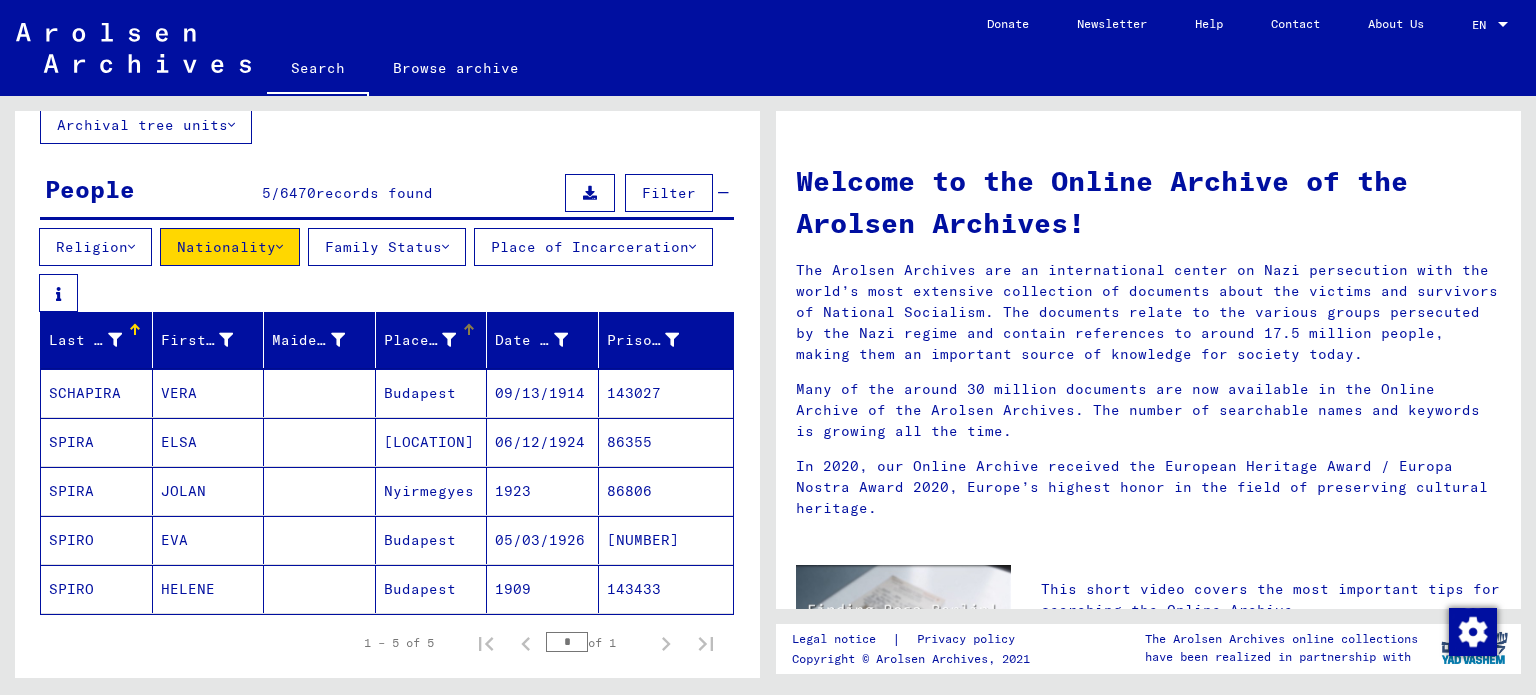 scroll, scrollTop: 0, scrollLeft: 0, axis: both 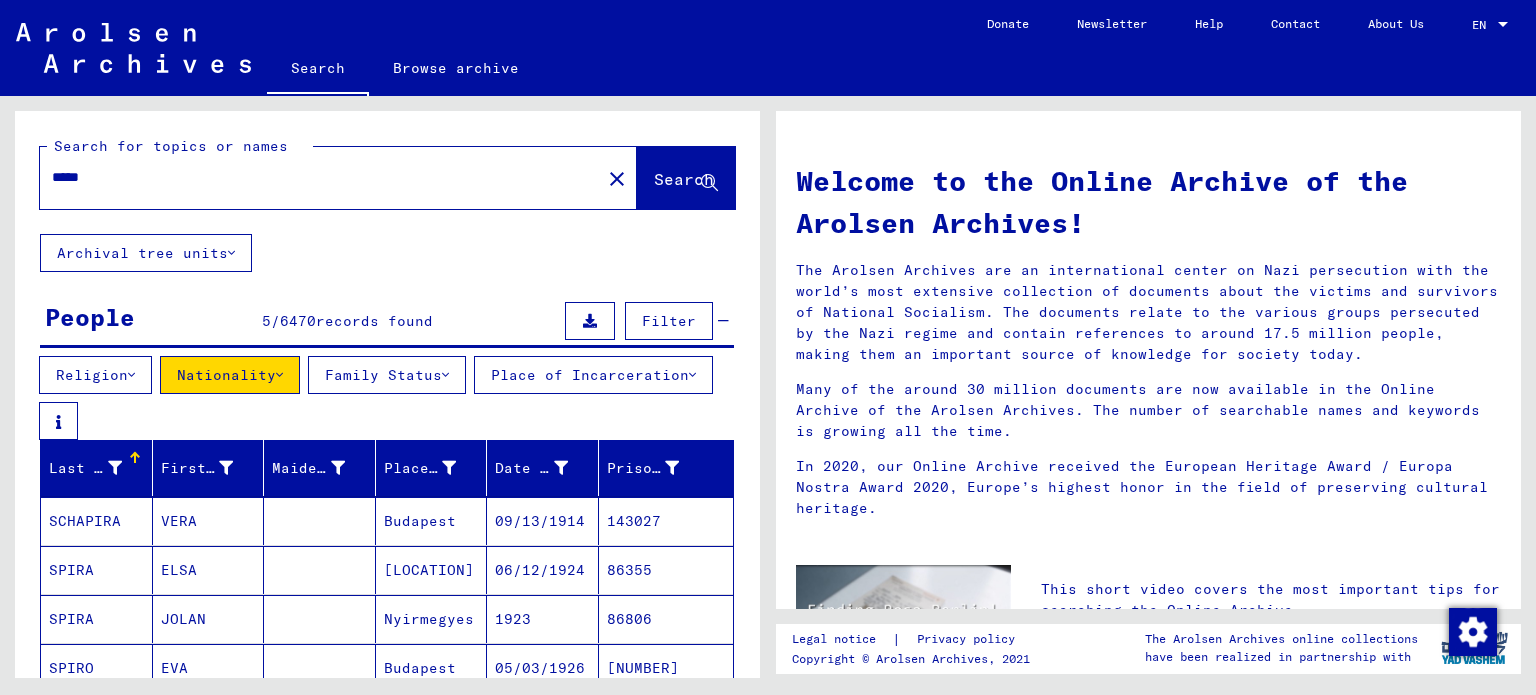 click on "*****" at bounding box center [314, 177] 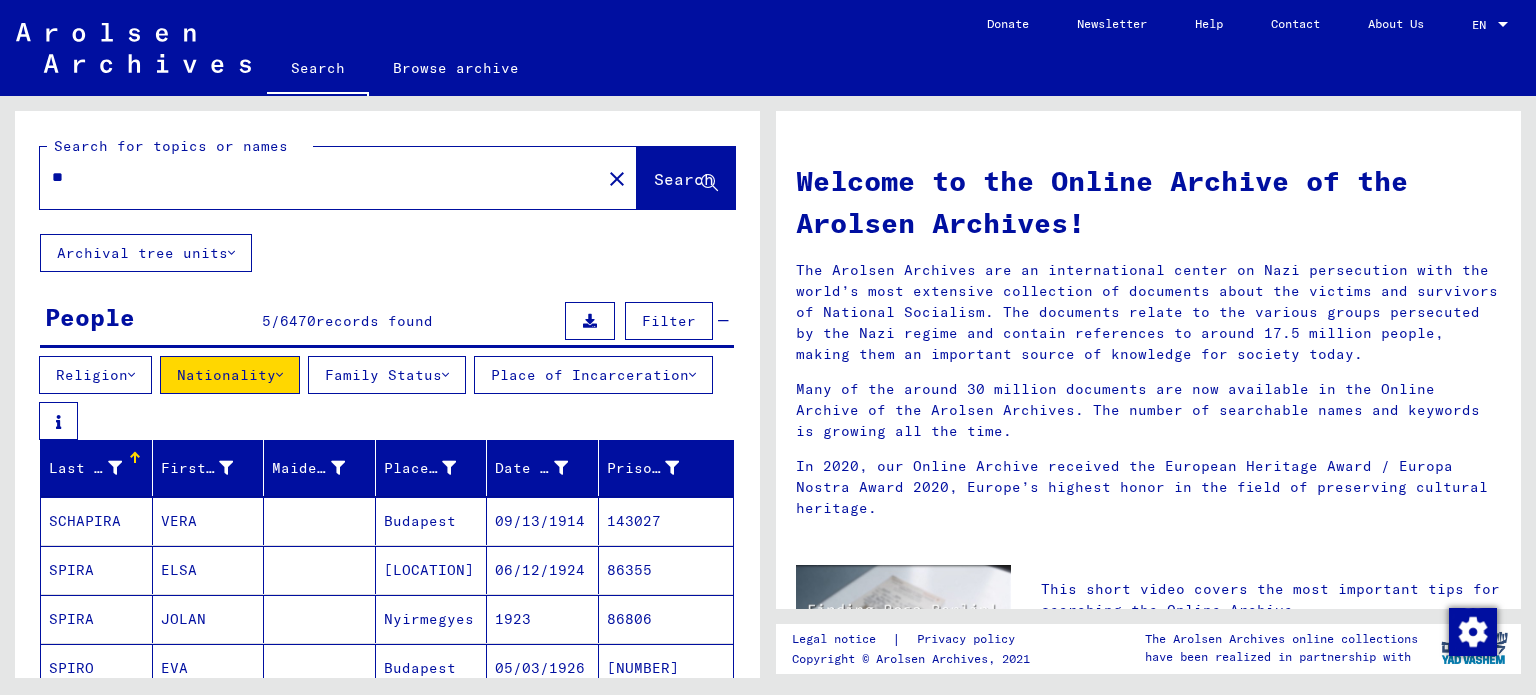 type on "*" 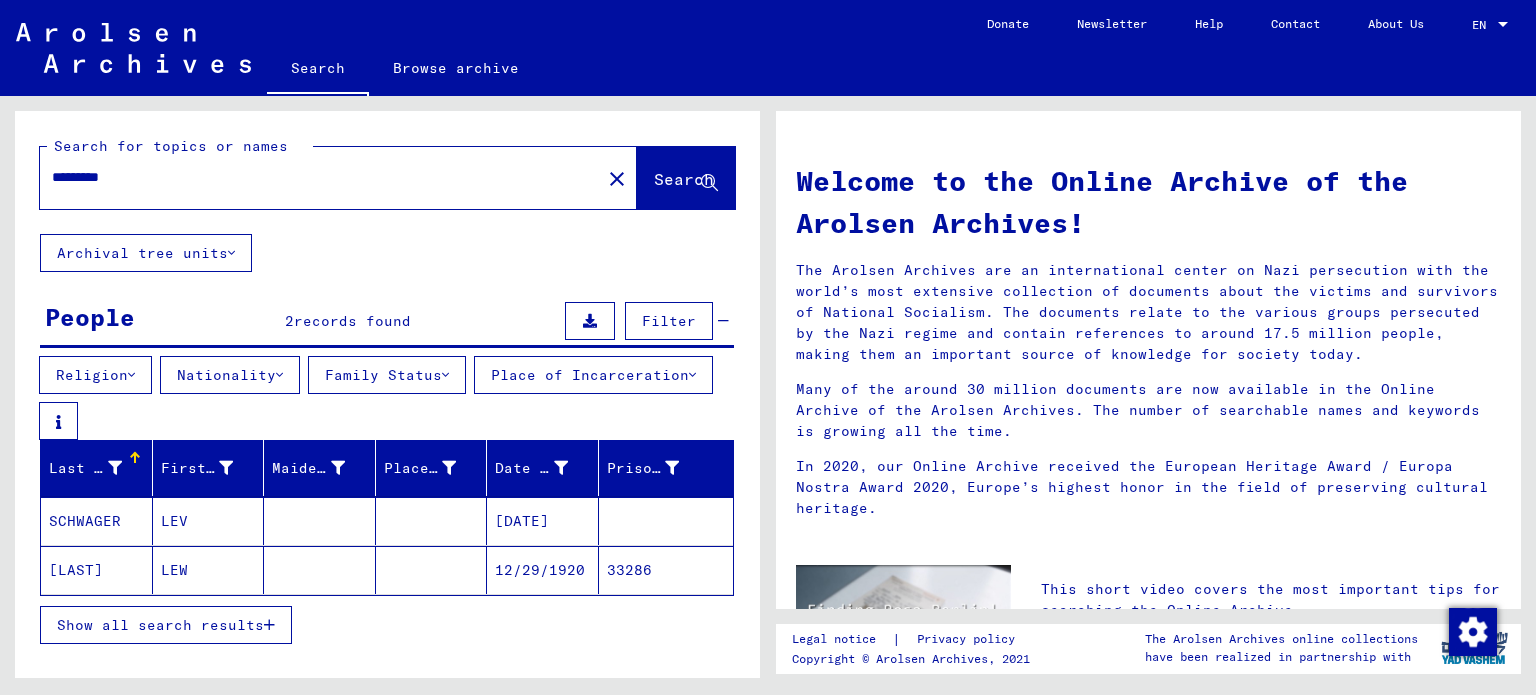 click on "Search" 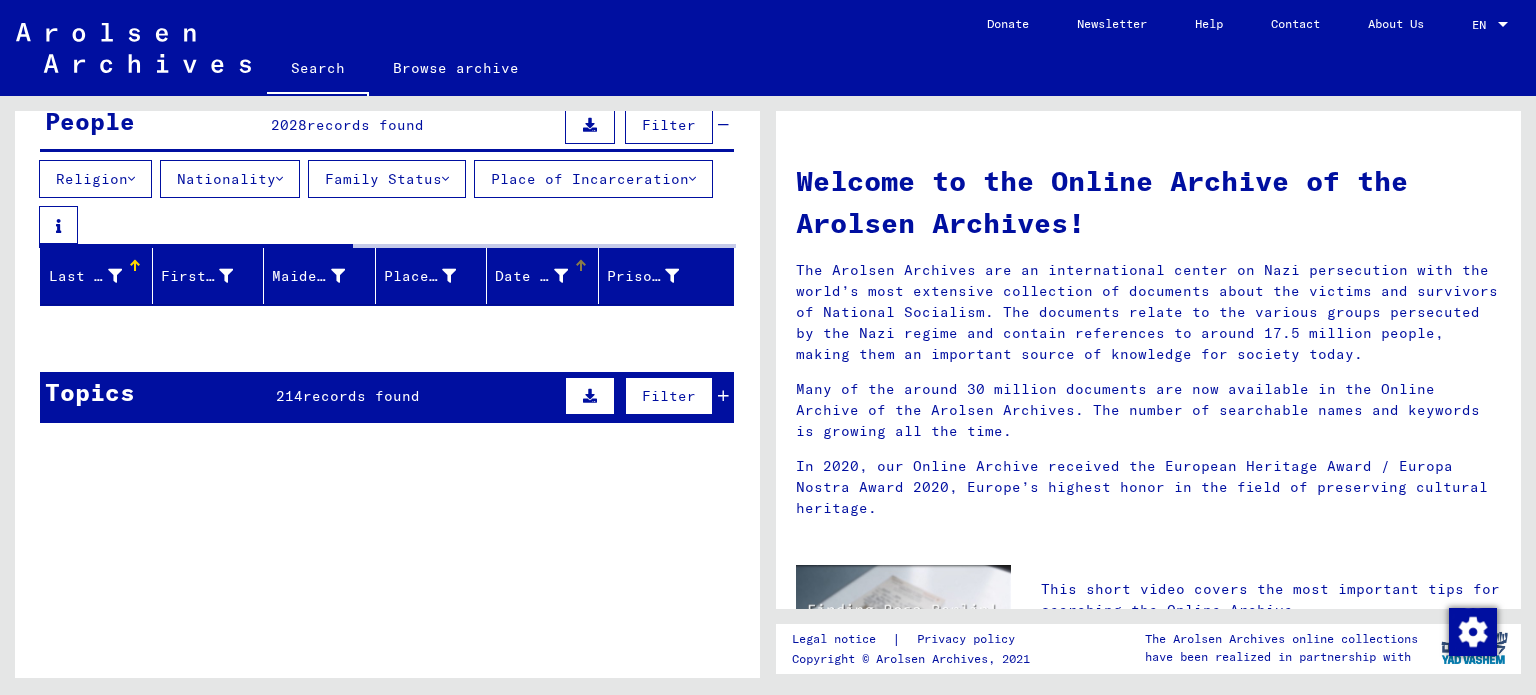 scroll, scrollTop: 204, scrollLeft: 0, axis: vertical 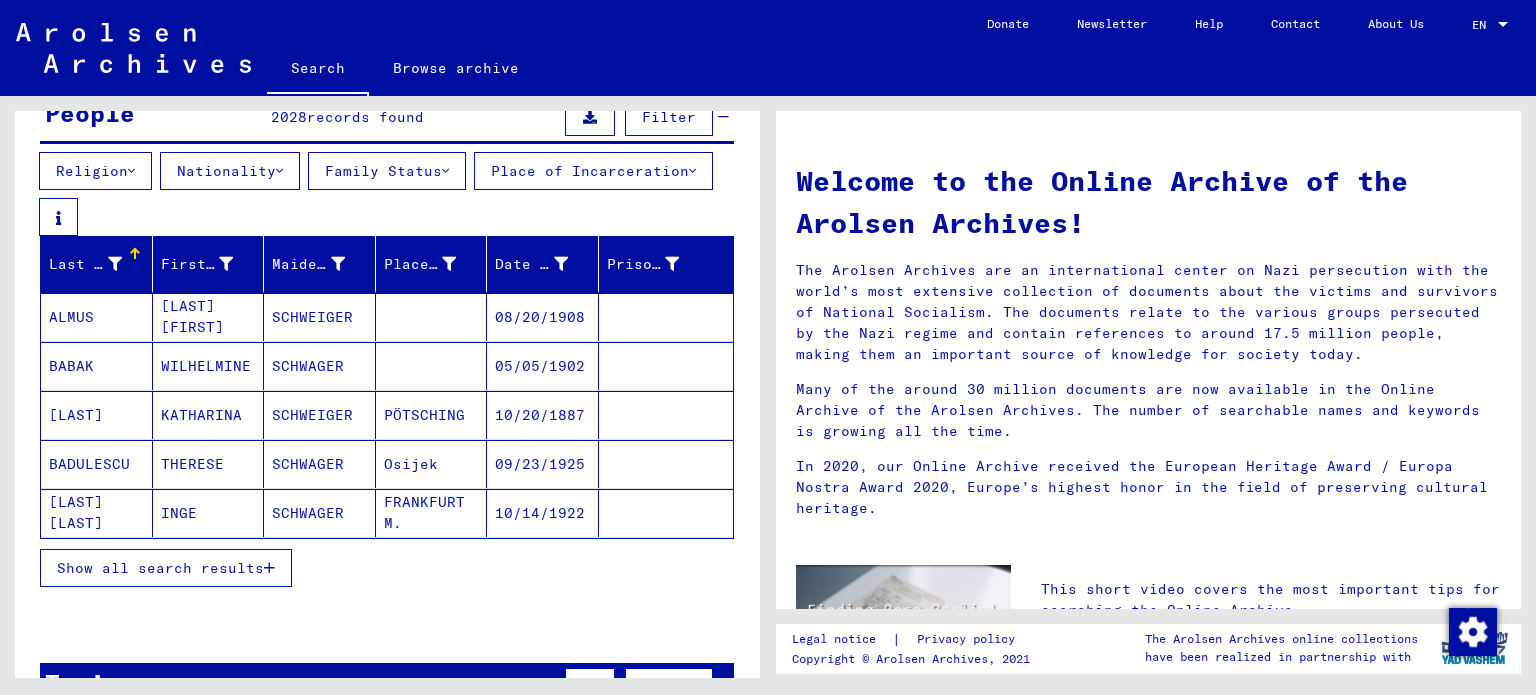 click on "Show all search results" at bounding box center [160, 568] 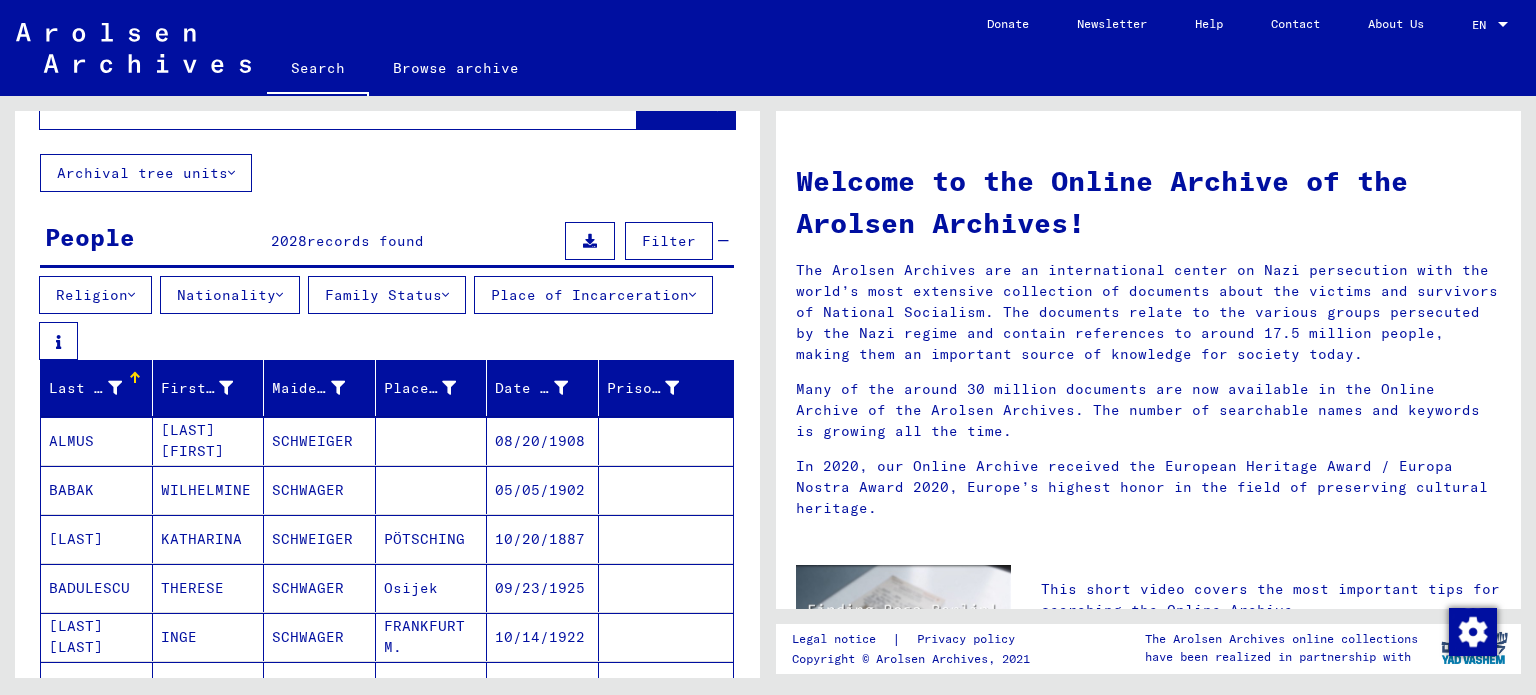 scroll, scrollTop: 0, scrollLeft: 0, axis: both 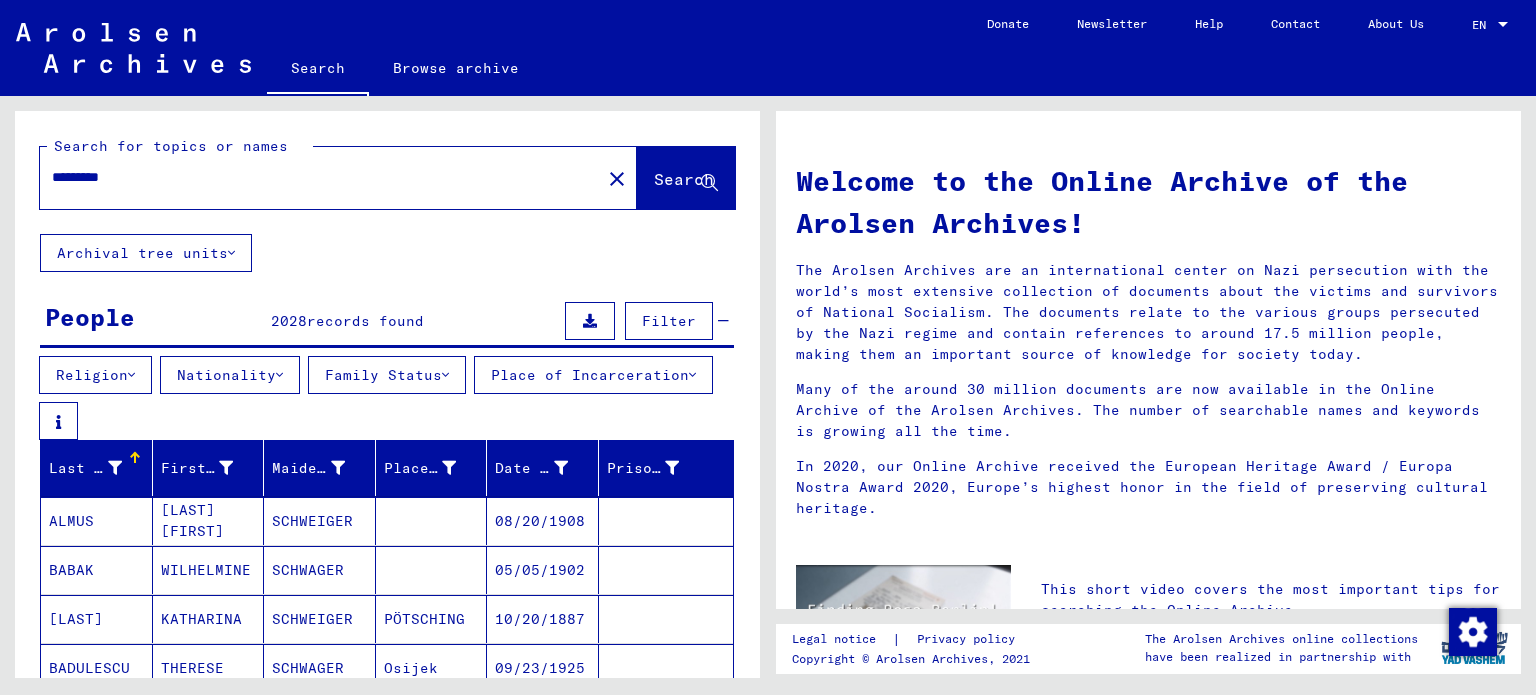 click on "Nationality" at bounding box center [230, 375] 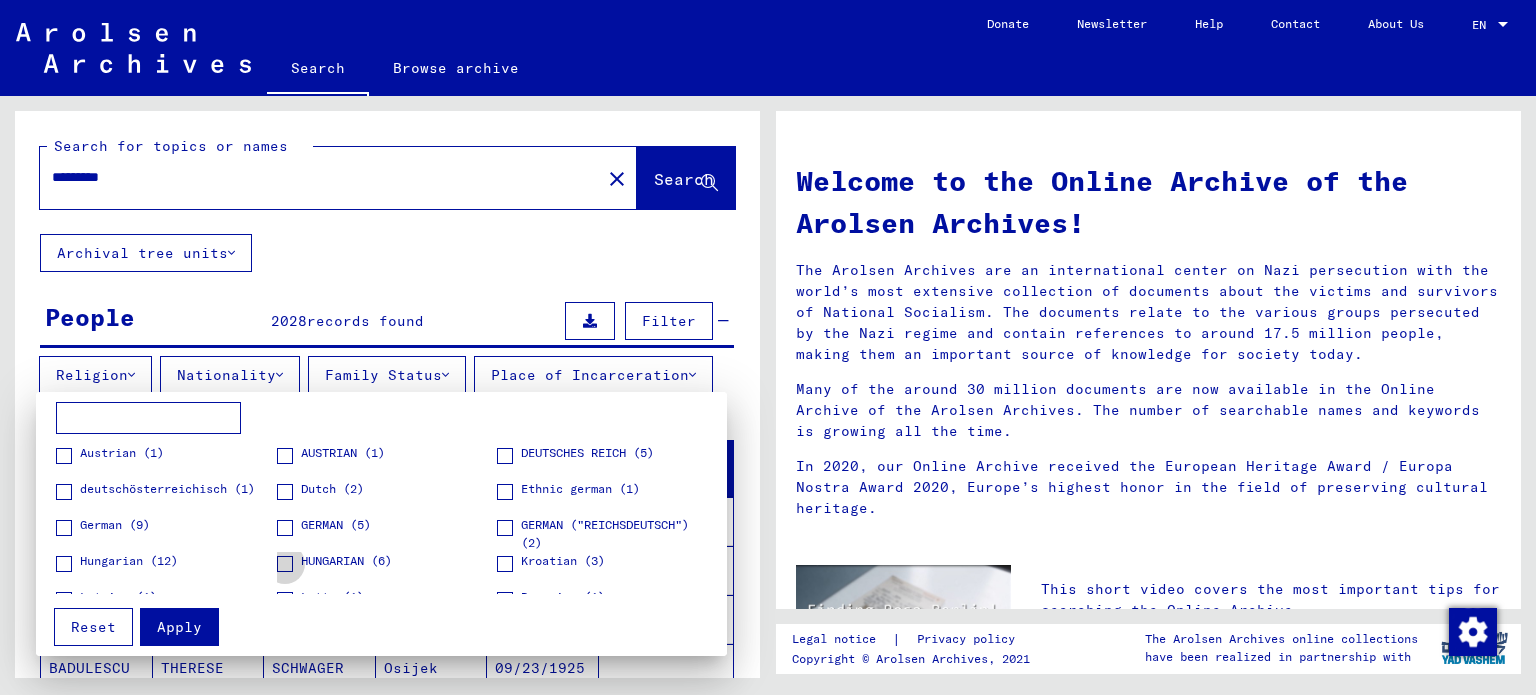 click at bounding box center (285, 564) 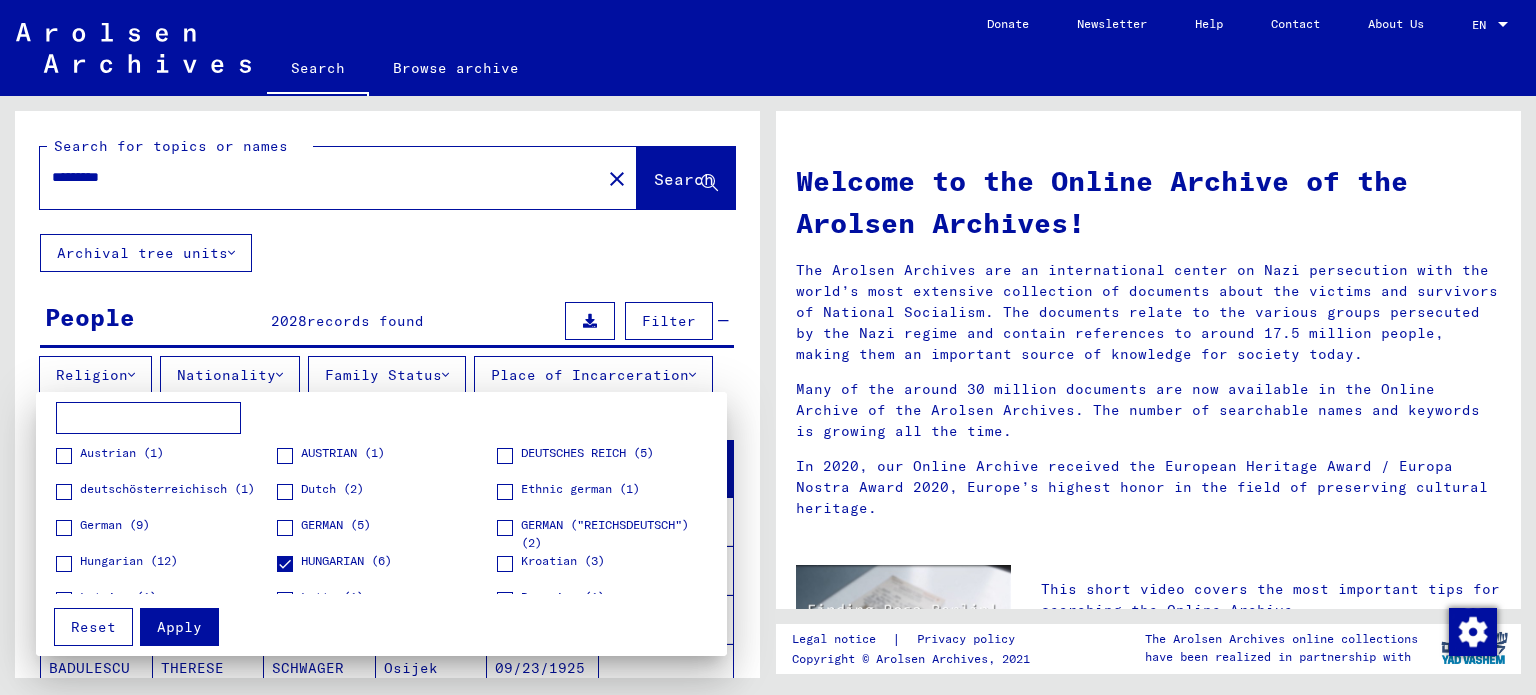 scroll, scrollTop: 100, scrollLeft: 0, axis: vertical 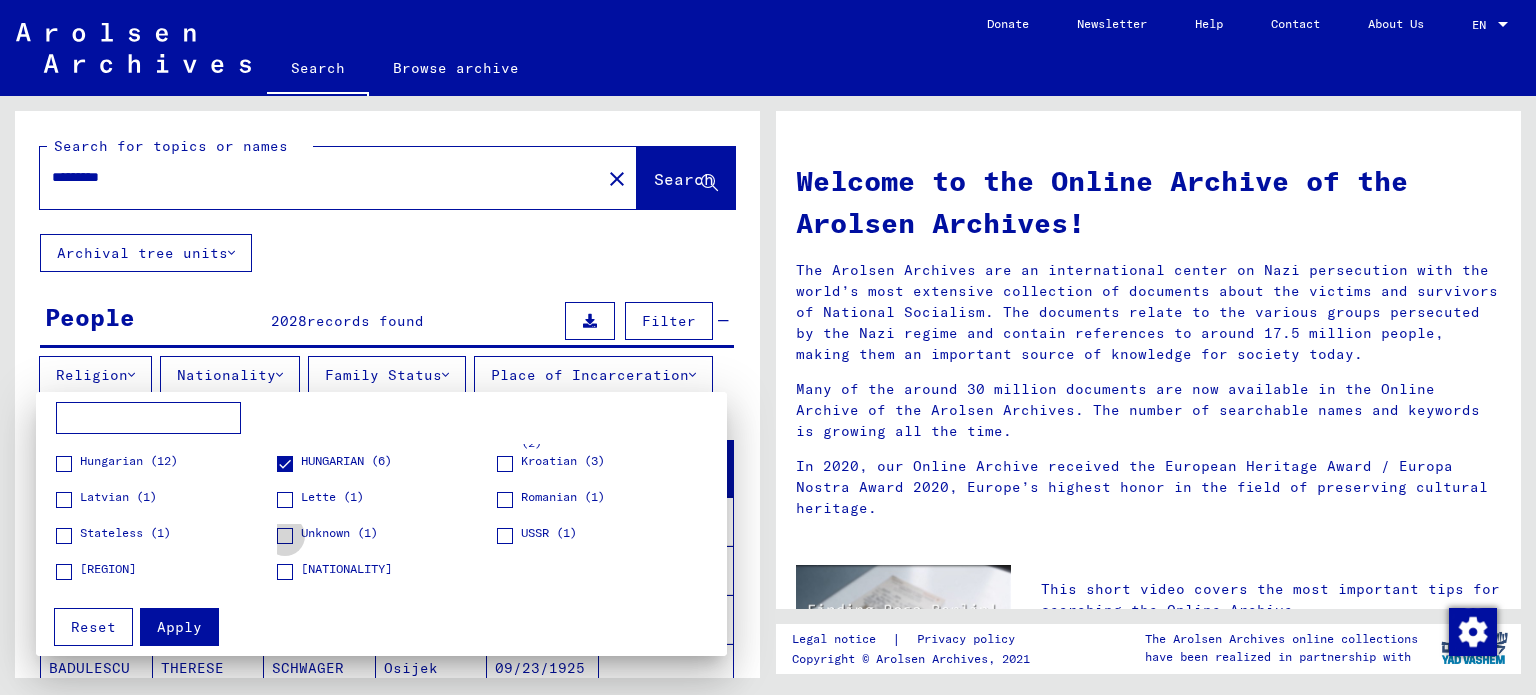 click at bounding box center [285, 536] 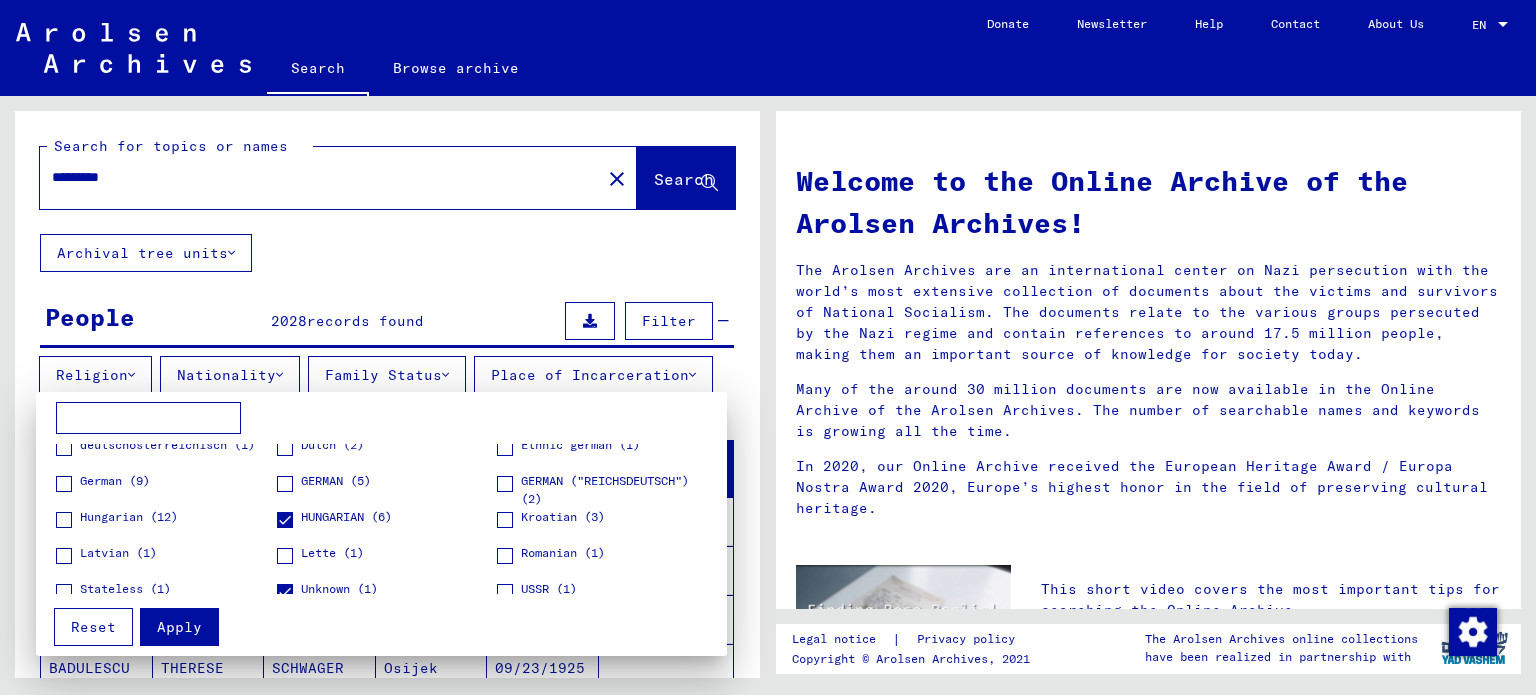 scroll, scrollTop: 0, scrollLeft: 0, axis: both 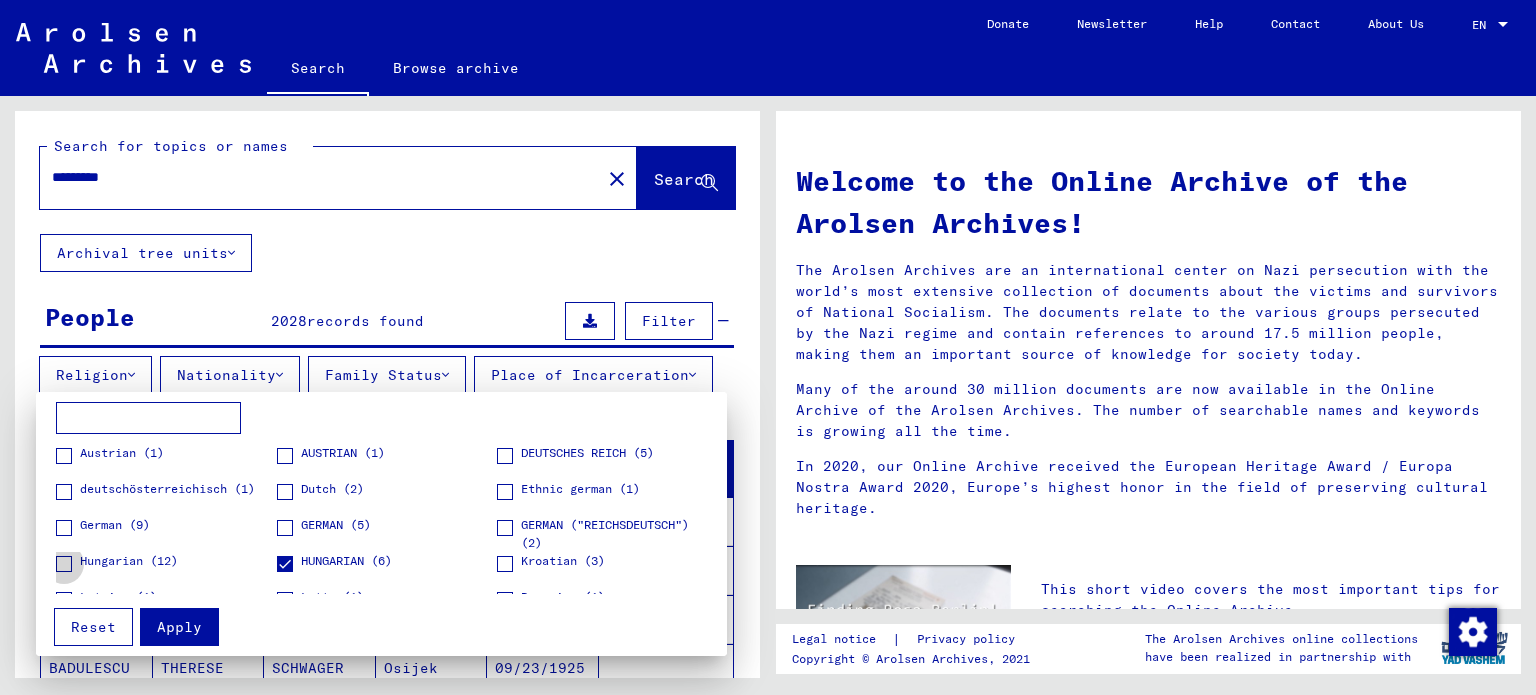 click at bounding box center (64, 564) 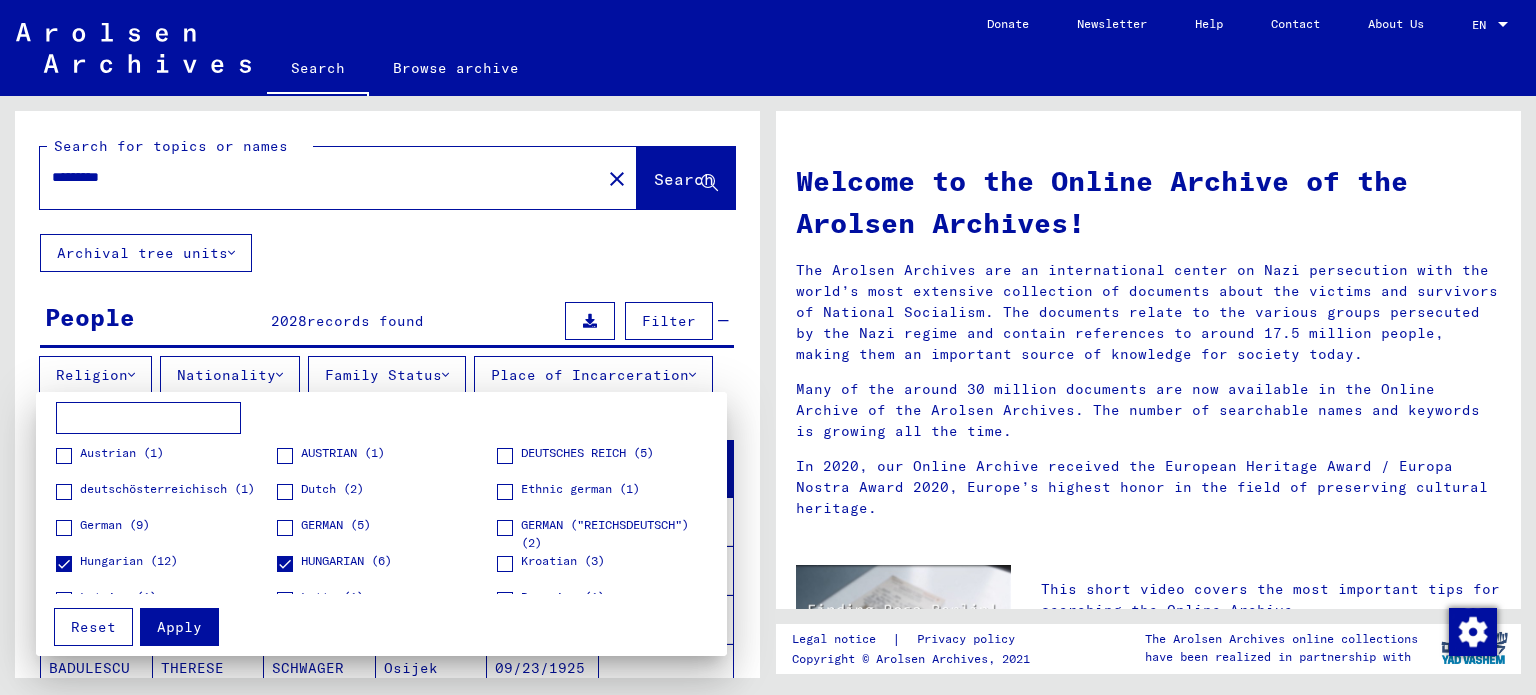 scroll, scrollTop: 100, scrollLeft: 0, axis: vertical 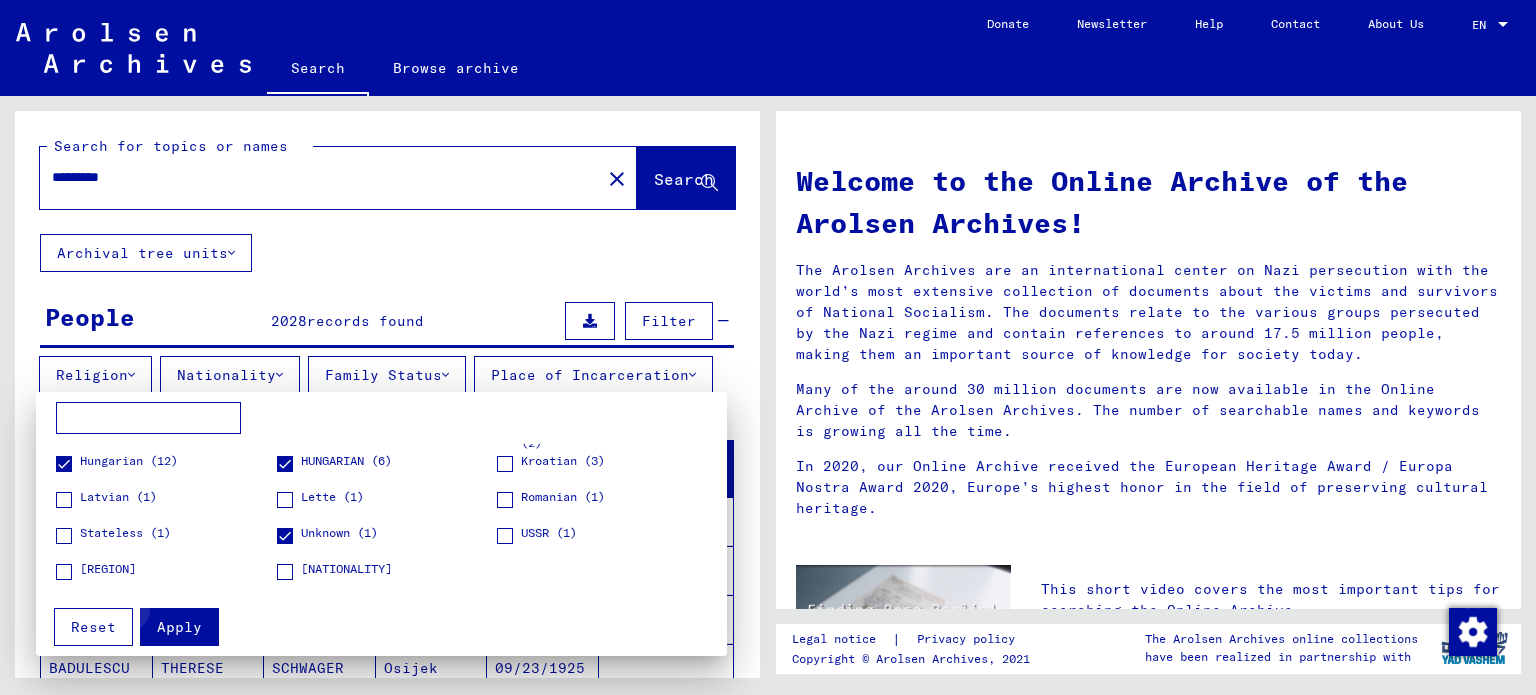 click on "Apply" at bounding box center [179, 627] 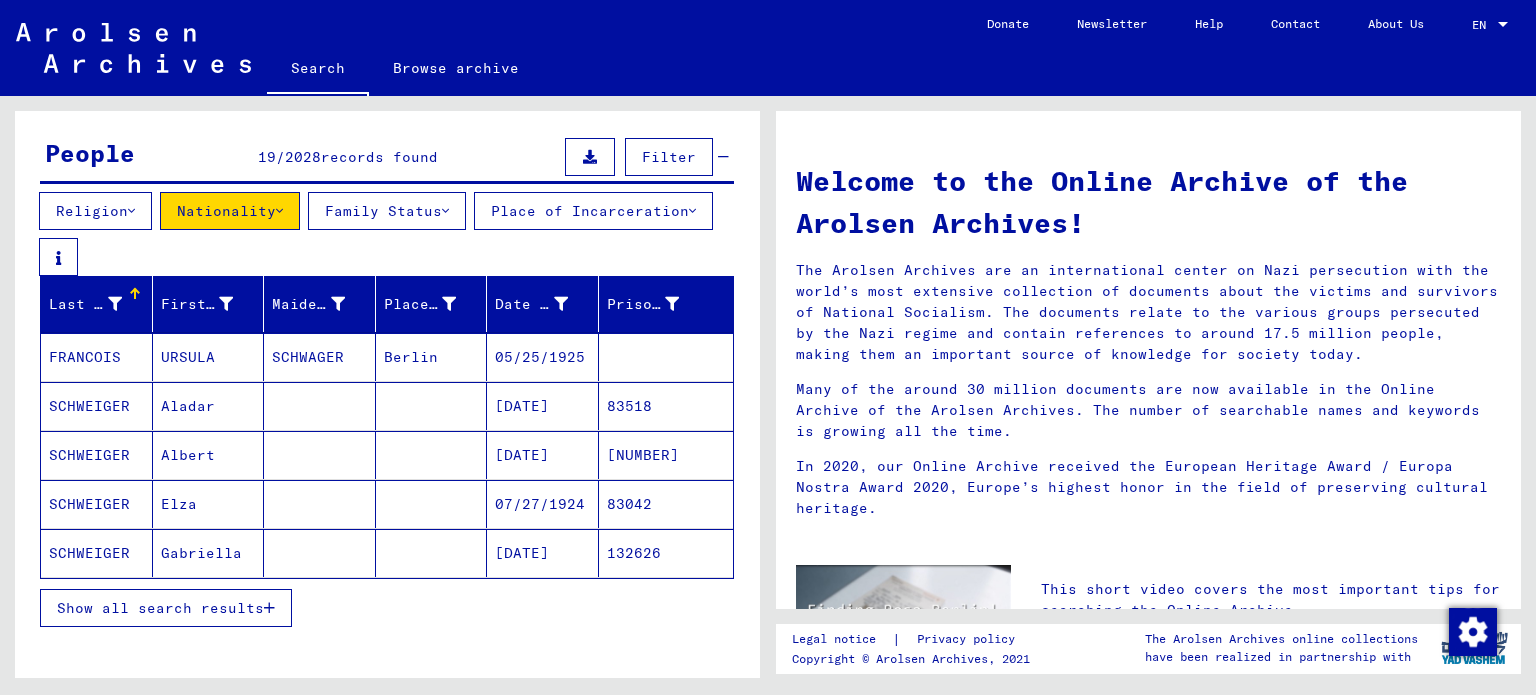 scroll, scrollTop: 168, scrollLeft: 0, axis: vertical 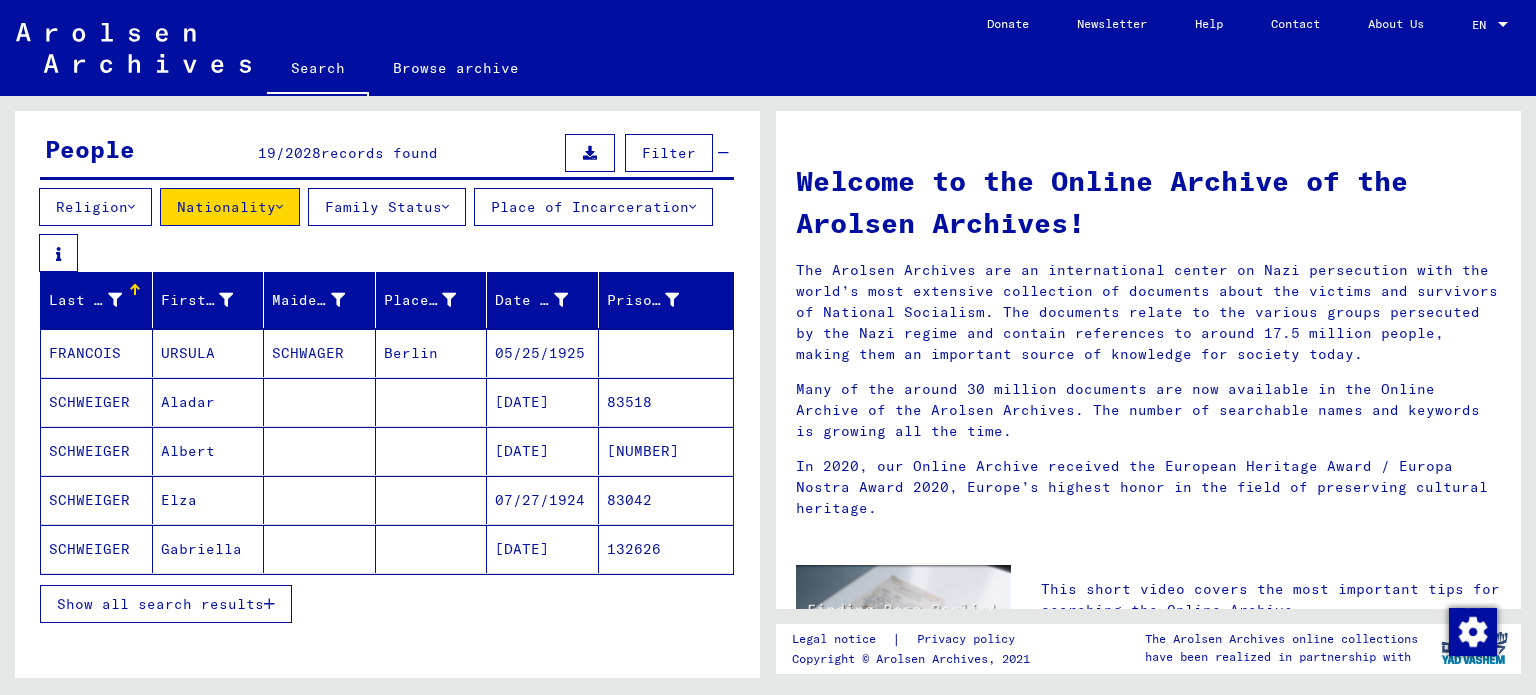 click on "Show all search results" at bounding box center [160, 604] 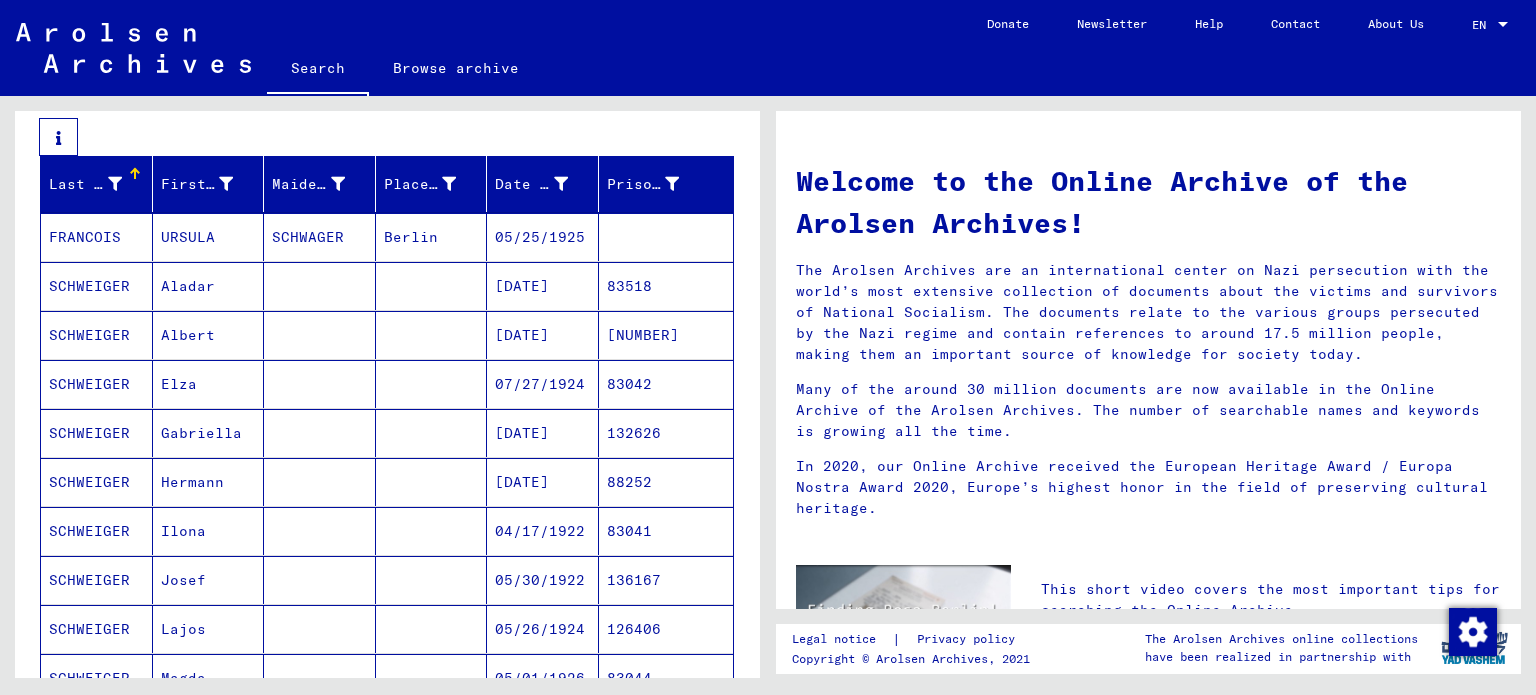 scroll, scrollTop: 286, scrollLeft: 0, axis: vertical 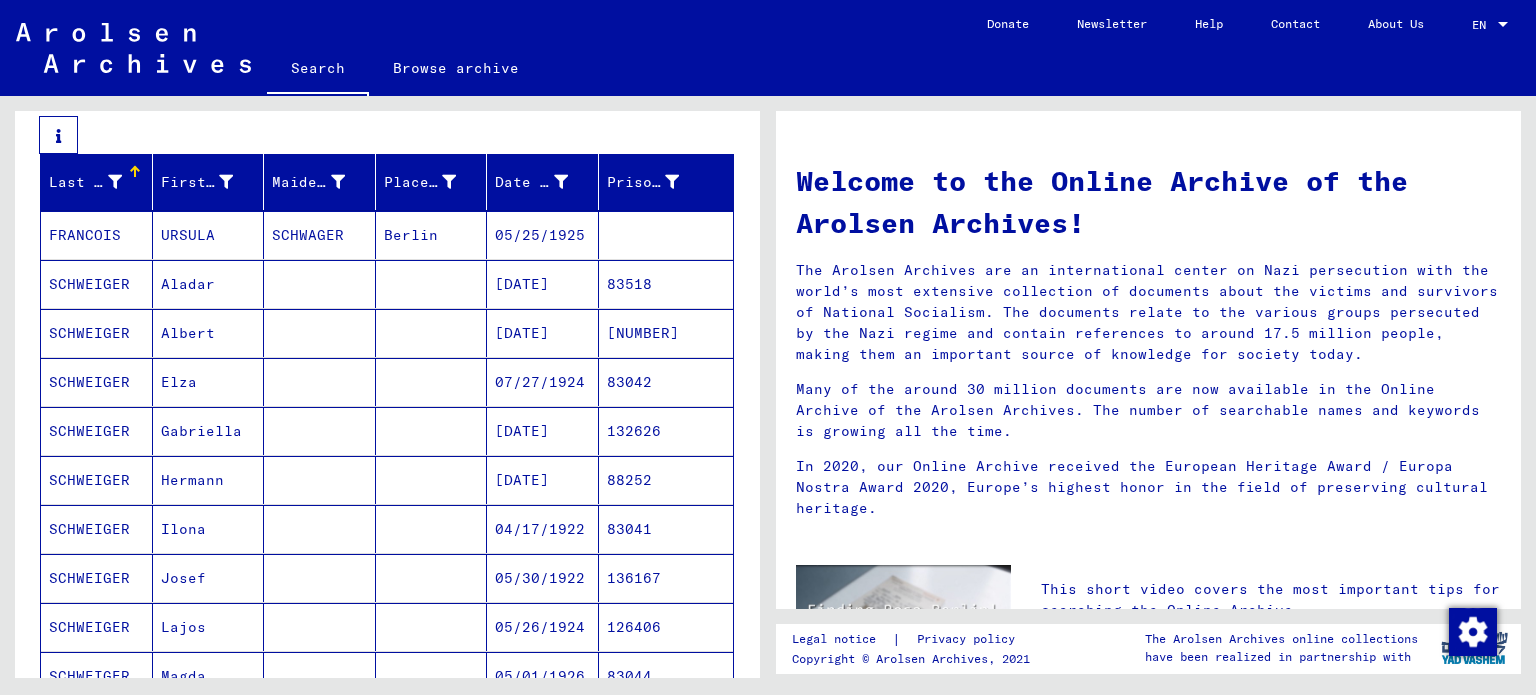 click on "[DATE]" at bounding box center (543, 529) 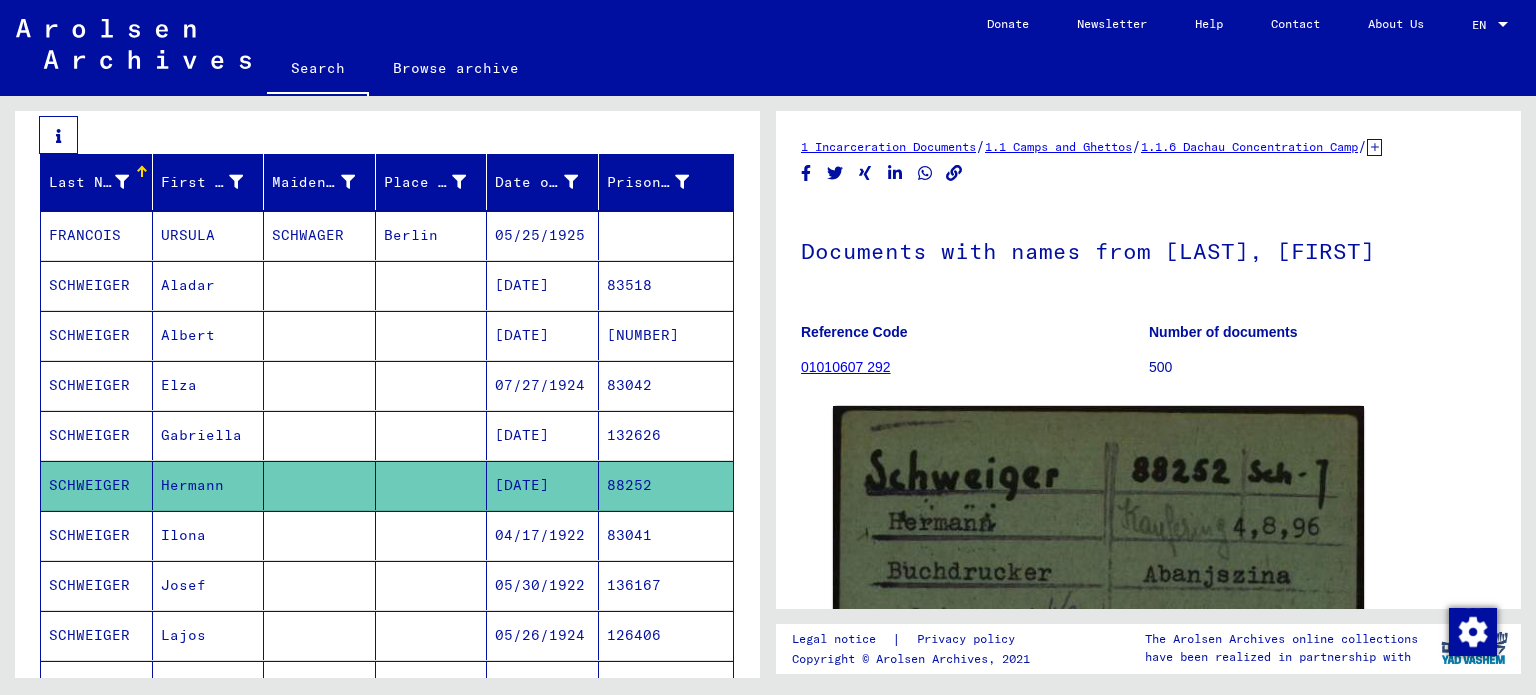 scroll, scrollTop: 0, scrollLeft: 0, axis: both 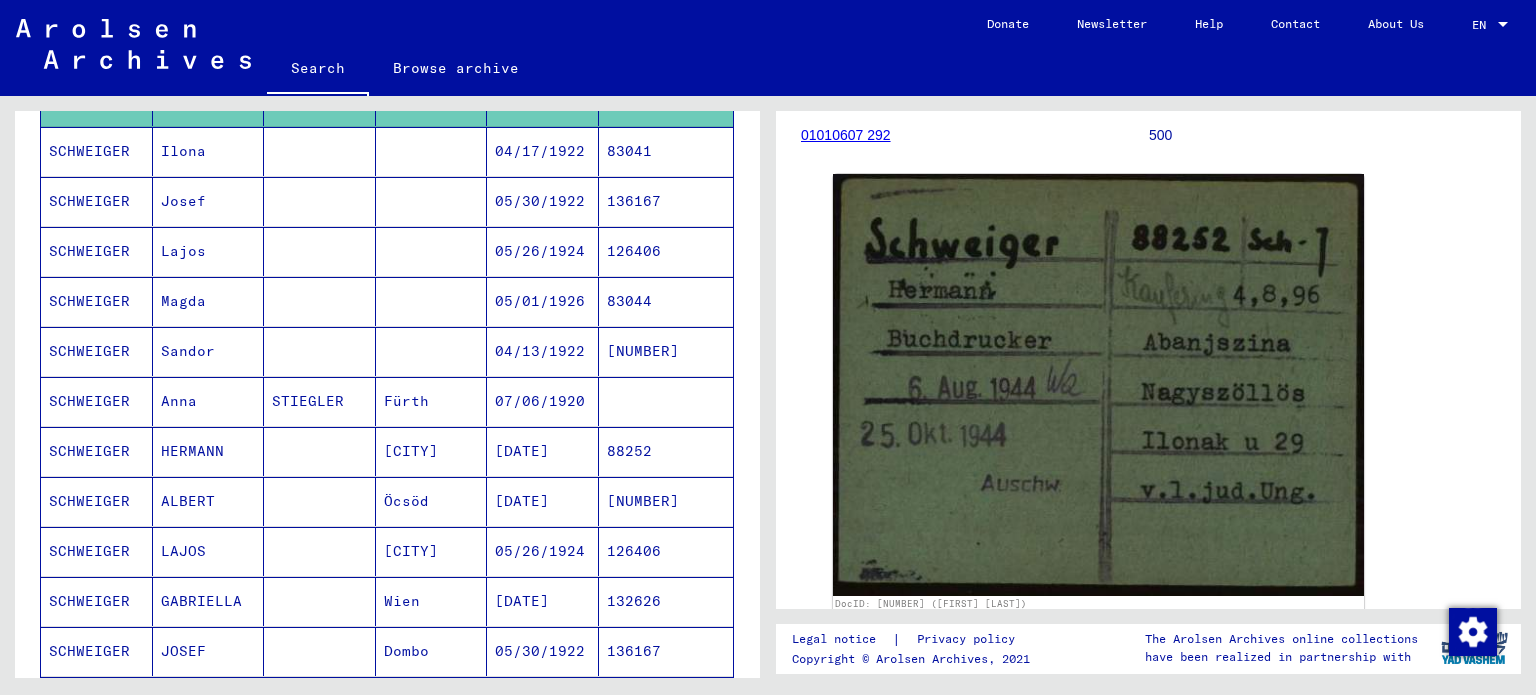 click on "88252" at bounding box center (666, 501) 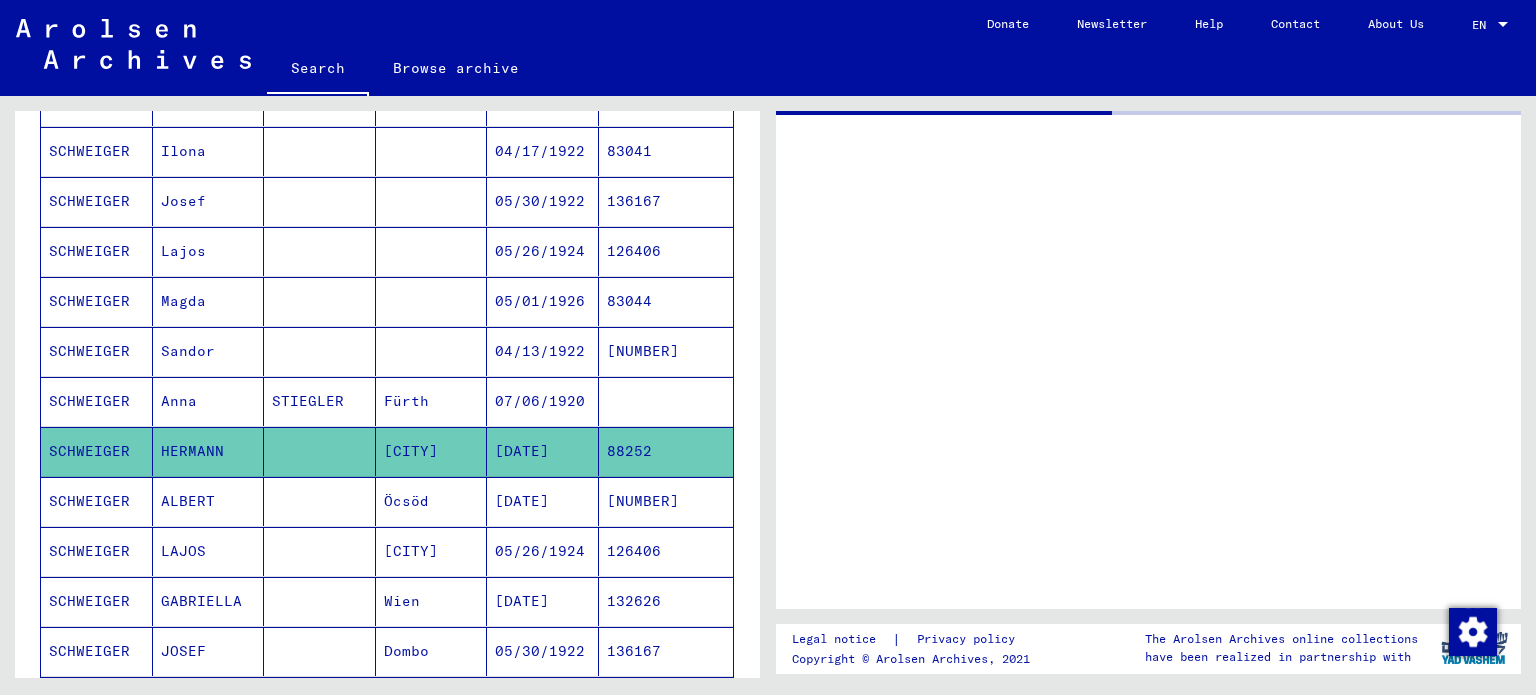 scroll, scrollTop: 0, scrollLeft: 0, axis: both 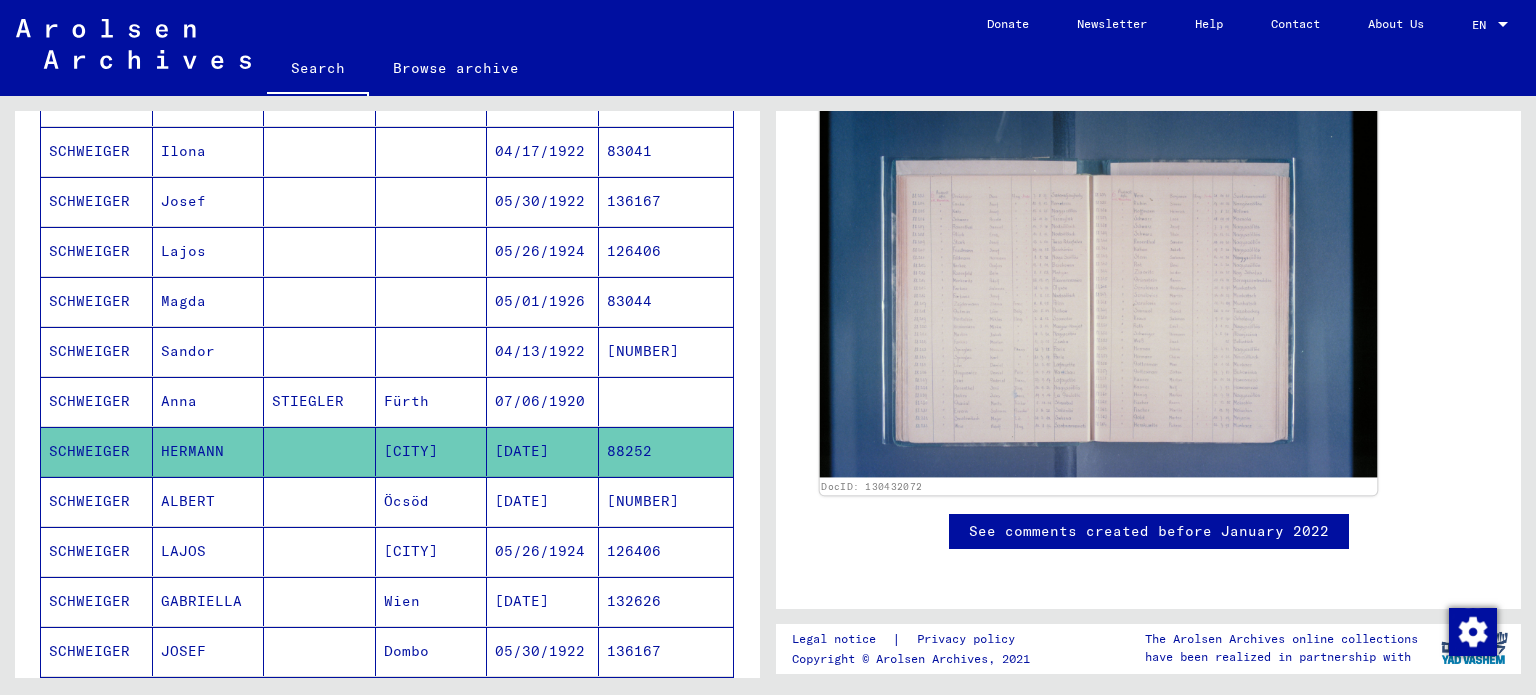 click 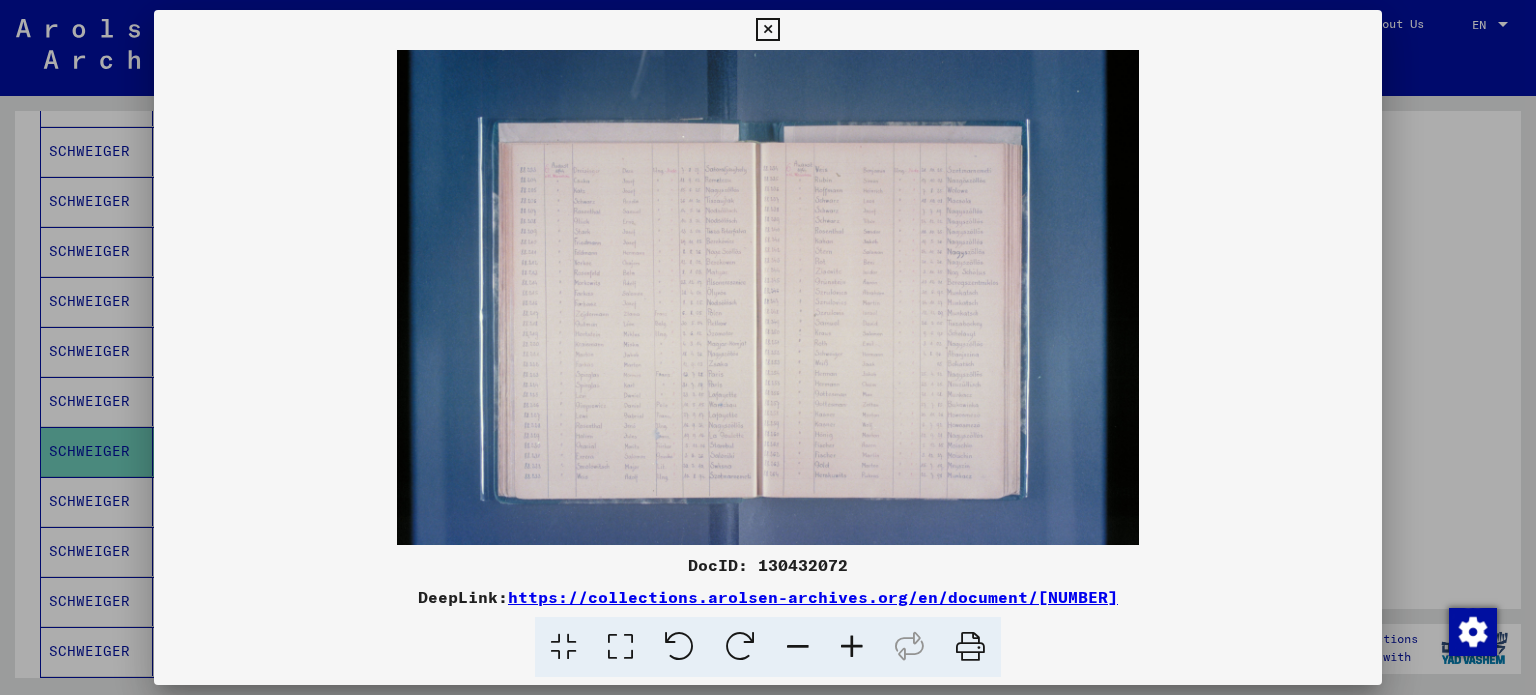 click at bounding box center [852, 647] 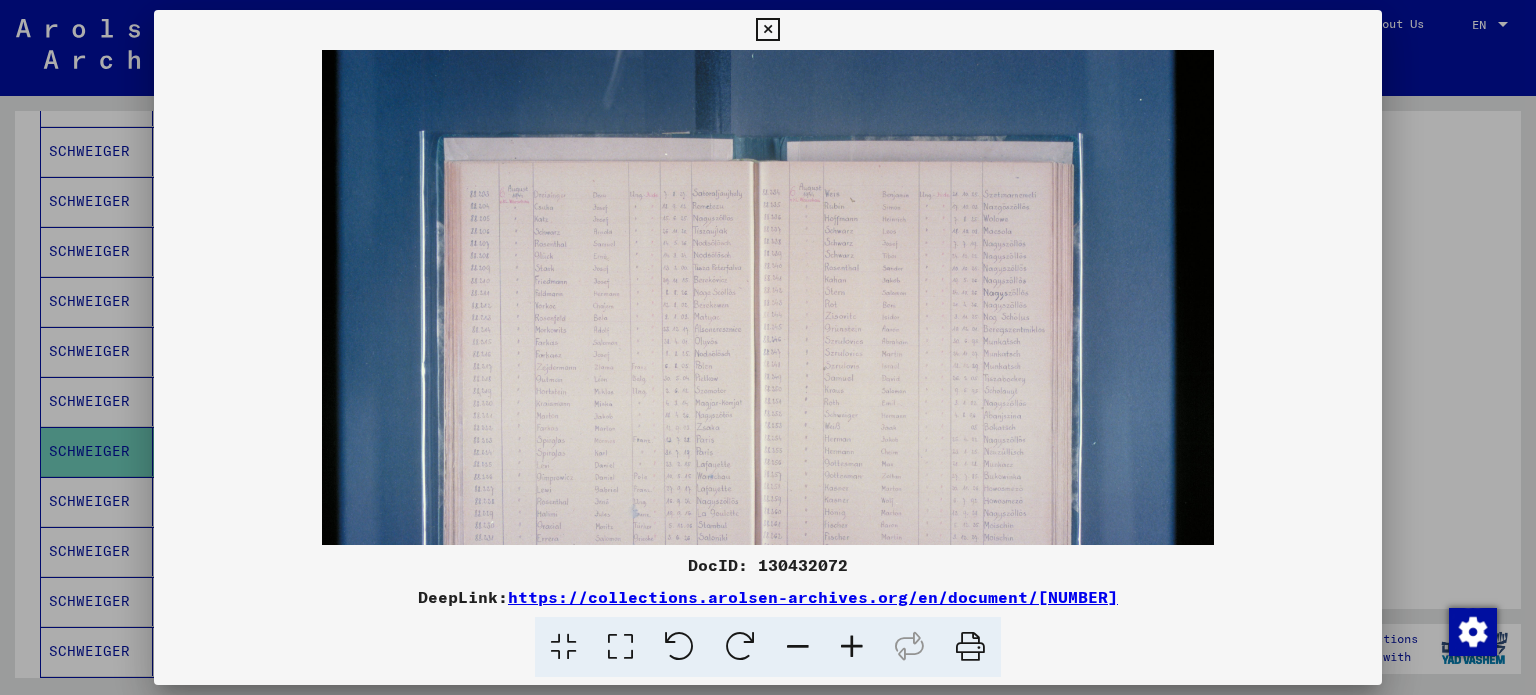 click at bounding box center [852, 647] 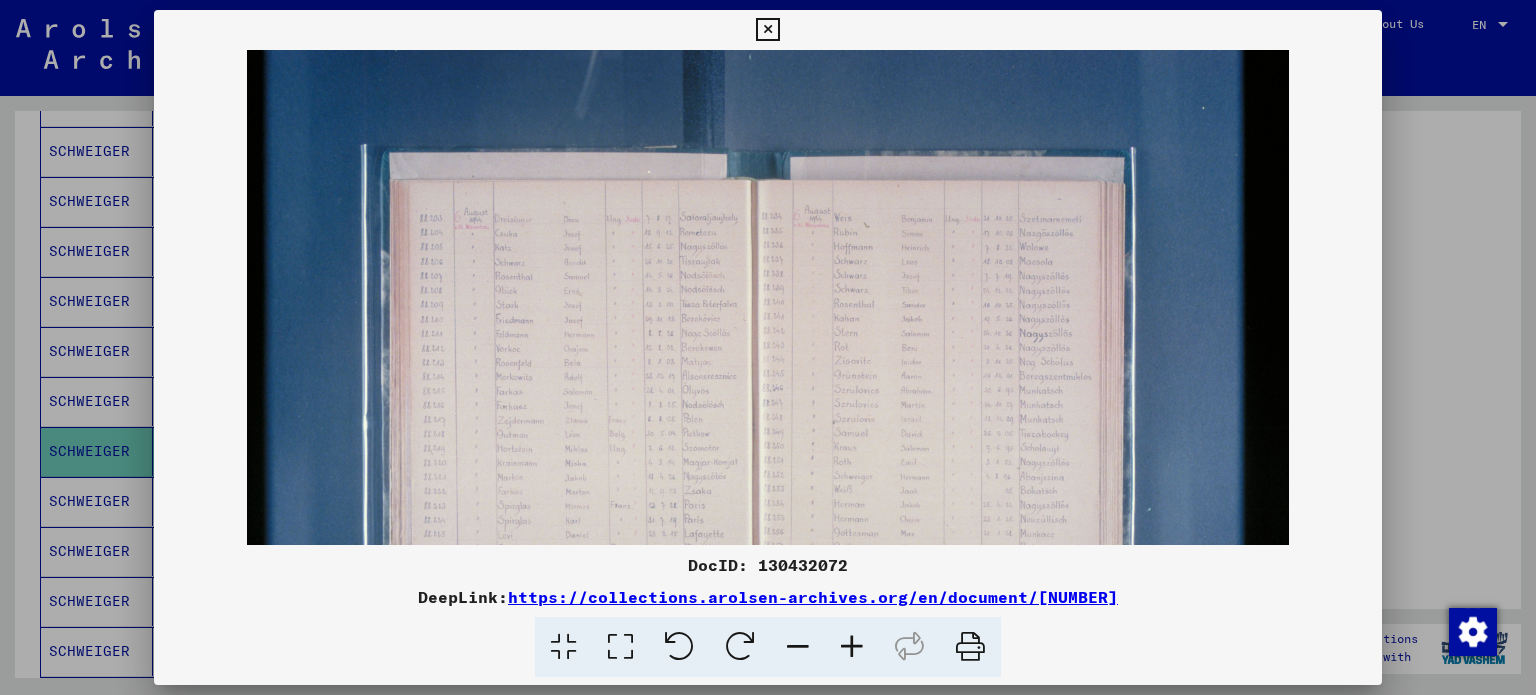 click at bounding box center [852, 647] 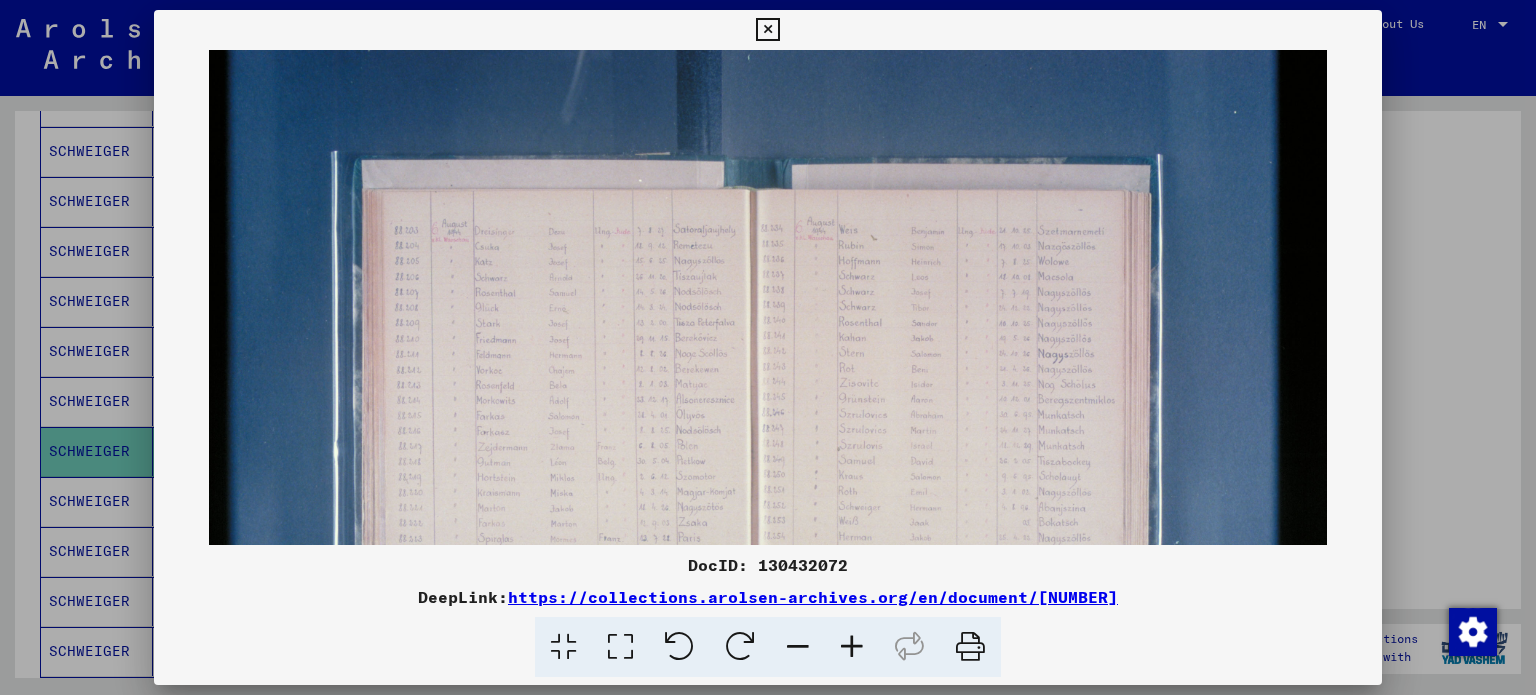 click at bounding box center (852, 647) 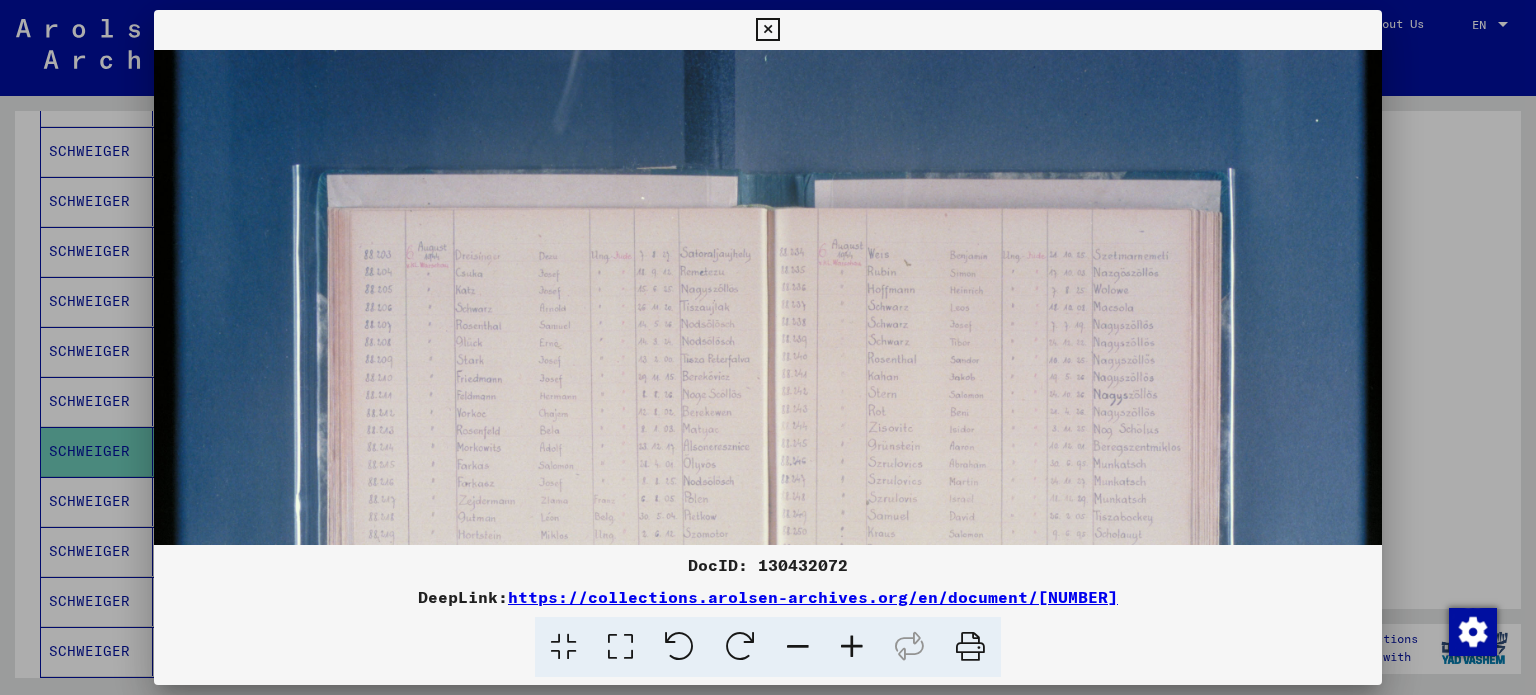 click at bounding box center [852, 647] 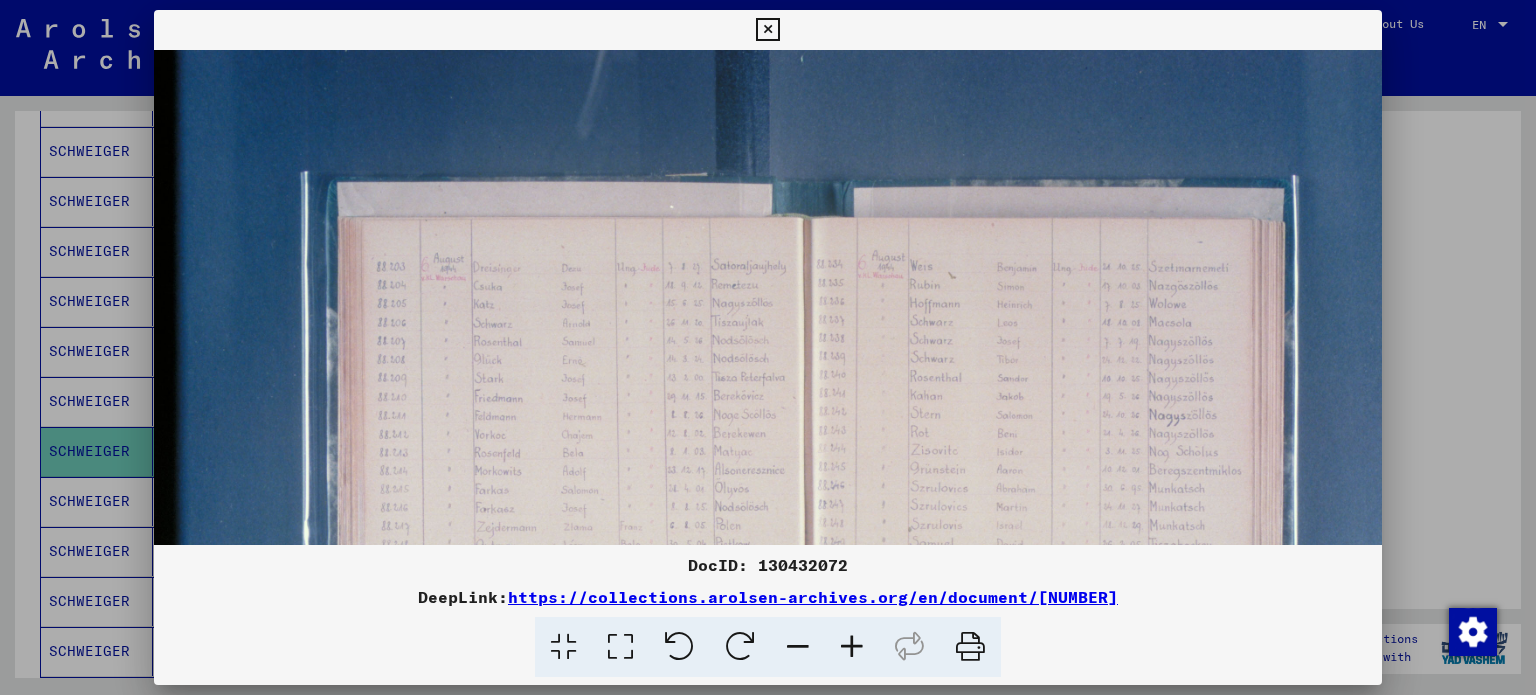click at bounding box center [852, 647] 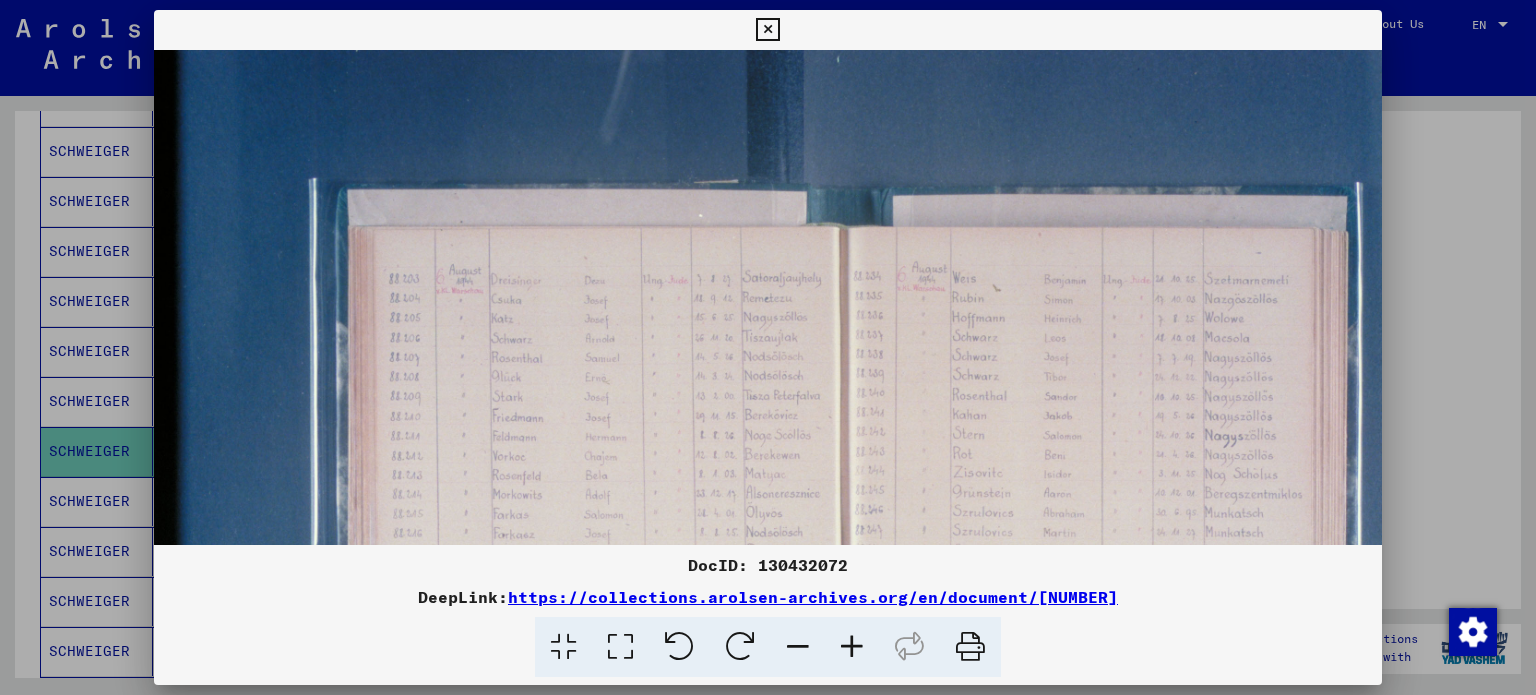 click at bounding box center [852, 647] 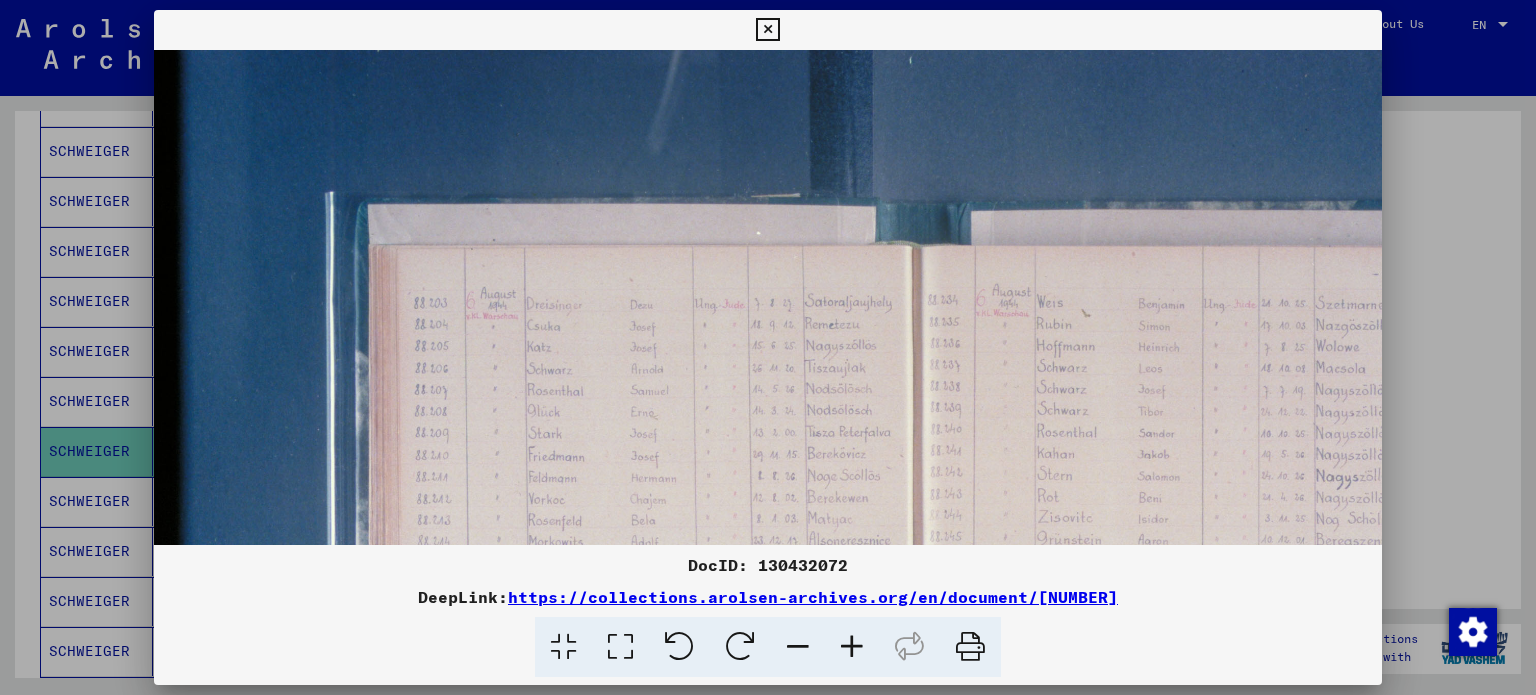 click at bounding box center (852, 647) 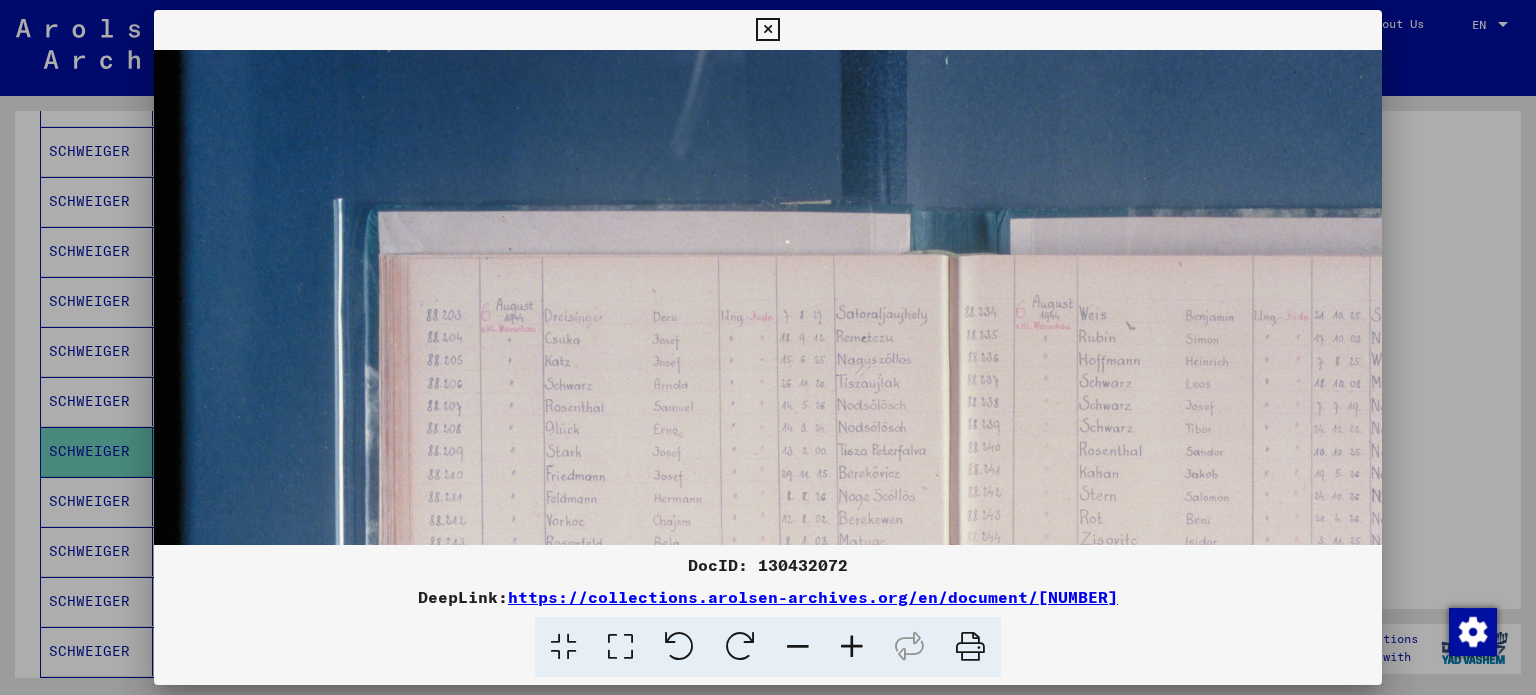 click at bounding box center (852, 647) 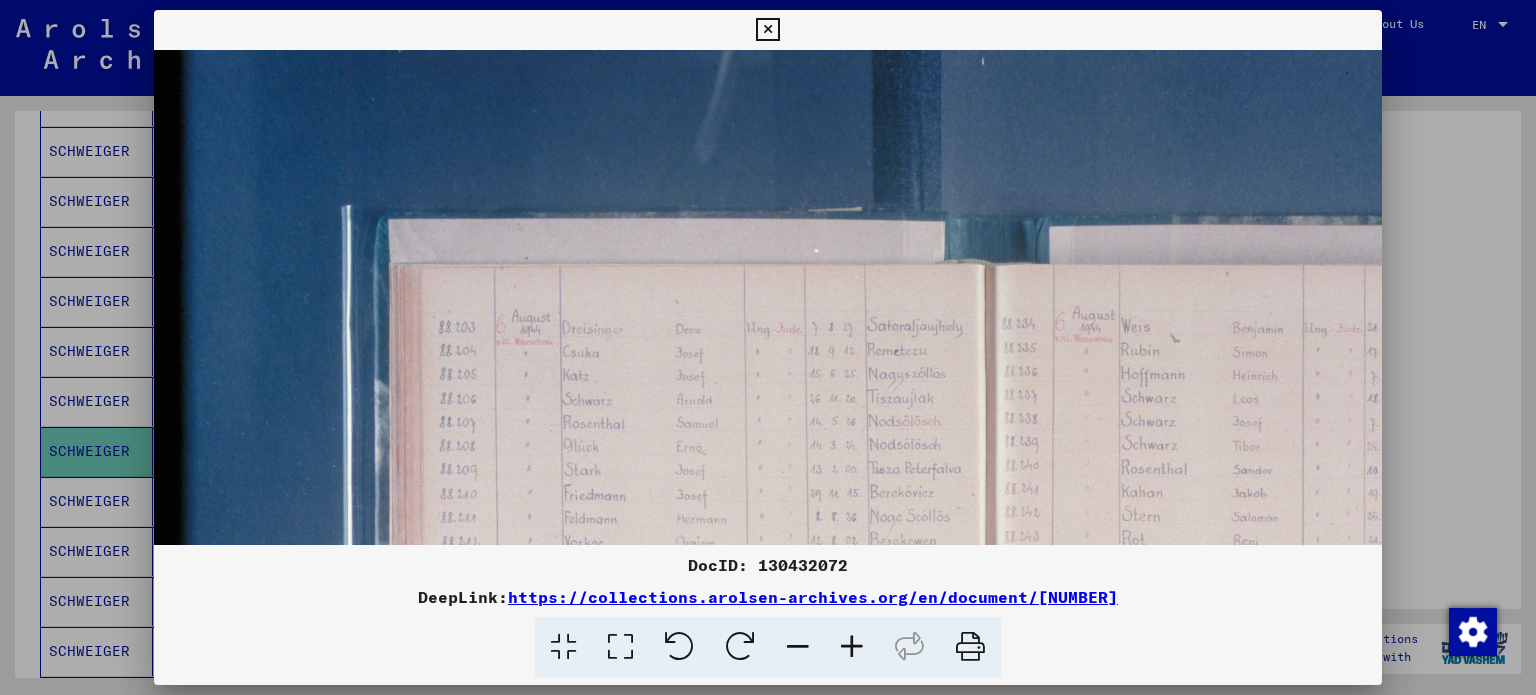 click at bounding box center (1013, 622) 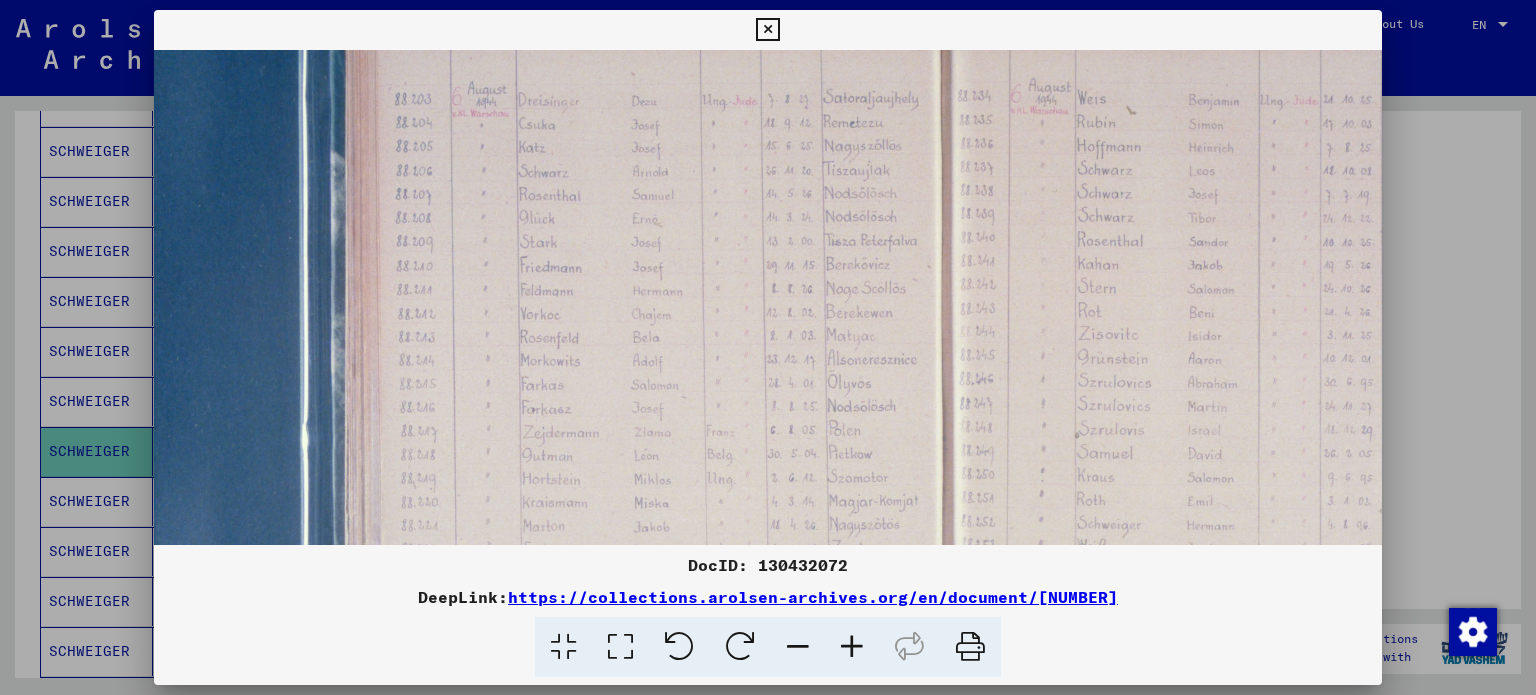 scroll, scrollTop: 252, scrollLeft: 53, axis: both 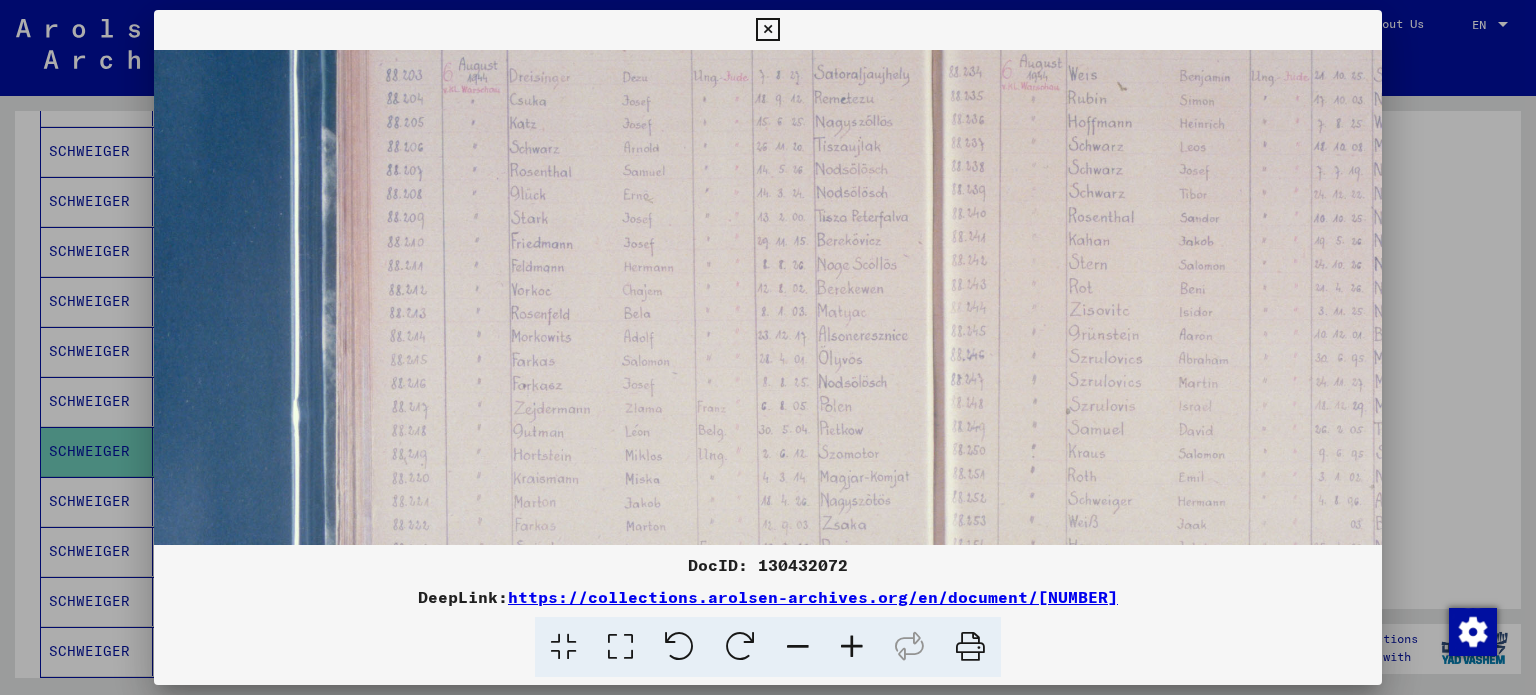 drag, startPoint x: 879, startPoint y: 332, endPoint x: 826, endPoint y: 83, distance: 254.57808 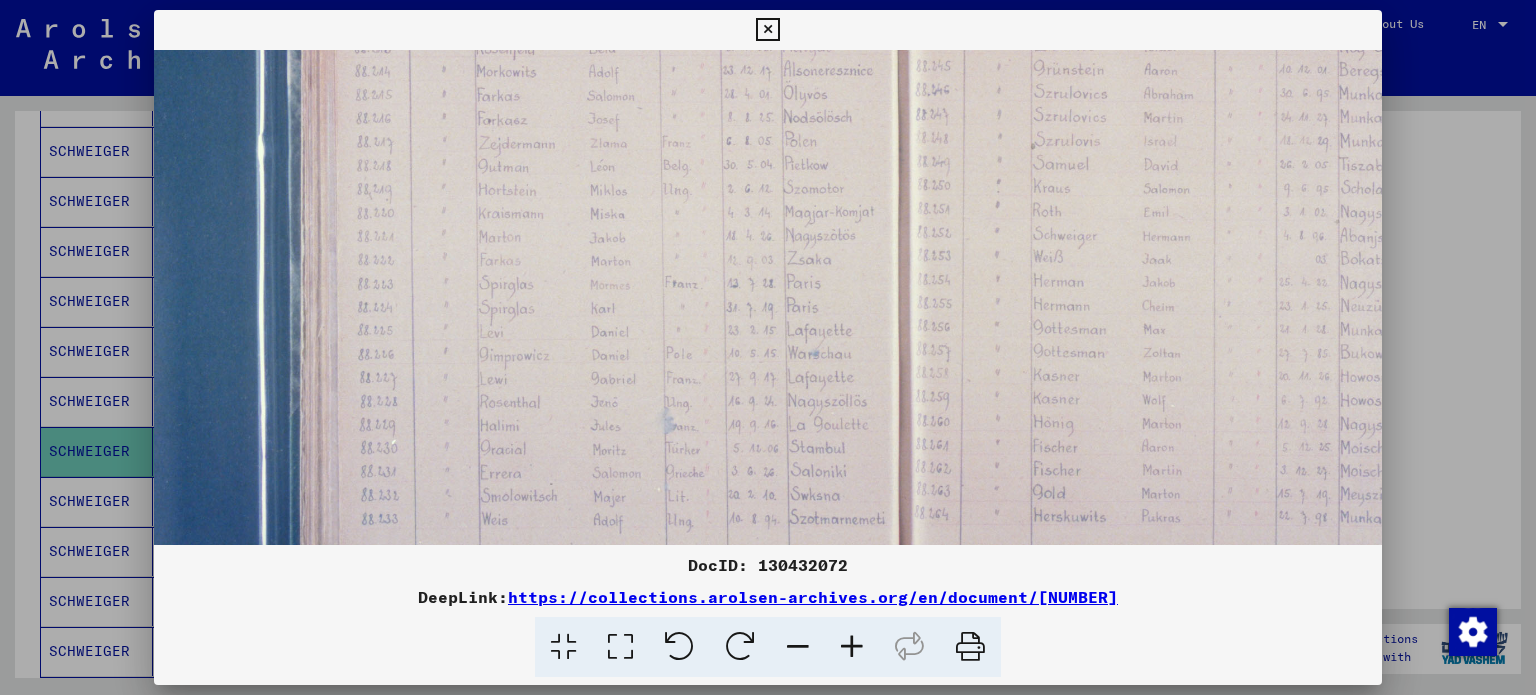 scroll, scrollTop: 524, scrollLeft: 90, axis: both 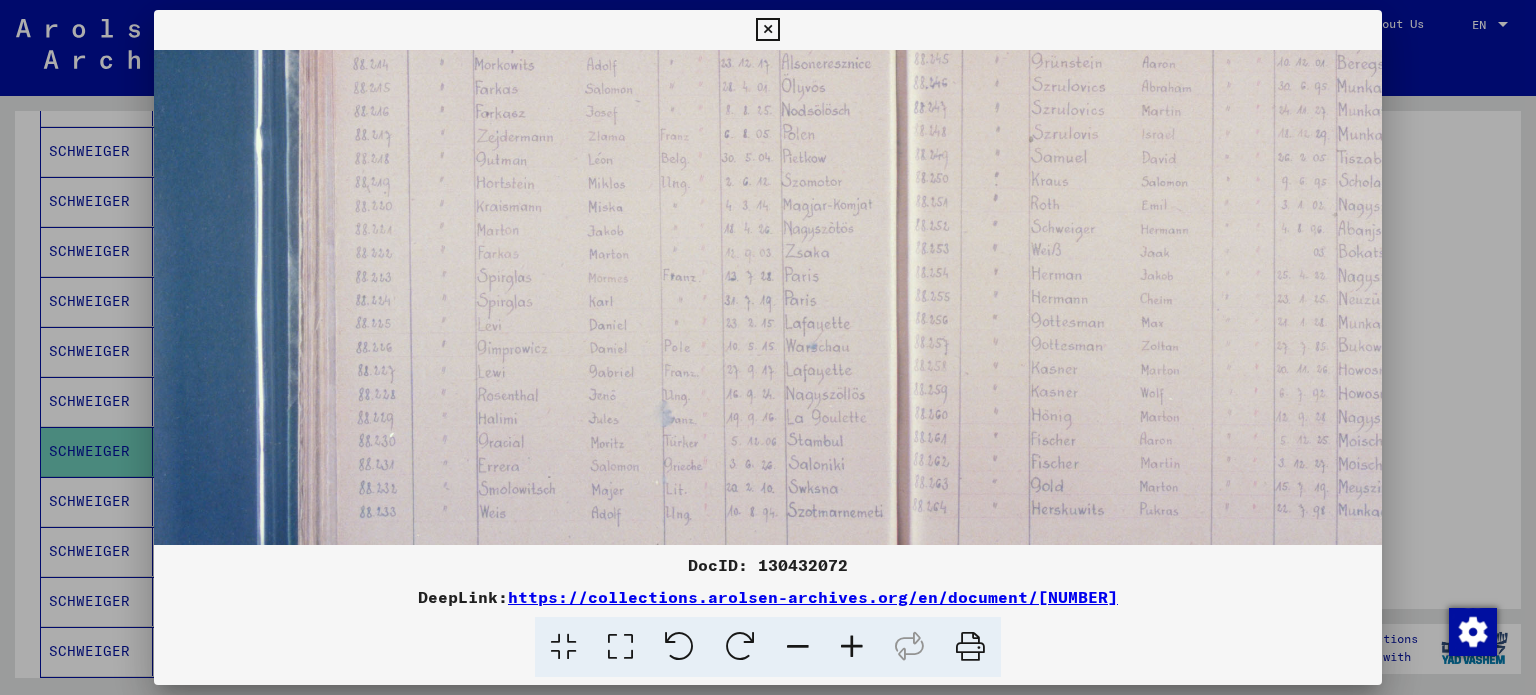 drag, startPoint x: 582, startPoint y: 514, endPoint x: 542, endPoint y: 251, distance: 266.02444 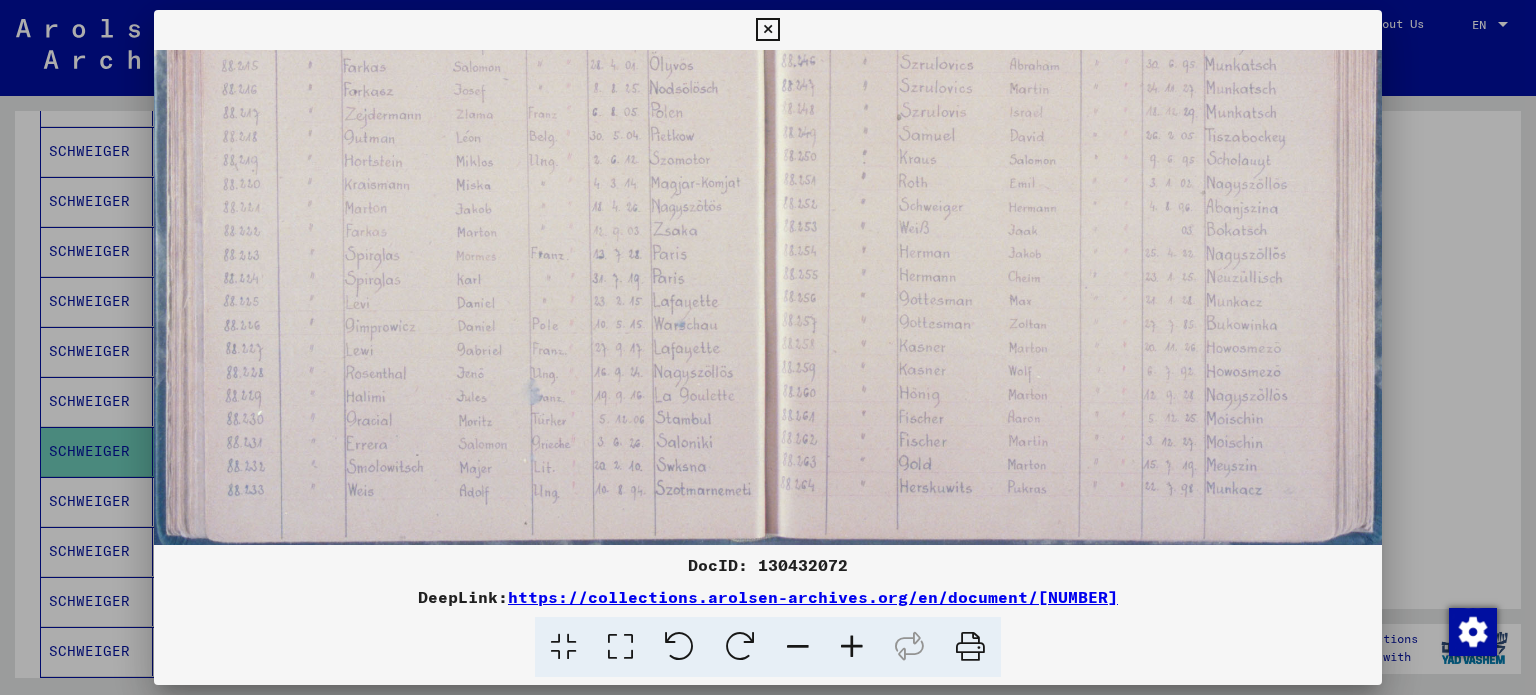 drag, startPoint x: 588, startPoint y: 485, endPoint x: 459, endPoint y: 465, distance: 130.54118 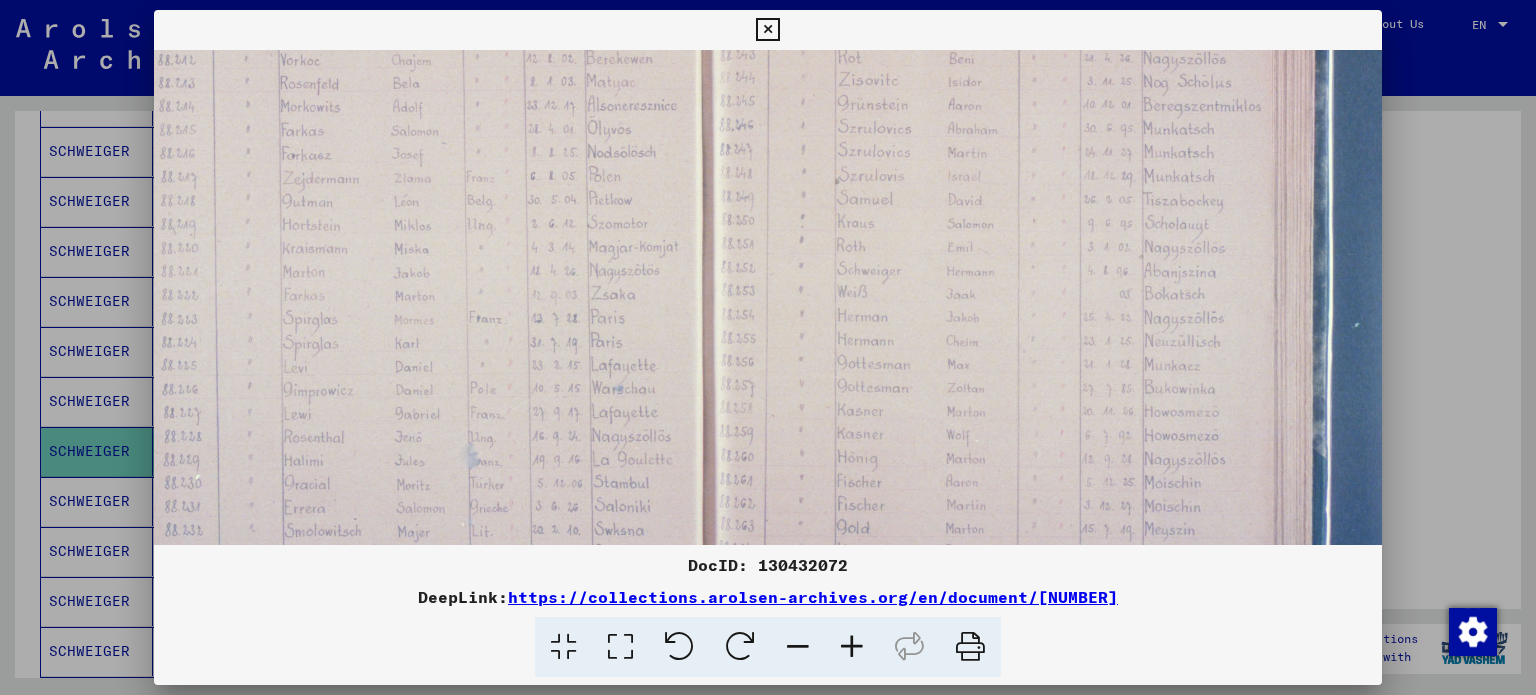drag, startPoint x: 1000, startPoint y: 309, endPoint x: 942, endPoint y: 380, distance: 91.67879 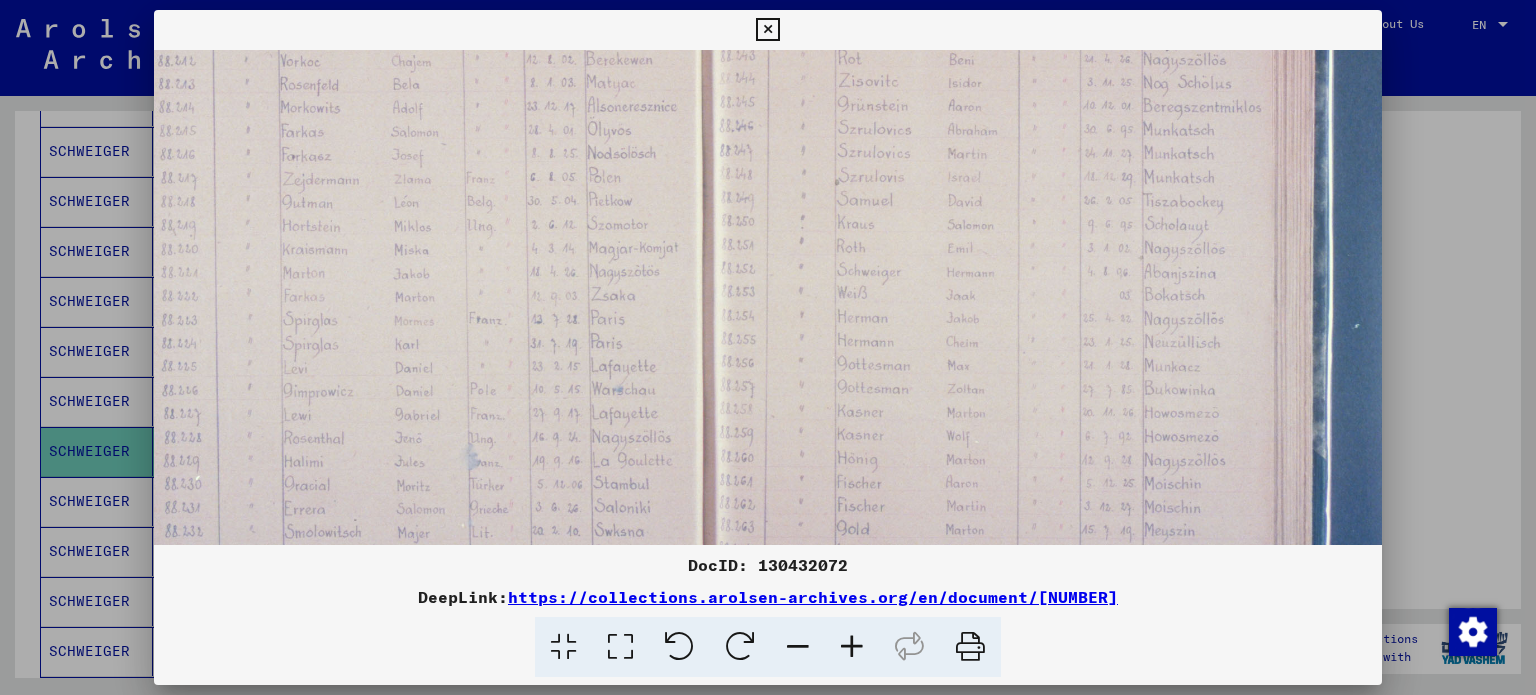 click at bounding box center [852, 647] 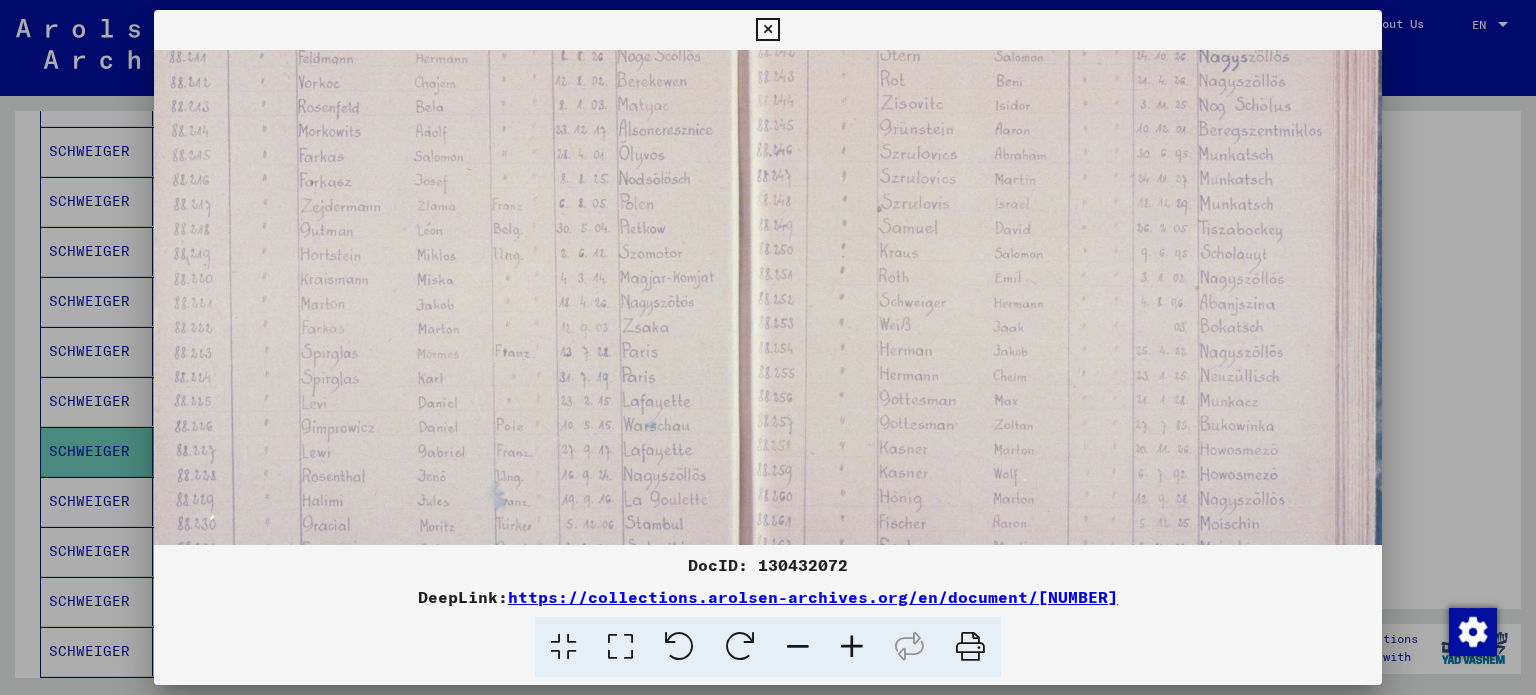 click at bounding box center [852, 647] 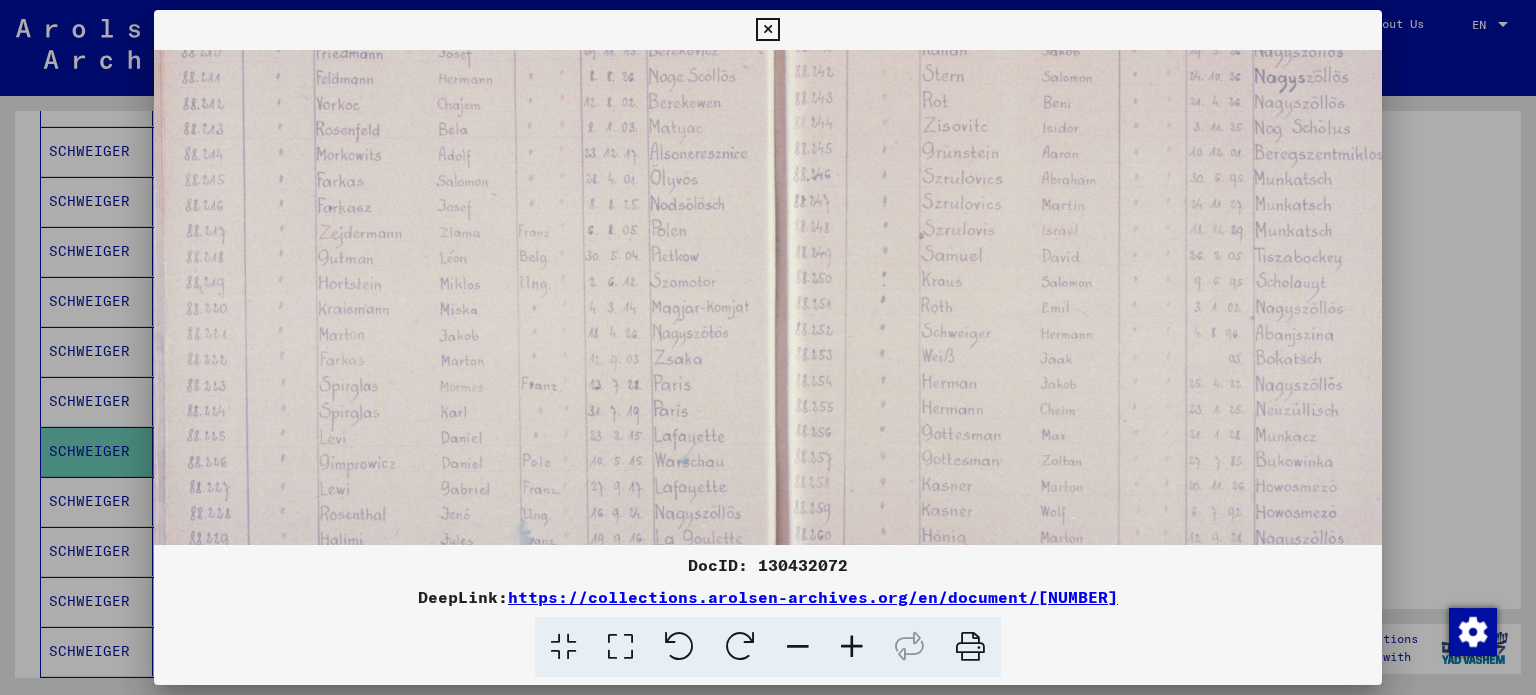 click at bounding box center [852, 647] 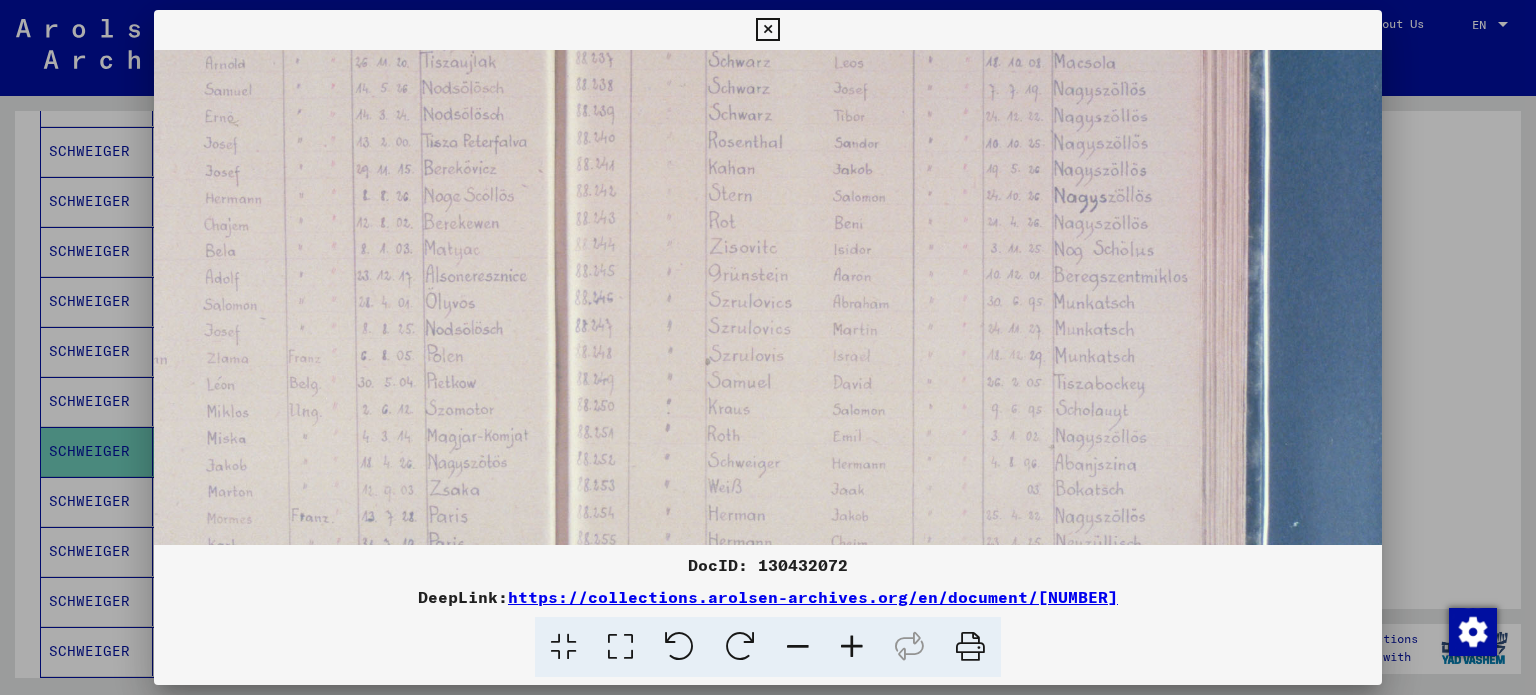 scroll, scrollTop: 333, scrollLeft: 529, axis: both 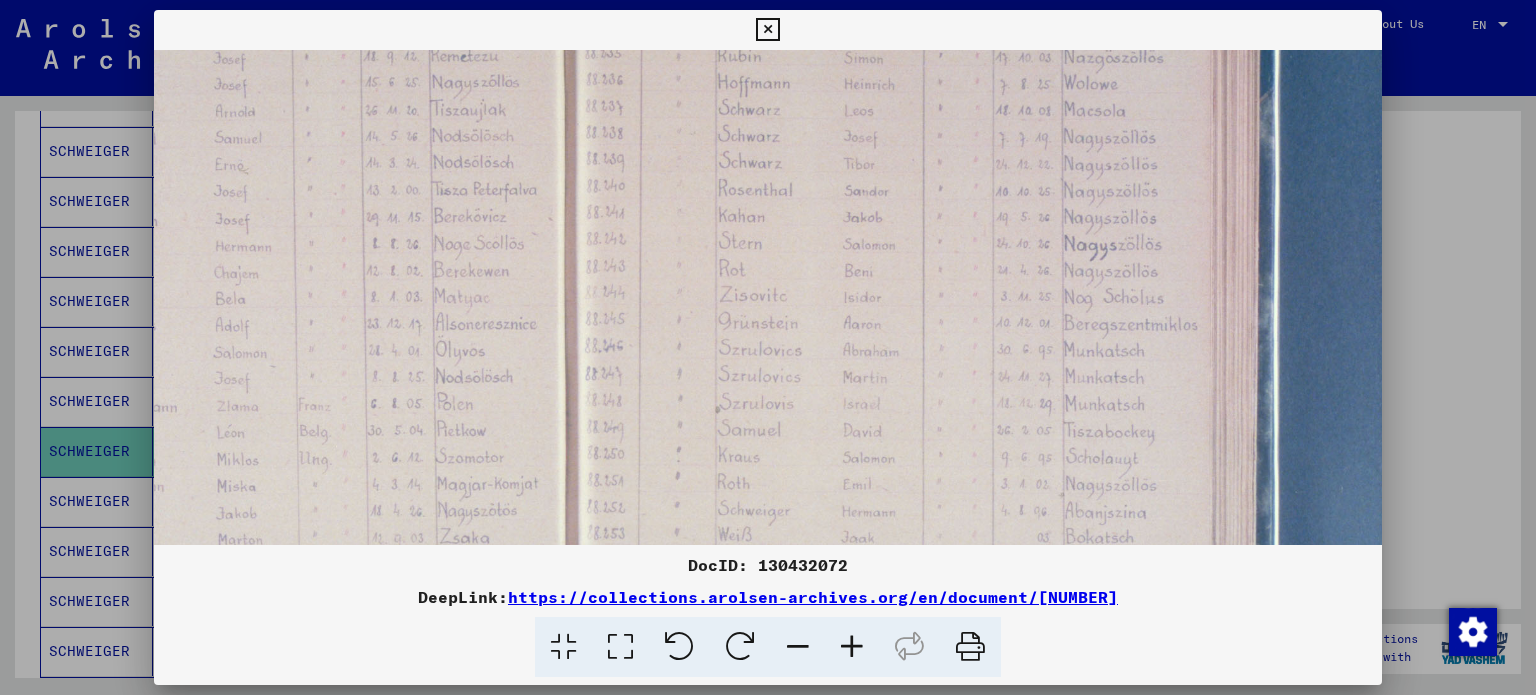 drag, startPoint x: 940, startPoint y: 415, endPoint x: 700, endPoint y: 569, distance: 285.1596 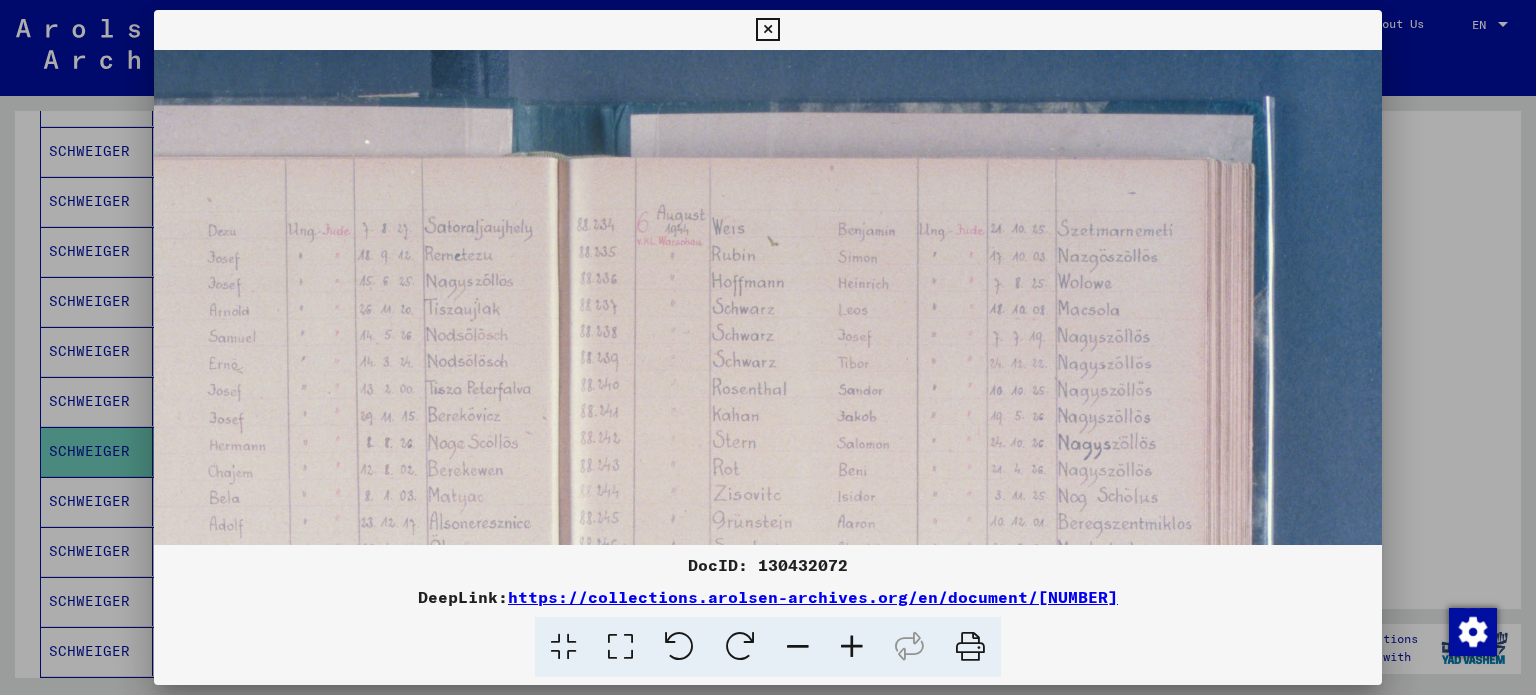 scroll, scrollTop: 134, scrollLeft: 536, axis: both 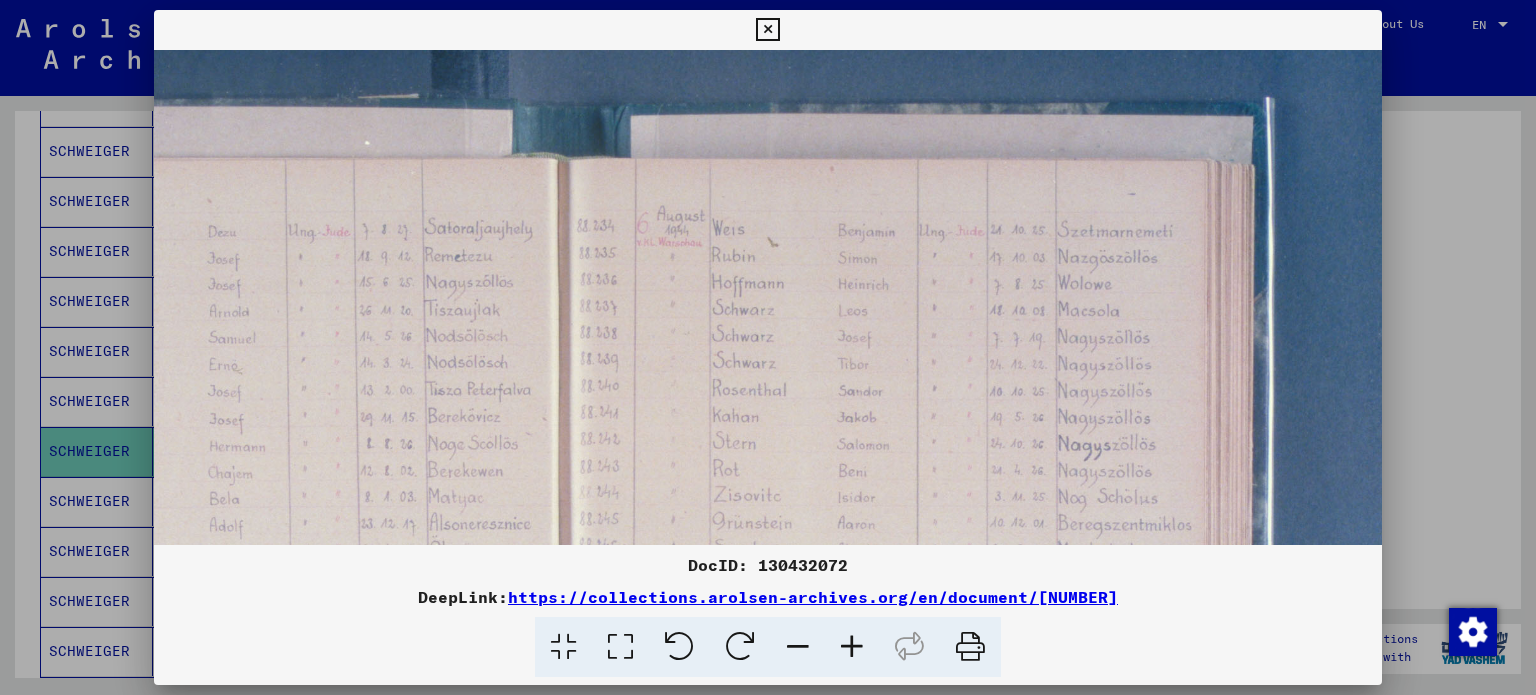 drag, startPoint x: 715, startPoint y: 283, endPoint x: 710, endPoint y: 484, distance: 201.06218 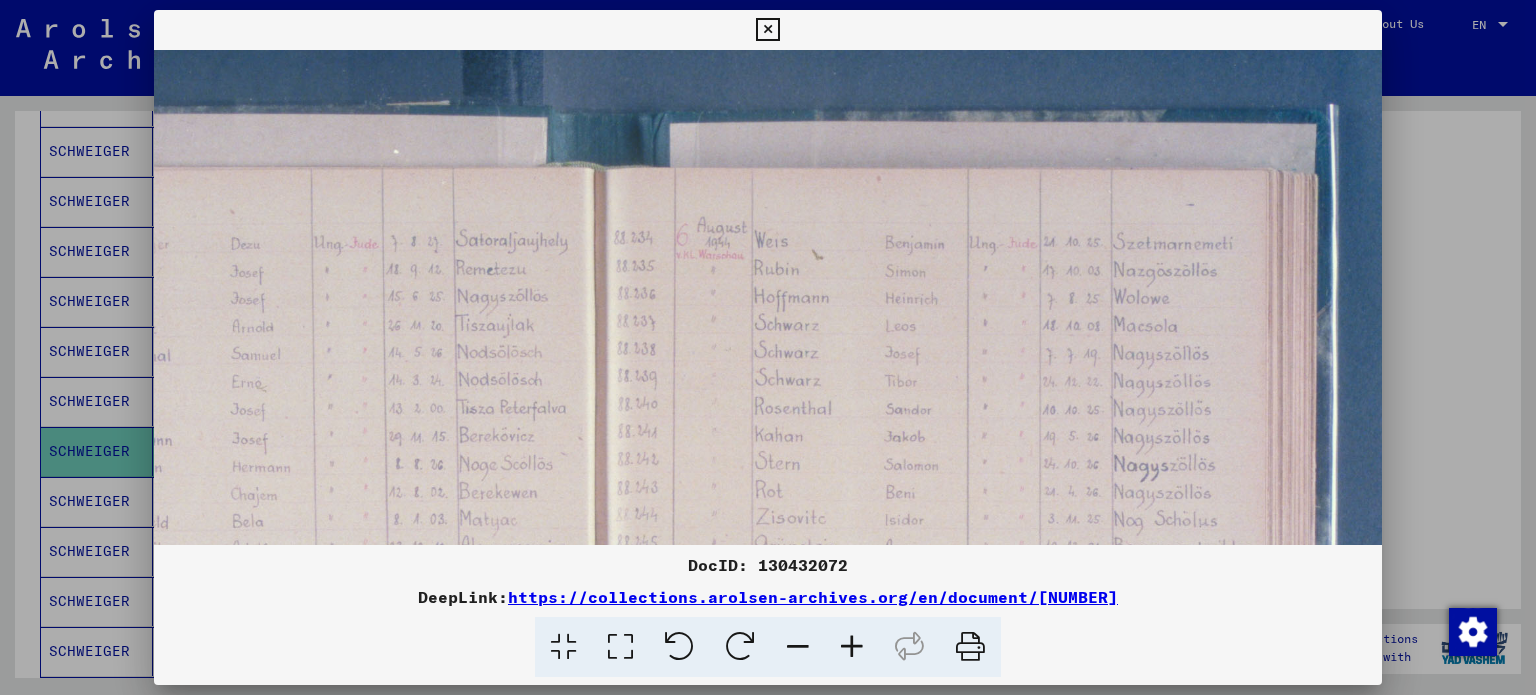click at bounding box center [852, 647] 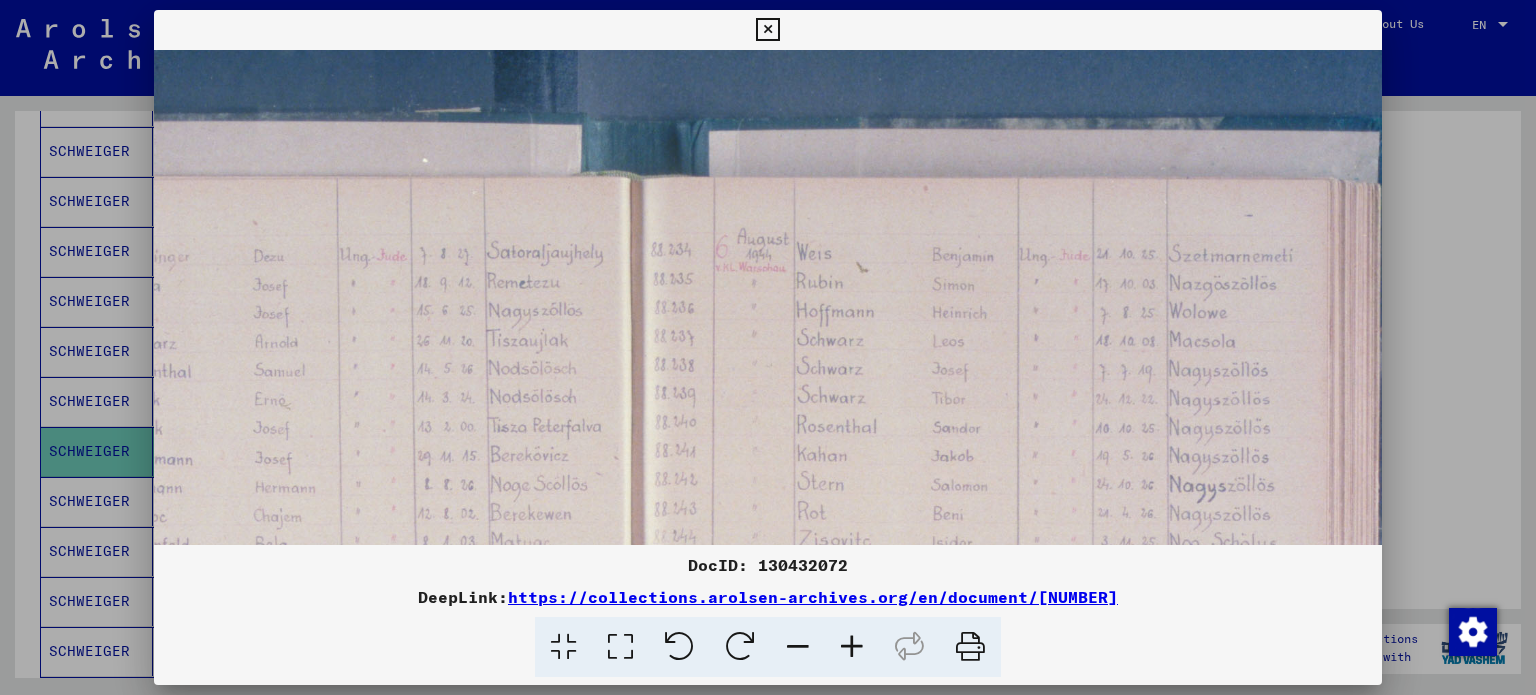 click at bounding box center [852, 647] 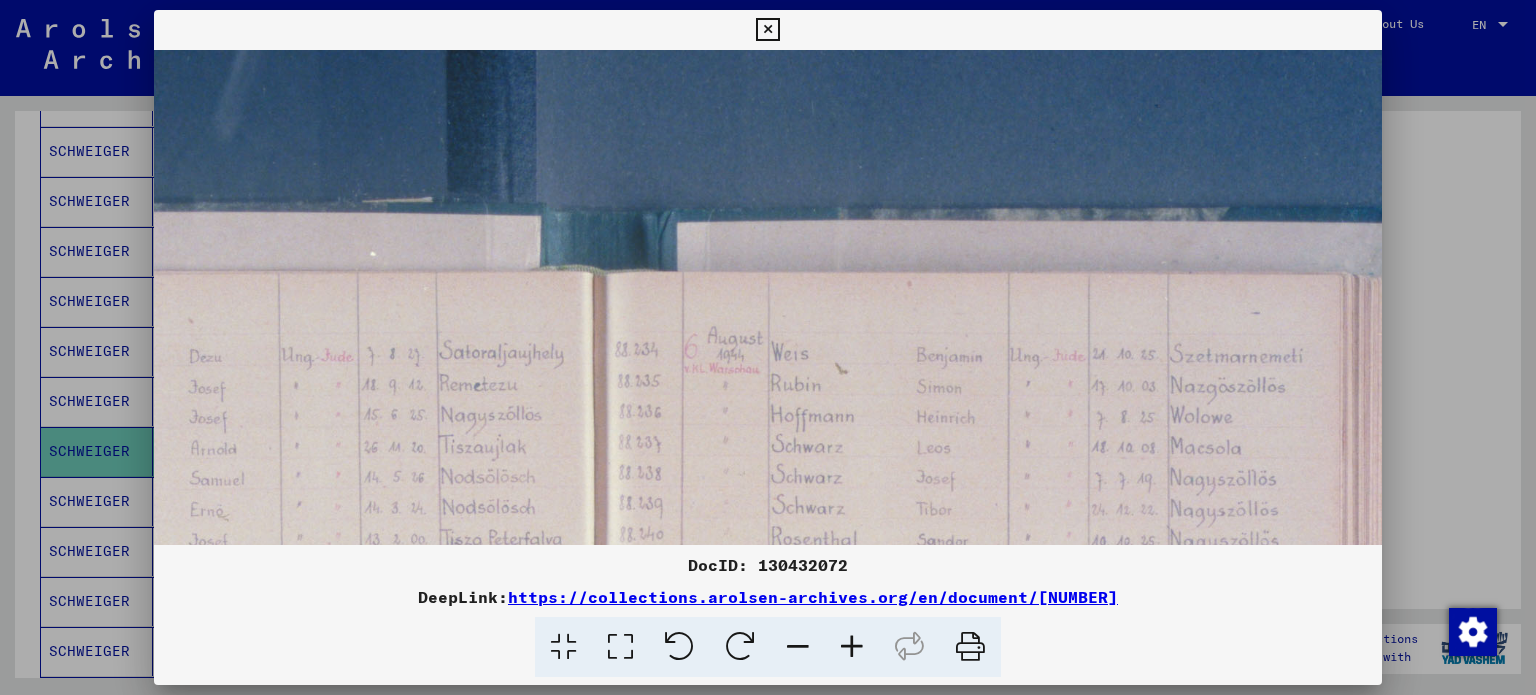 drag, startPoint x: 845, startPoint y: 473, endPoint x: 714, endPoint y: 571, distance: 163.60013 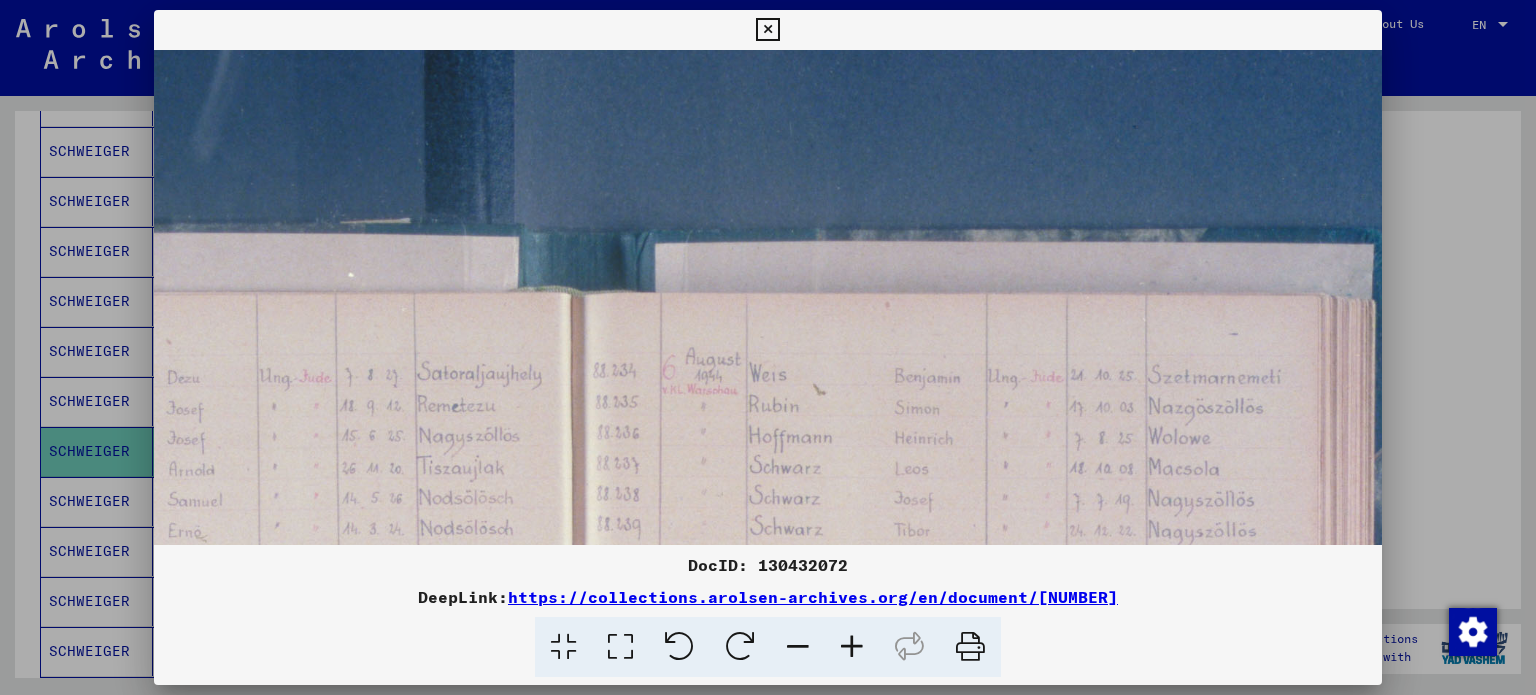 click at bounding box center (852, 647) 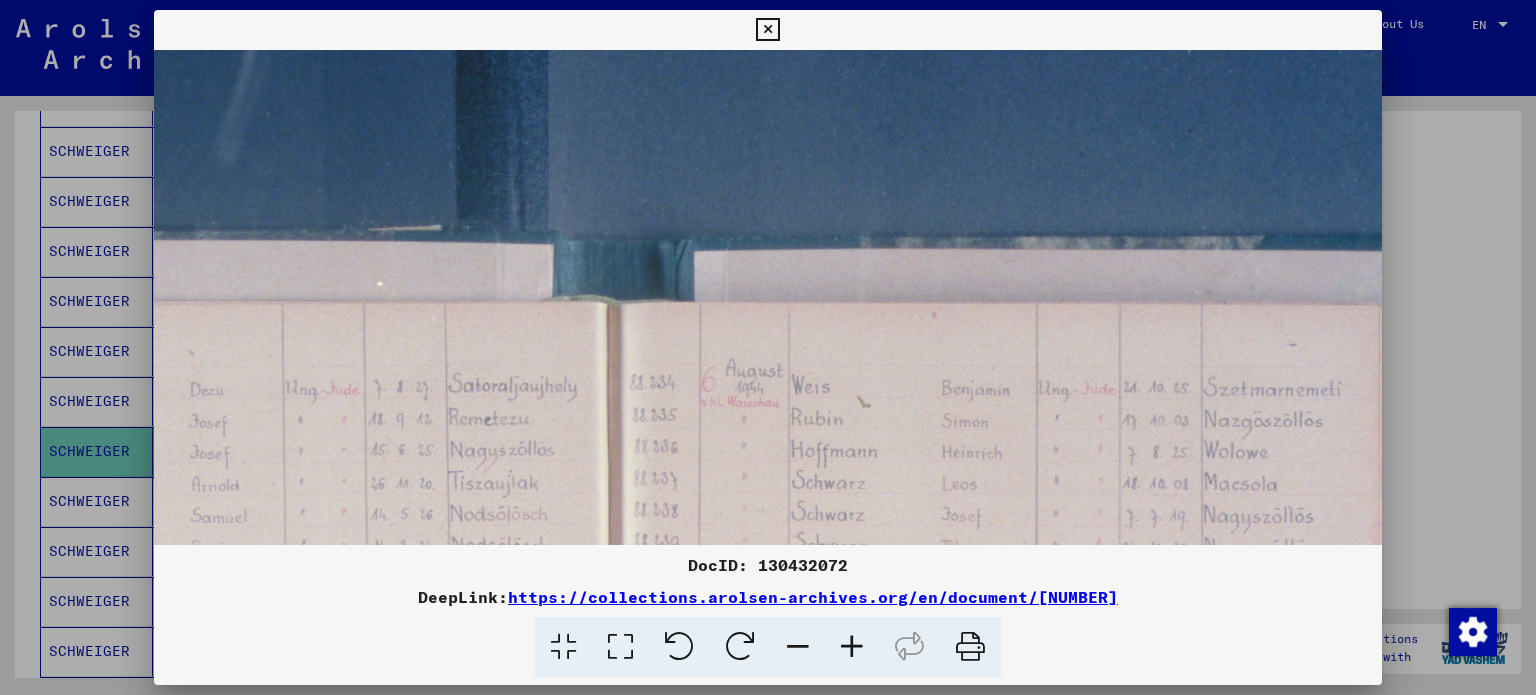 click at bounding box center [852, 647] 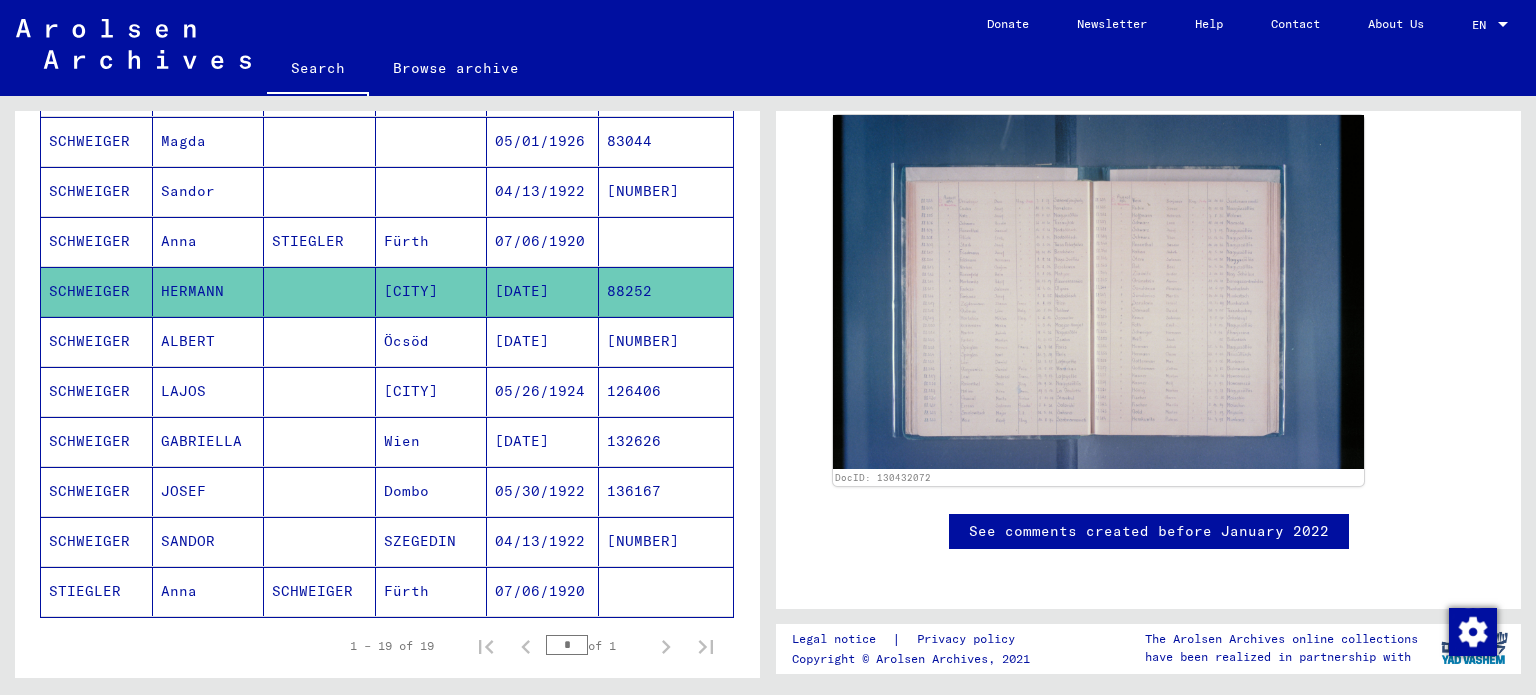 scroll, scrollTop: 842, scrollLeft: 0, axis: vertical 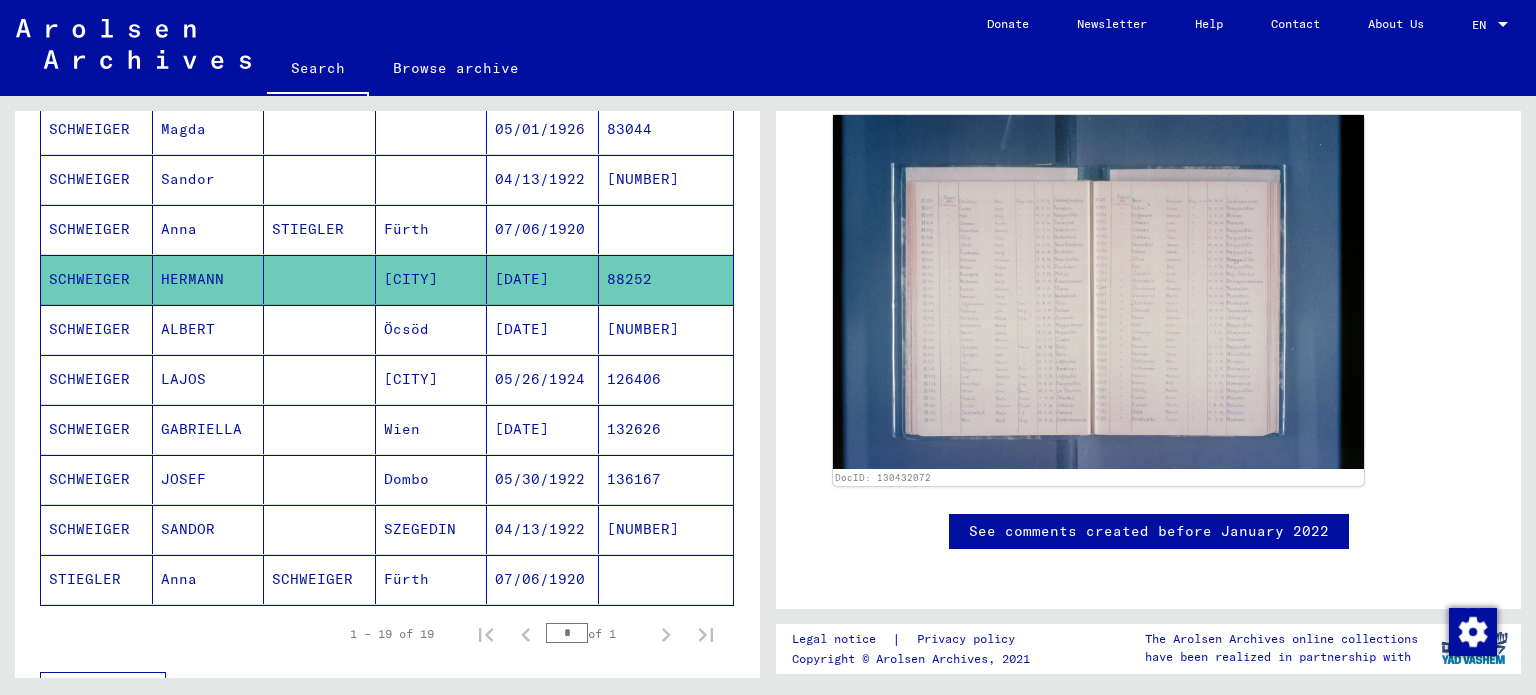 click on "1 – 19 of 19  *  of 1" at bounding box center [387, 634] 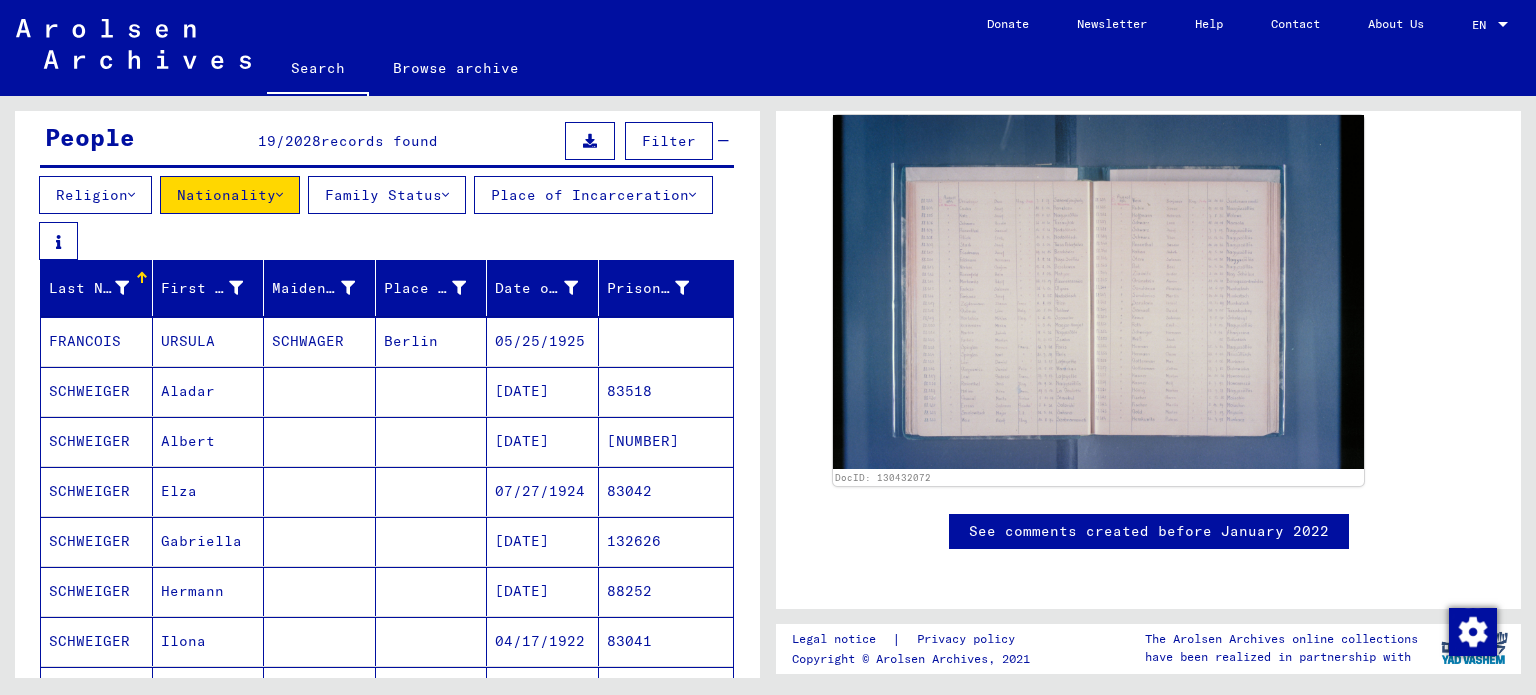 scroll, scrollTop: 180, scrollLeft: 0, axis: vertical 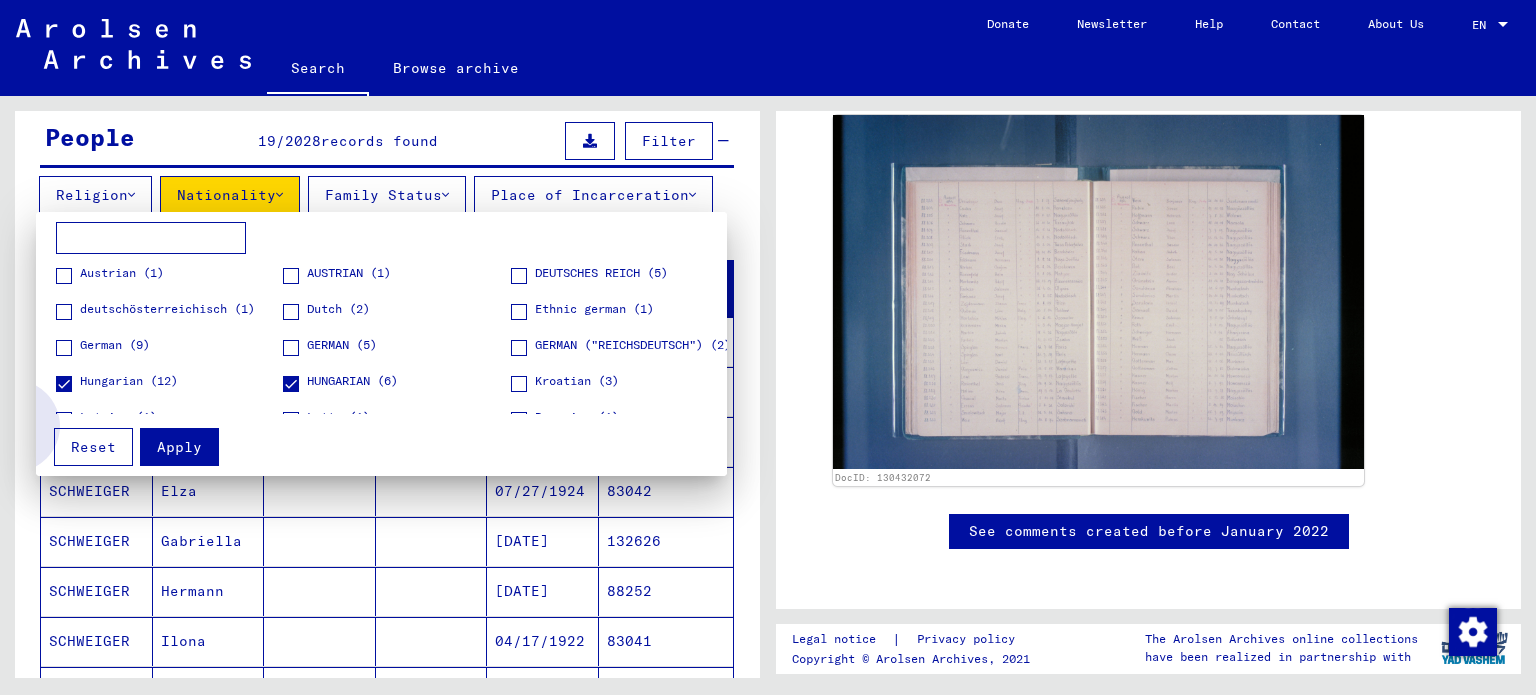 click on "Reset" at bounding box center [93, 447] 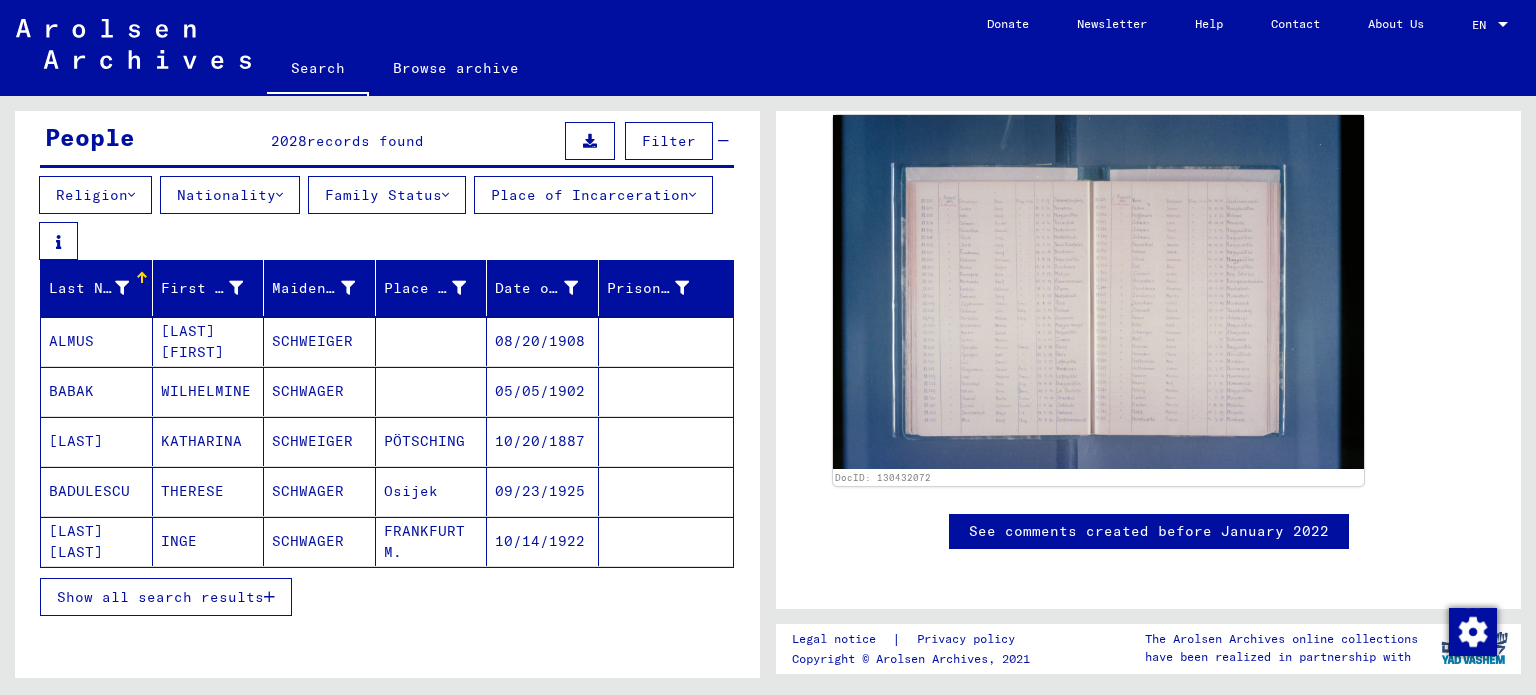 click on "Show all search results" at bounding box center (166, 597) 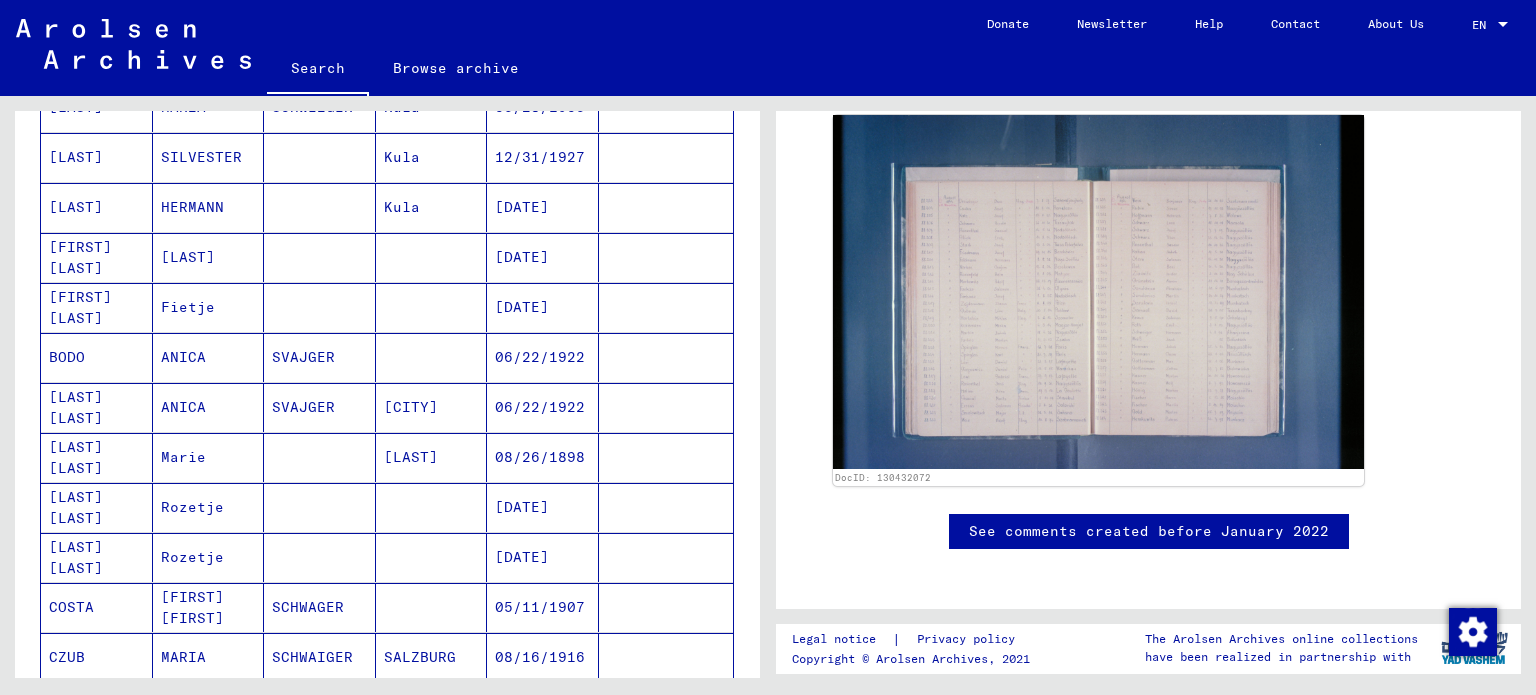 scroll, scrollTop: 682, scrollLeft: 0, axis: vertical 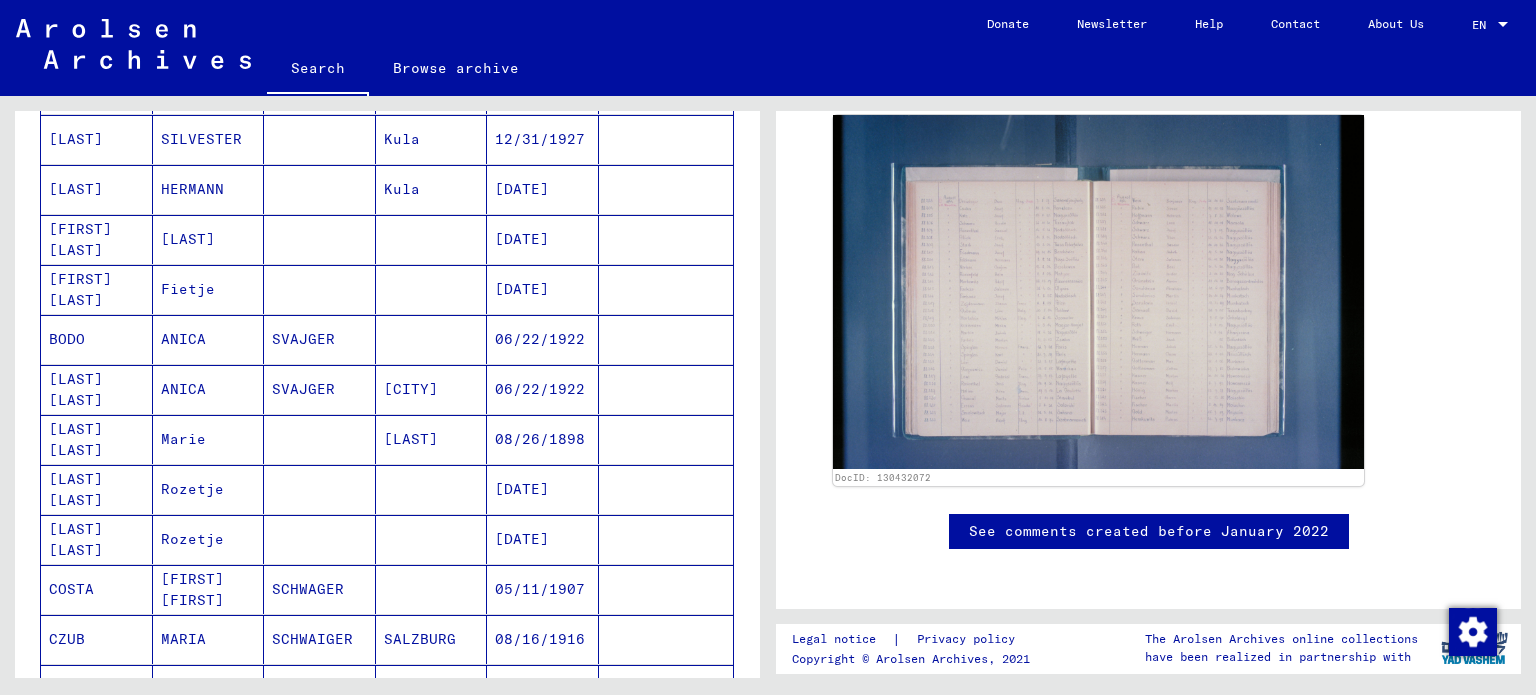 click on "[CITY]" at bounding box center [432, 439] 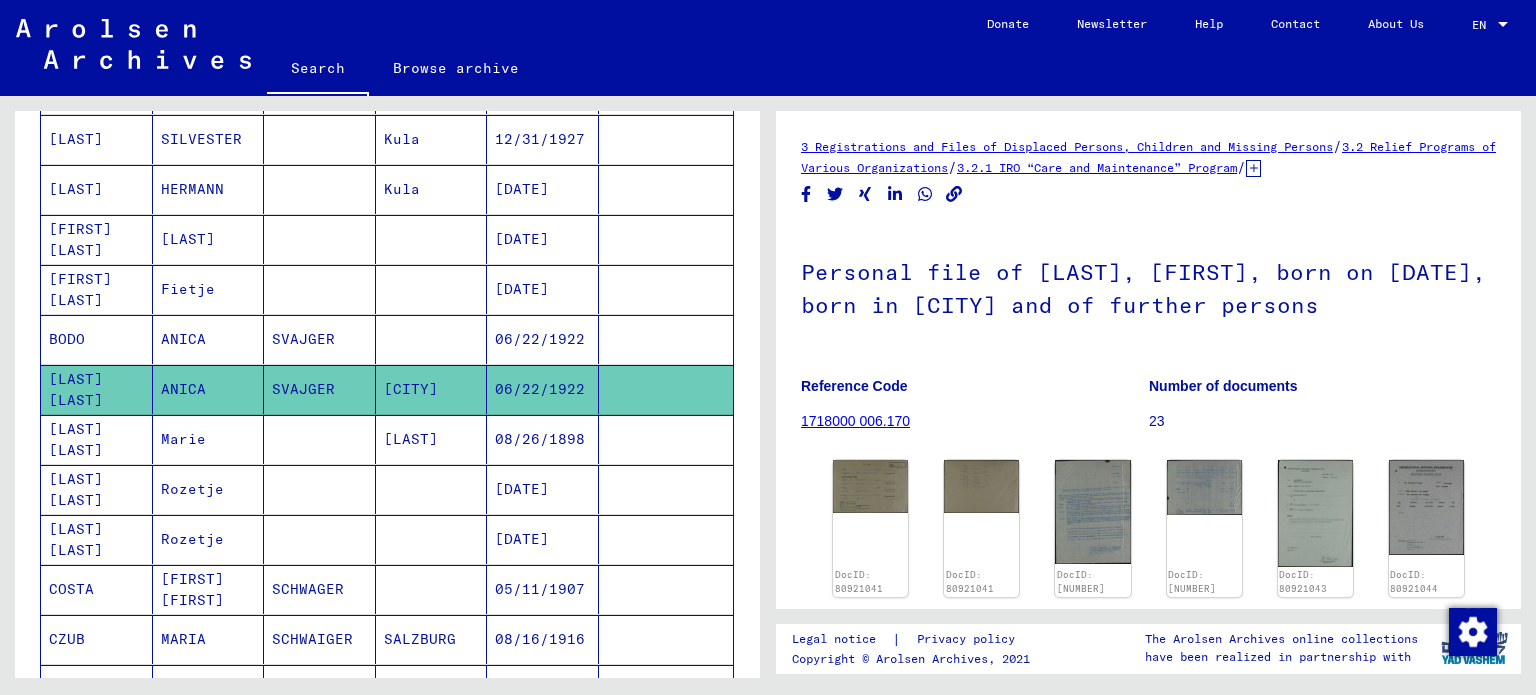 scroll, scrollTop: 0, scrollLeft: 0, axis: both 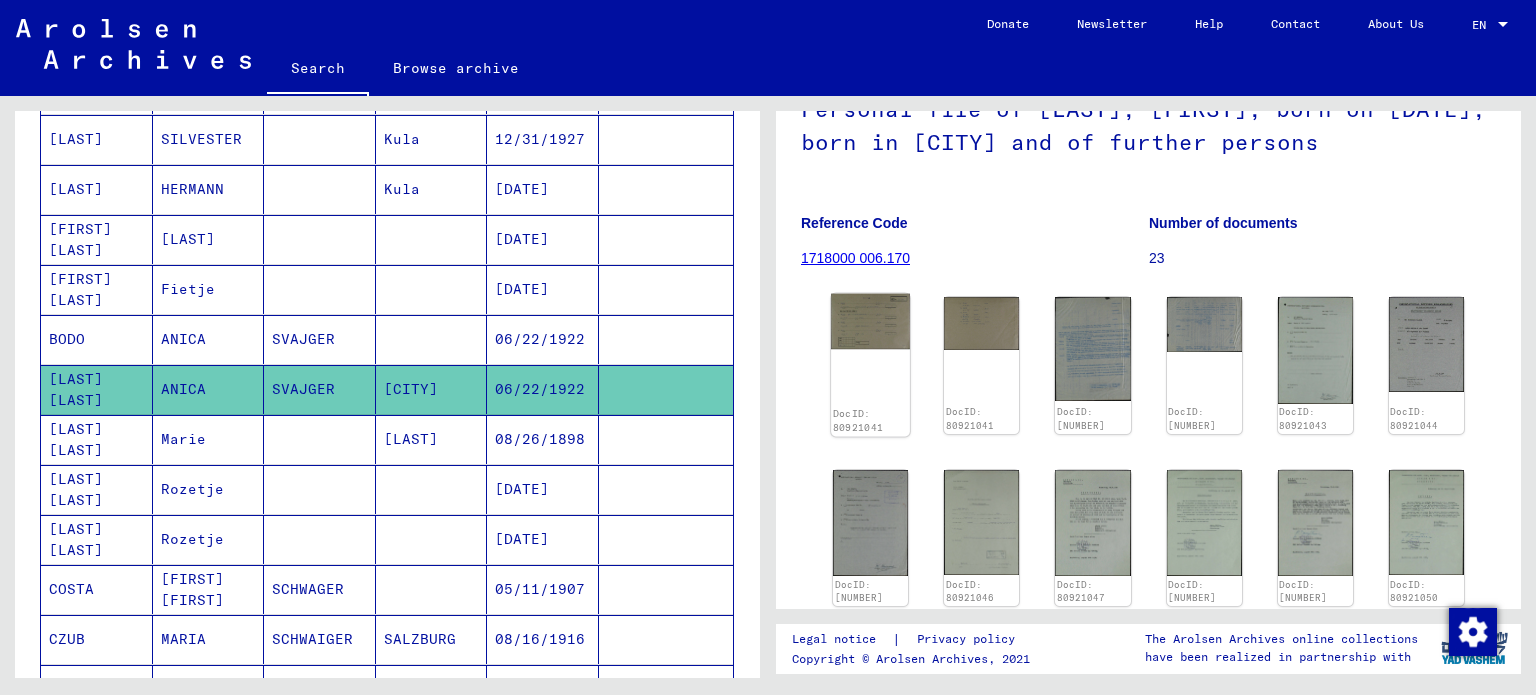 click 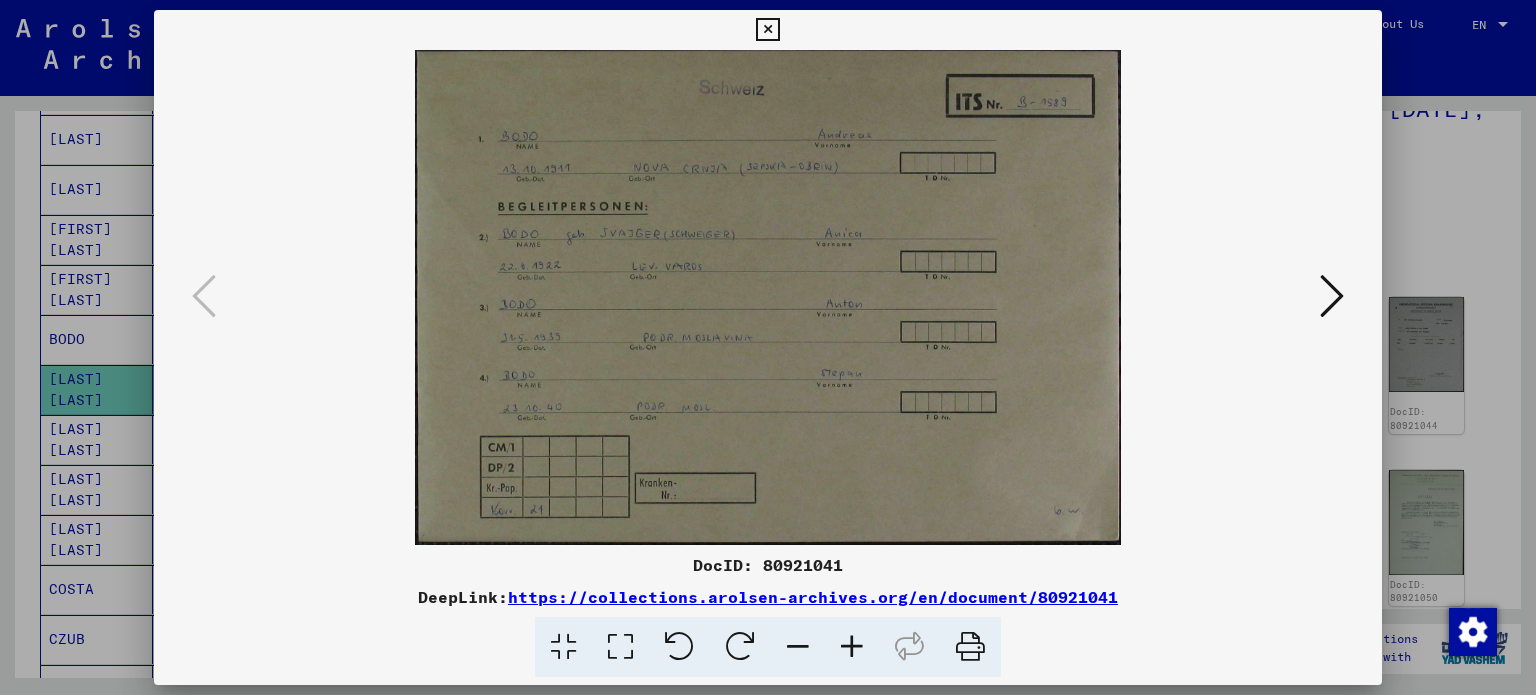 click at bounding box center (852, 647) 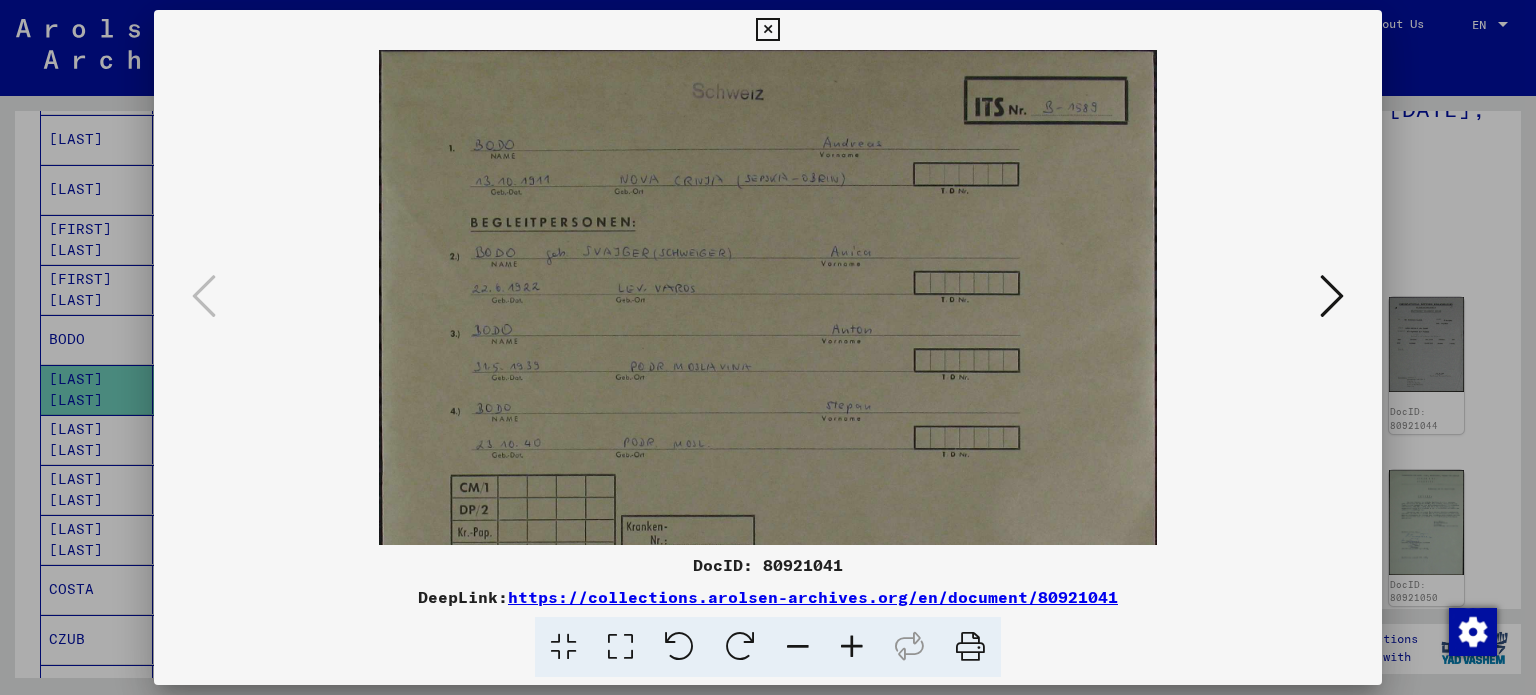 click at bounding box center (852, 647) 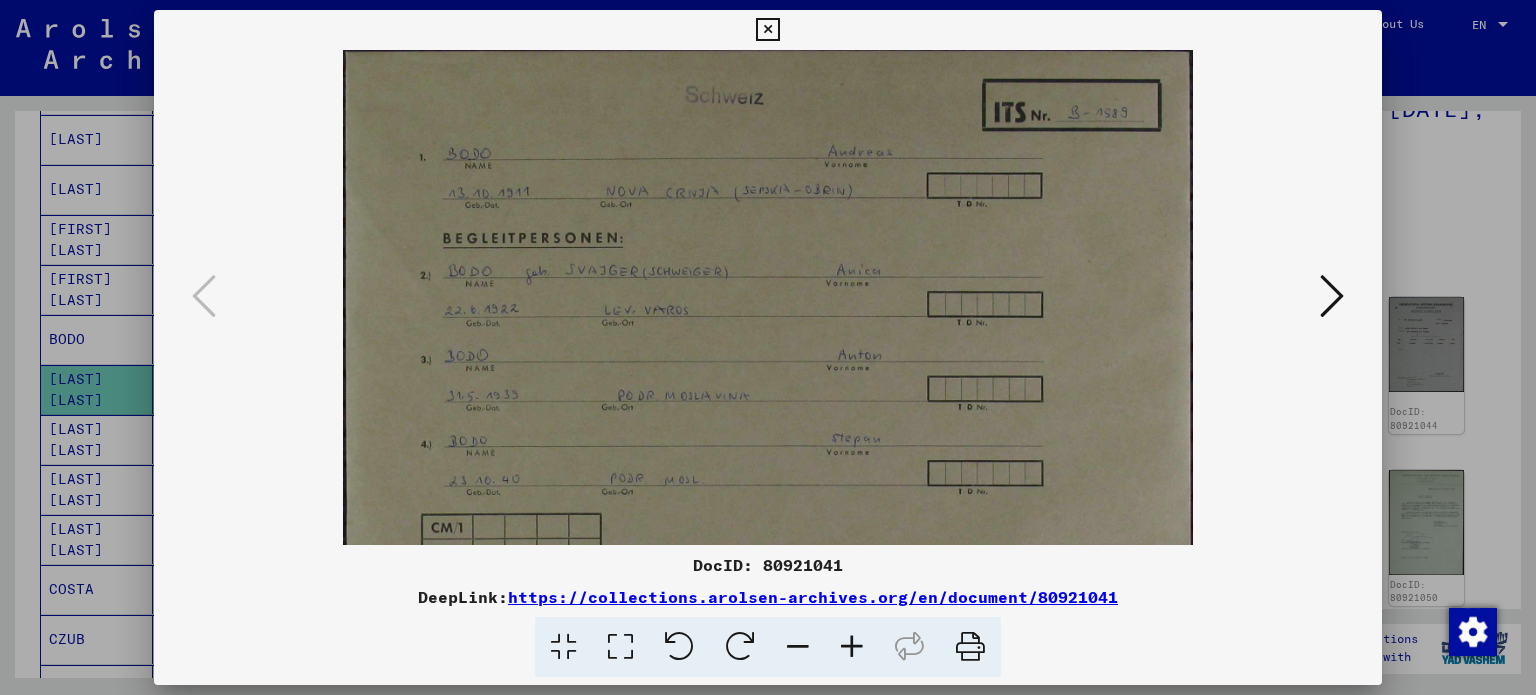 click at bounding box center (852, 647) 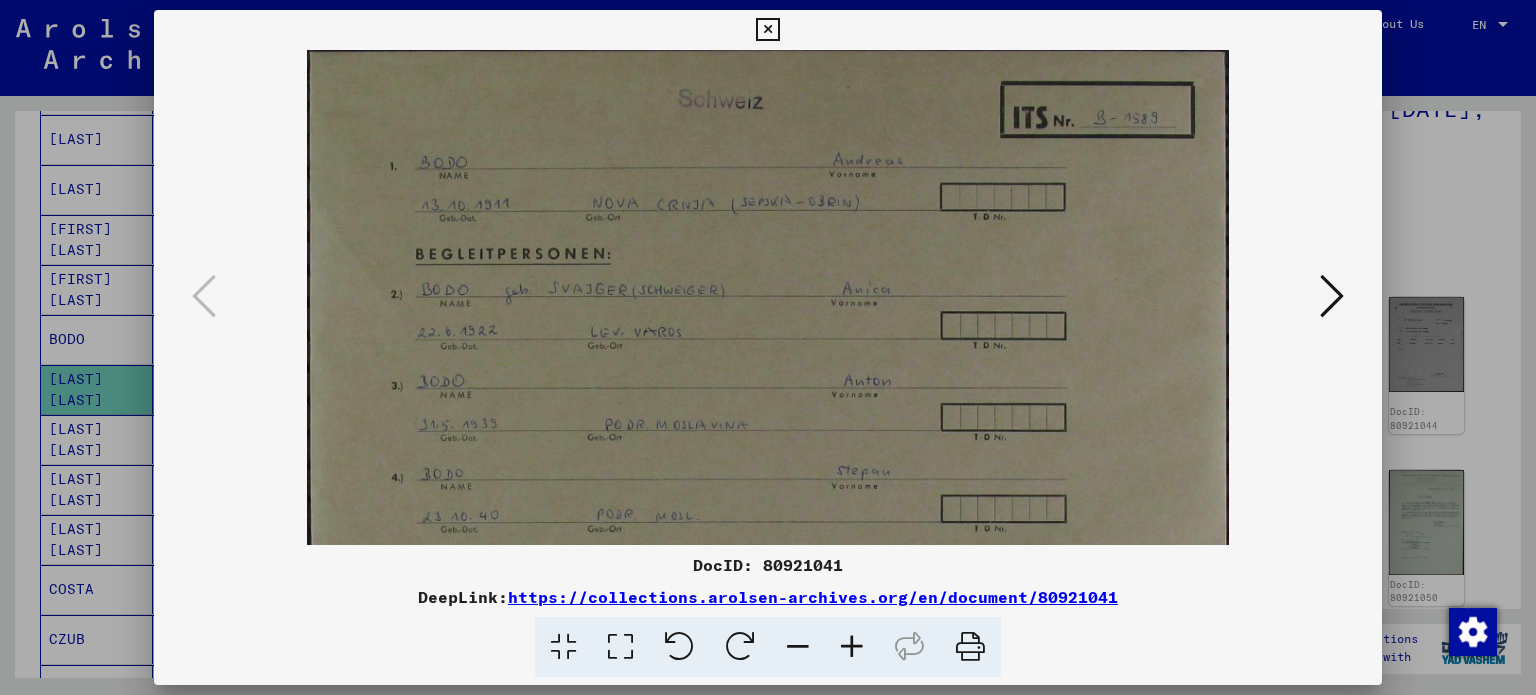 click at bounding box center (852, 647) 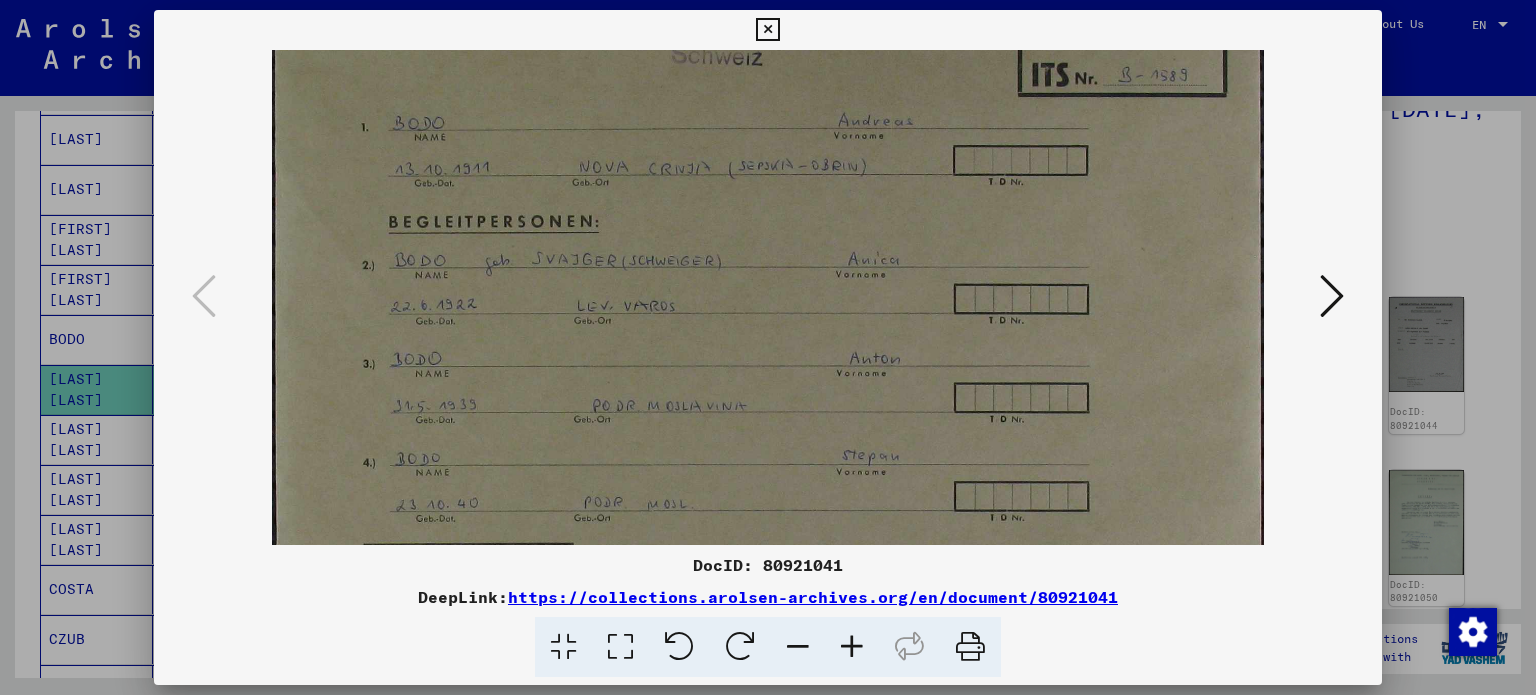 scroll, scrollTop: 50, scrollLeft: 0, axis: vertical 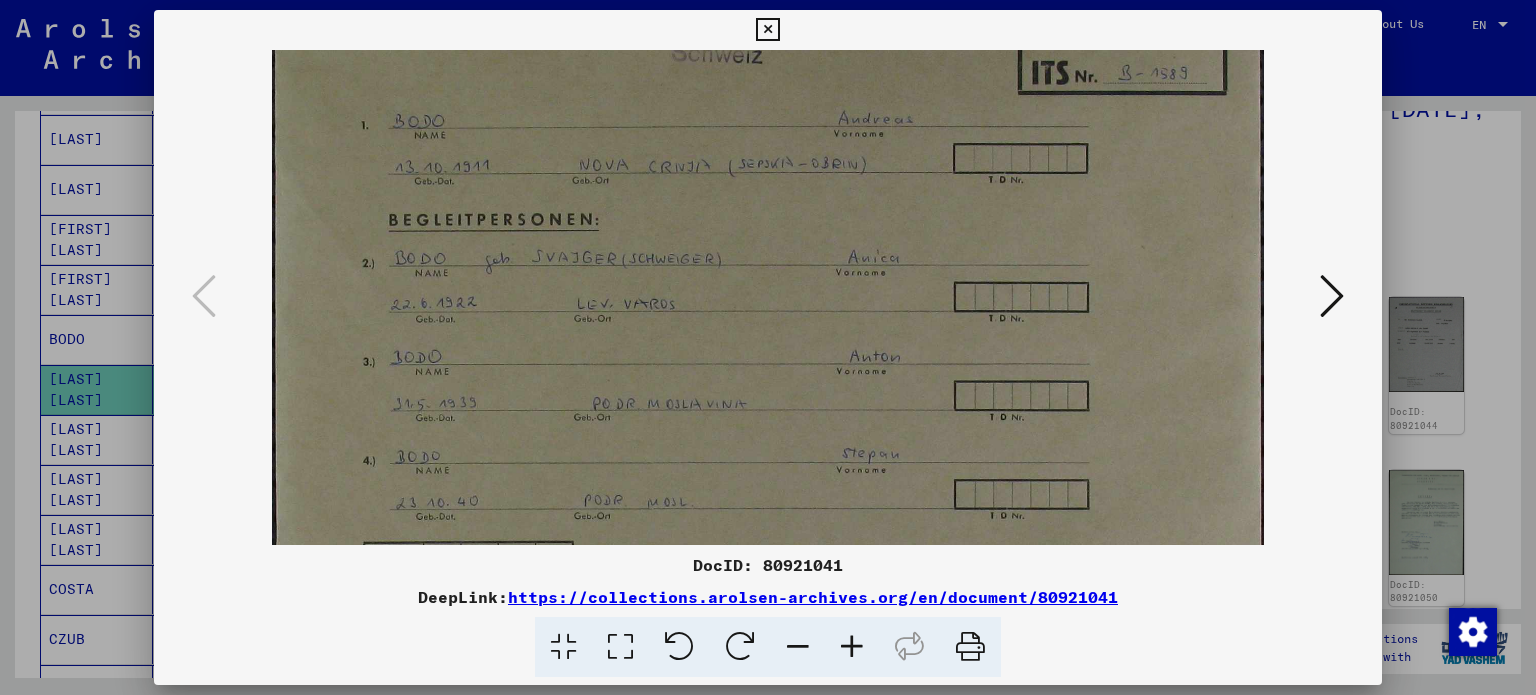 drag, startPoint x: 616, startPoint y: 479, endPoint x: 622, endPoint y: 435, distance: 44.407207 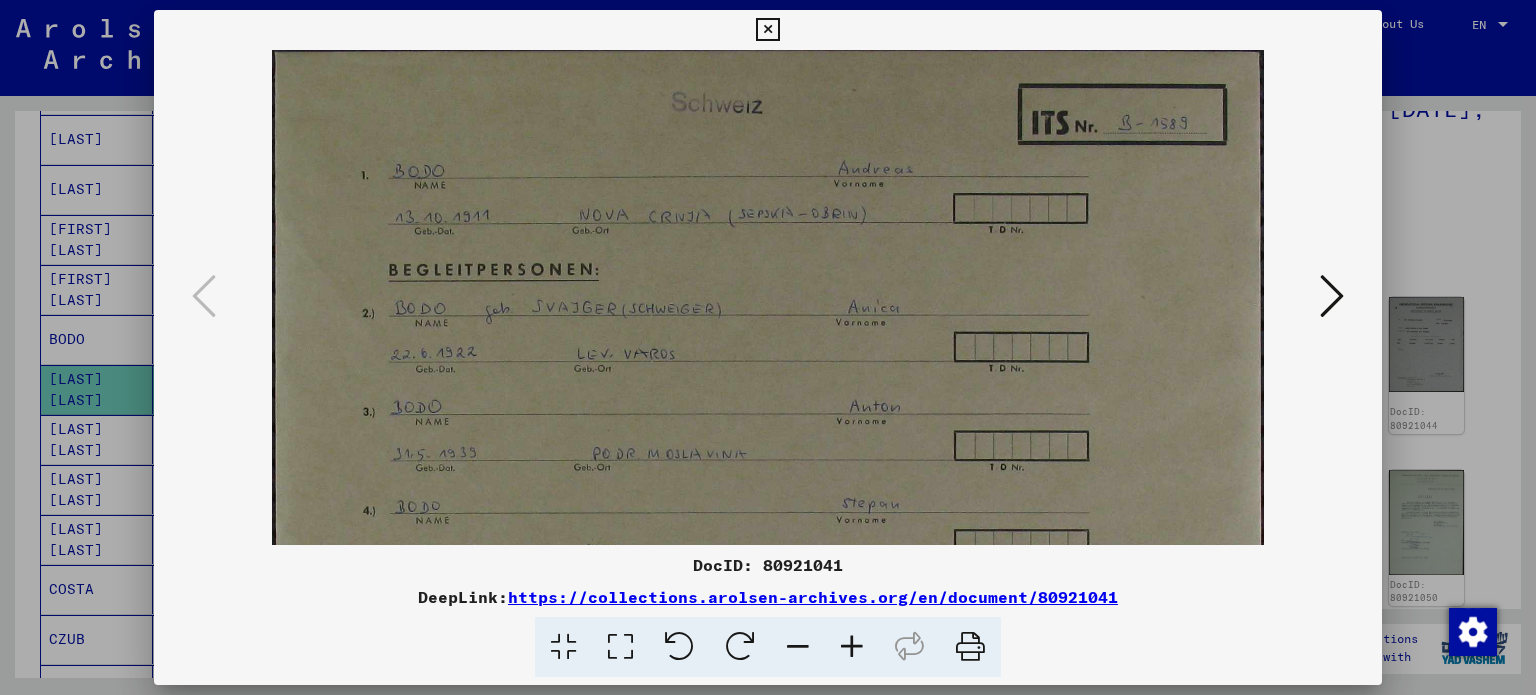 scroll, scrollTop: 0, scrollLeft: 0, axis: both 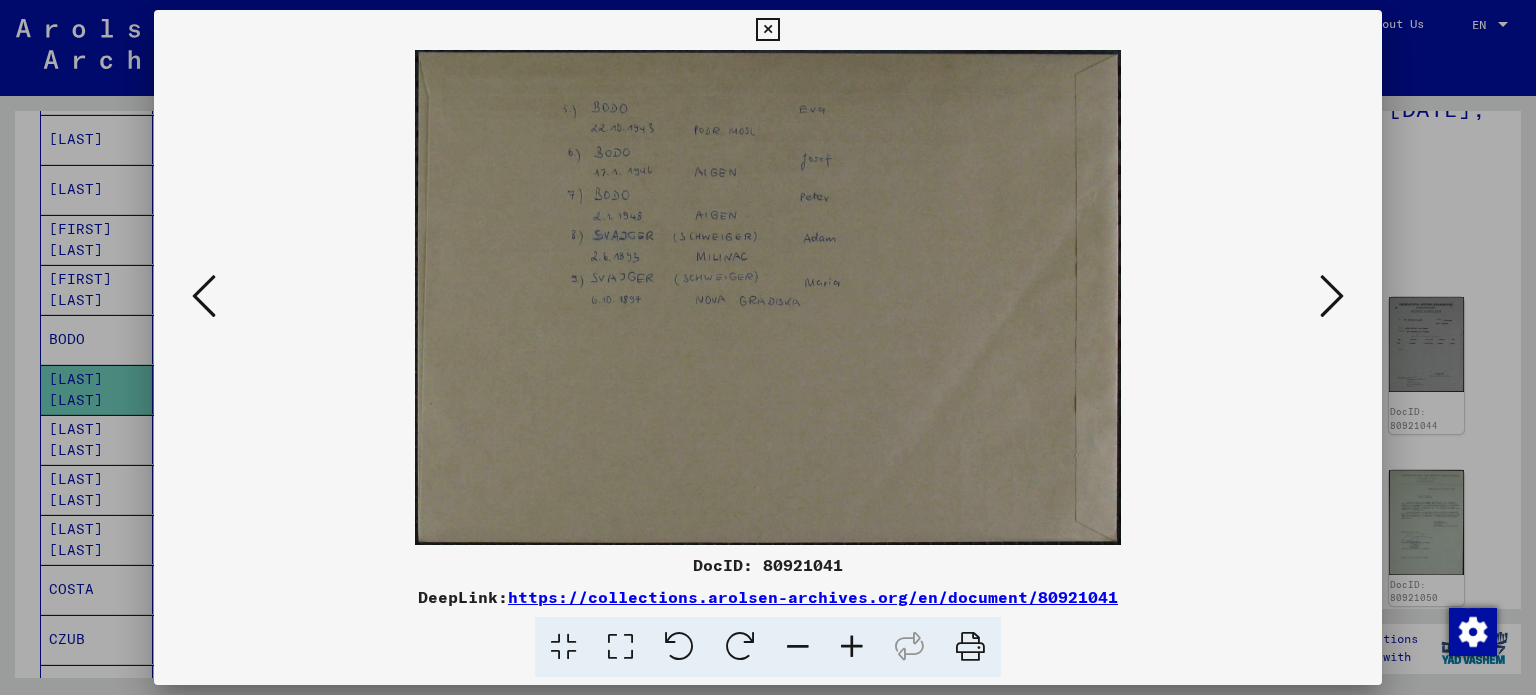click at bounding box center [1332, 296] 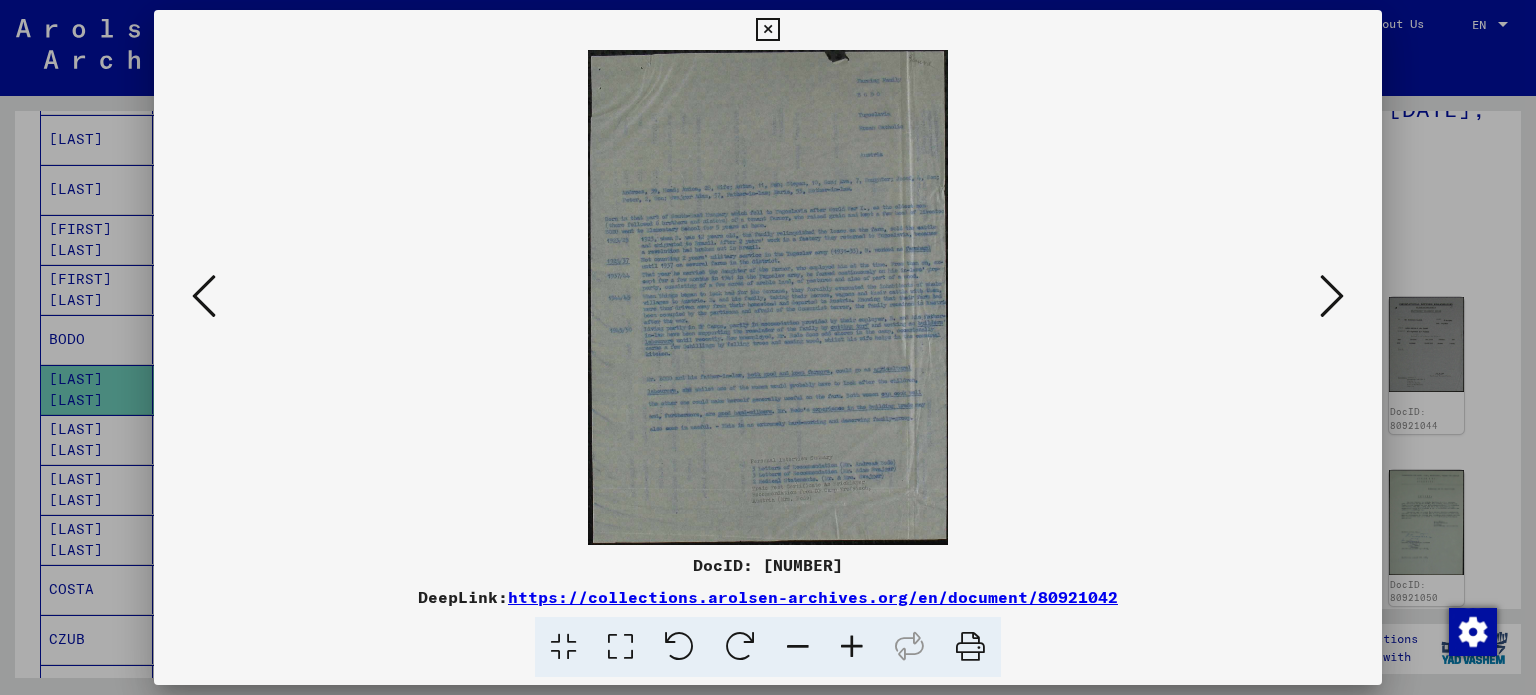 click at bounding box center [852, 647] 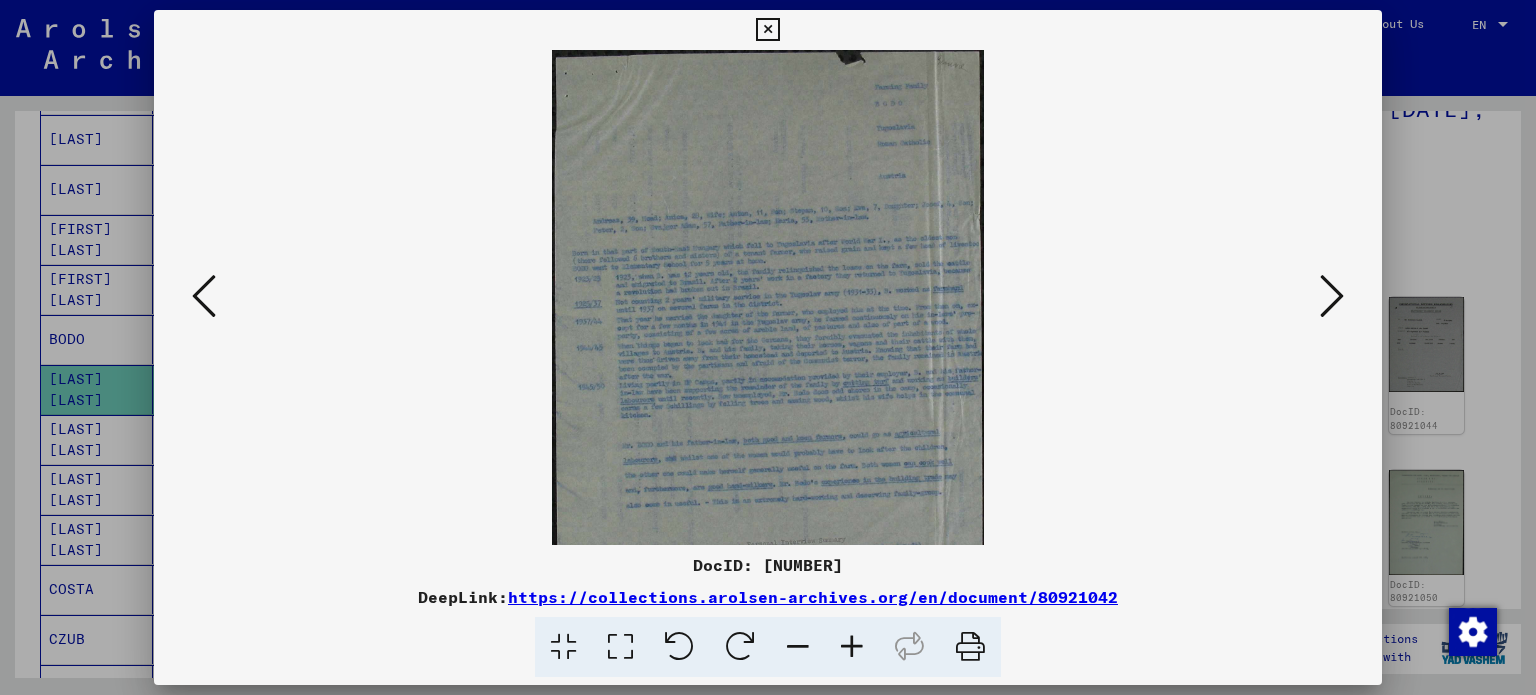 click at bounding box center (852, 647) 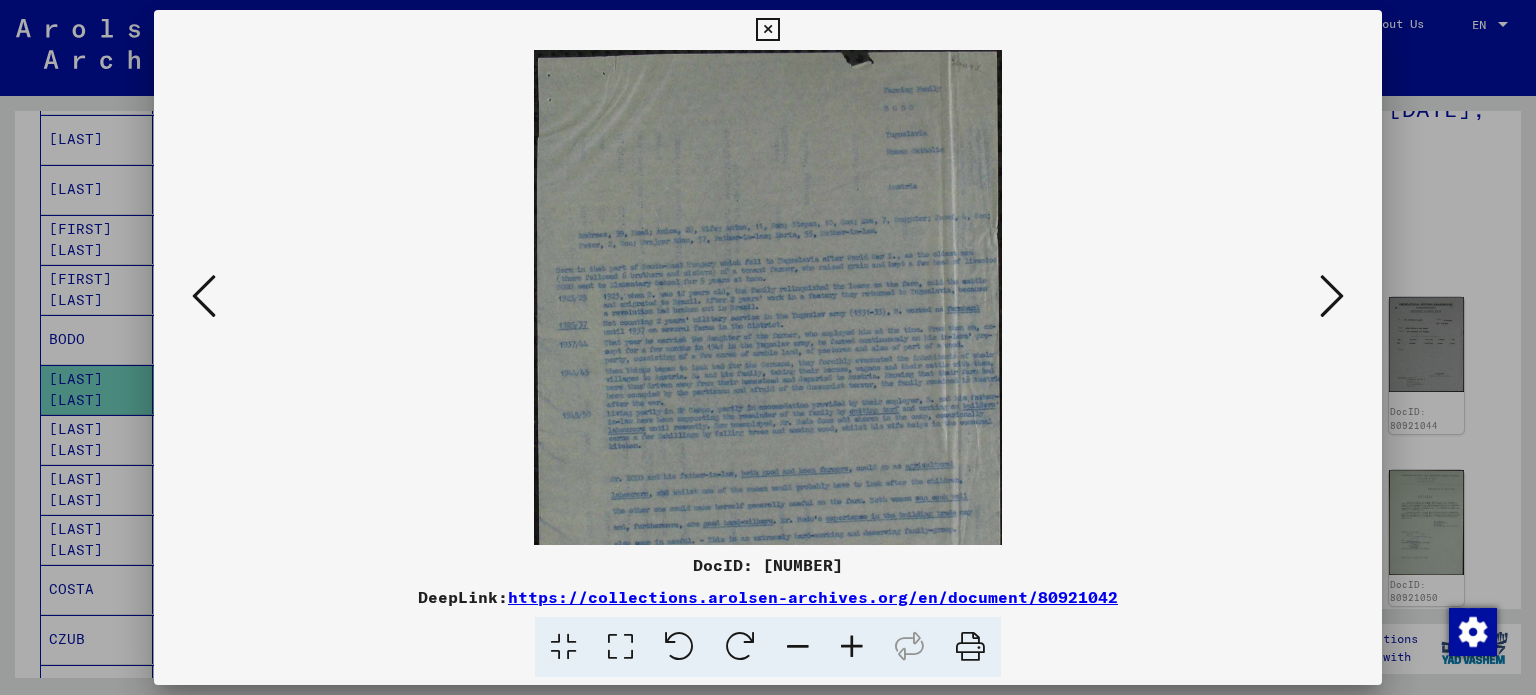 click at bounding box center [1332, 297] 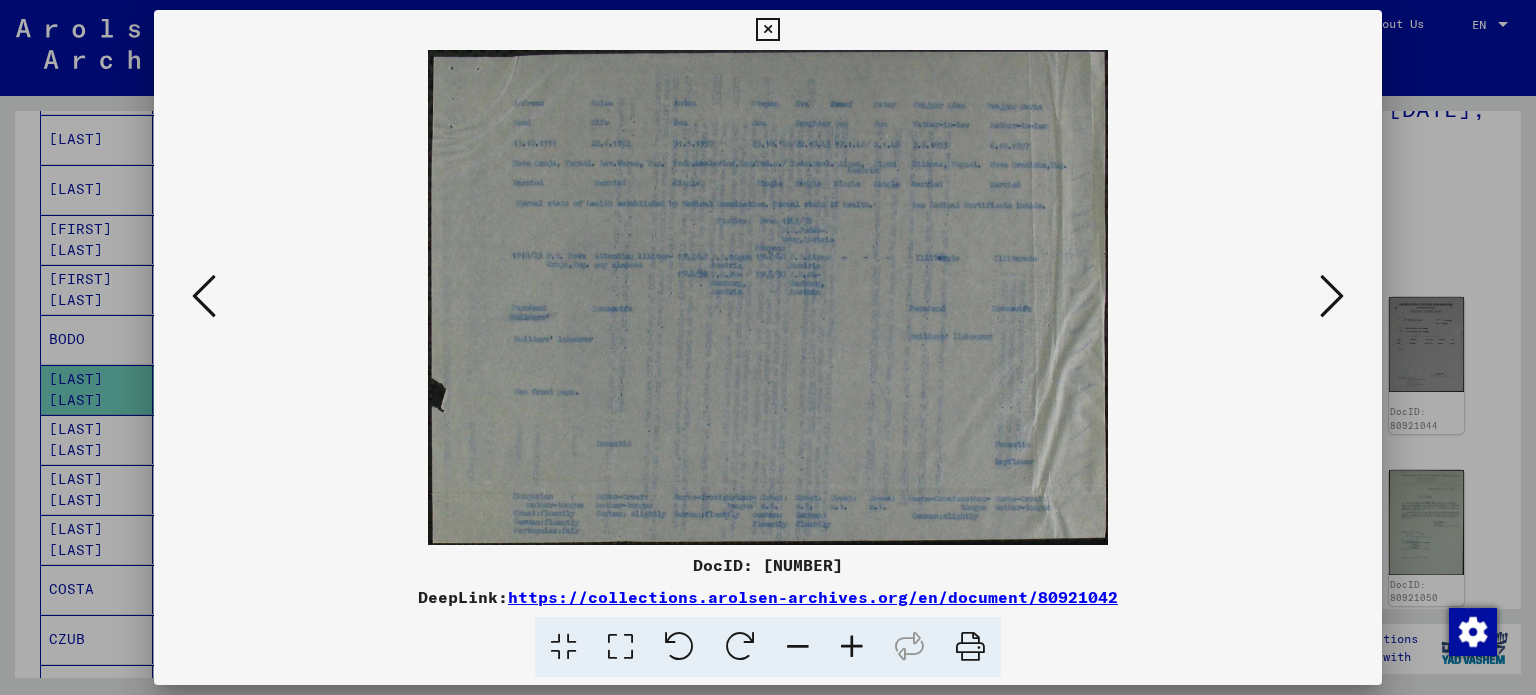 click at bounding box center (1332, 297) 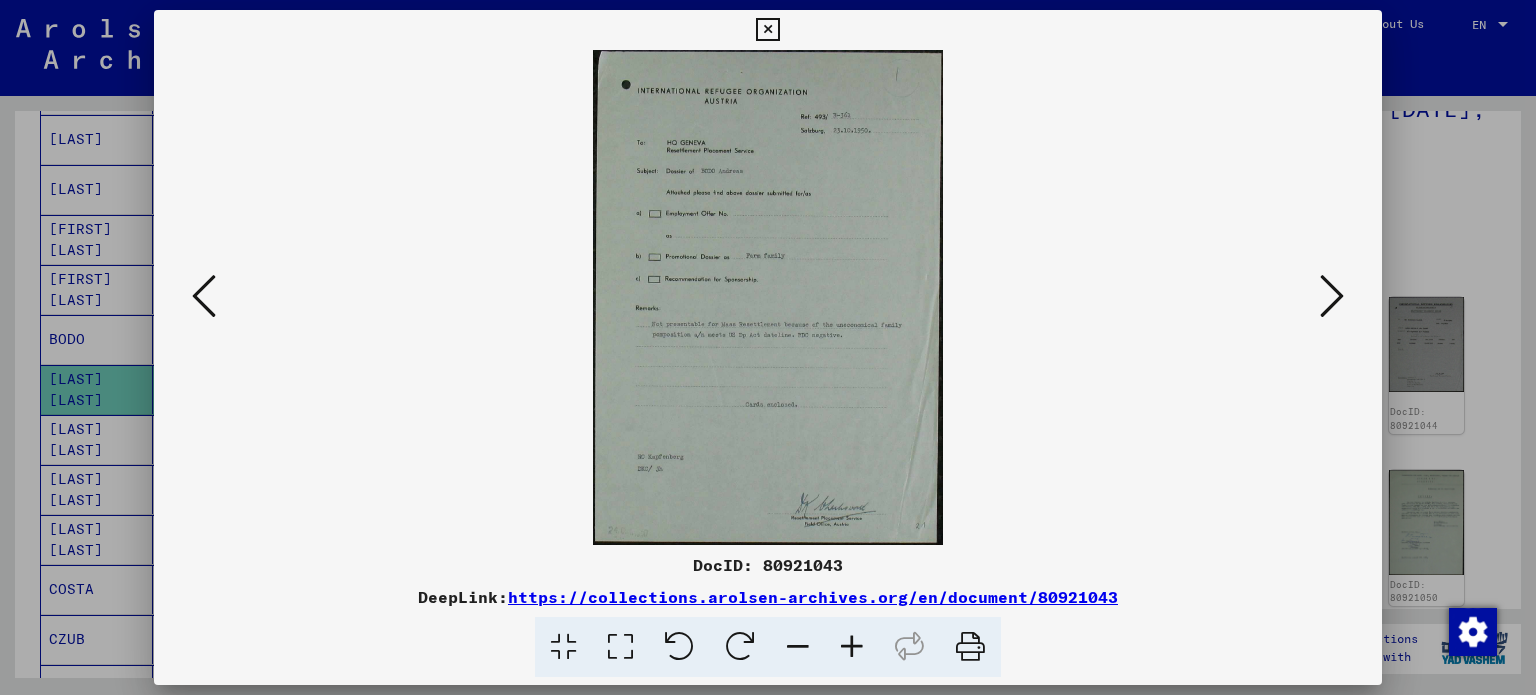 click at bounding box center [768, 347] 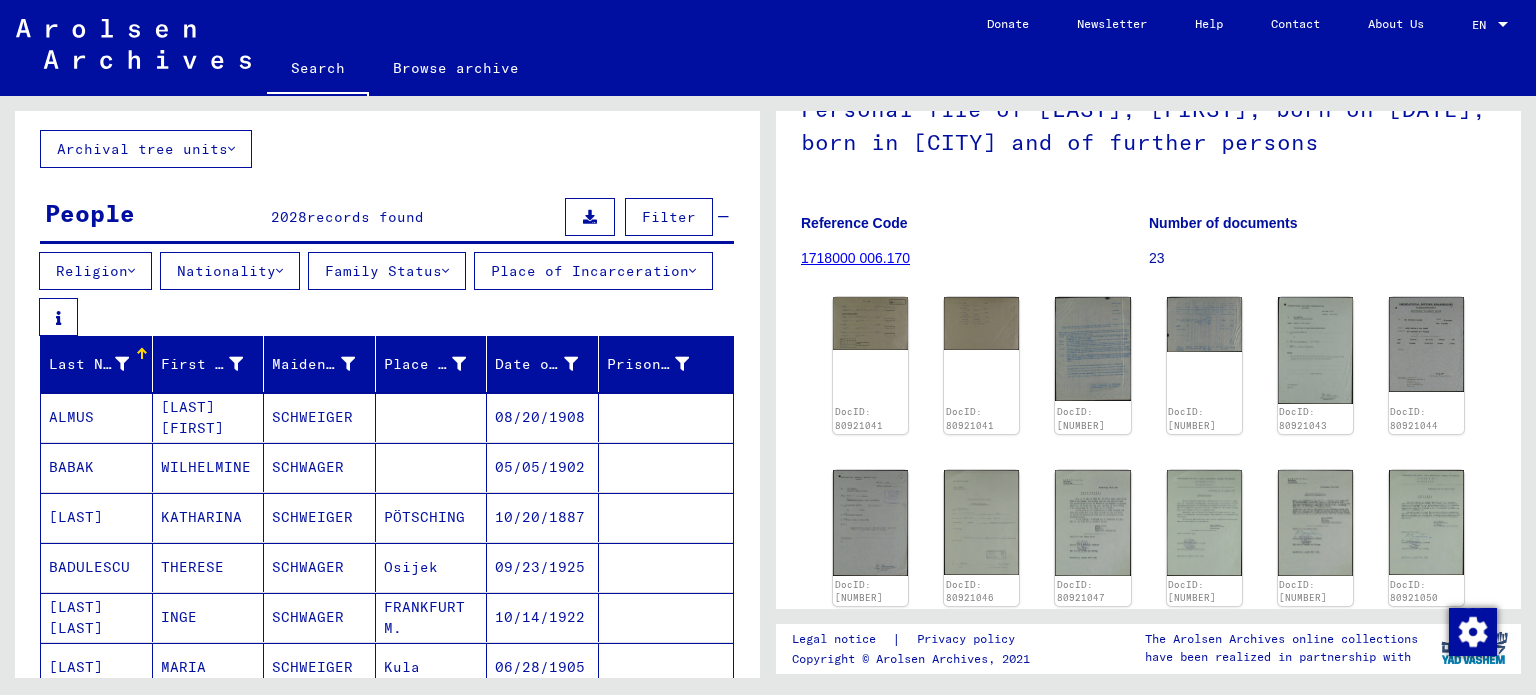 scroll, scrollTop: 0, scrollLeft: 0, axis: both 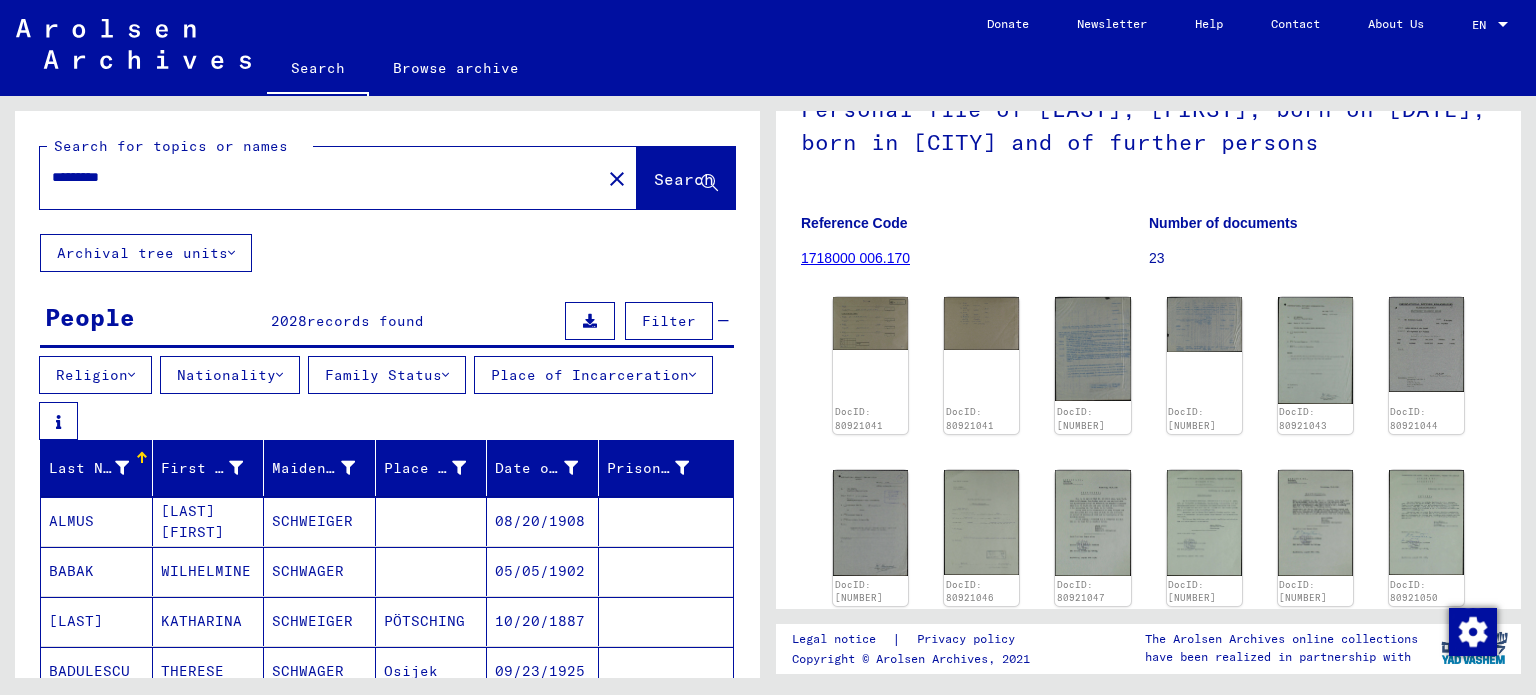 click on "*********" at bounding box center (320, 177) 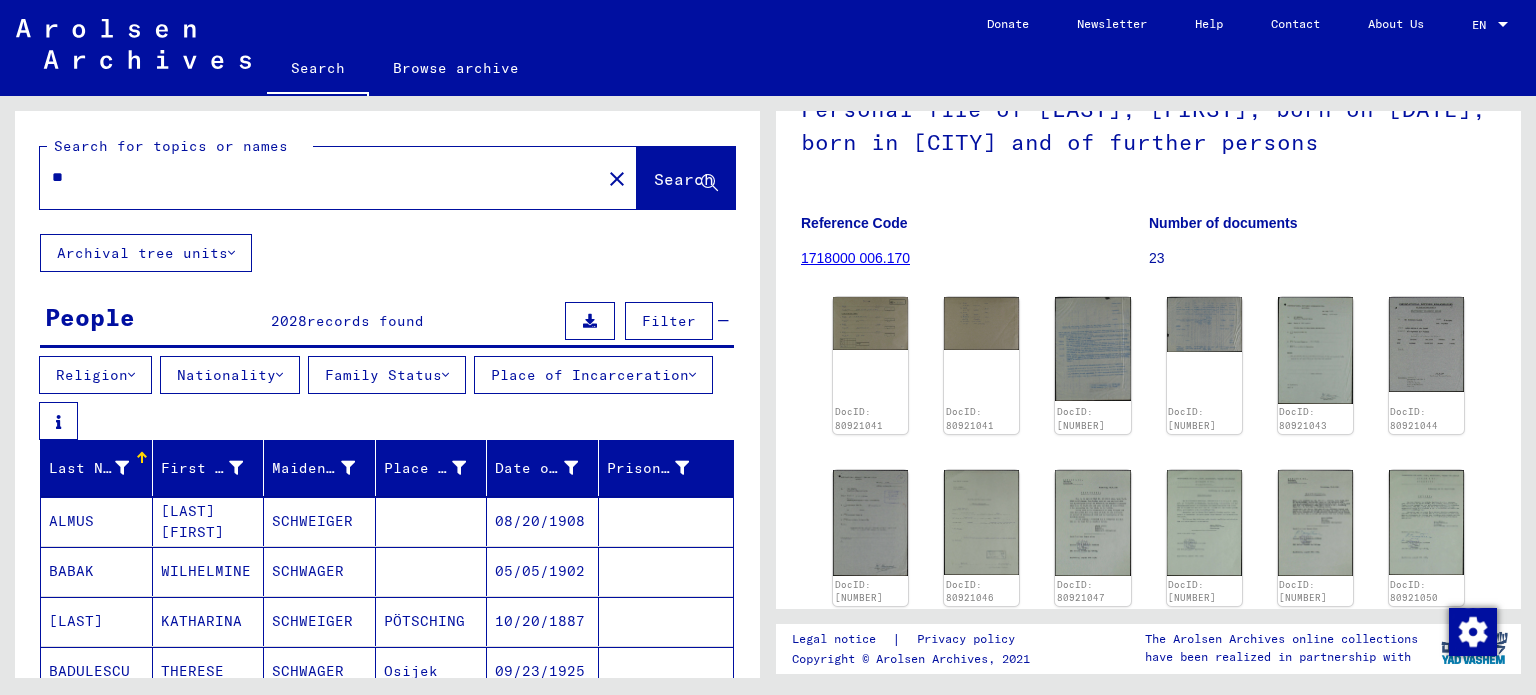 type on "*" 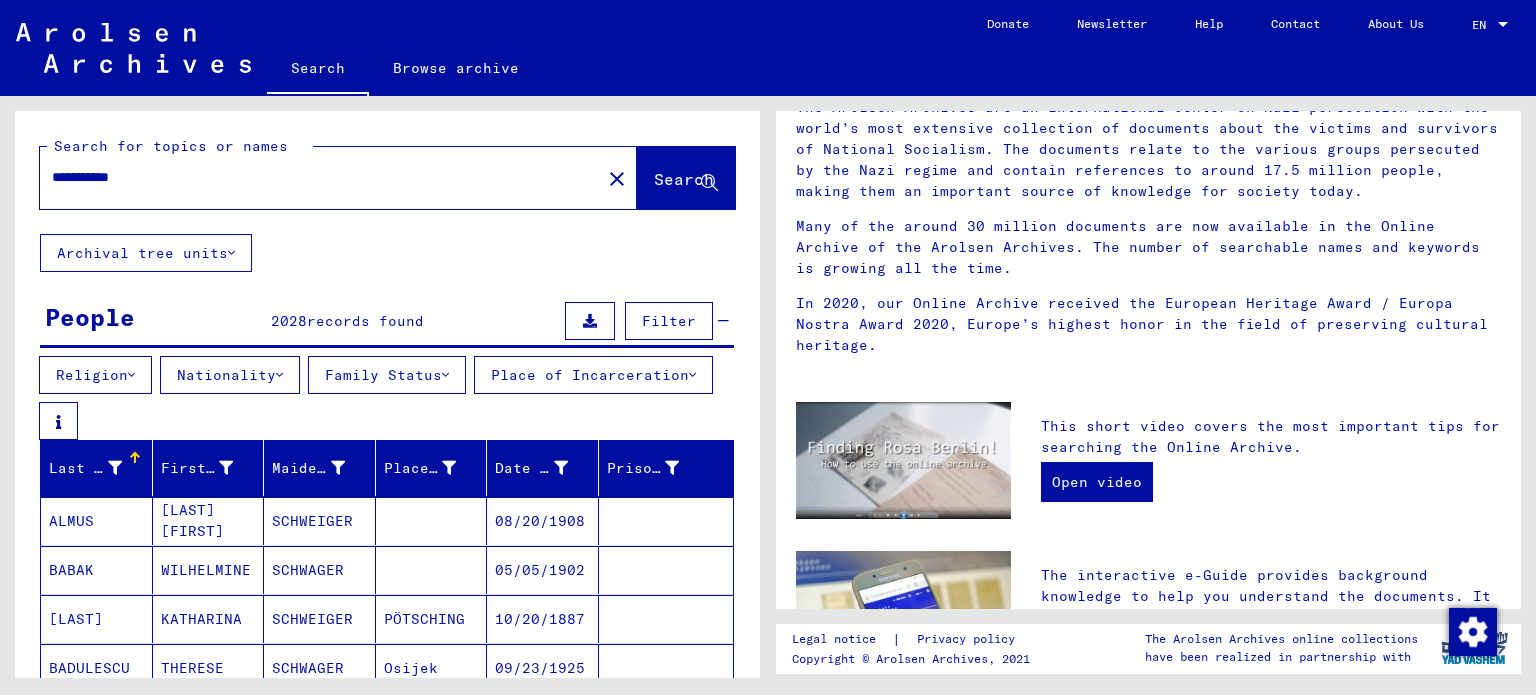 scroll, scrollTop: 0, scrollLeft: 0, axis: both 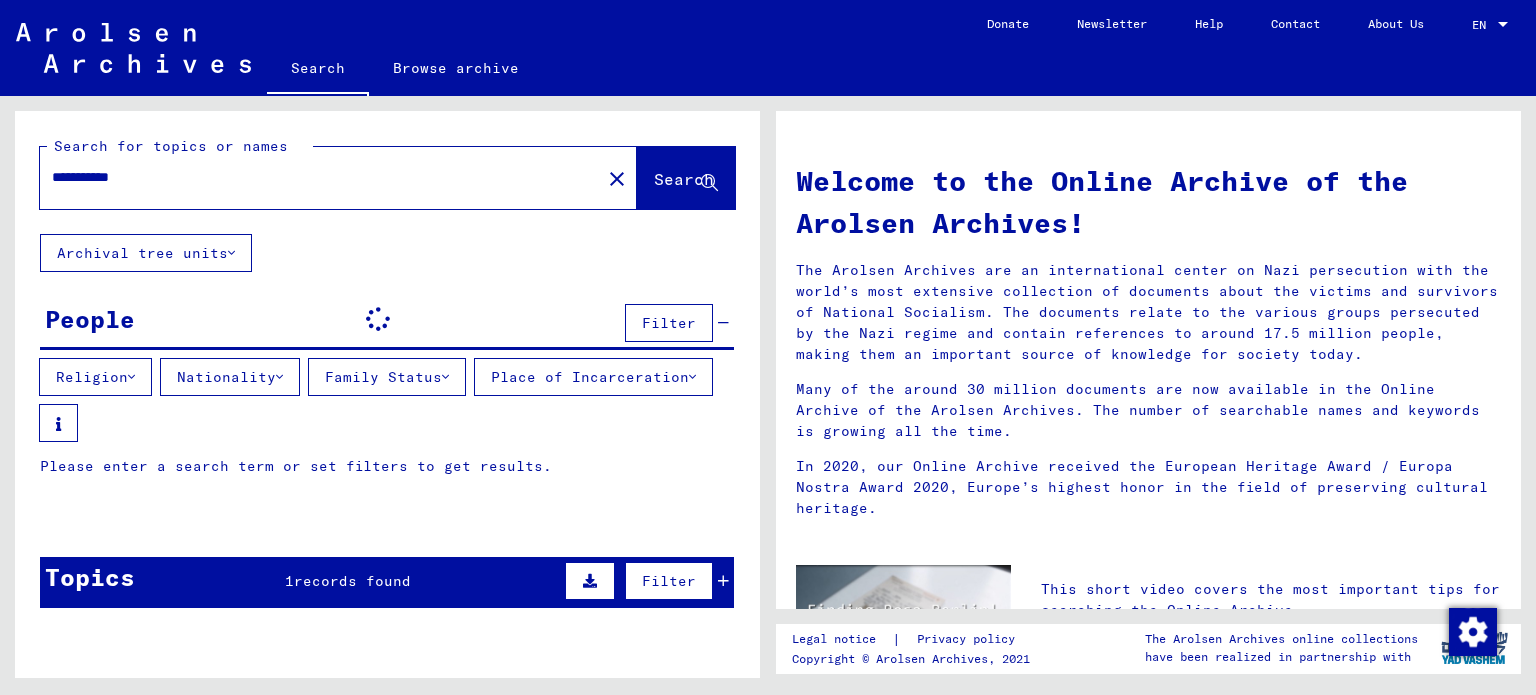 click on "**********" at bounding box center [314, 177] 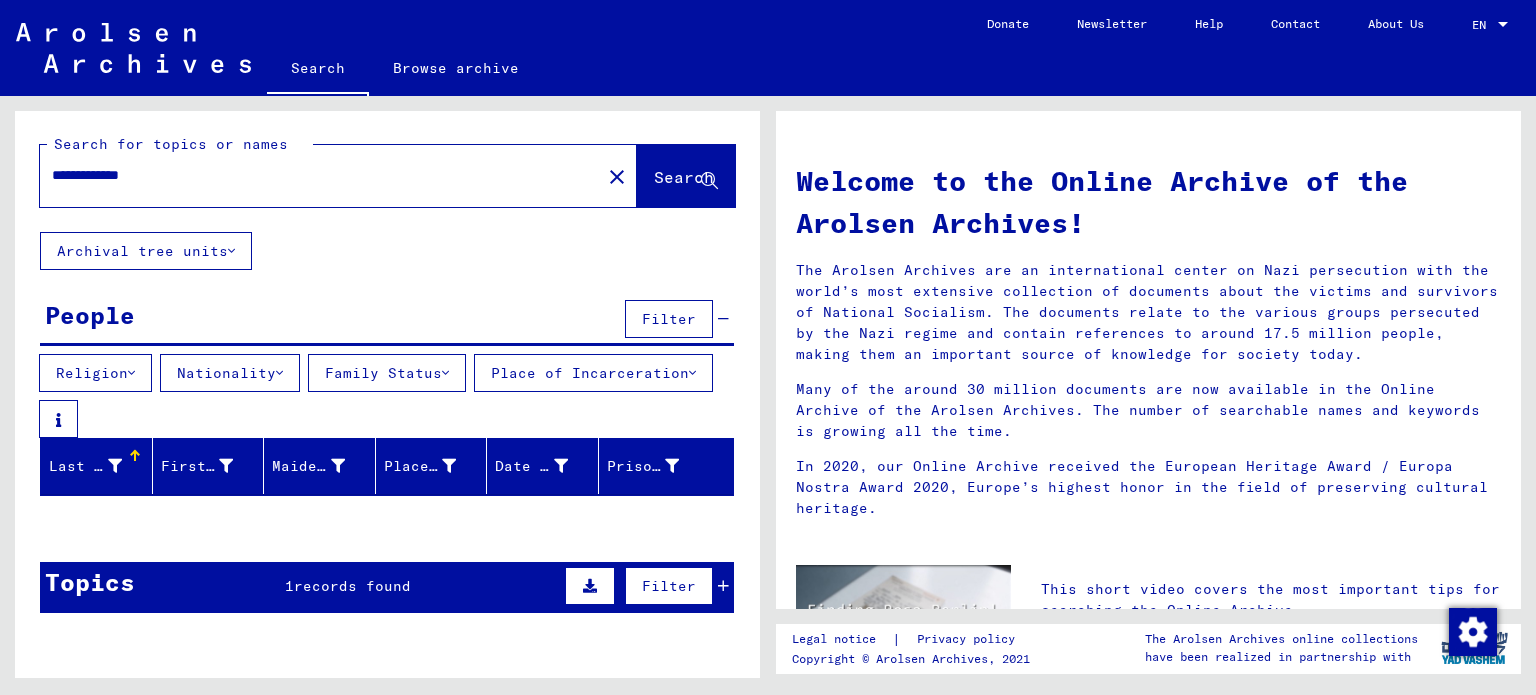 scroll, scrollTop: 0, scrollLeft: 0, axis: both 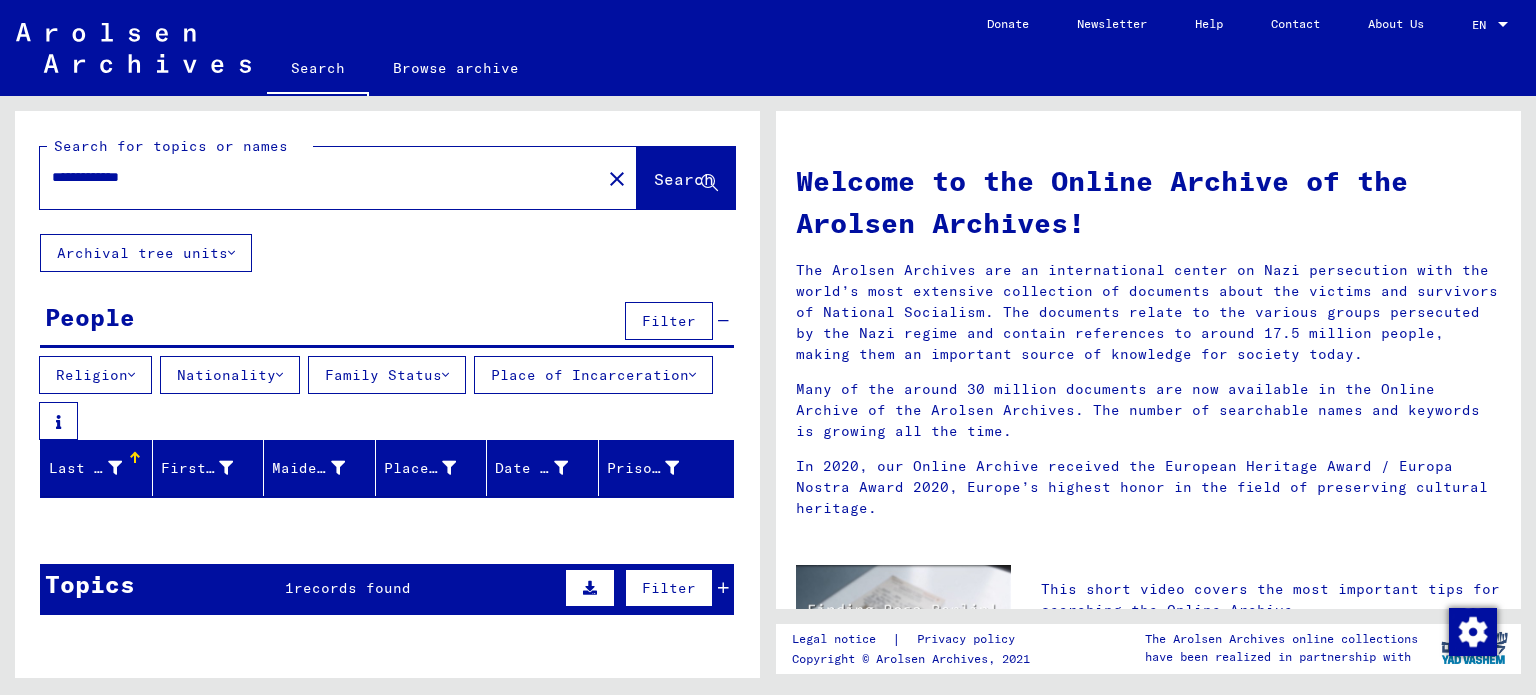 click on "**********" 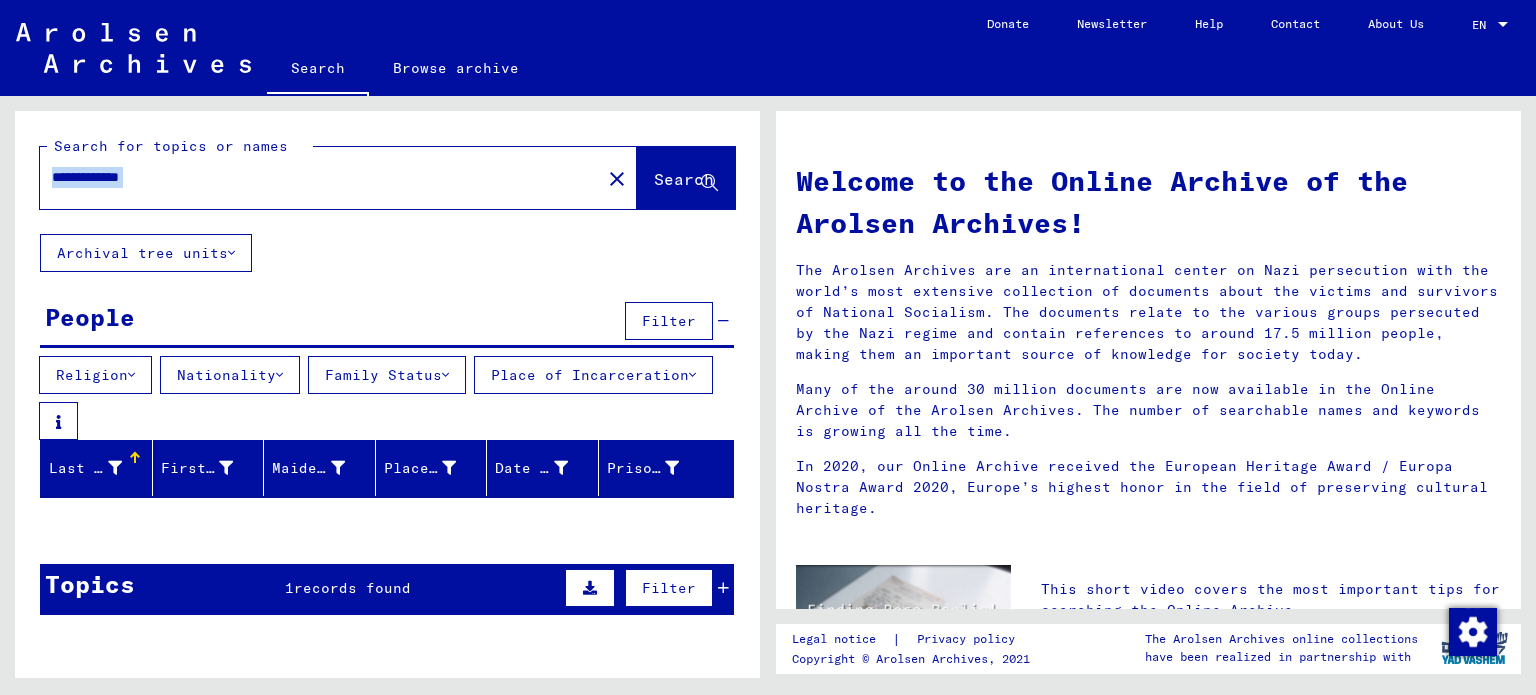 click on "**********" 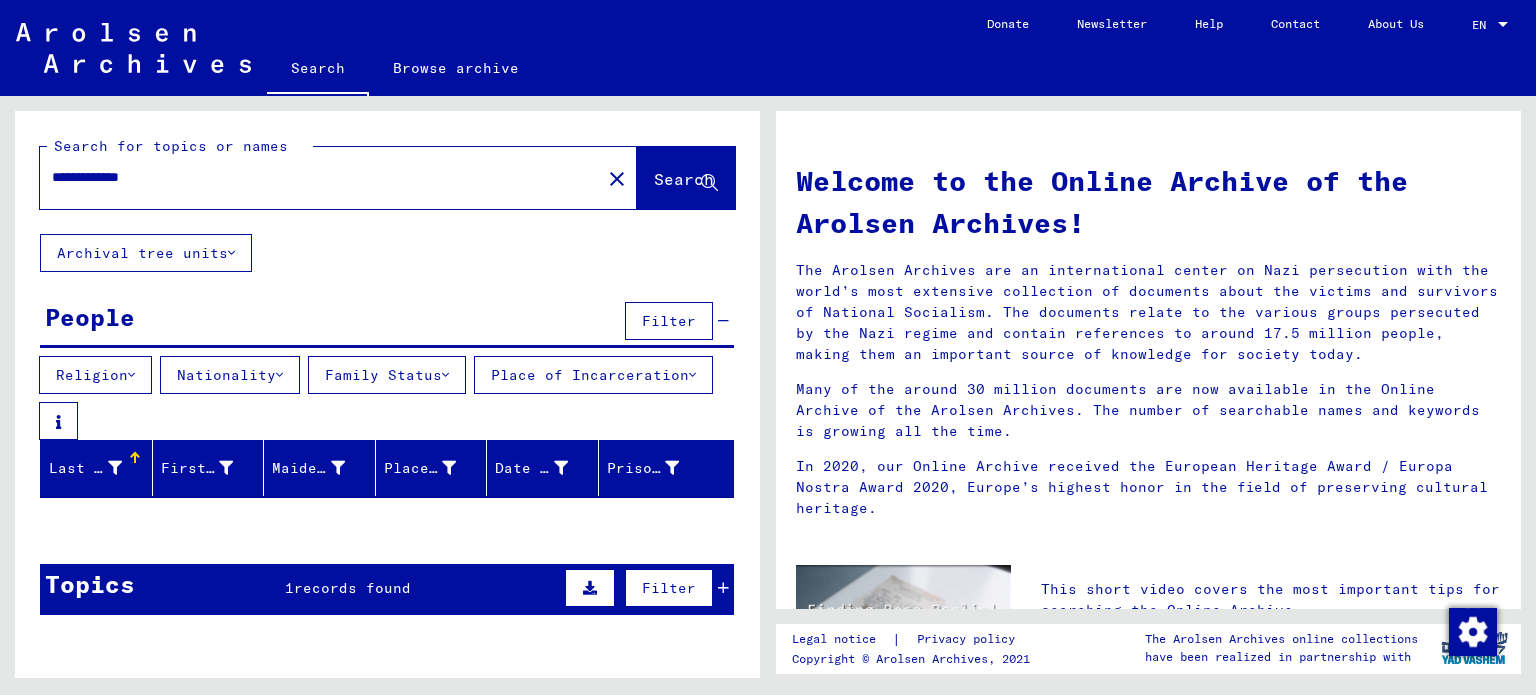 click on "**********" at bounding box center [314, 177] 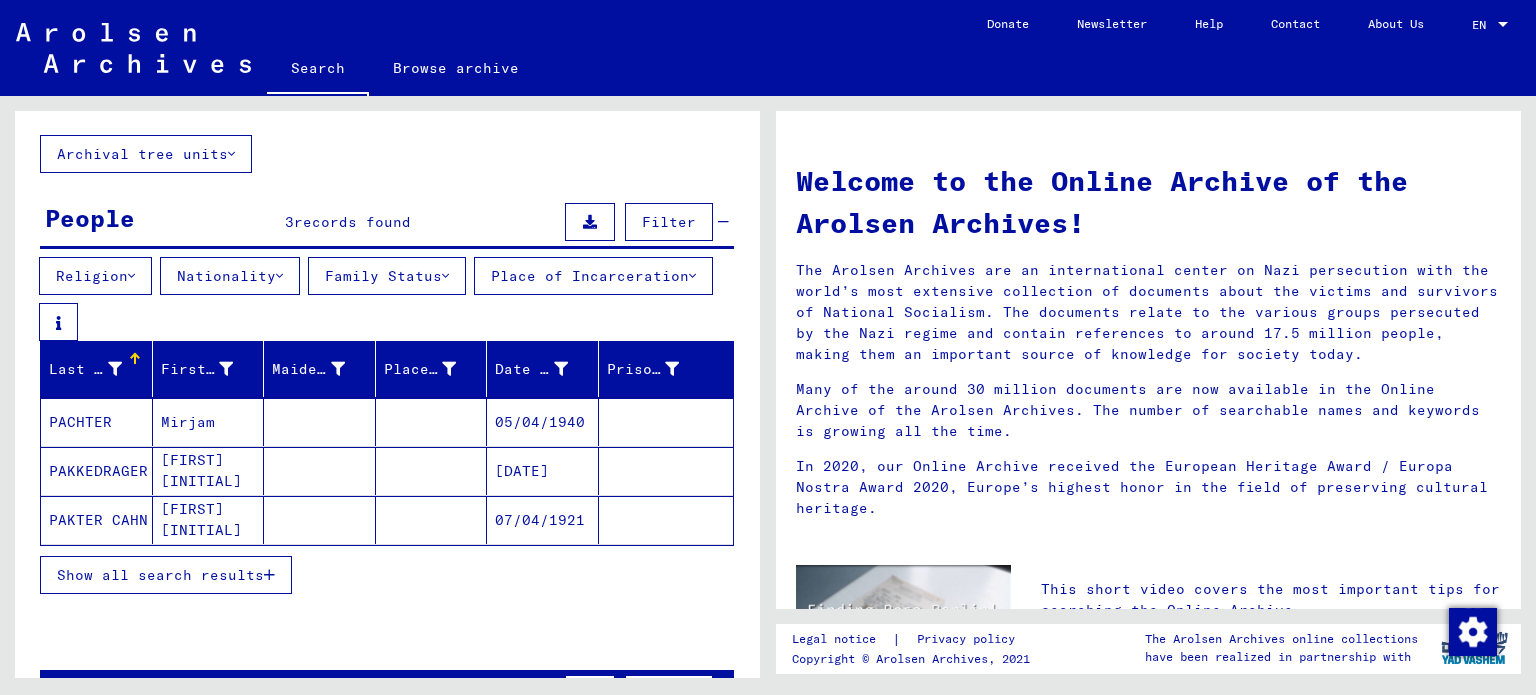 scroll, scrollTop: 104, scrollLeft: 0, axis: vertical 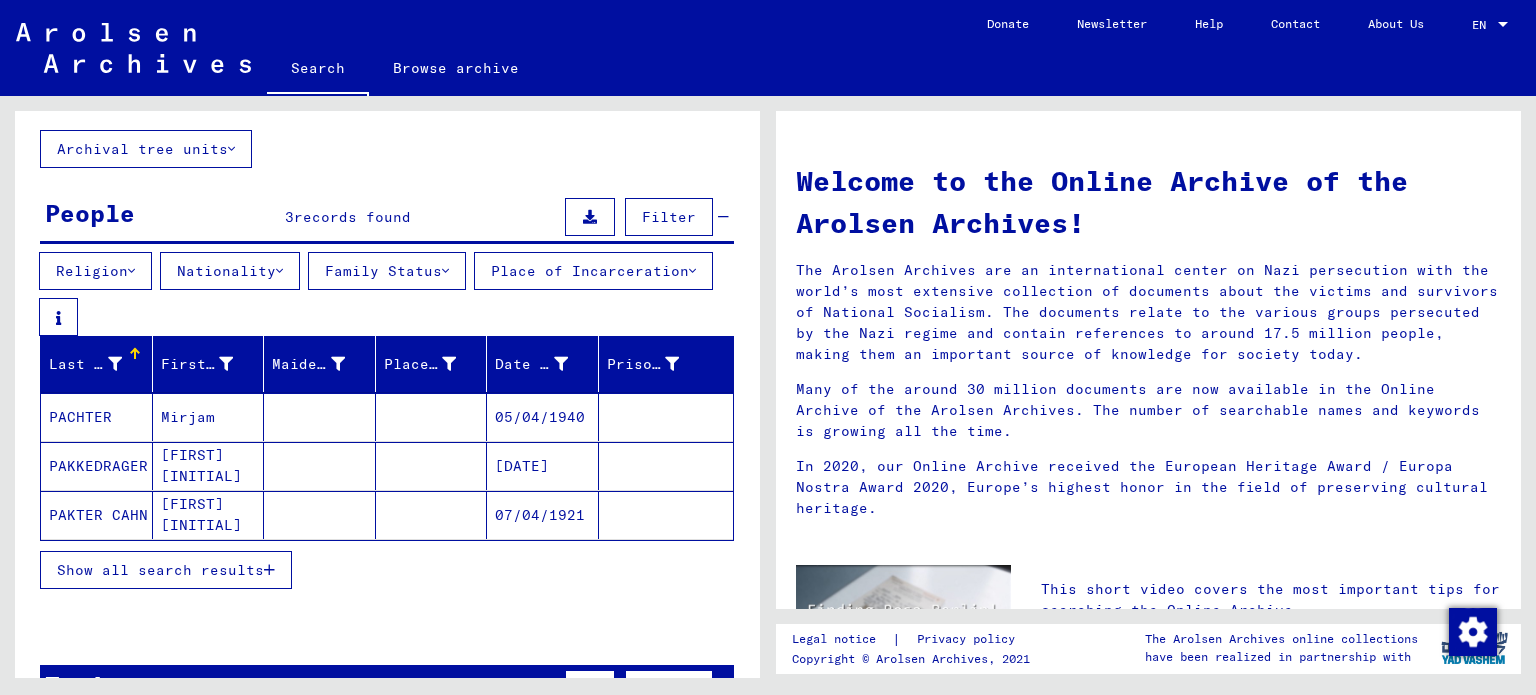 click on "05/04/1940" at bounding box center [543, 466] 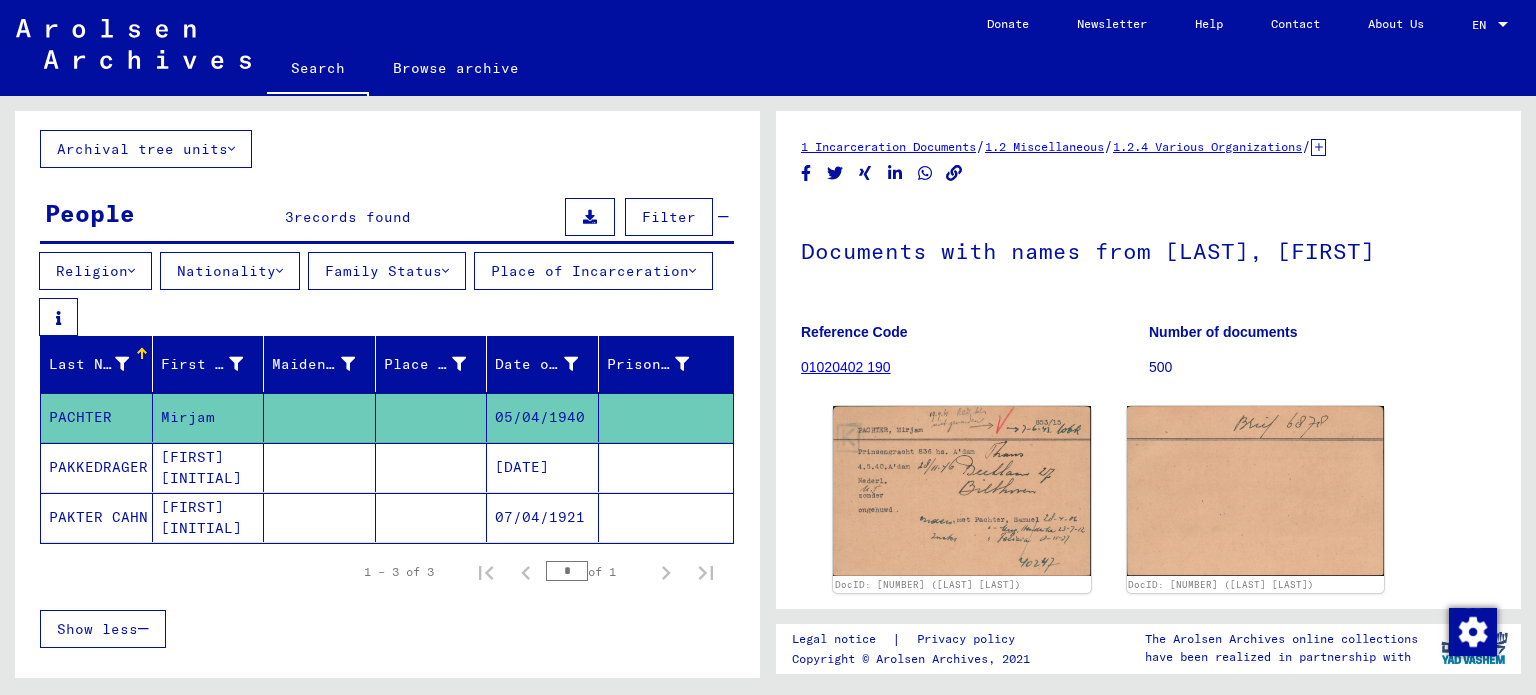 scroll, scrollTop: 0, scrollLeft: 0, axis: both 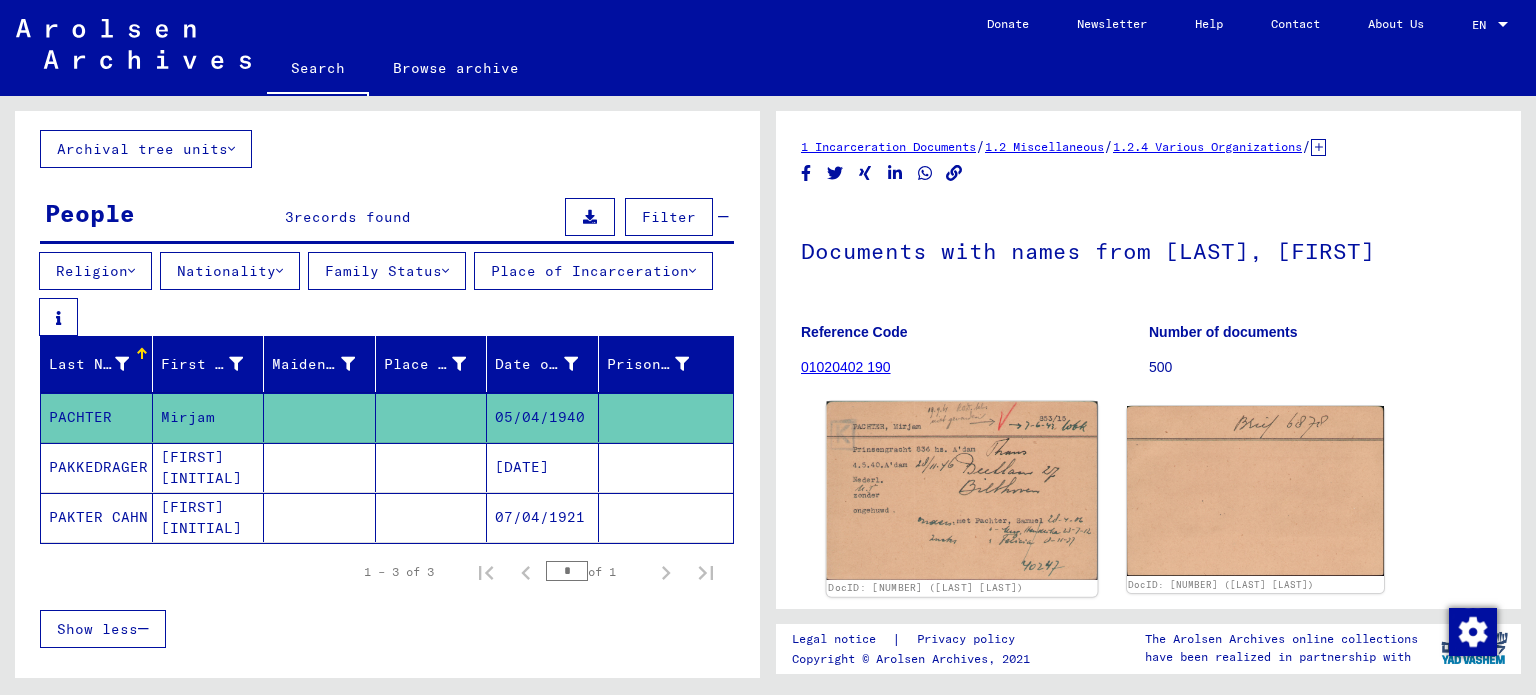 click 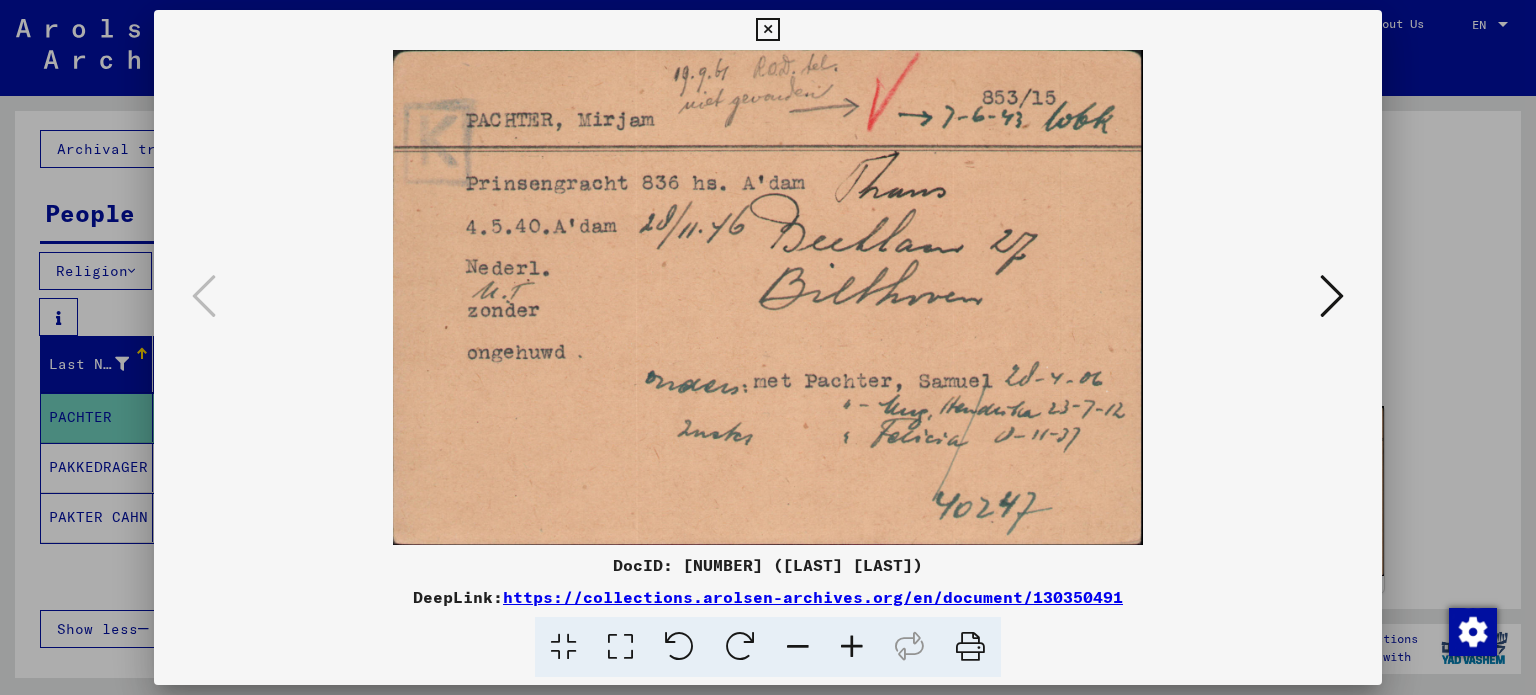 click at bounding box center (768, 347) 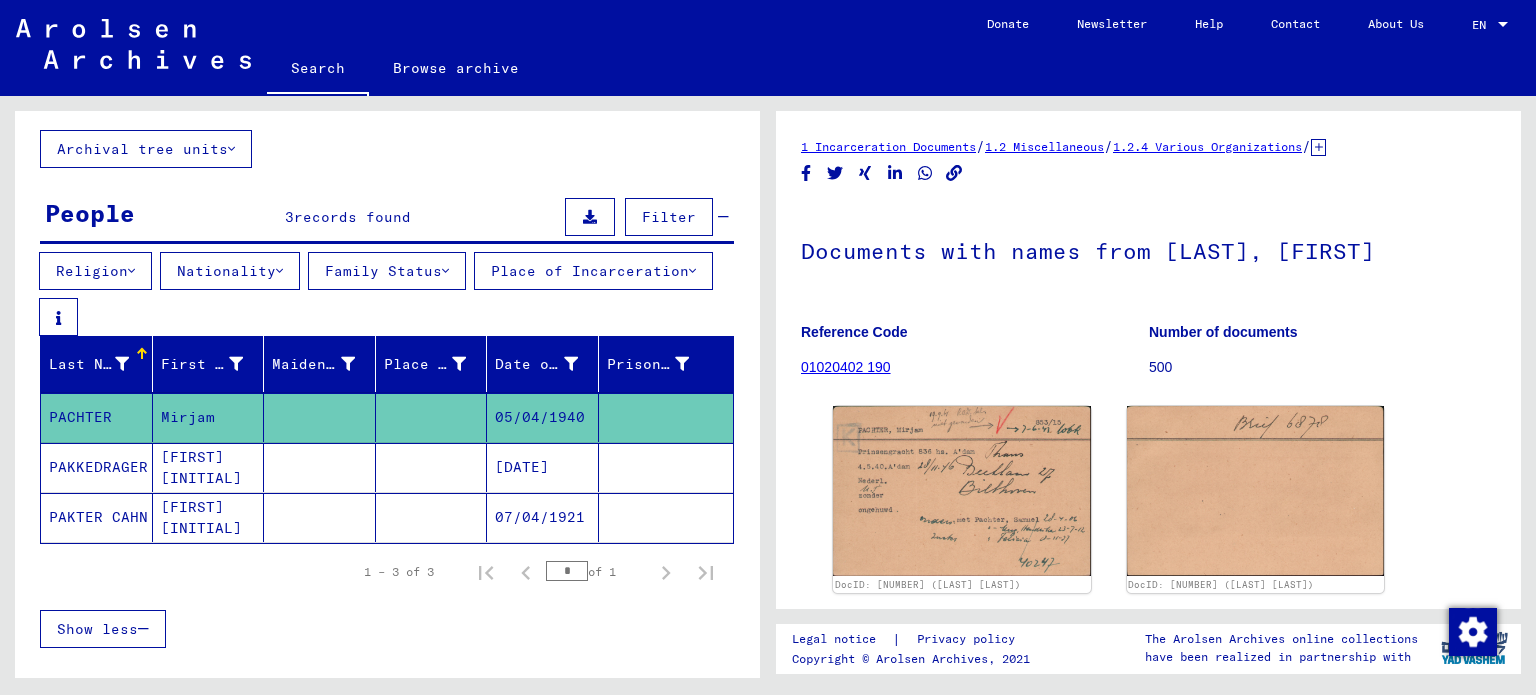 scroll, scrollTop: 0, scrollLeft: 0, axis: both 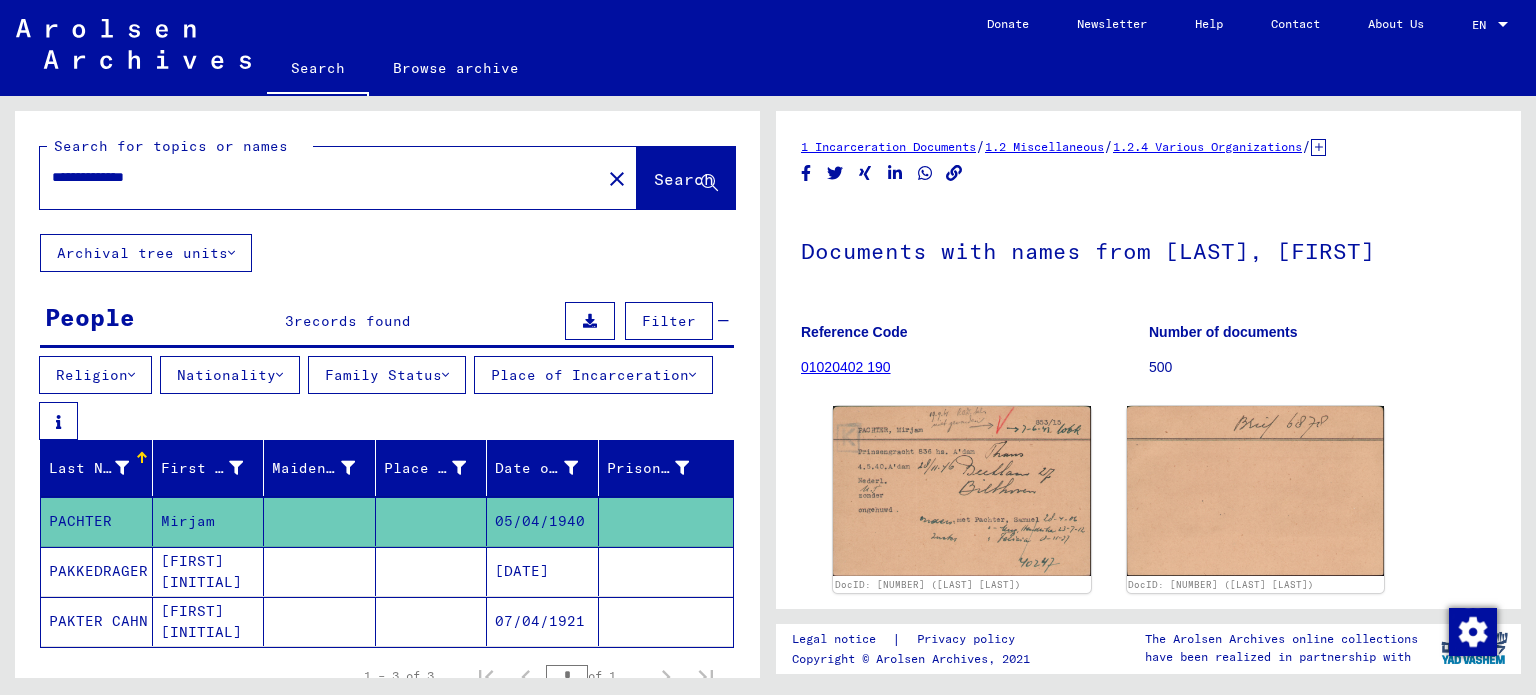 click on "**********" at bounding box center [320, 177] 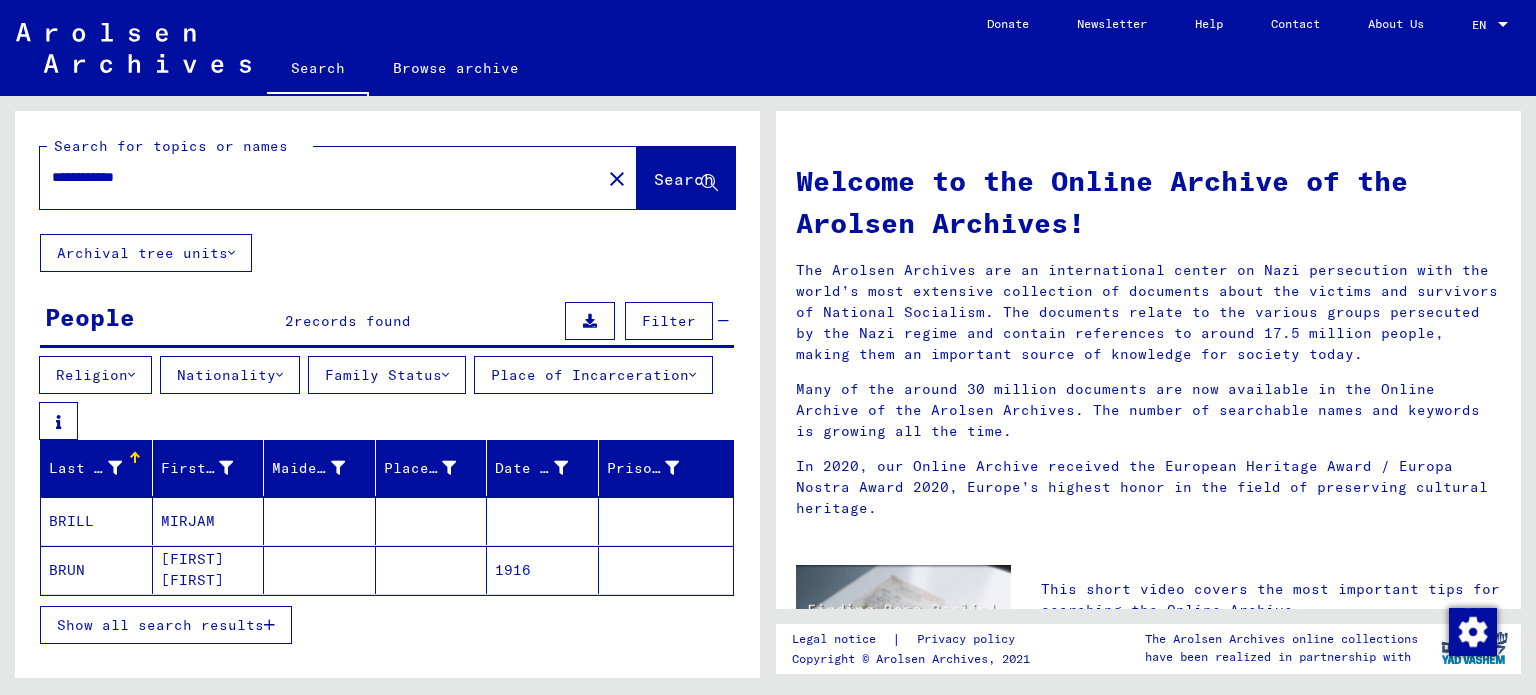 click on "MIRJAM" at bounding box center (209, 570) 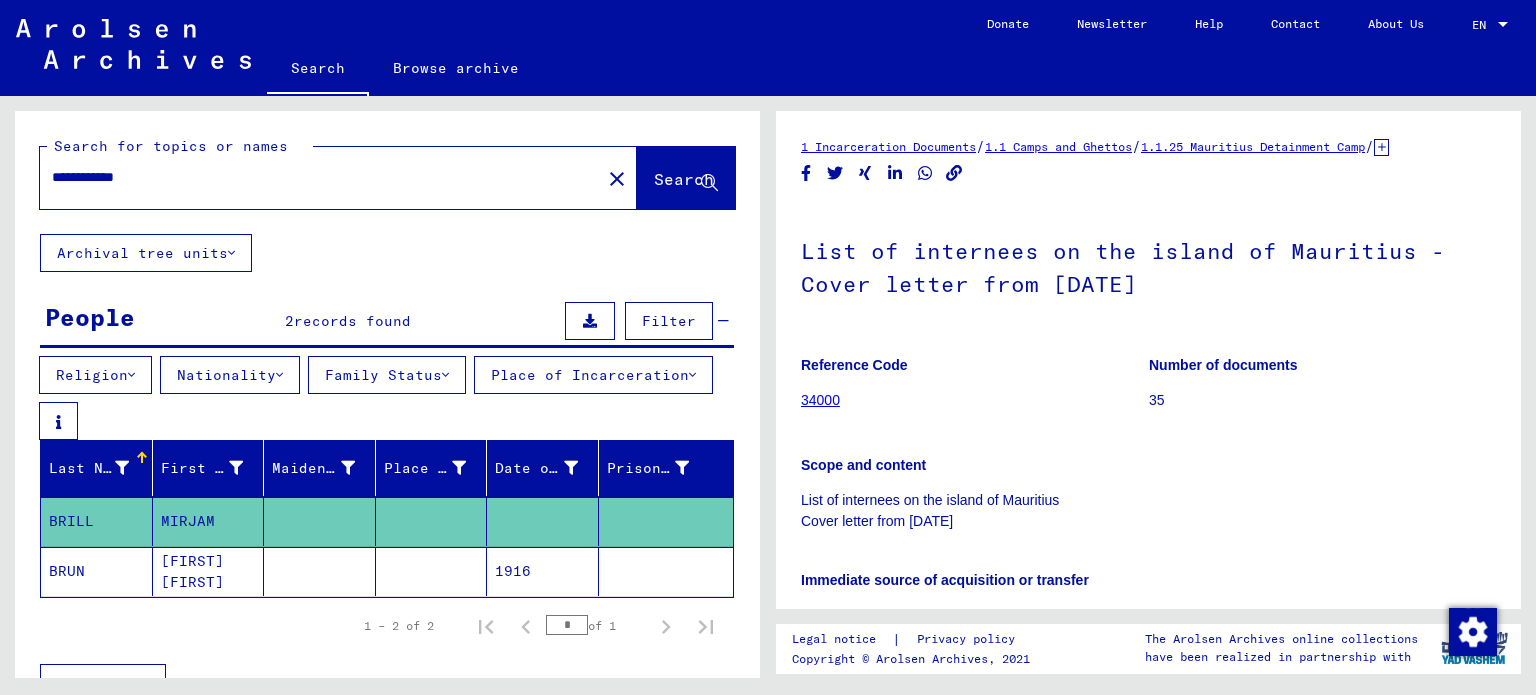 scroll, scrollTop: 0, scrollLeft: 0, axis: both 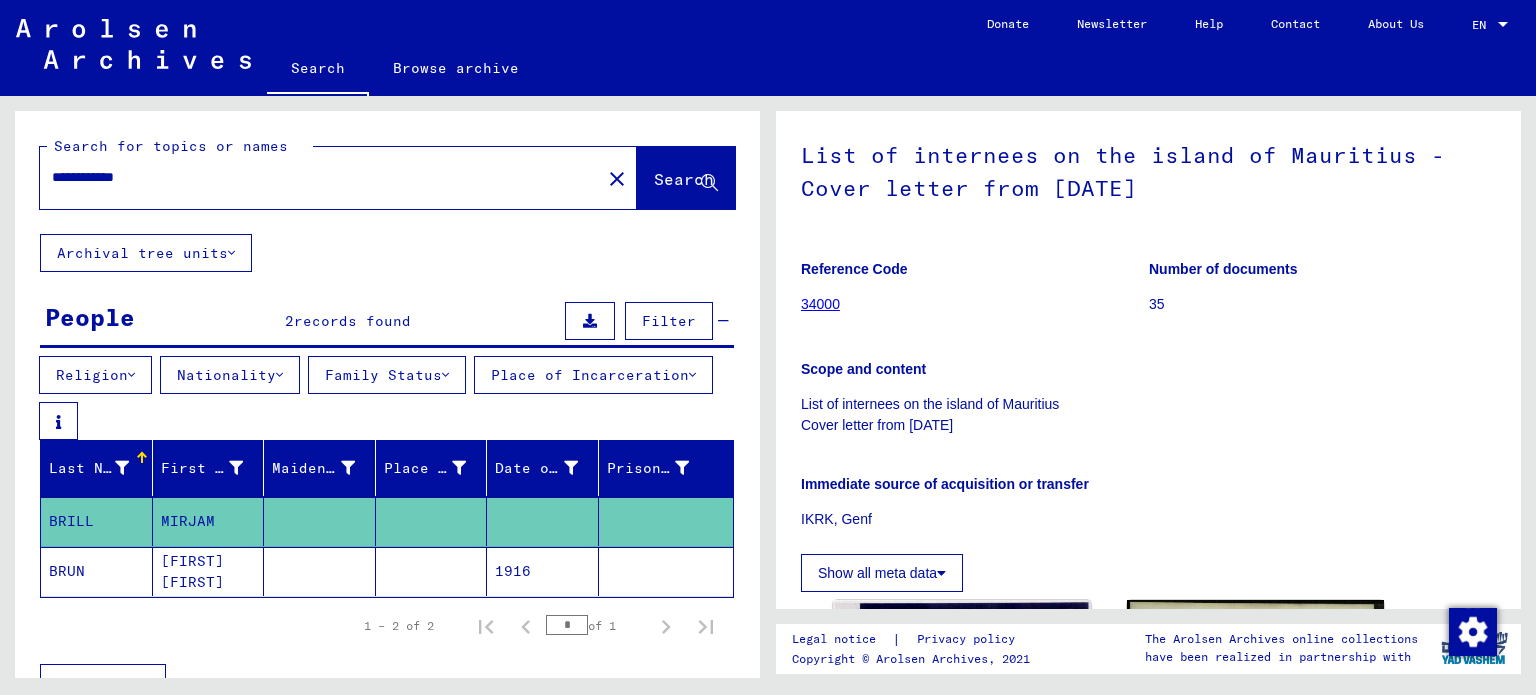 click on "**********" at bounding box center [320, 177] 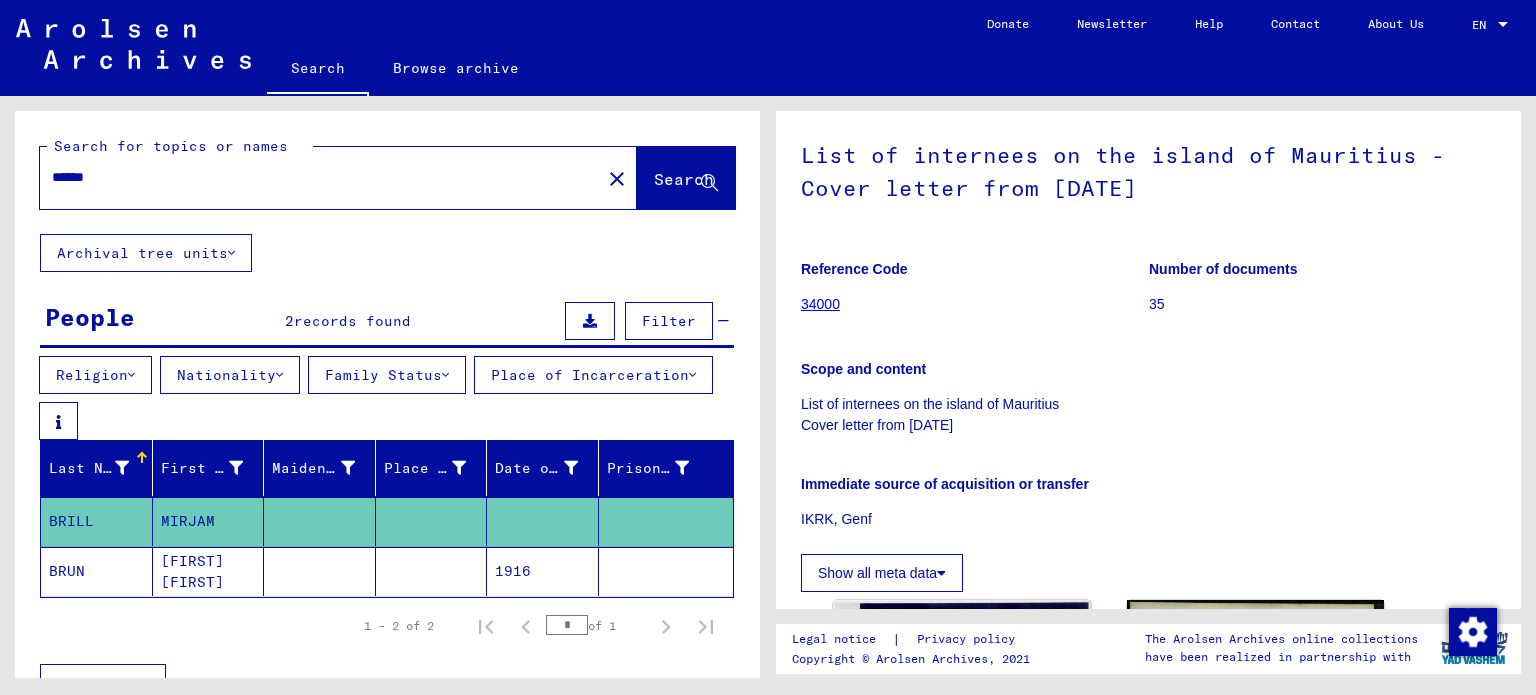 click on "*****" at bounding box center (320, 177) 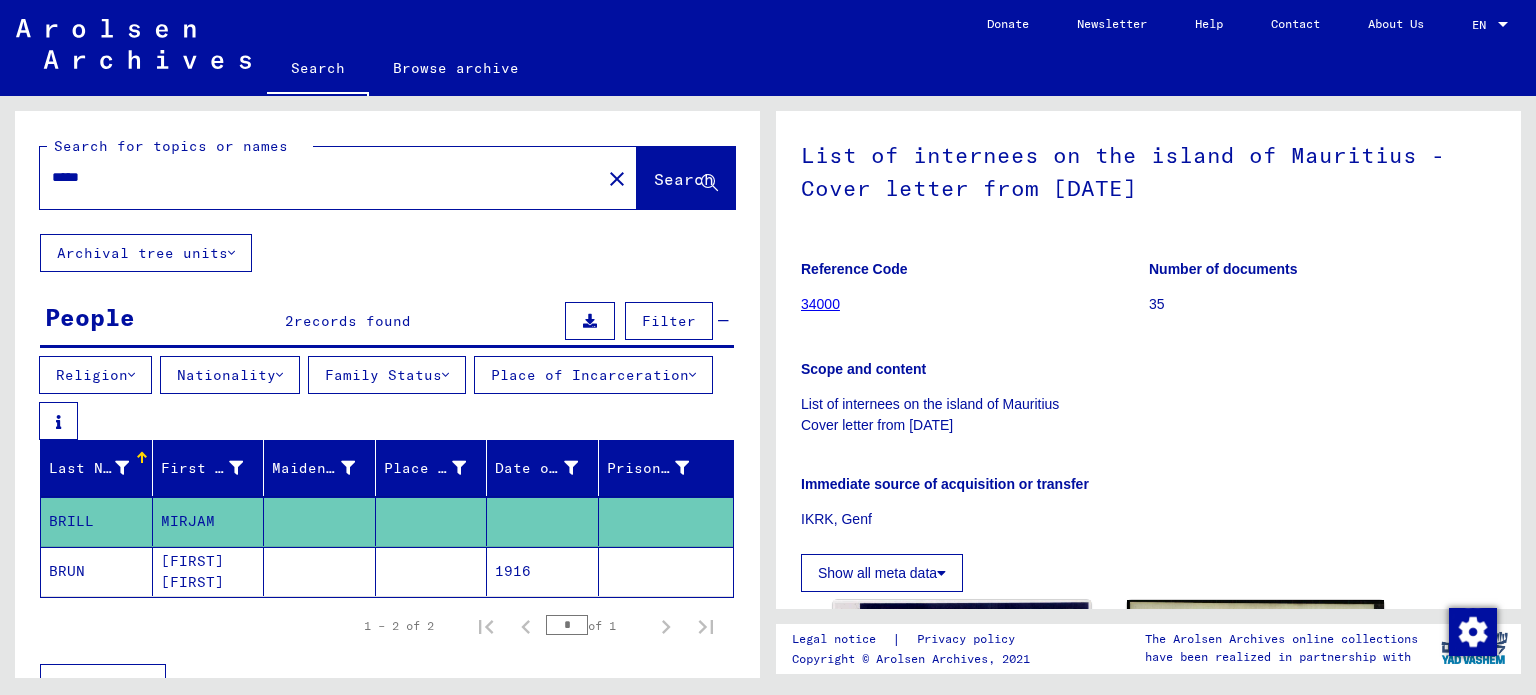 type on "*****" 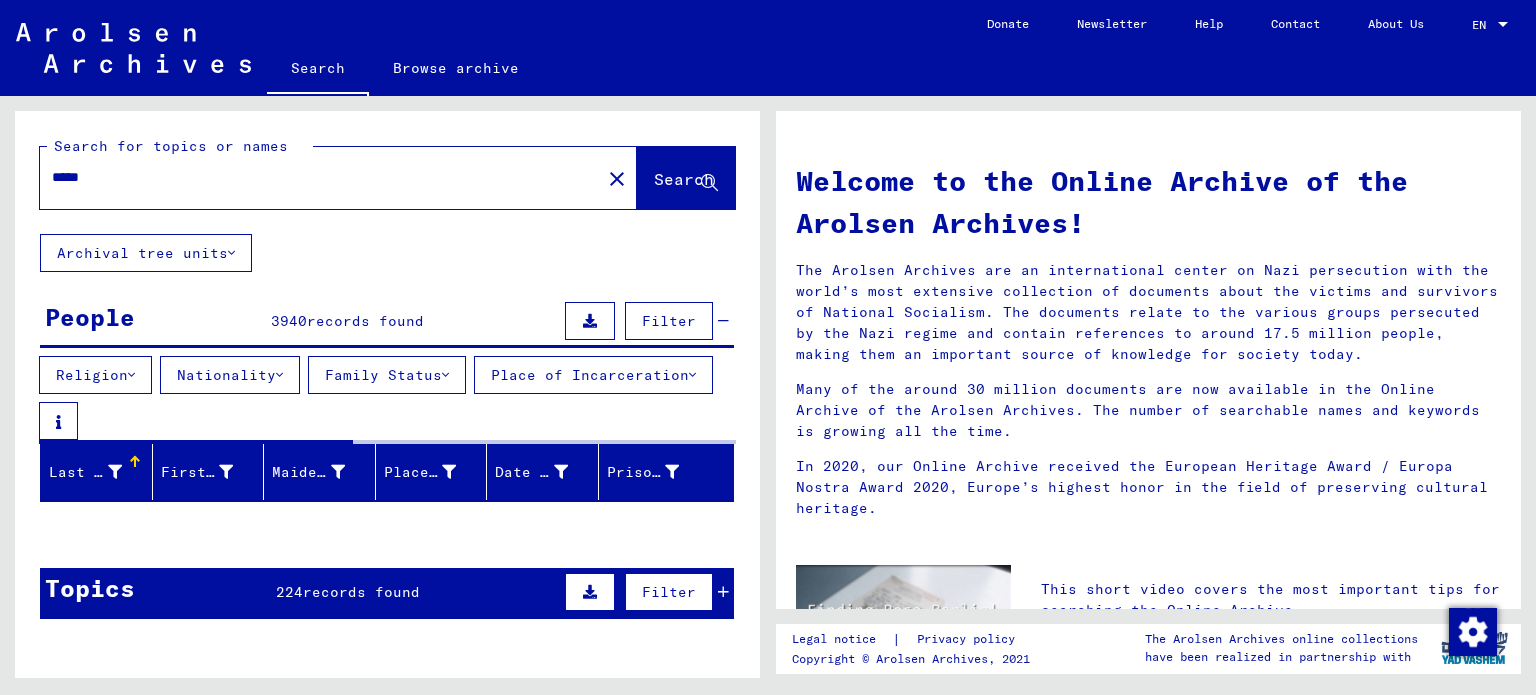 click on "Nationality" at bounding box center (230, 375) 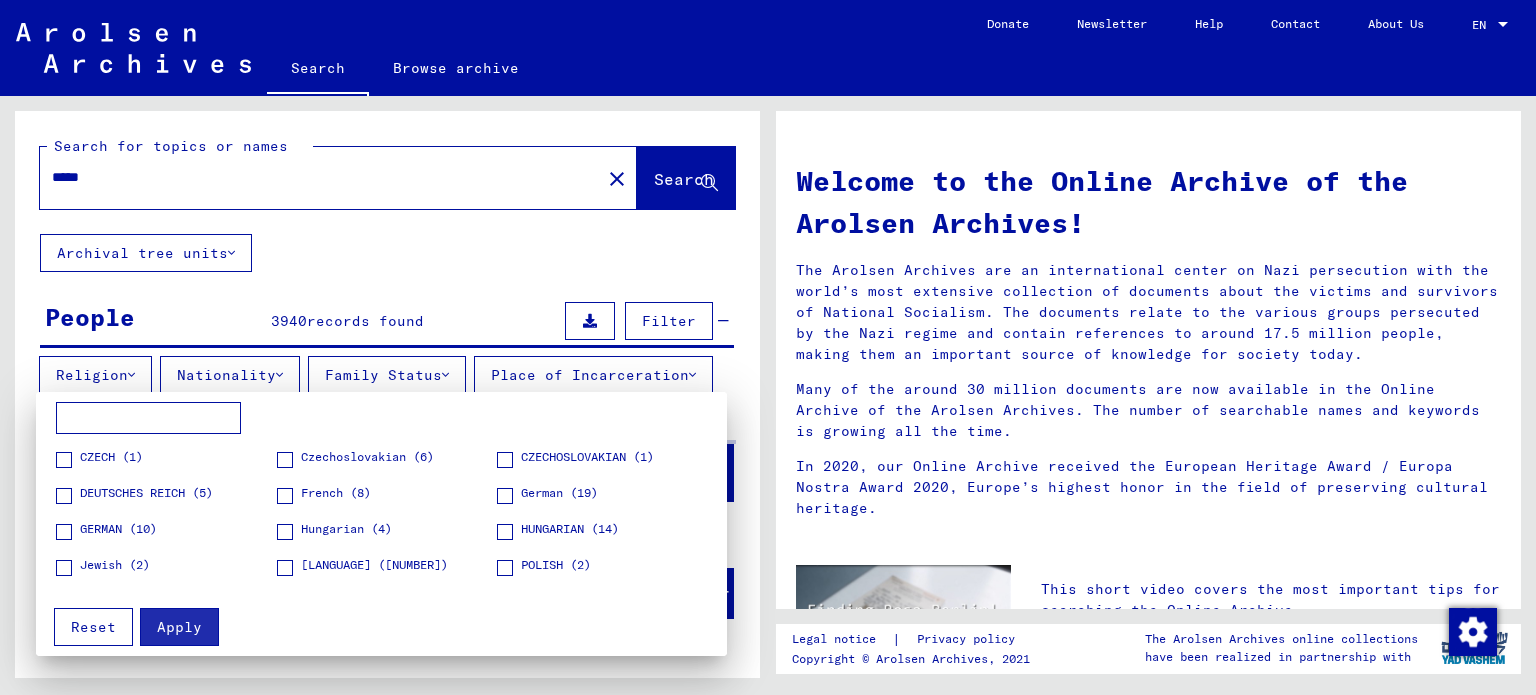 scroll, scrollTop: 71, scrollLeft: 0, axis: vertical 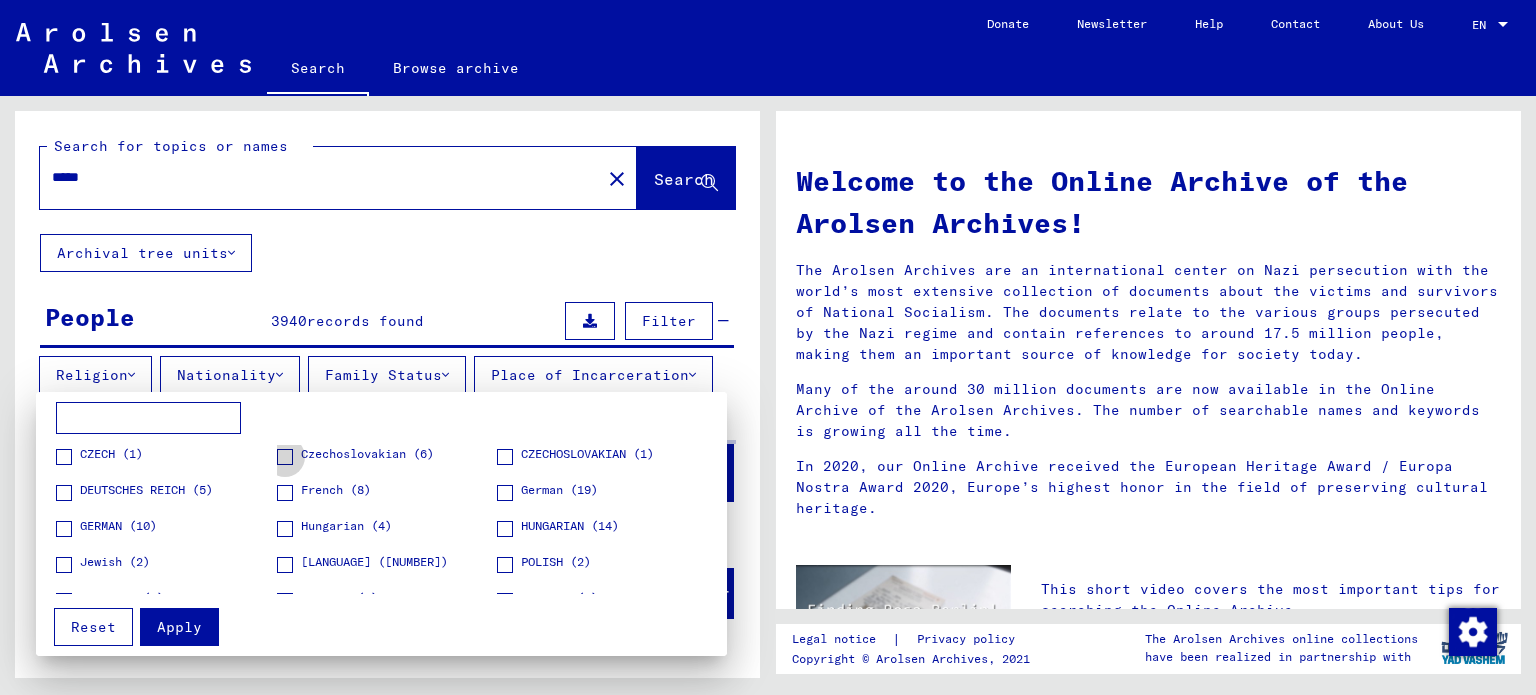 click at bounding box center (285, 457) 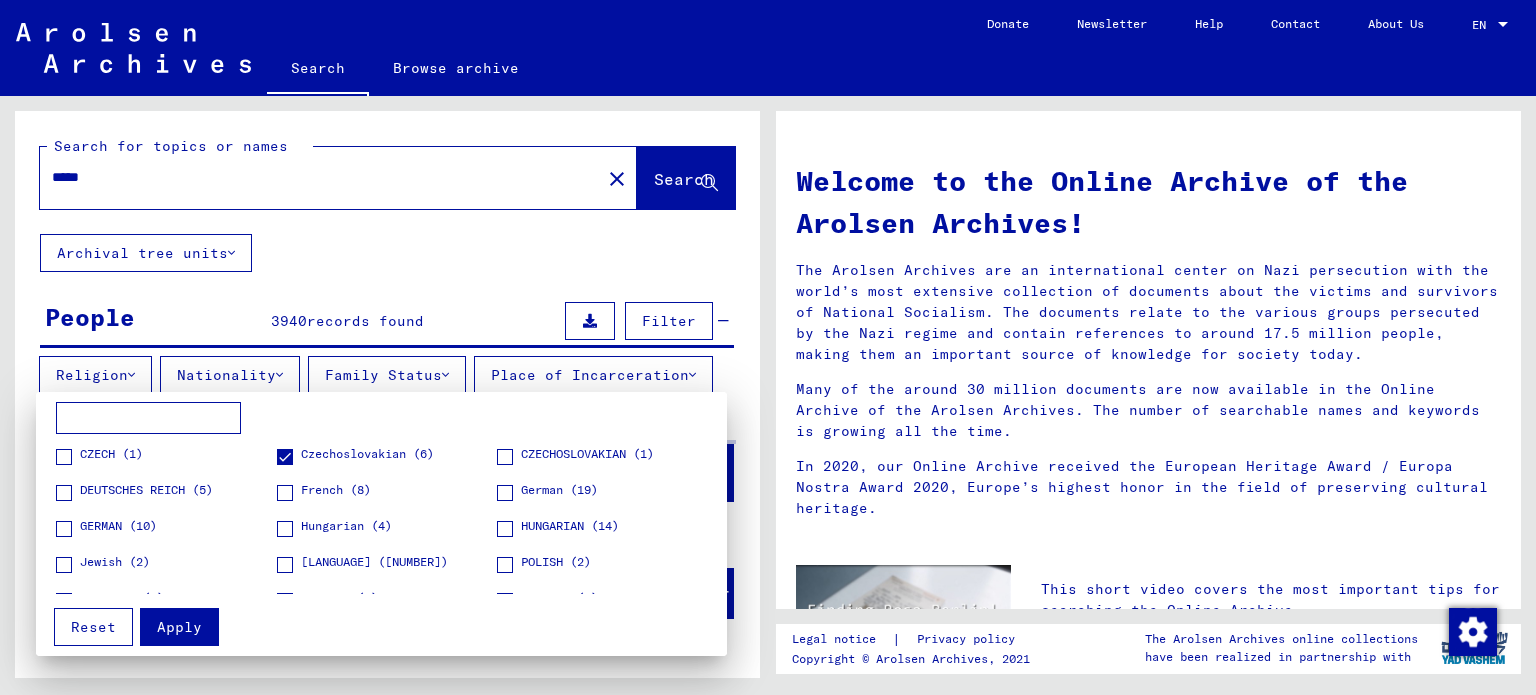 click at bounding box center [505, 457] 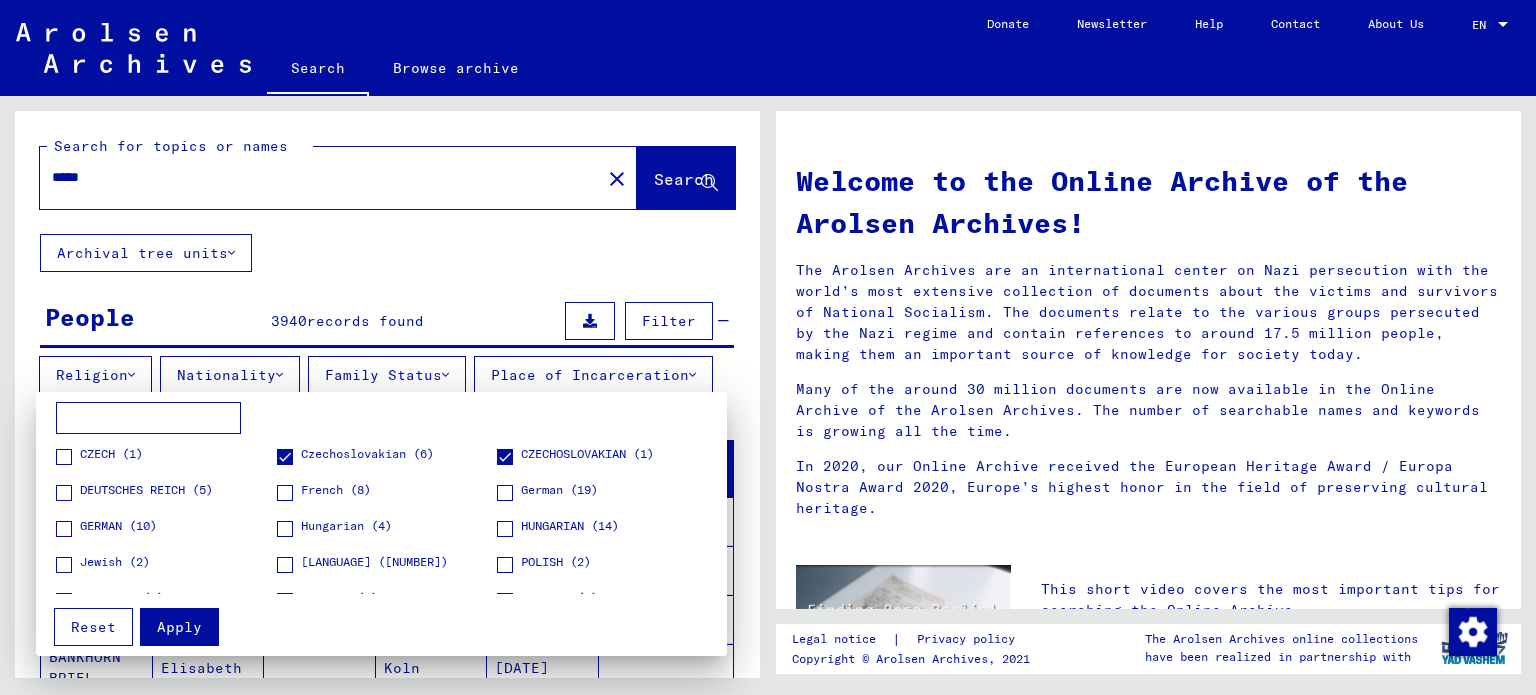click at bounding box center [505, 529] 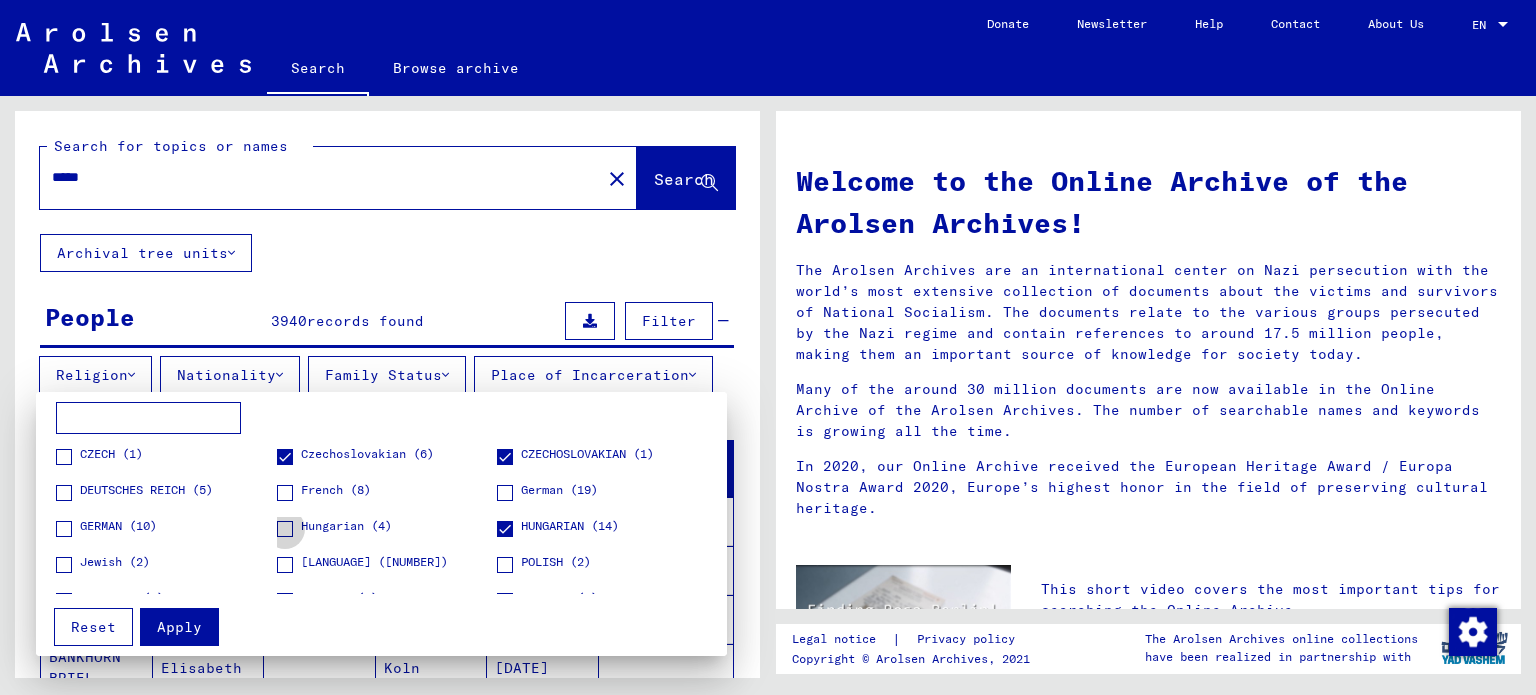 click on "Hungarian (4)" at bounding box center (346, 526) 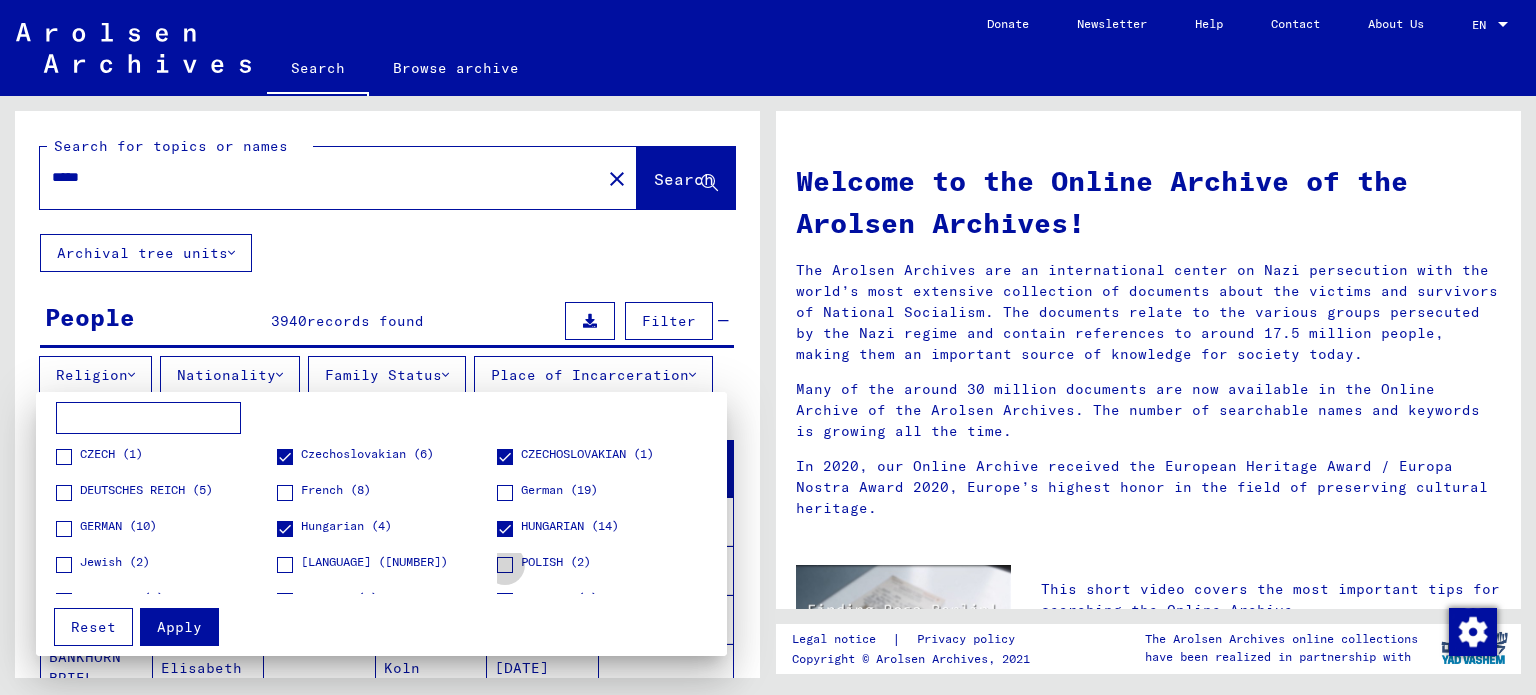 click at bounding box center [505, 565] 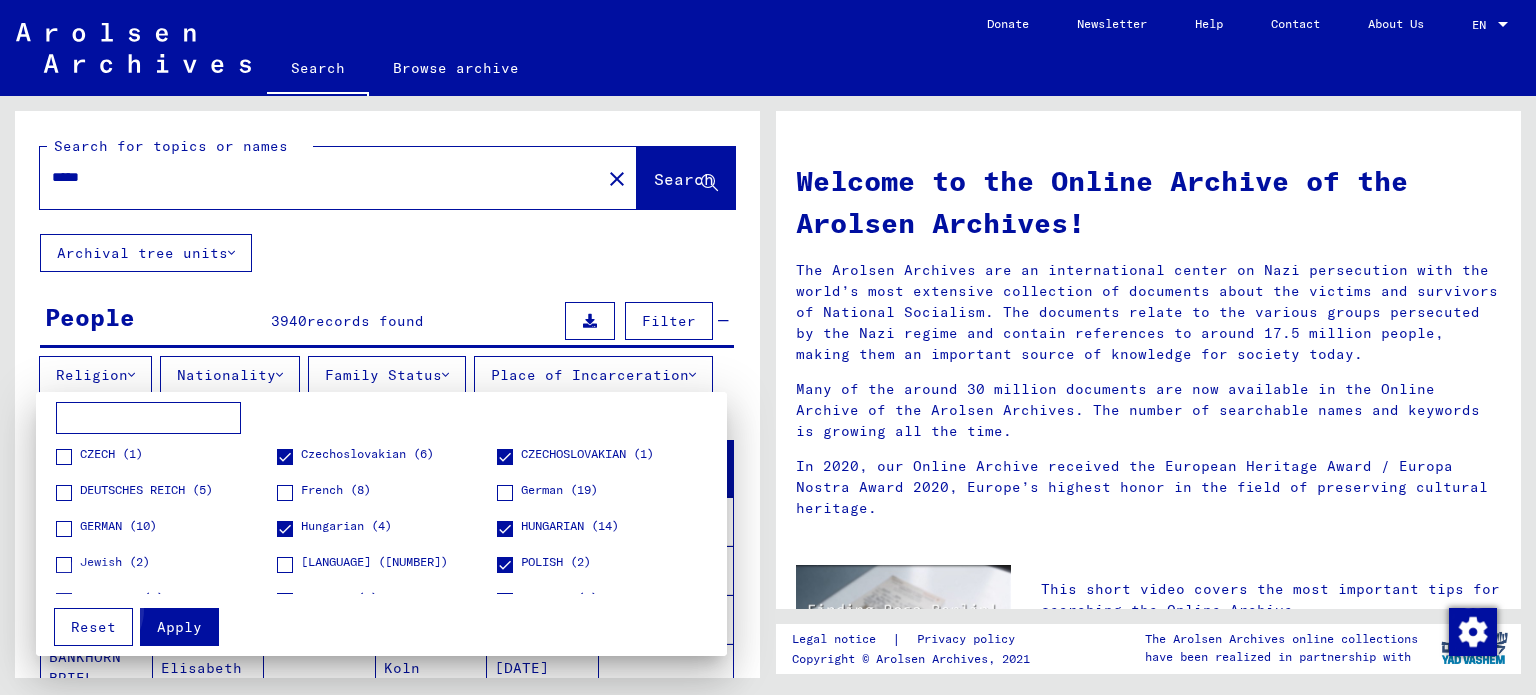 click on "Apply" at bounding box center (179, 627) 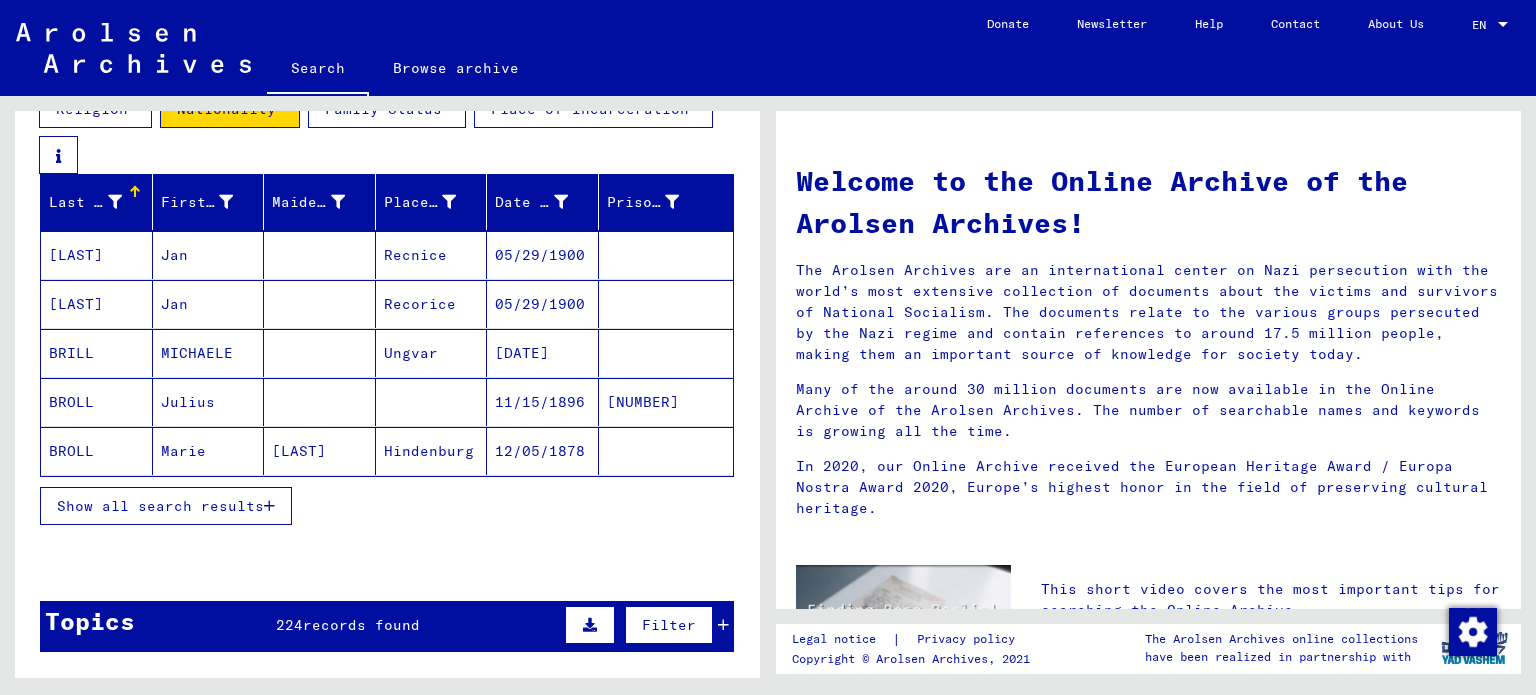 scroll, scrollTop: 267, scrollLeft: 0, axis: vertical 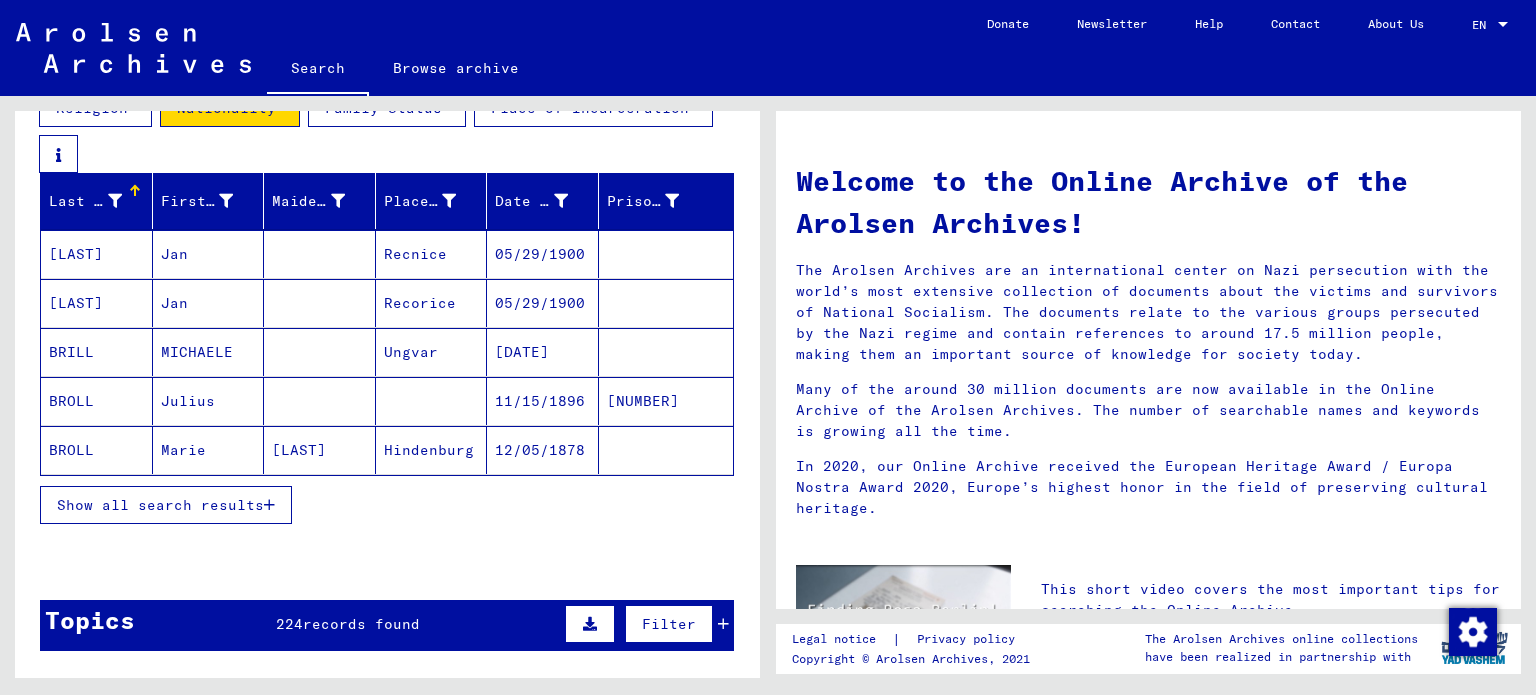 click on "Show all search results" at bounding box center [160, 505] 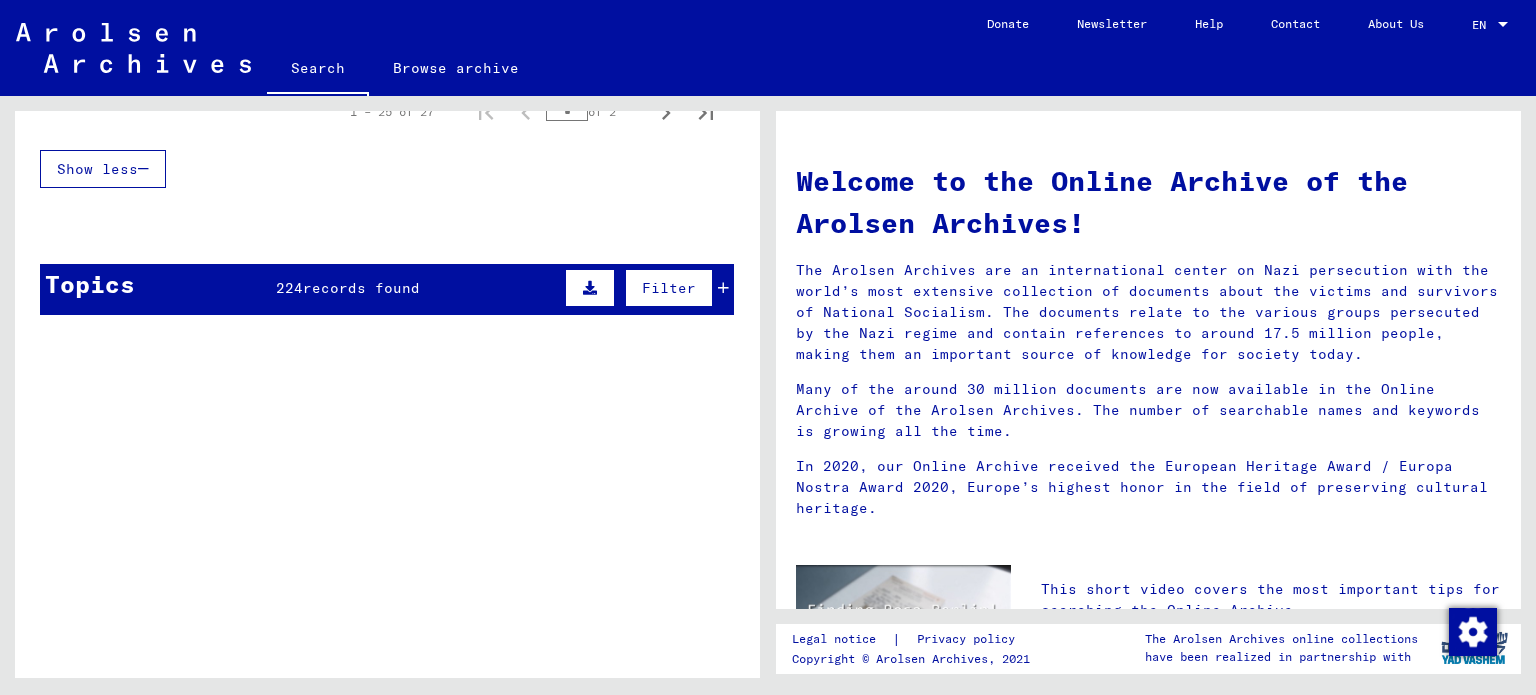 scroll, scrollTop: 1626, scrollLeft: 0, axis: vertical 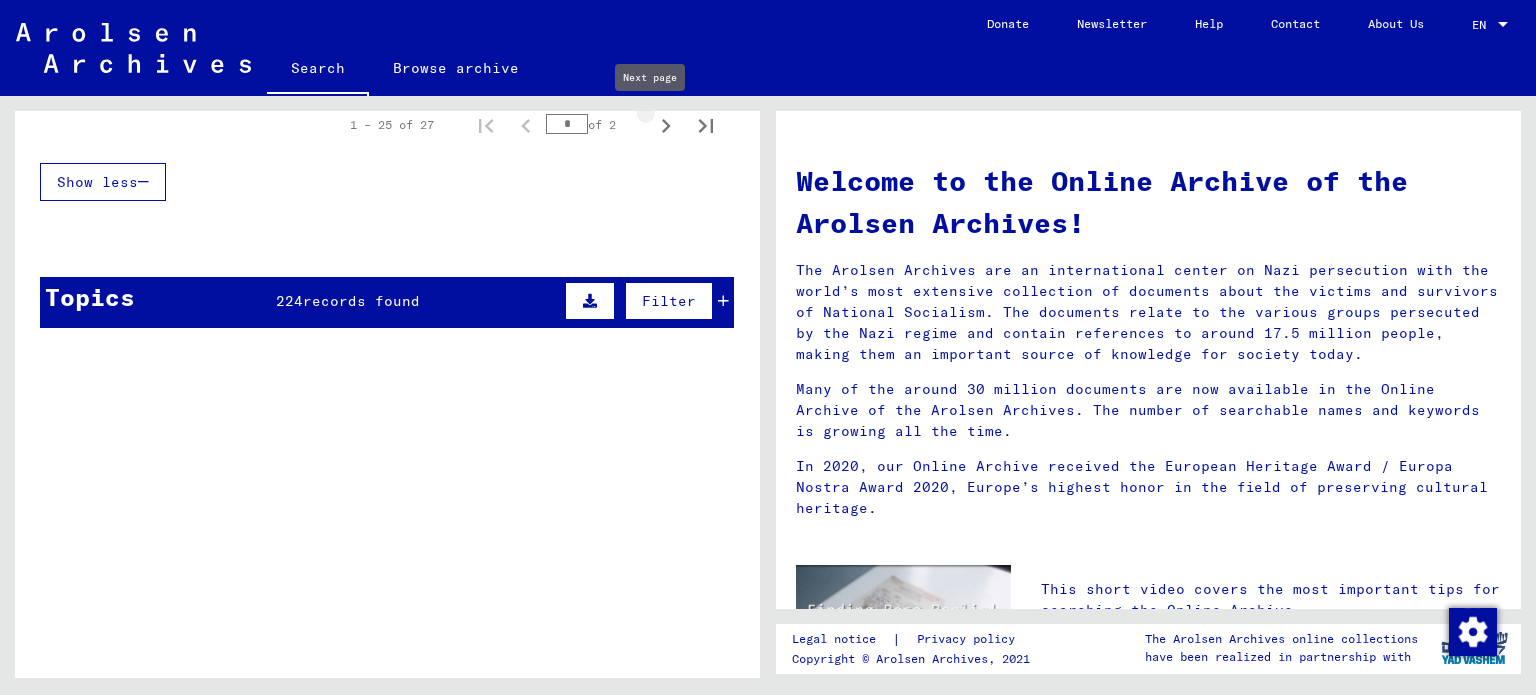 click at bounding box center [666, 125] 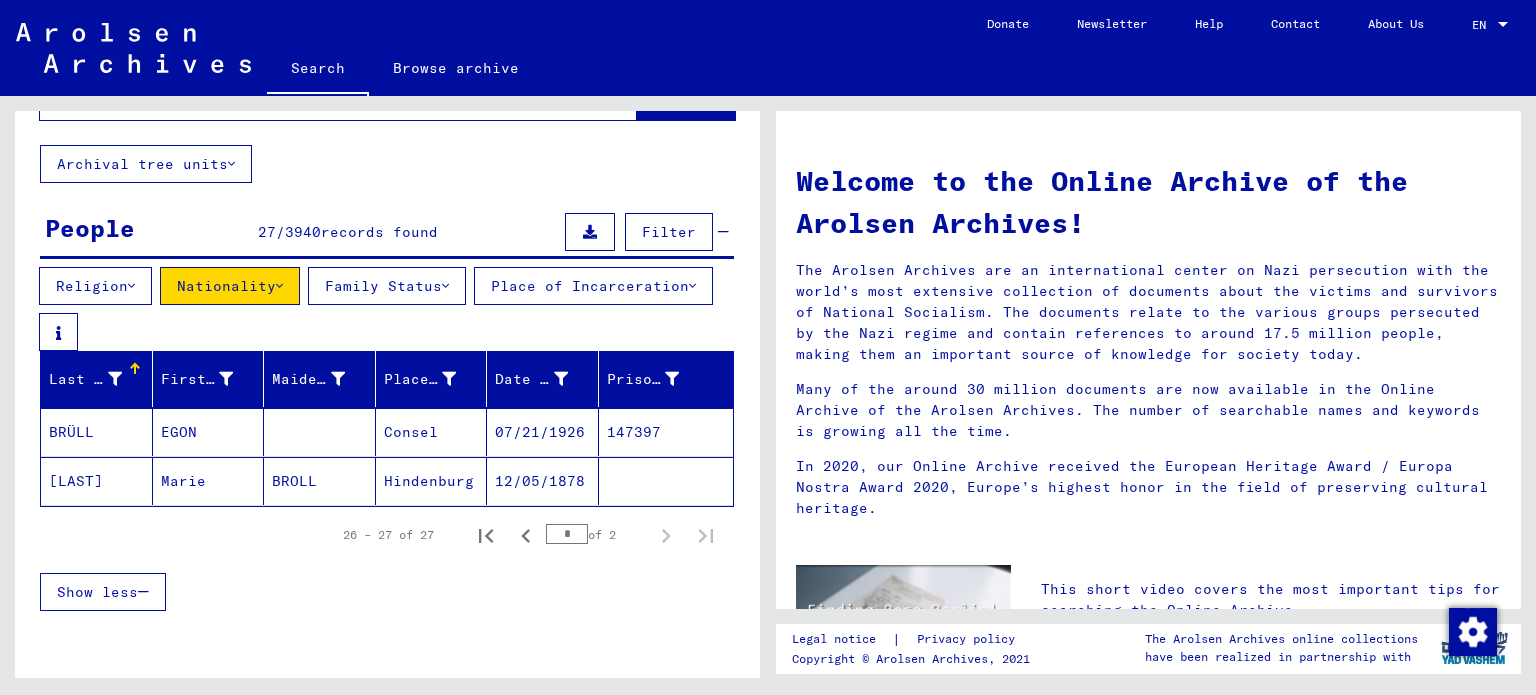 scroll, scrollTop: 0, scrollLeft: 0, axis: both 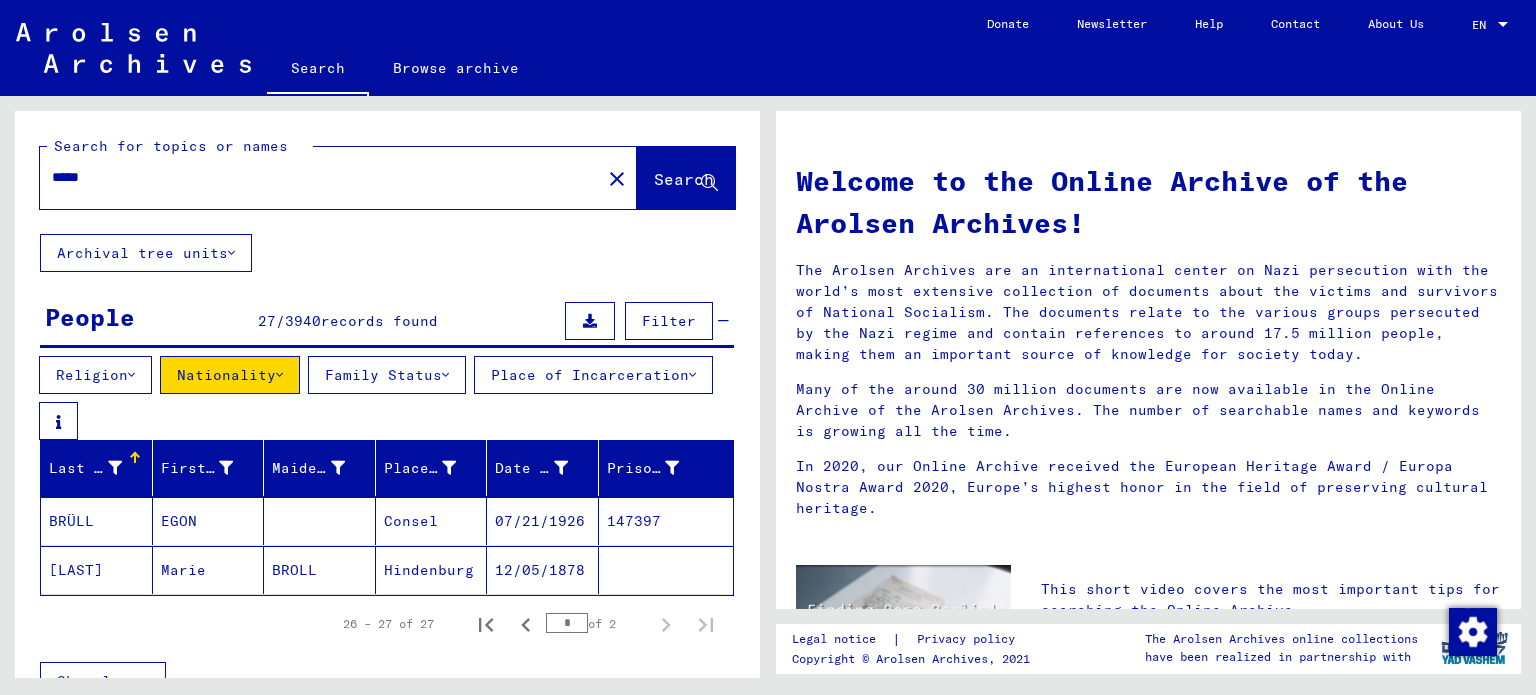 click on "*****" 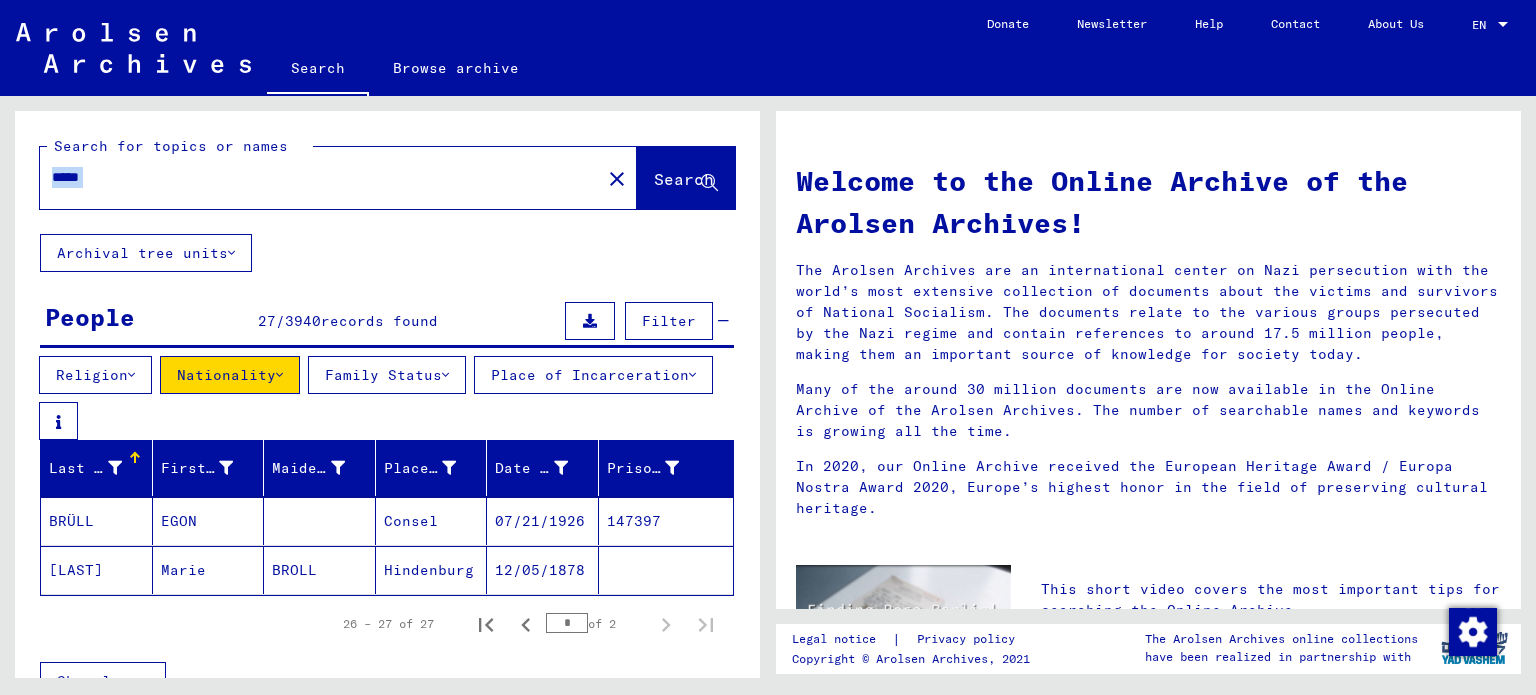 click on "*****" 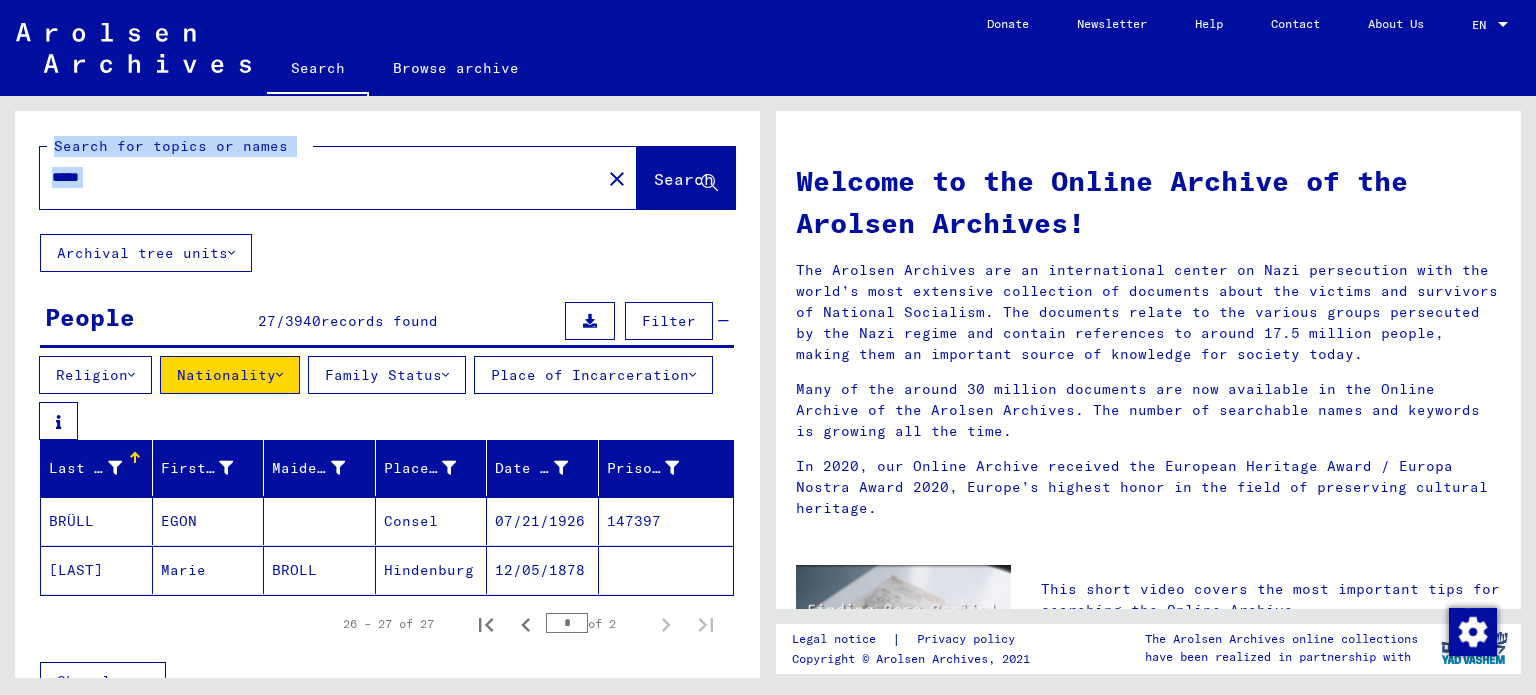 click on "*****" 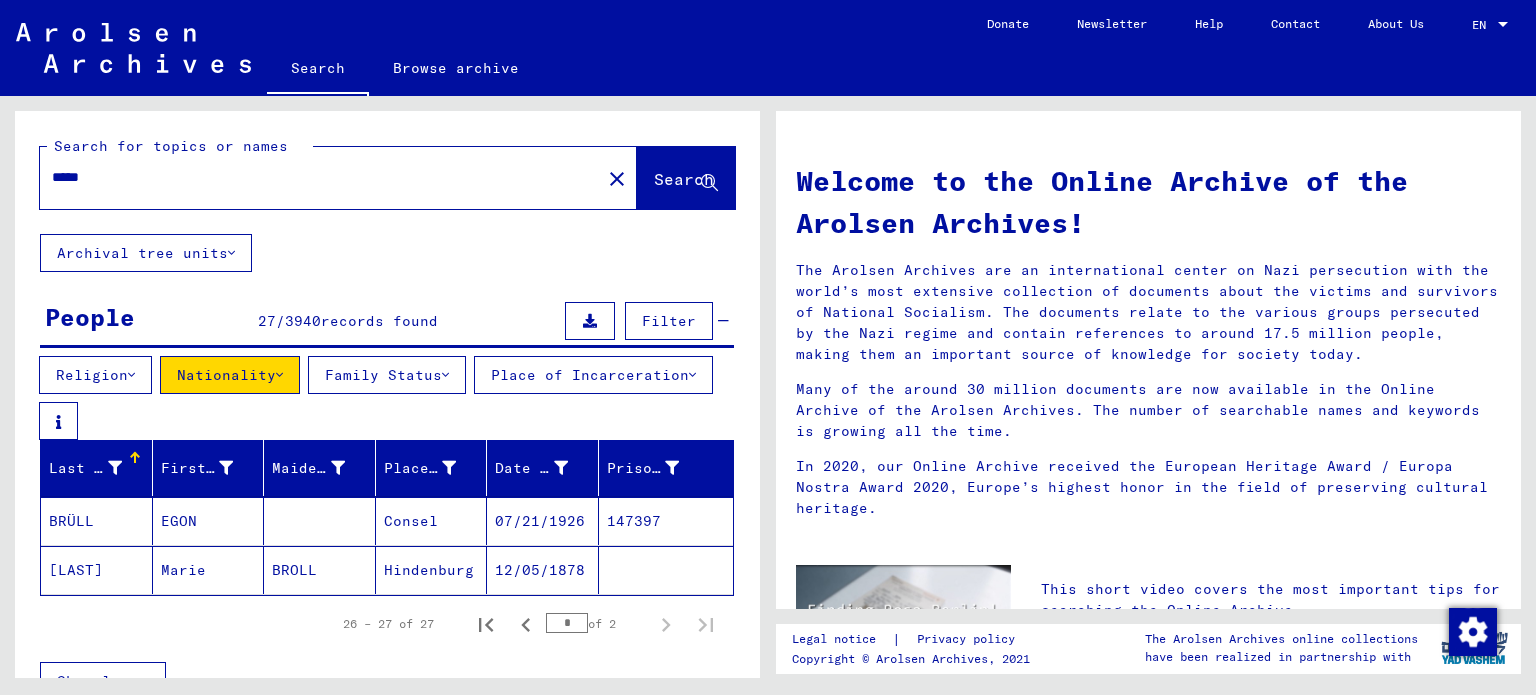 drag, startPoint x: 97, startPoint y: 164, endPoint x: 121, endPoint y: 191, distance: 36.124783 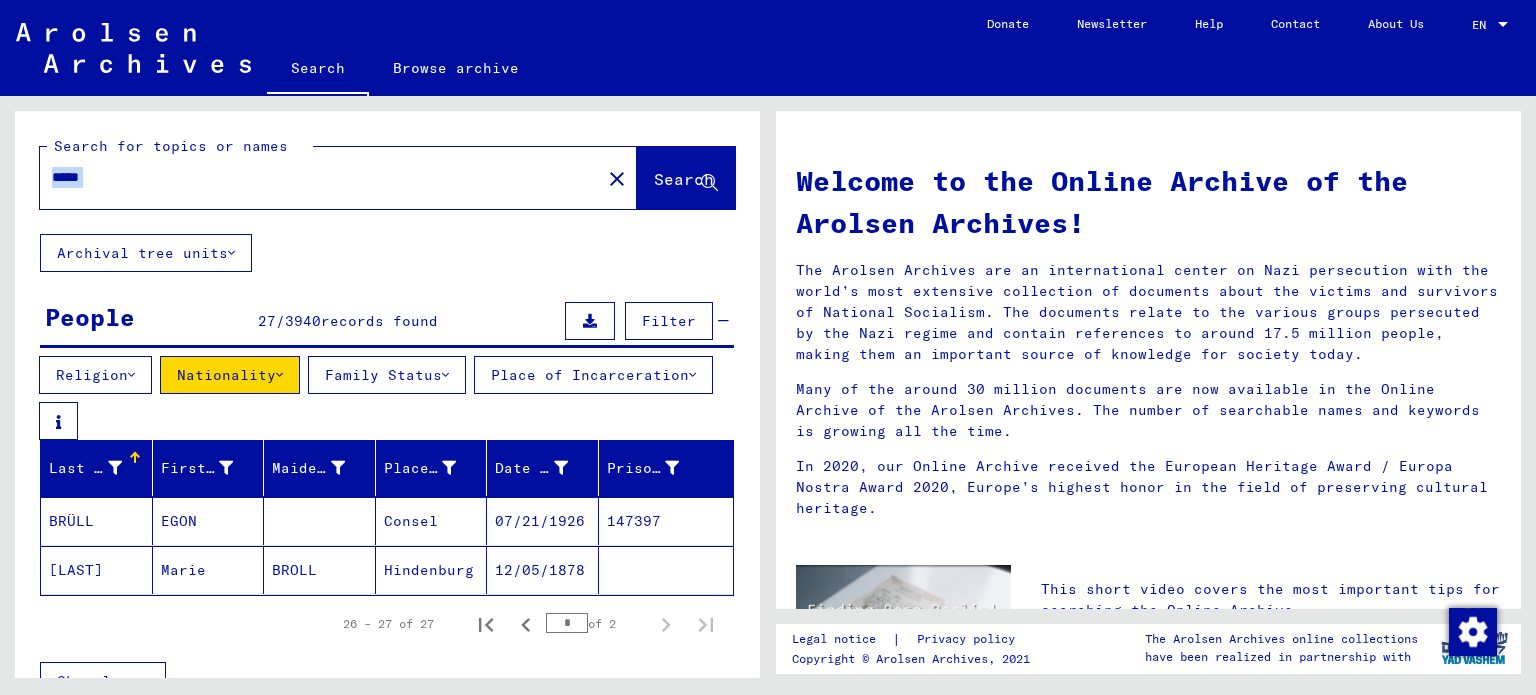 click on "*****" 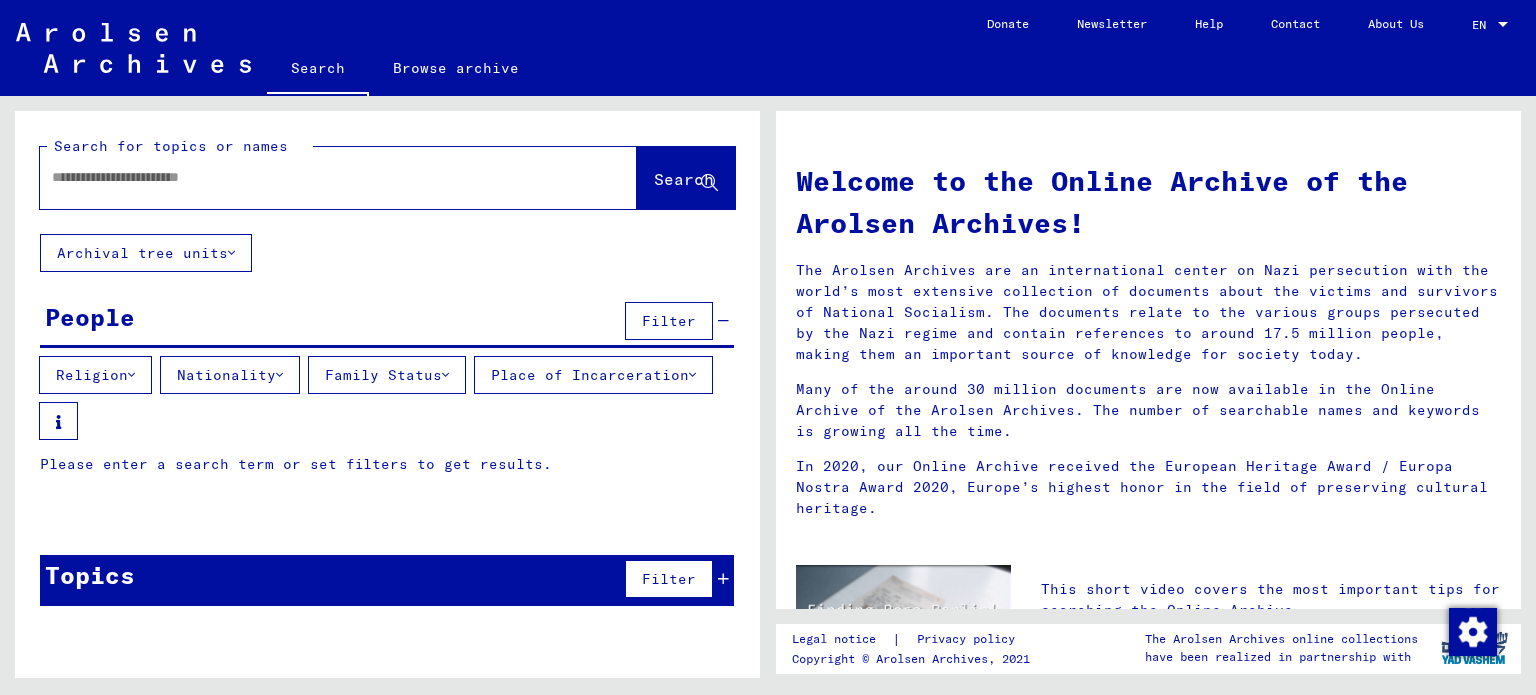 click 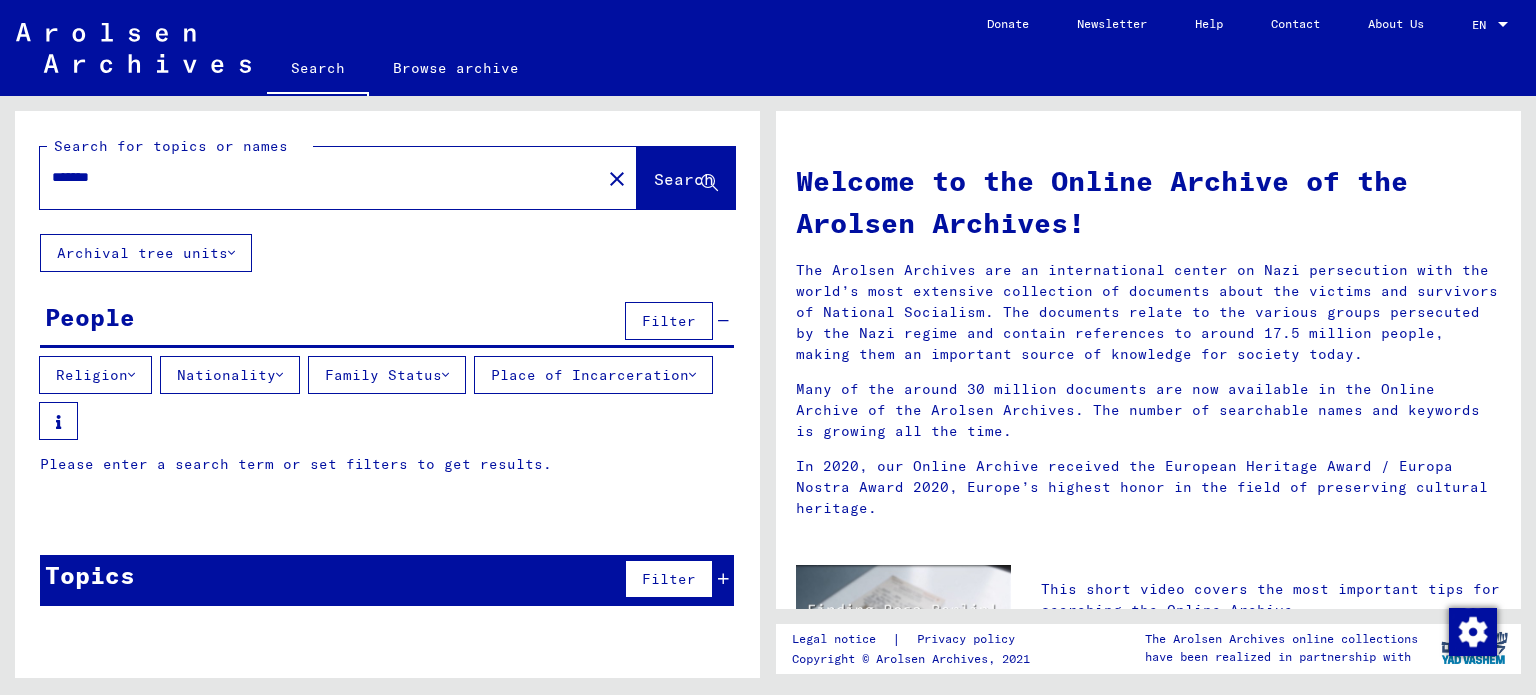 type on "*******" 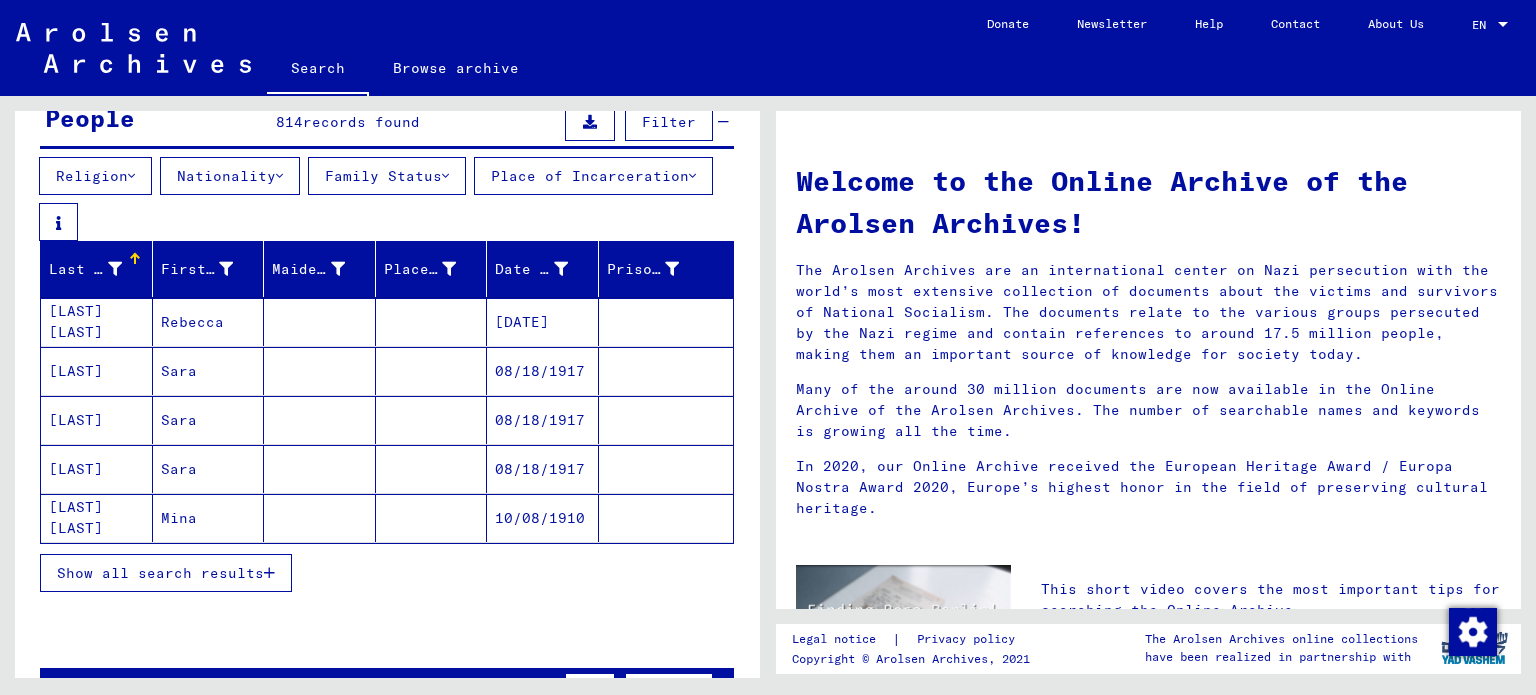 scroll, scrollTop: 204, scrollLeft: 0, axis: vertical 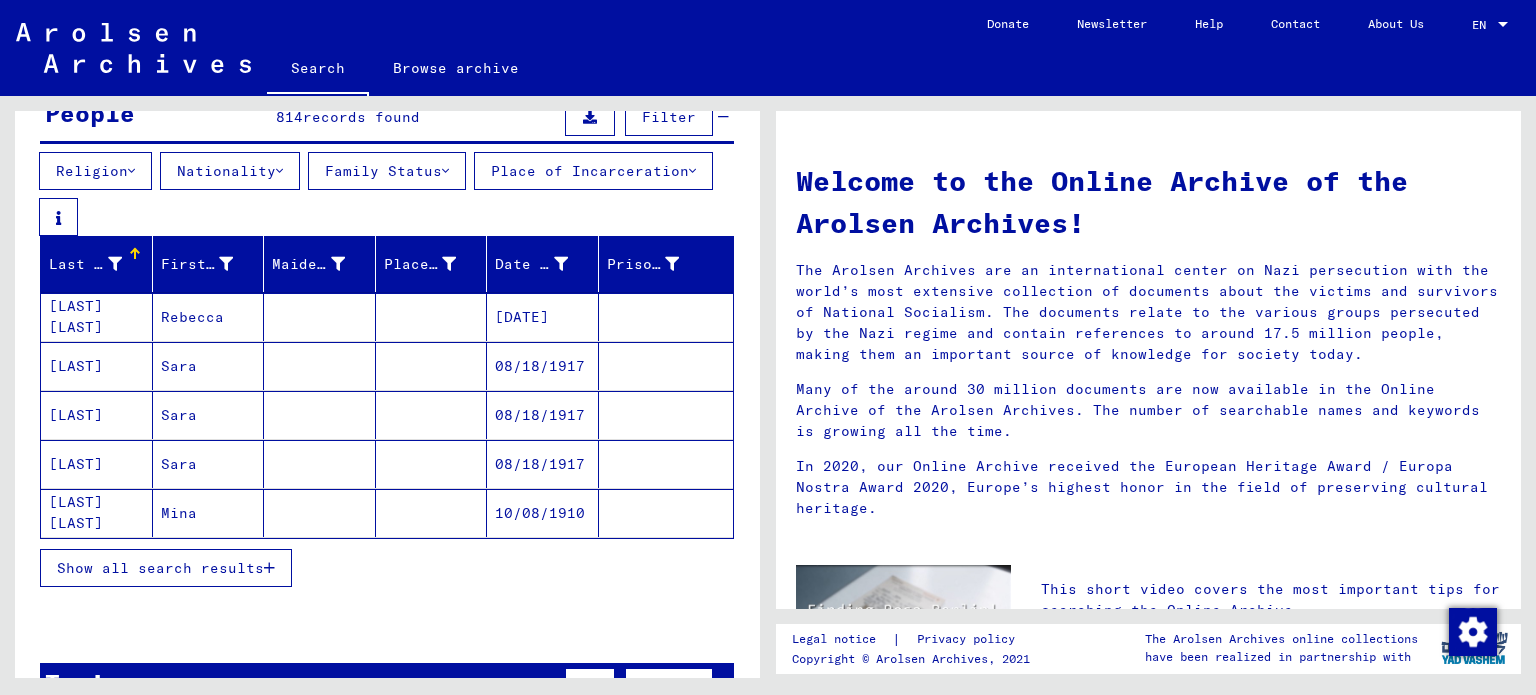 click on "Show all search results" at bounding box center [160, 568] 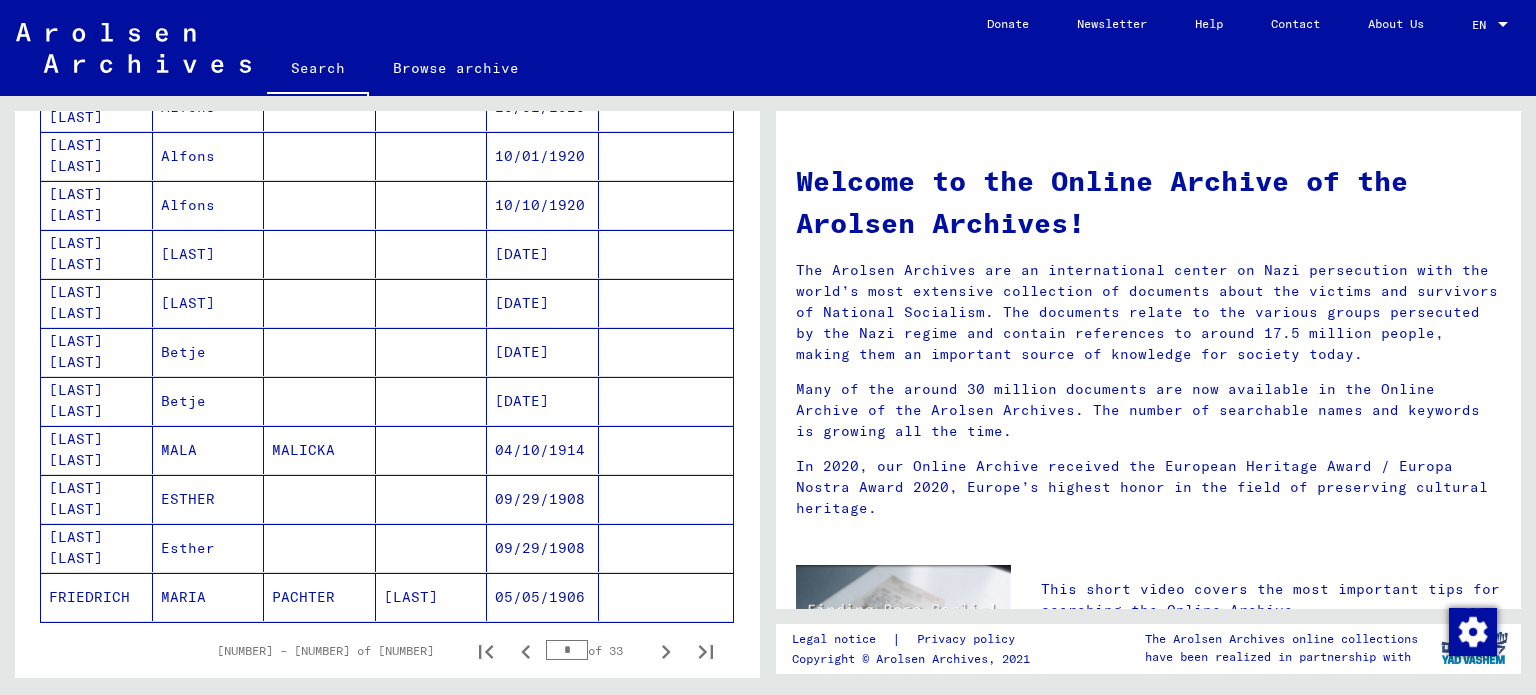 scroll, scrollTop: 1255, scrollLeft: 0, axis: vertical 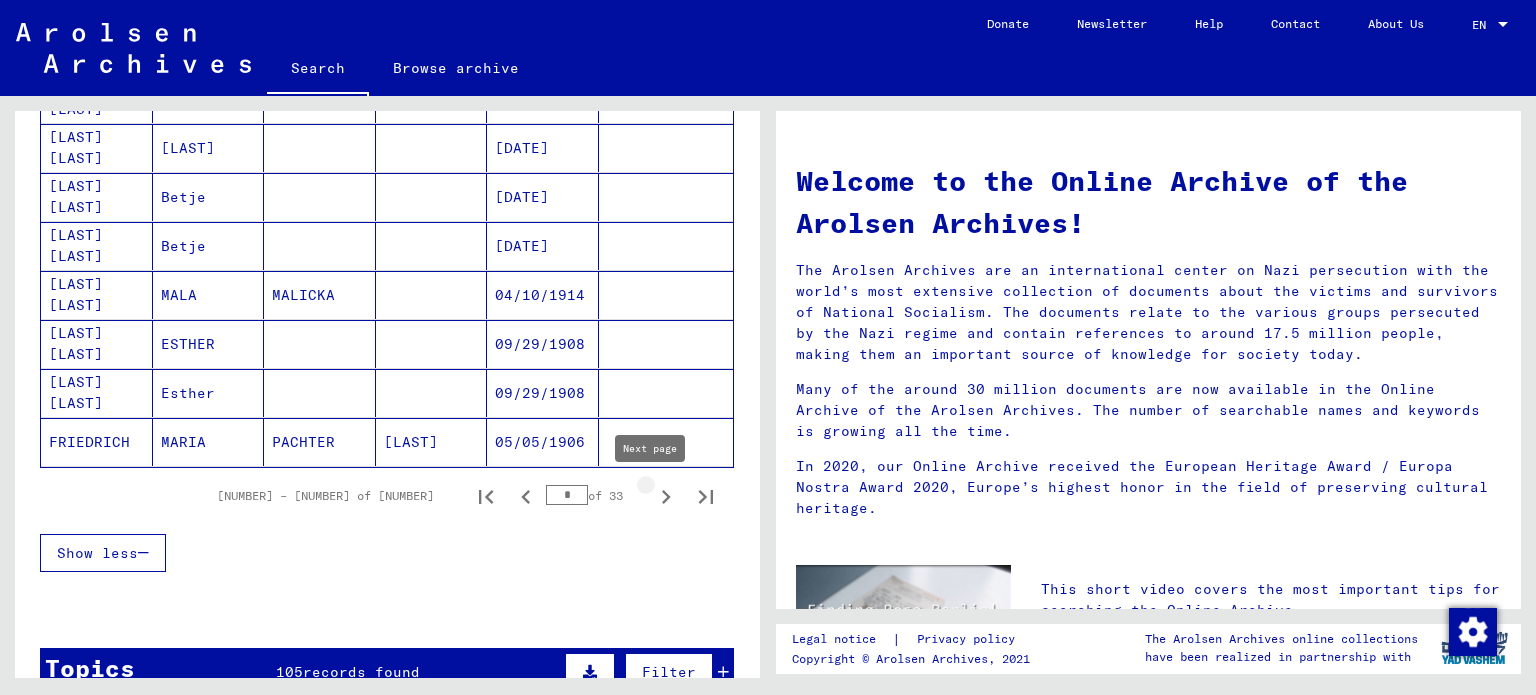 click 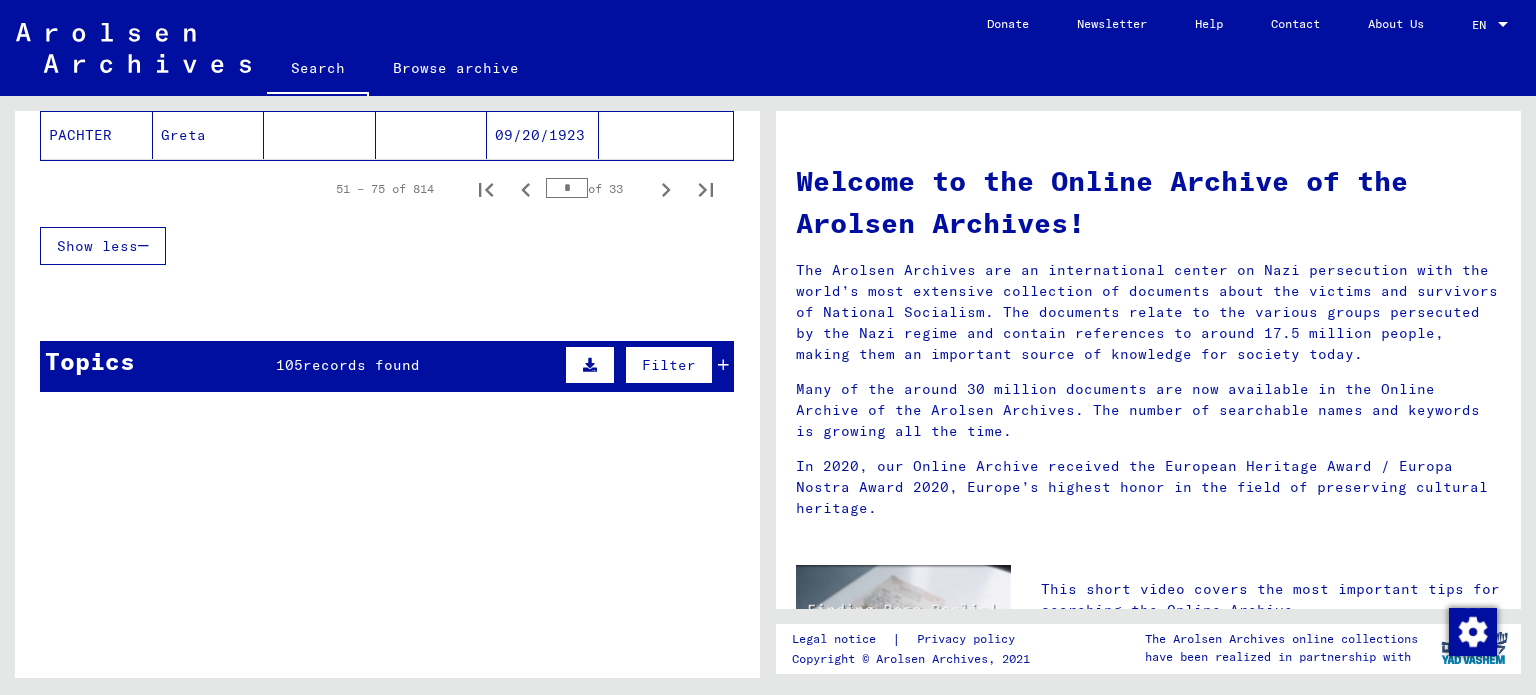 scroll, scrollTop: 1551, scrollLeft: 0, axis: vertical 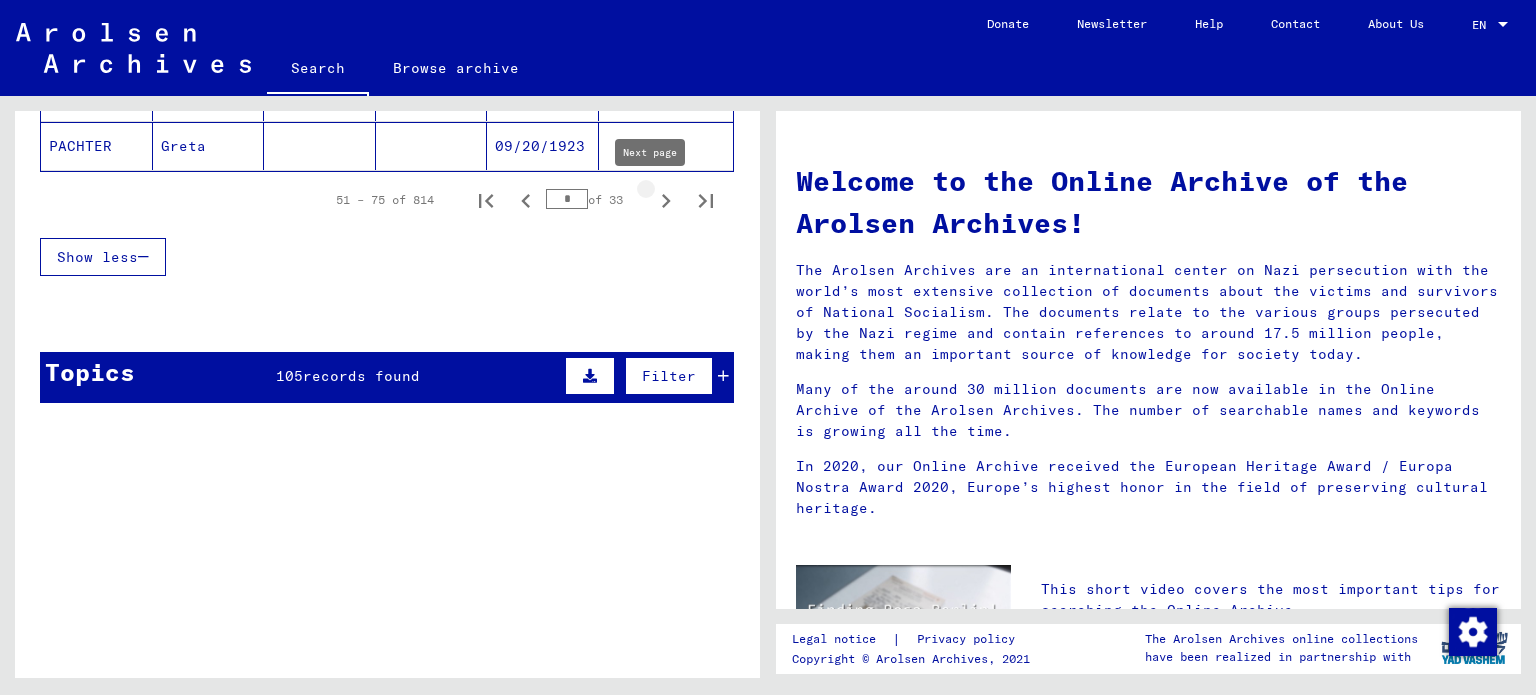 click 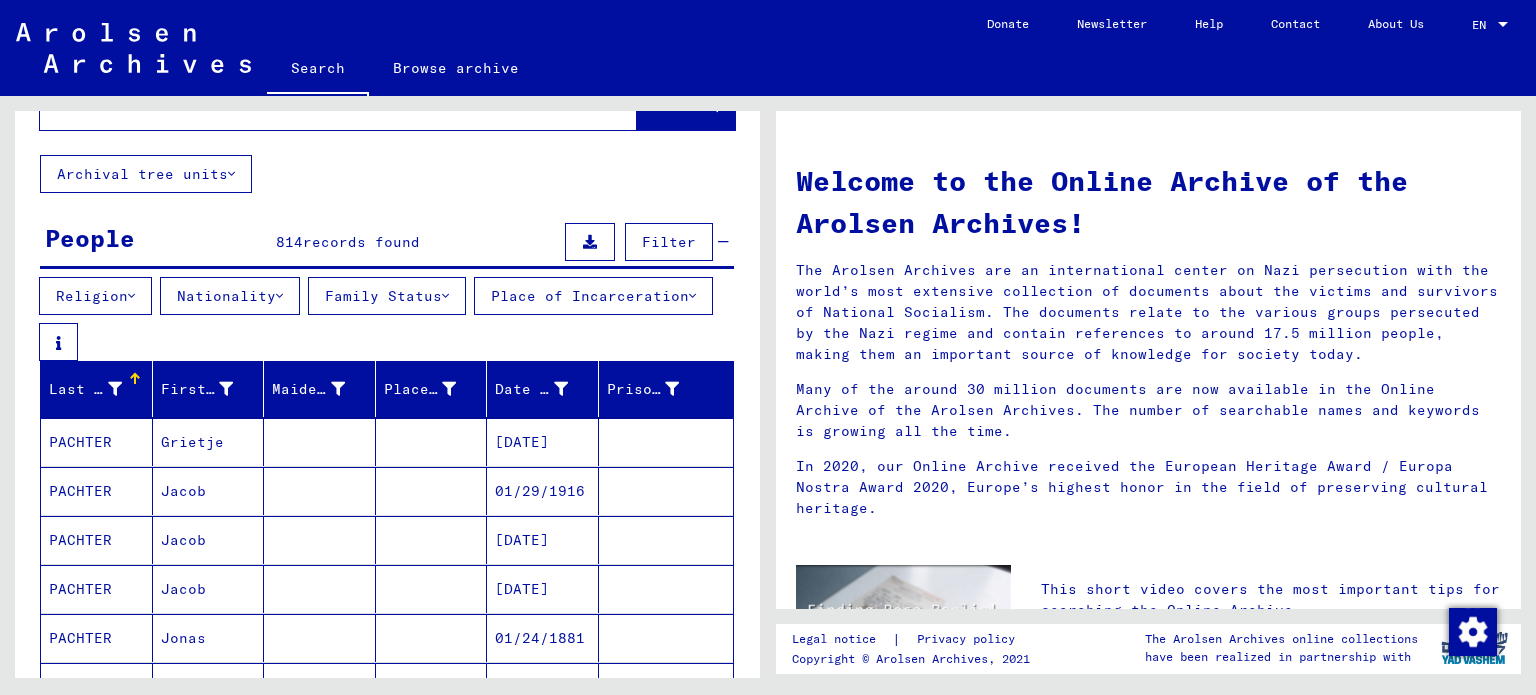 scroll, scrollTop: 0, scrollLeft: 0, axis: both 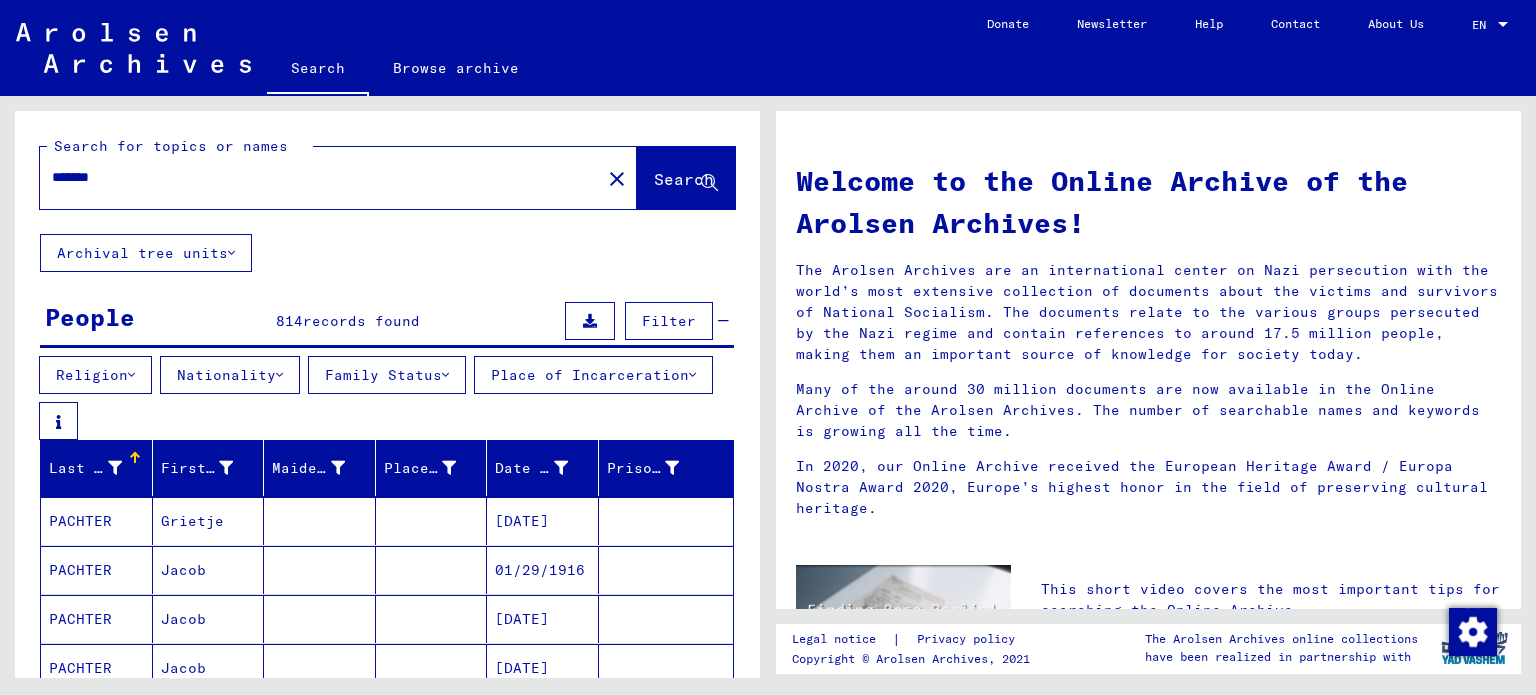 click on "Nationality" at bounding box center [230, 375] 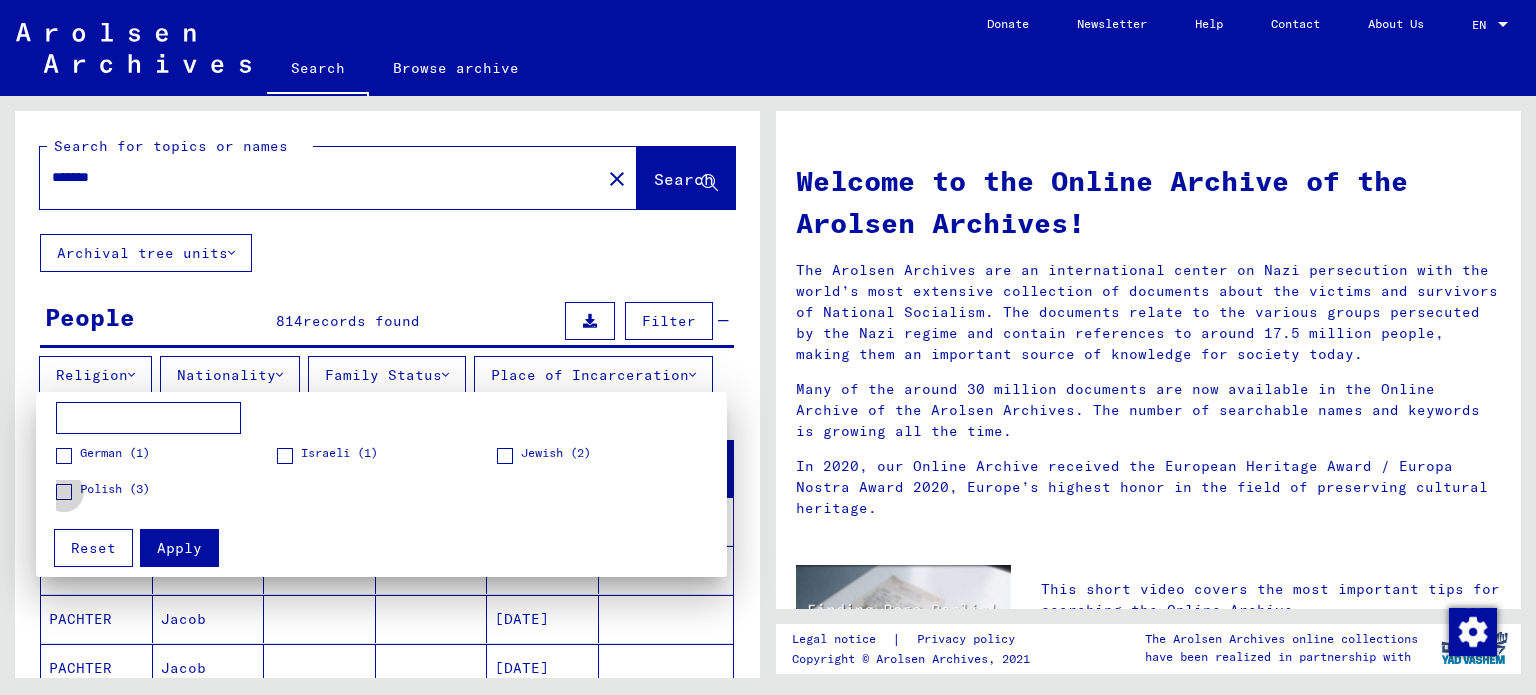 click on "Polish (3)" at bounding box center (115, 489) 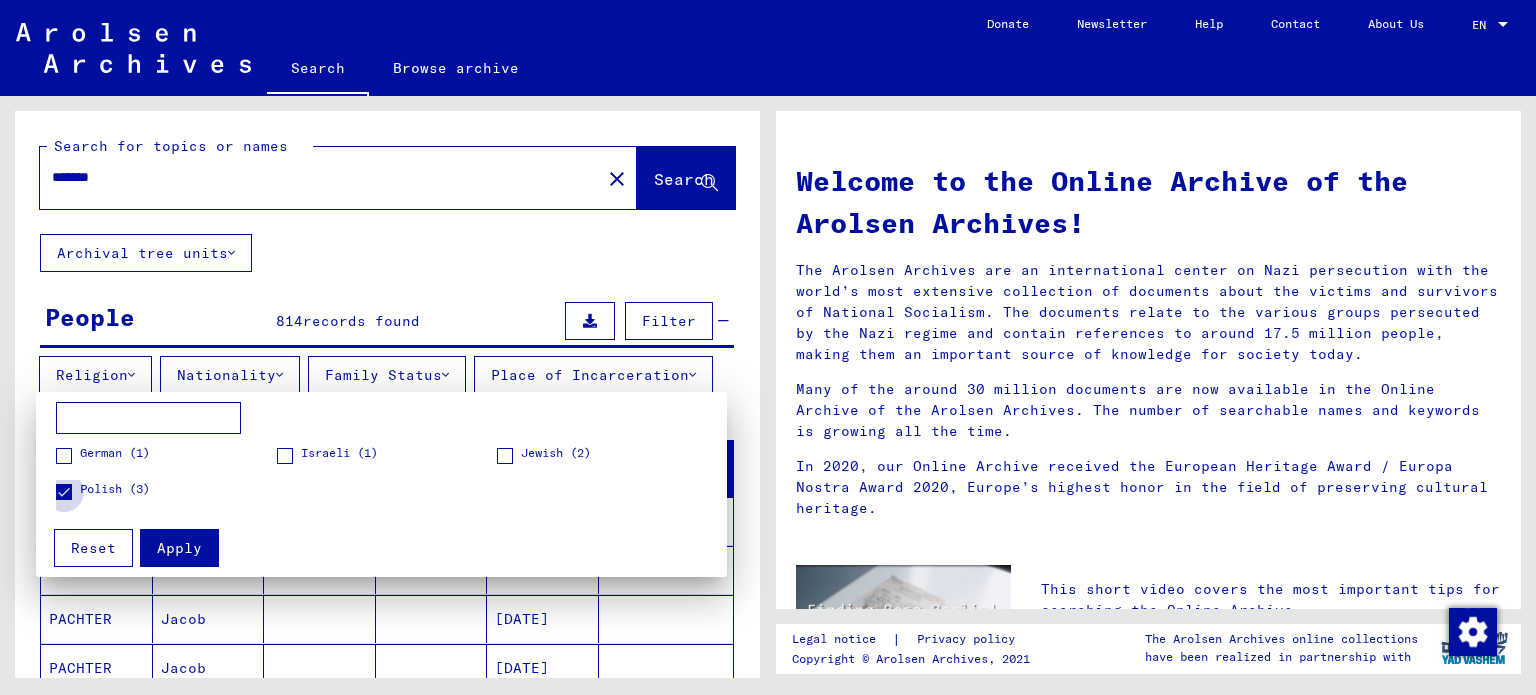 click on "Polish (3)" at bounding box center [115, 489] 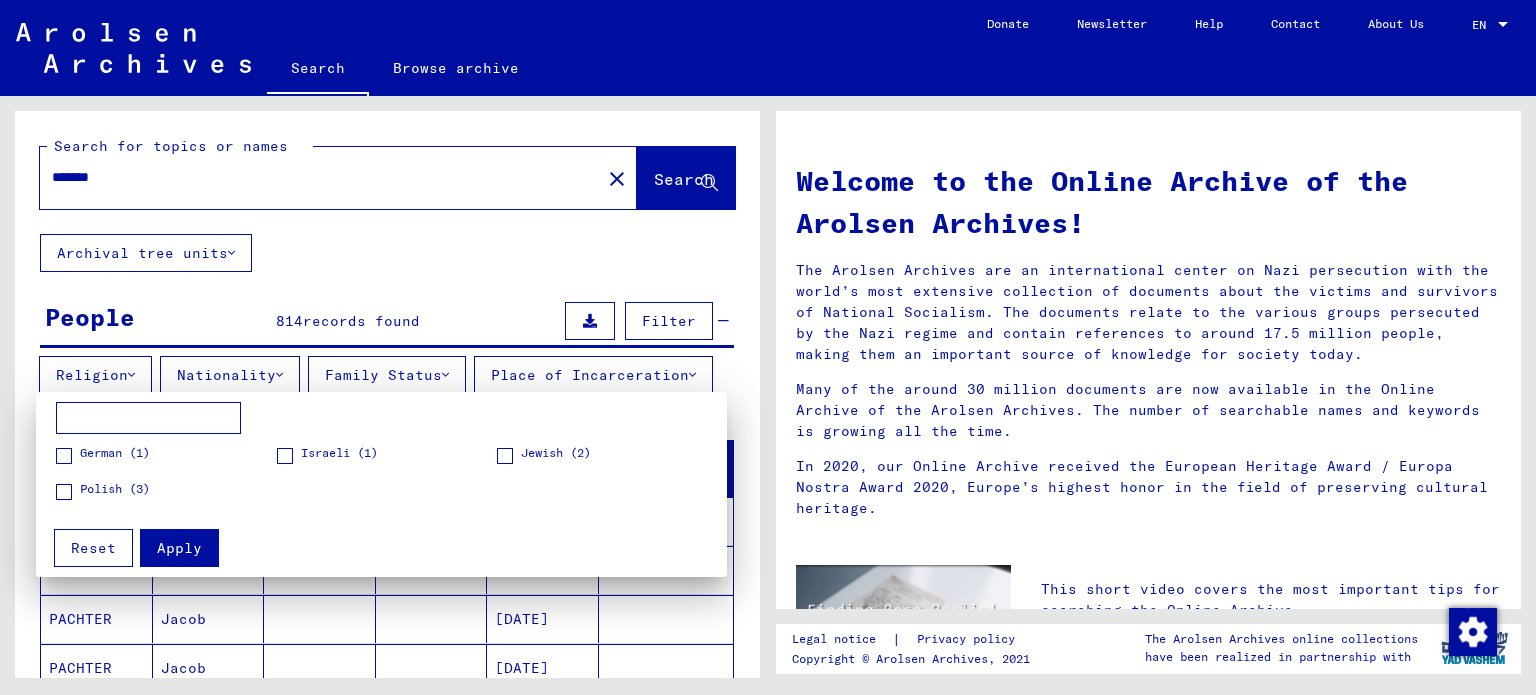 click at bounding box center (768, 347) 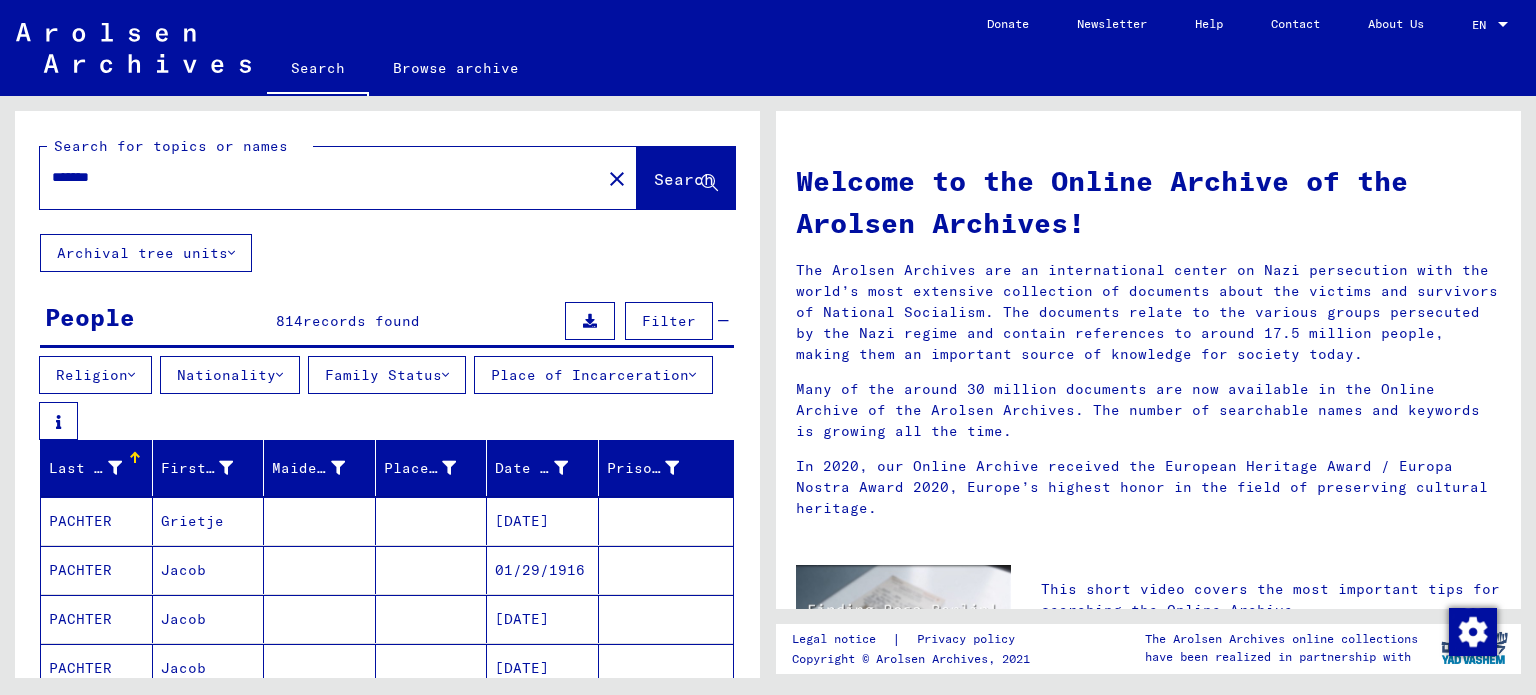 click on "Filter" at bounding box center (669, 321) 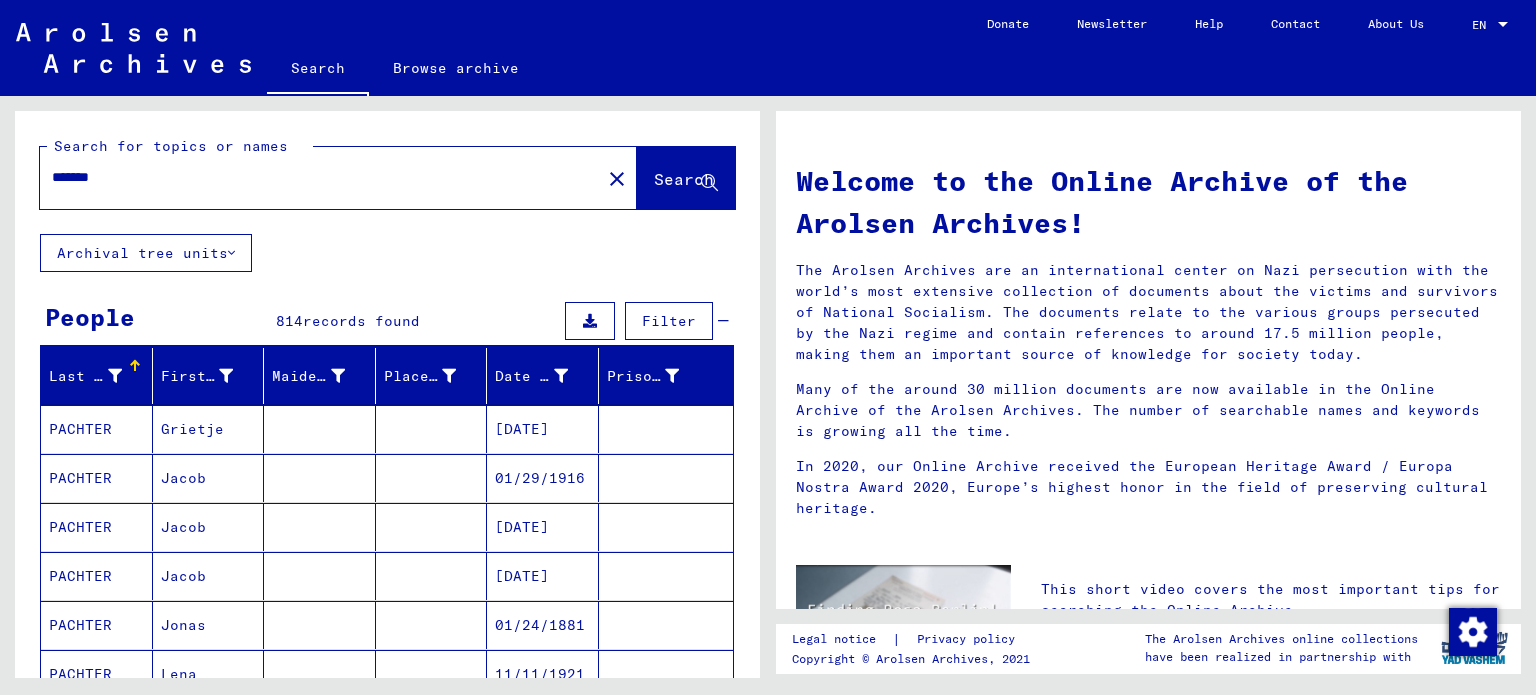 click on "Filter" at bounding box center (669, 321) 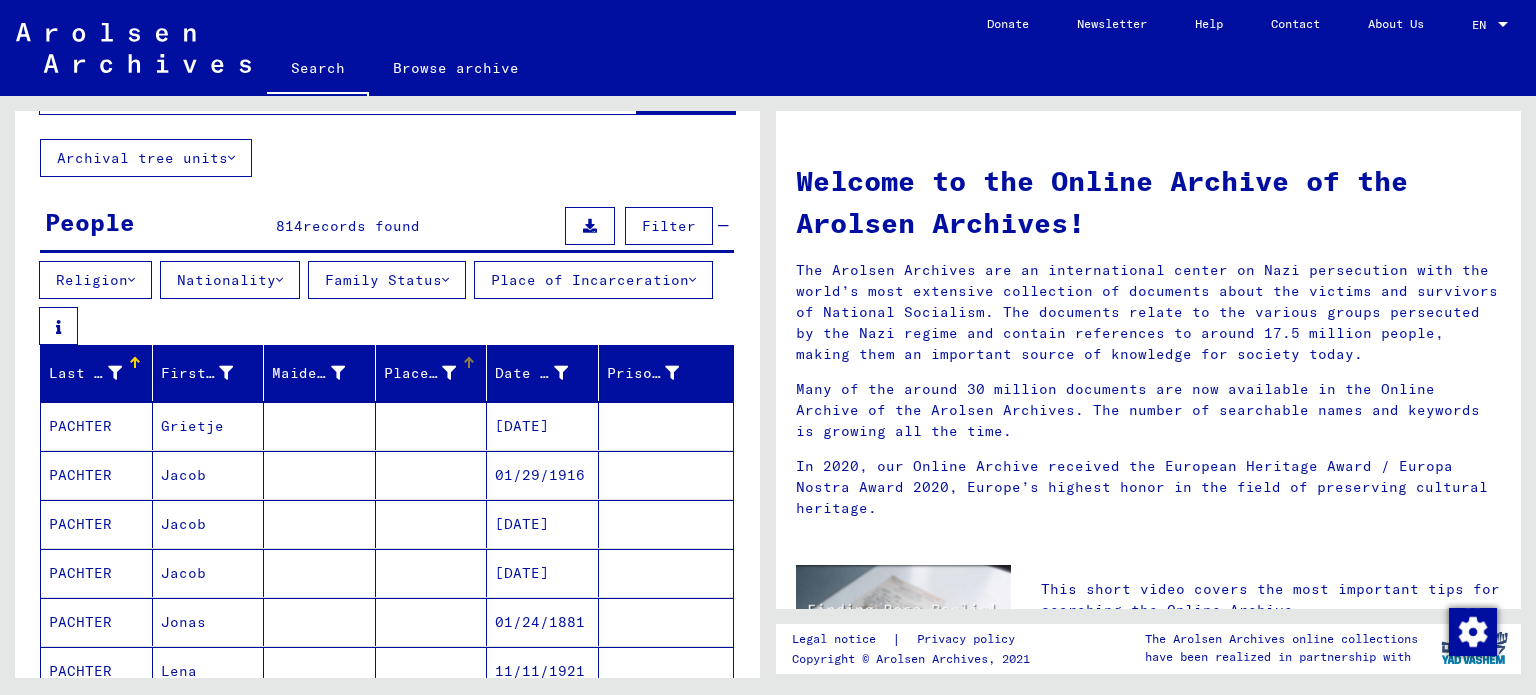 scroll, scrollTop: 96, scrollLeft: 0, axis: vertical 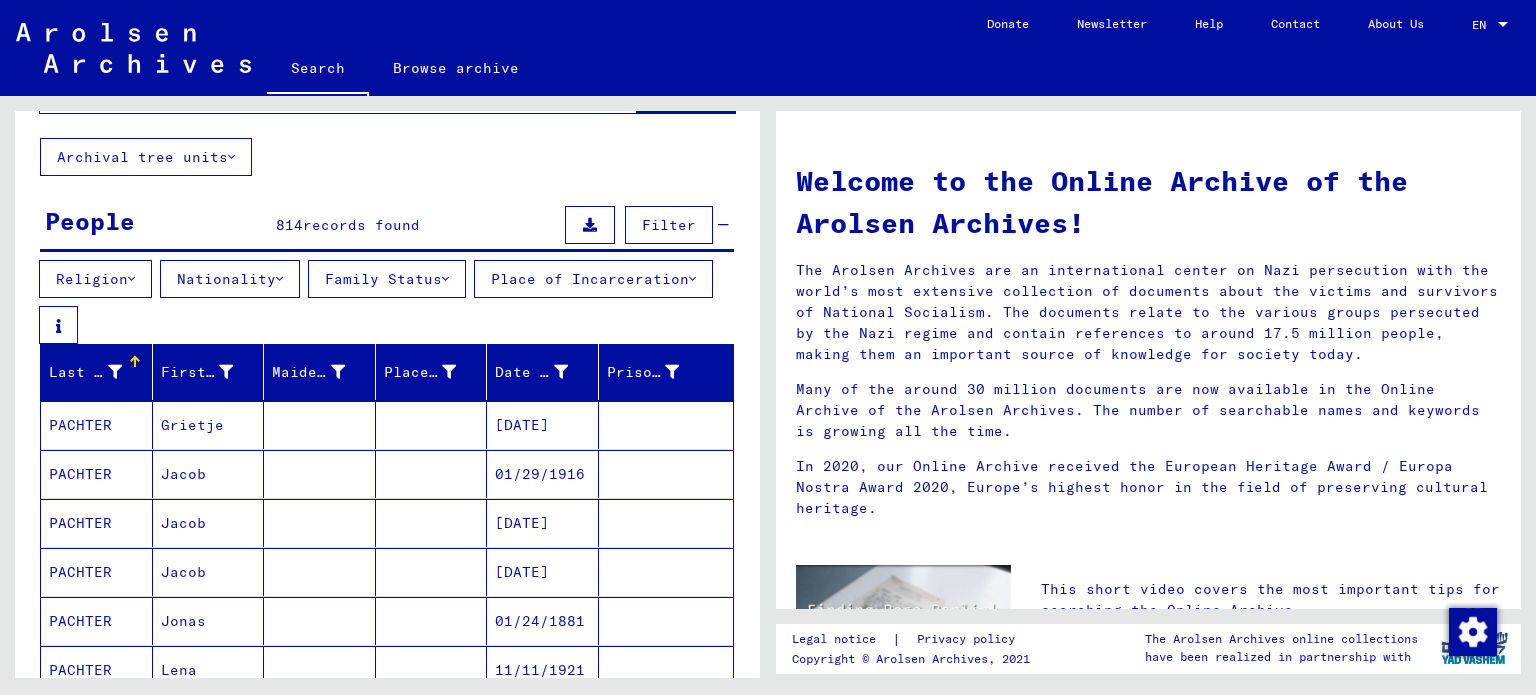 click on "Place of Incarceration" at bounding box center (593, 279) 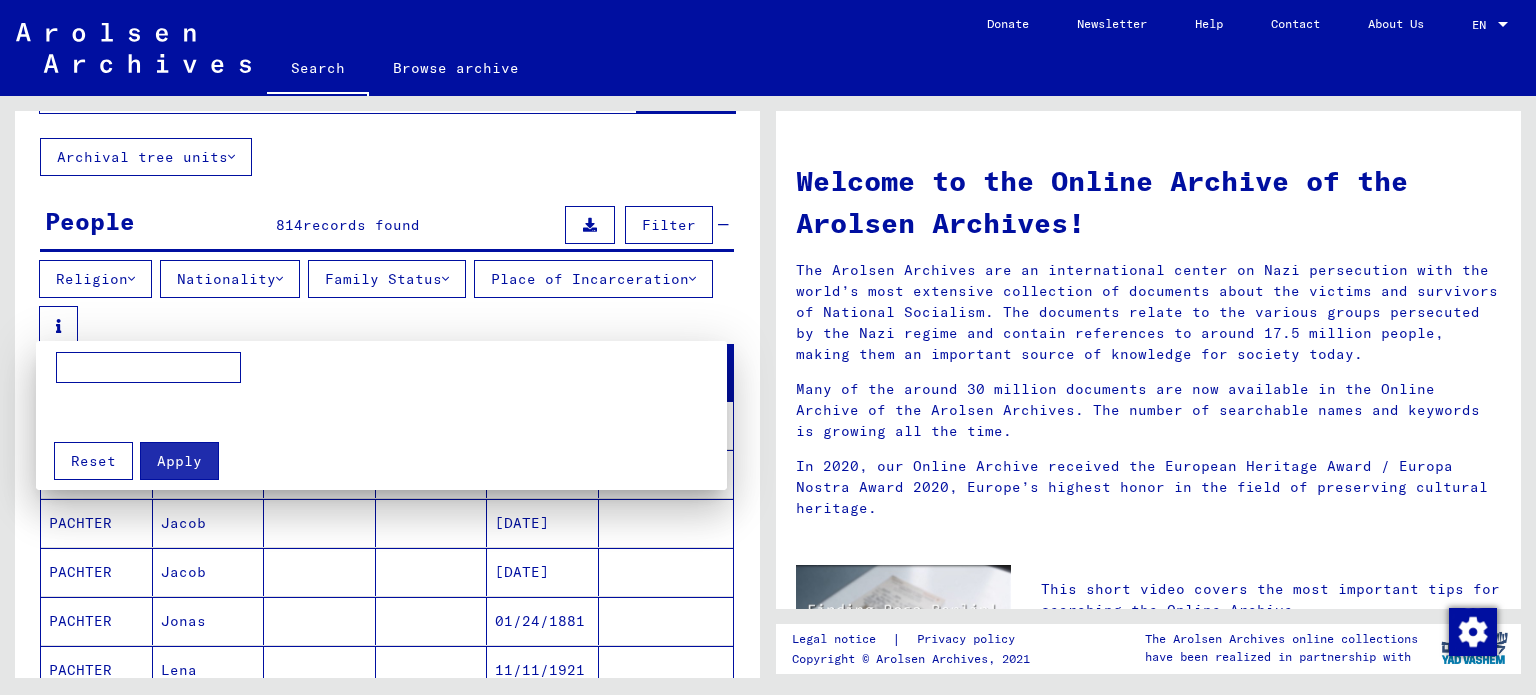 click at bounding box center (768, 347) 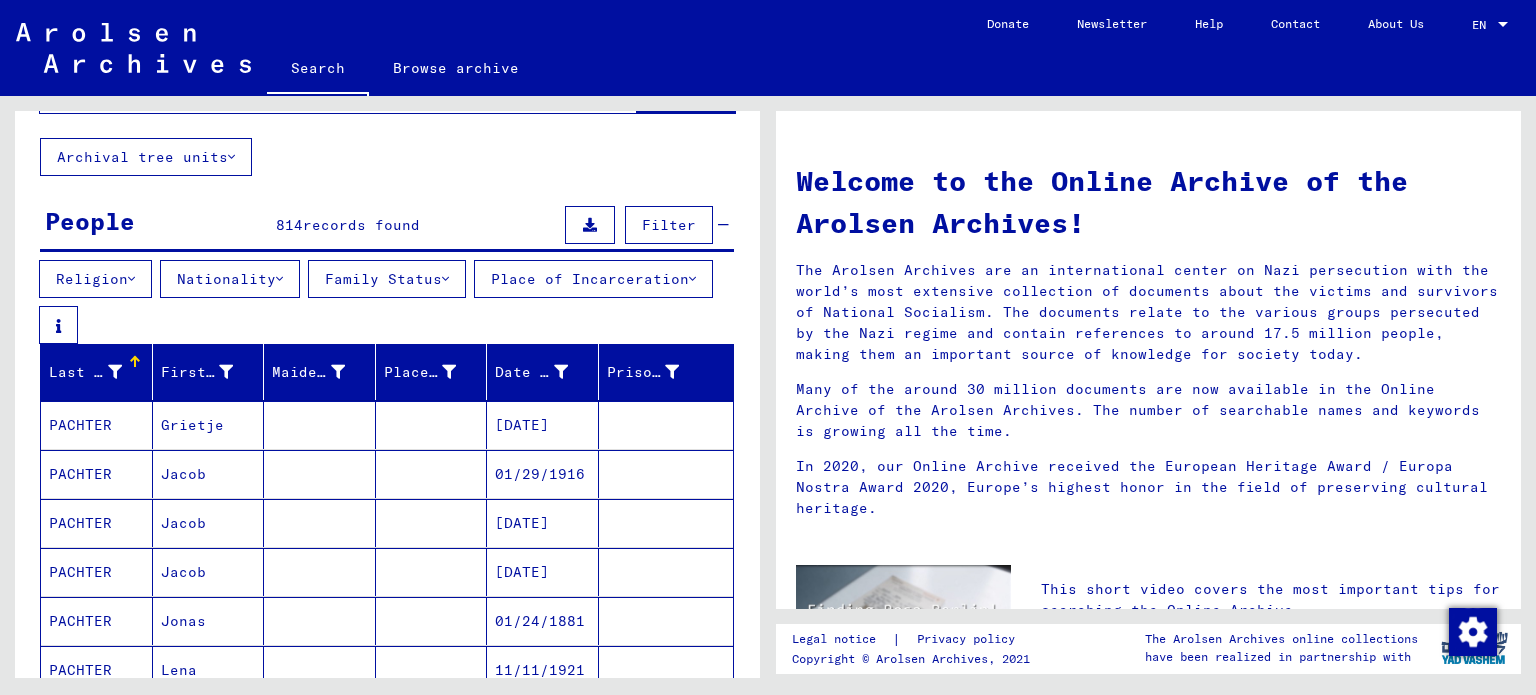 click at bounding box center [590, 225] 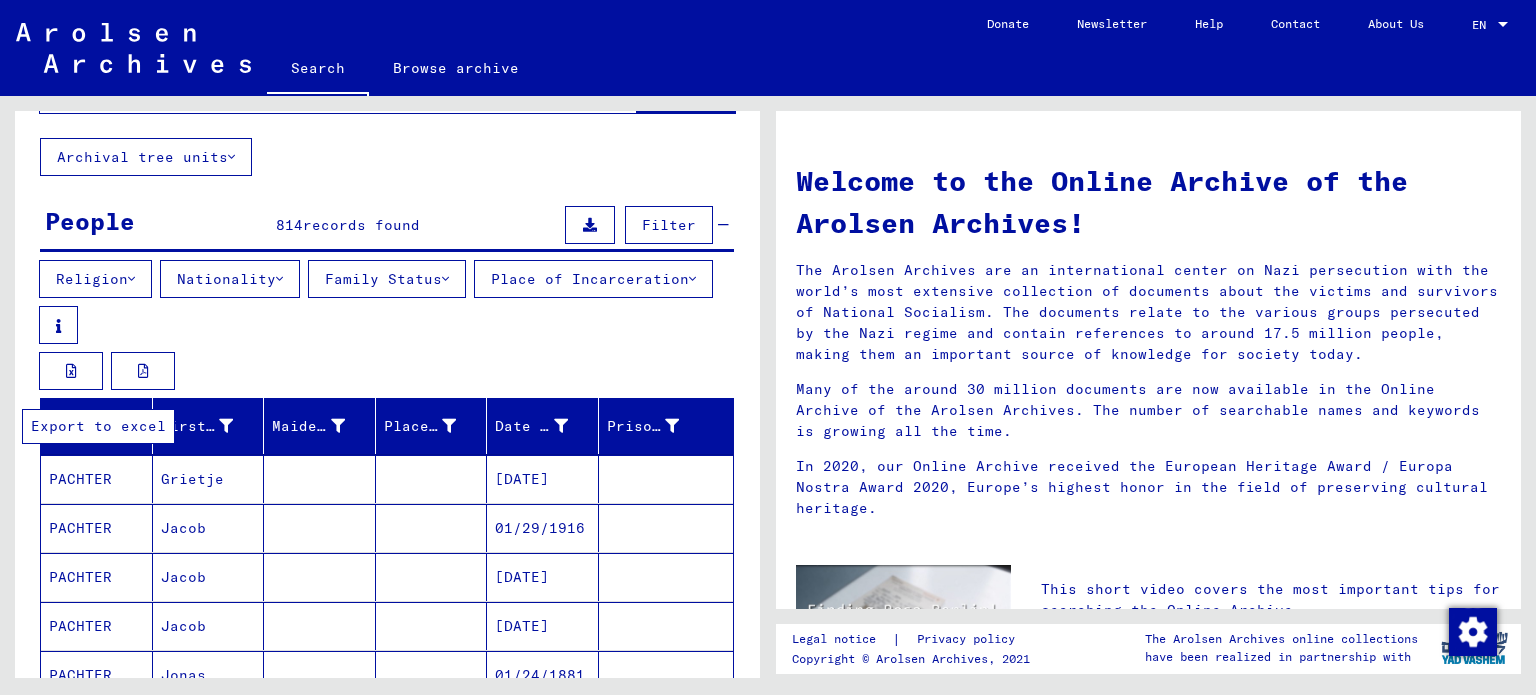 click at bounding box center [71, 371] 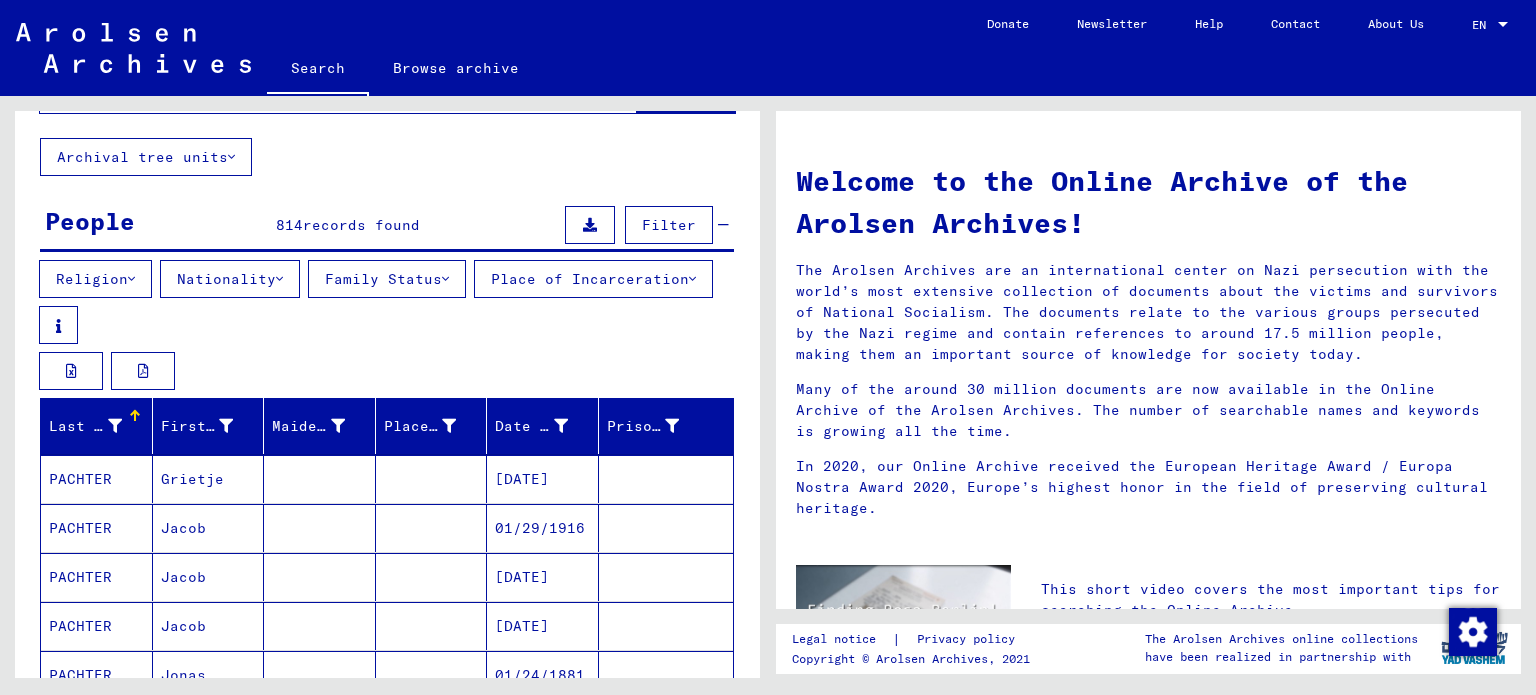 type 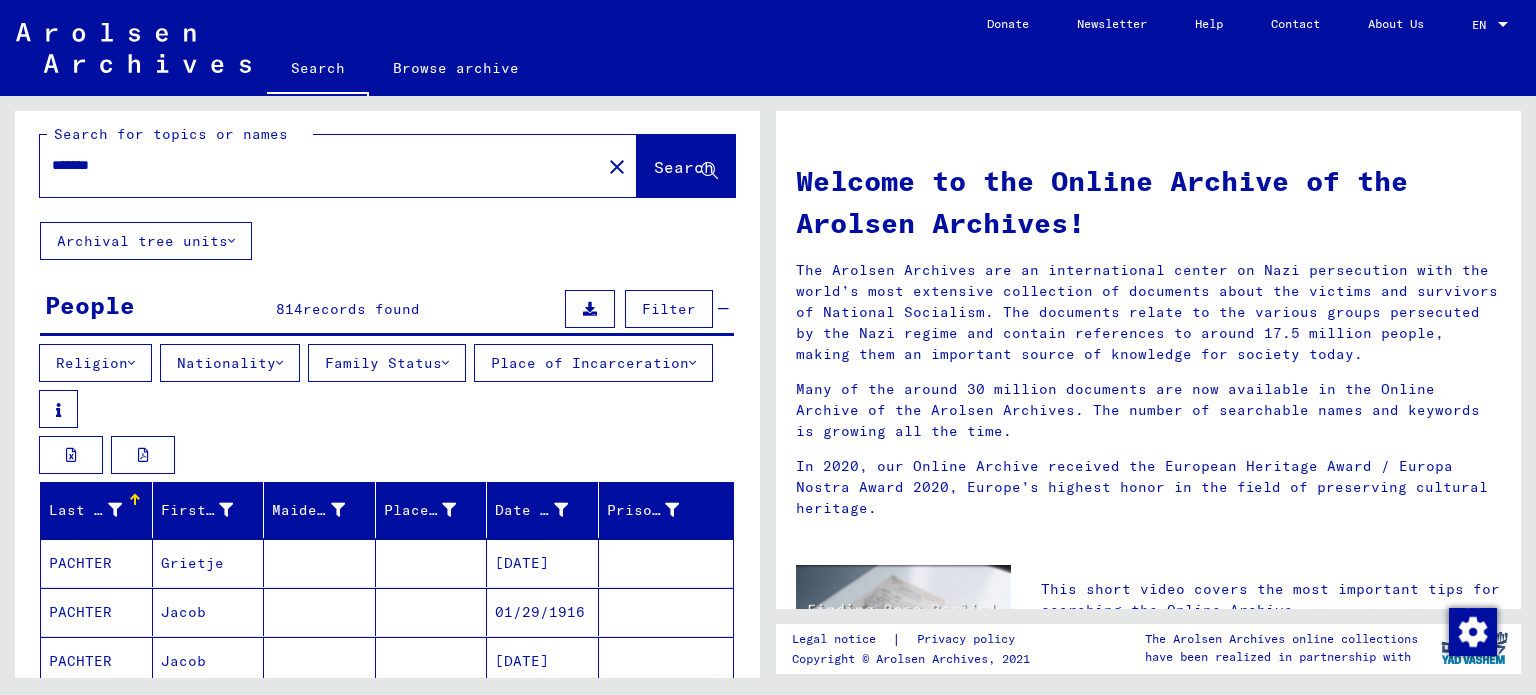 scroll, scrollTop: 0, scrollLeft: 0, axis: both 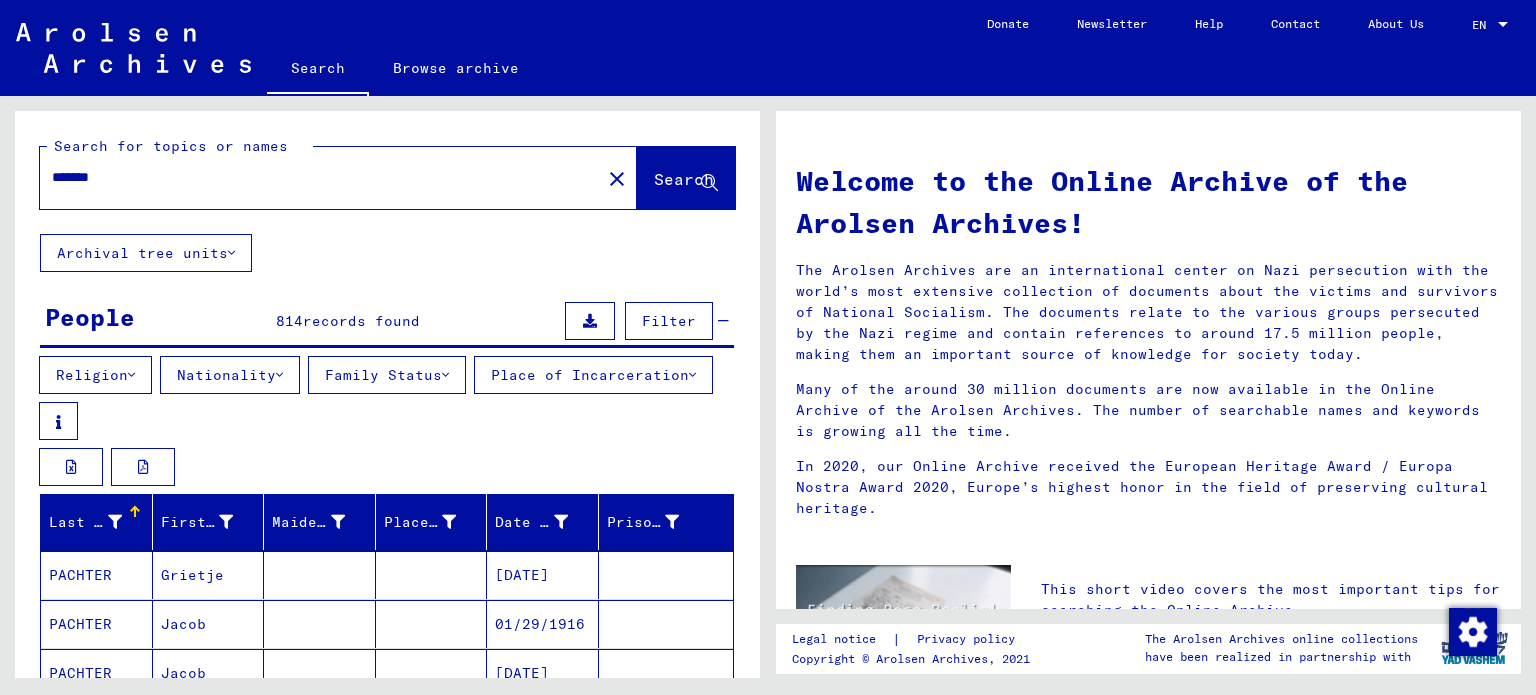 click on "*******" 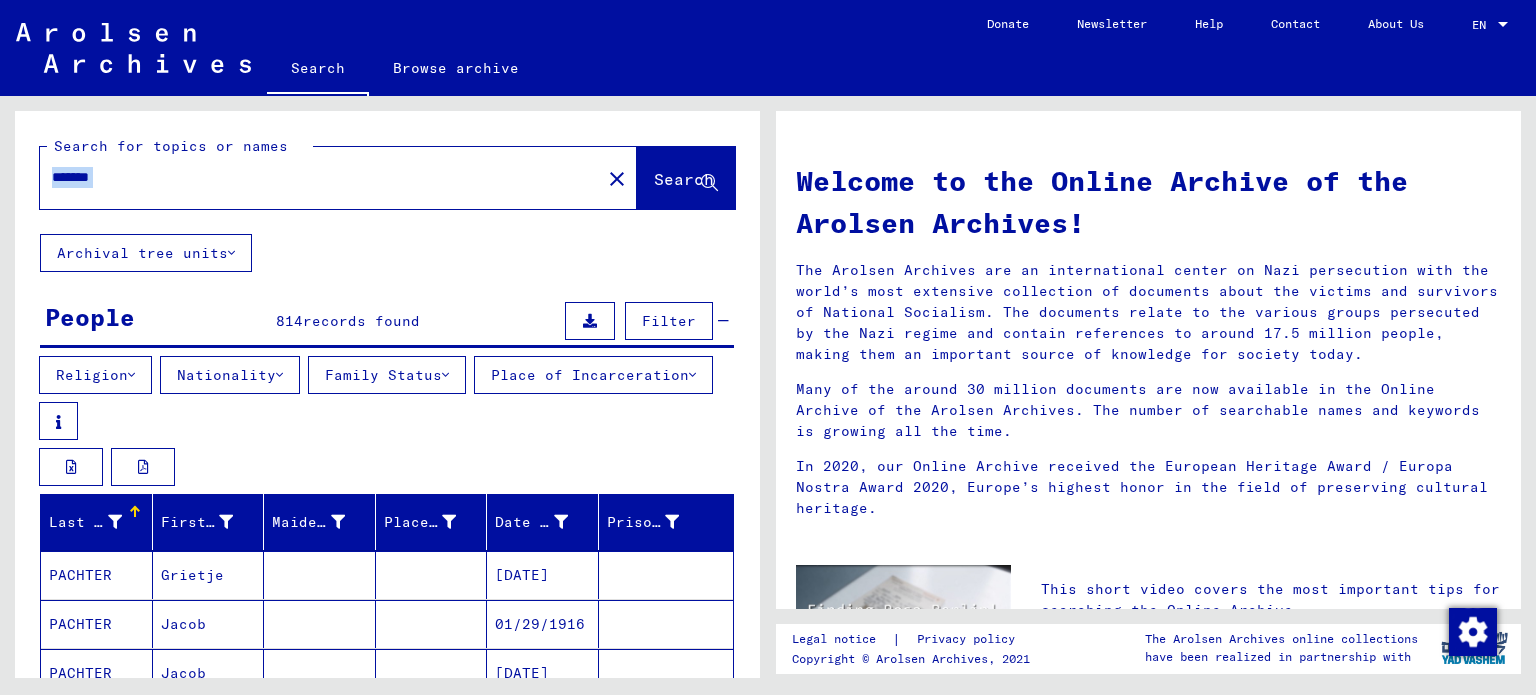 click on "*******" 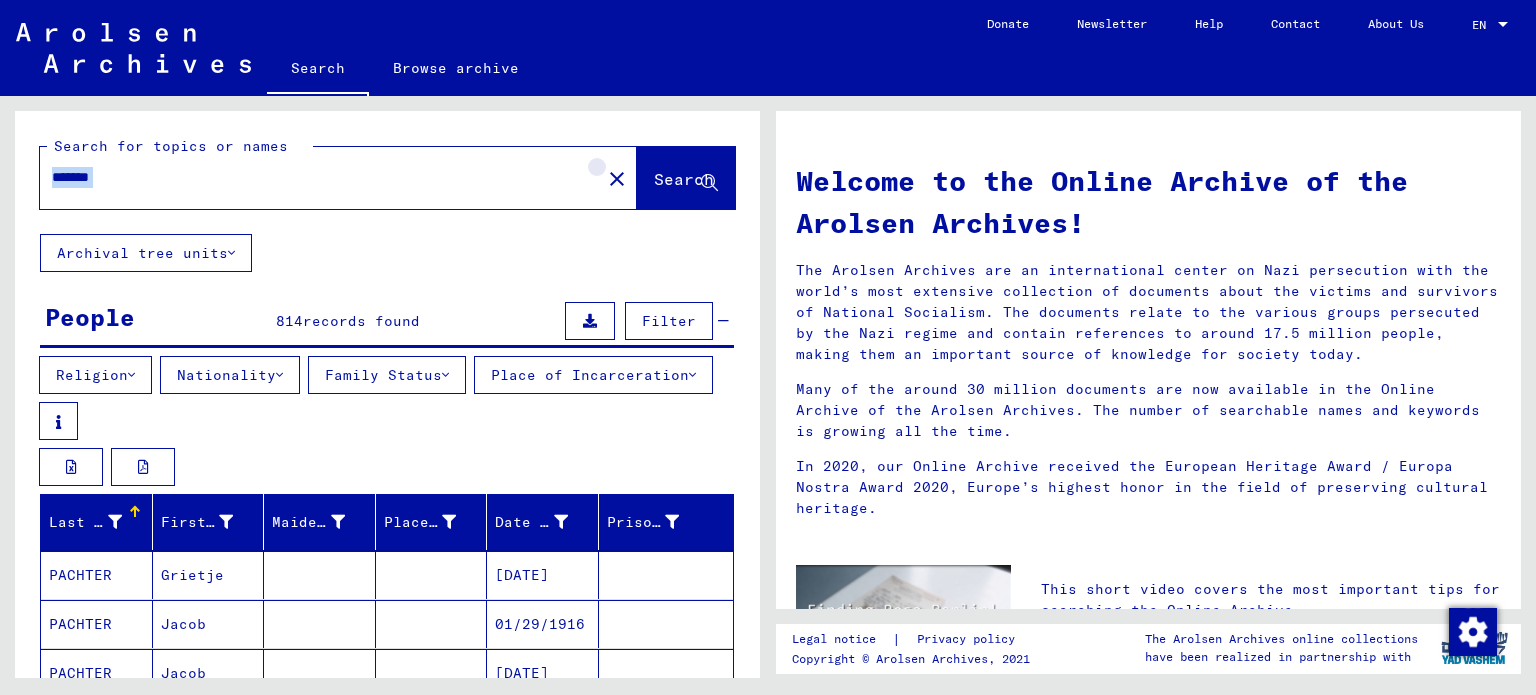 click on "close" 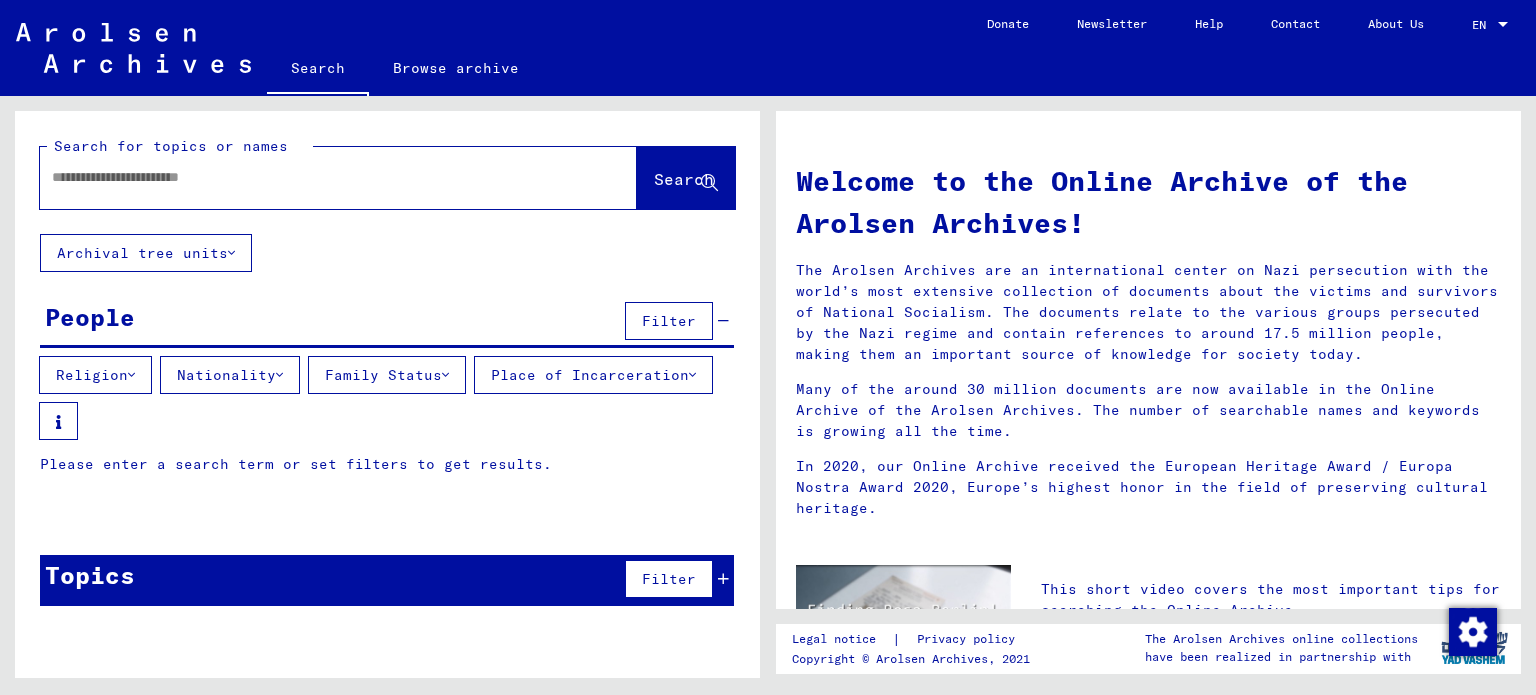 click at bounding box center (314, 177) 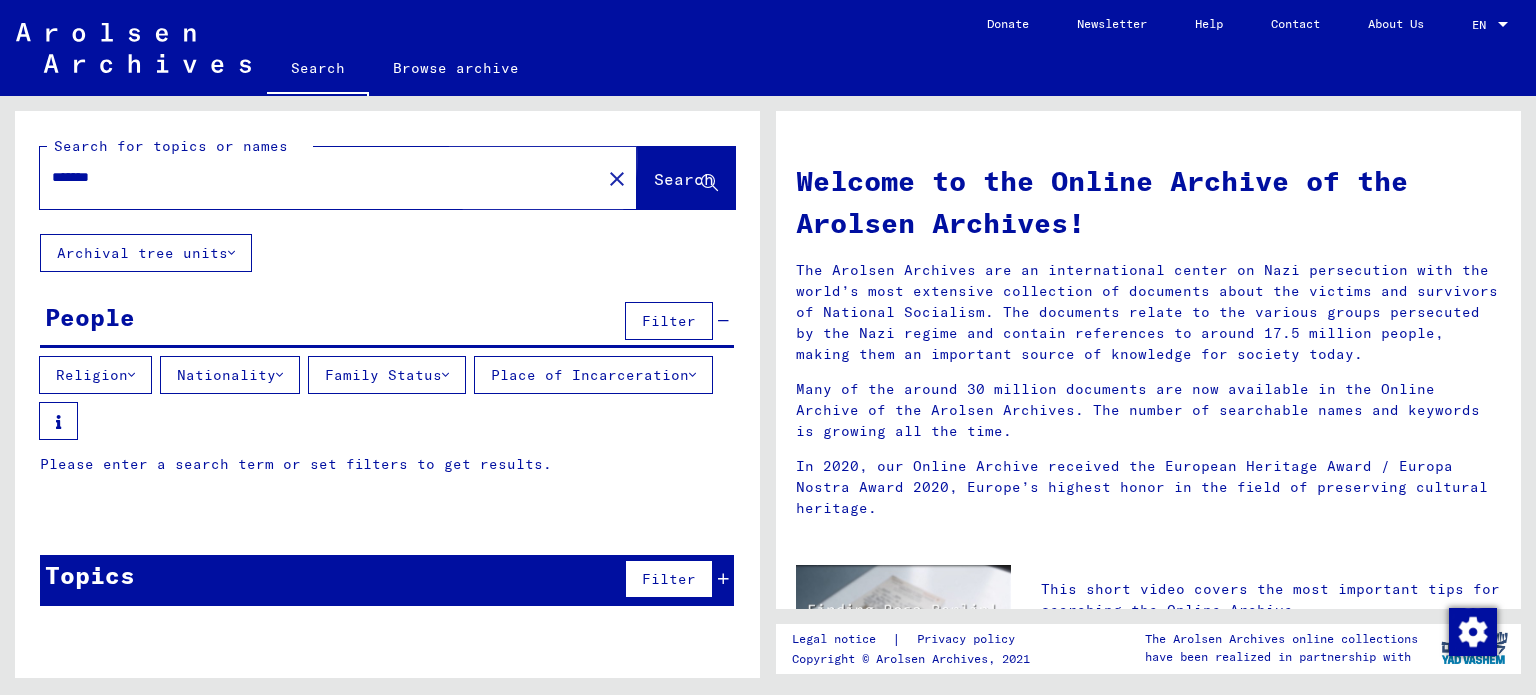 click on "Search" 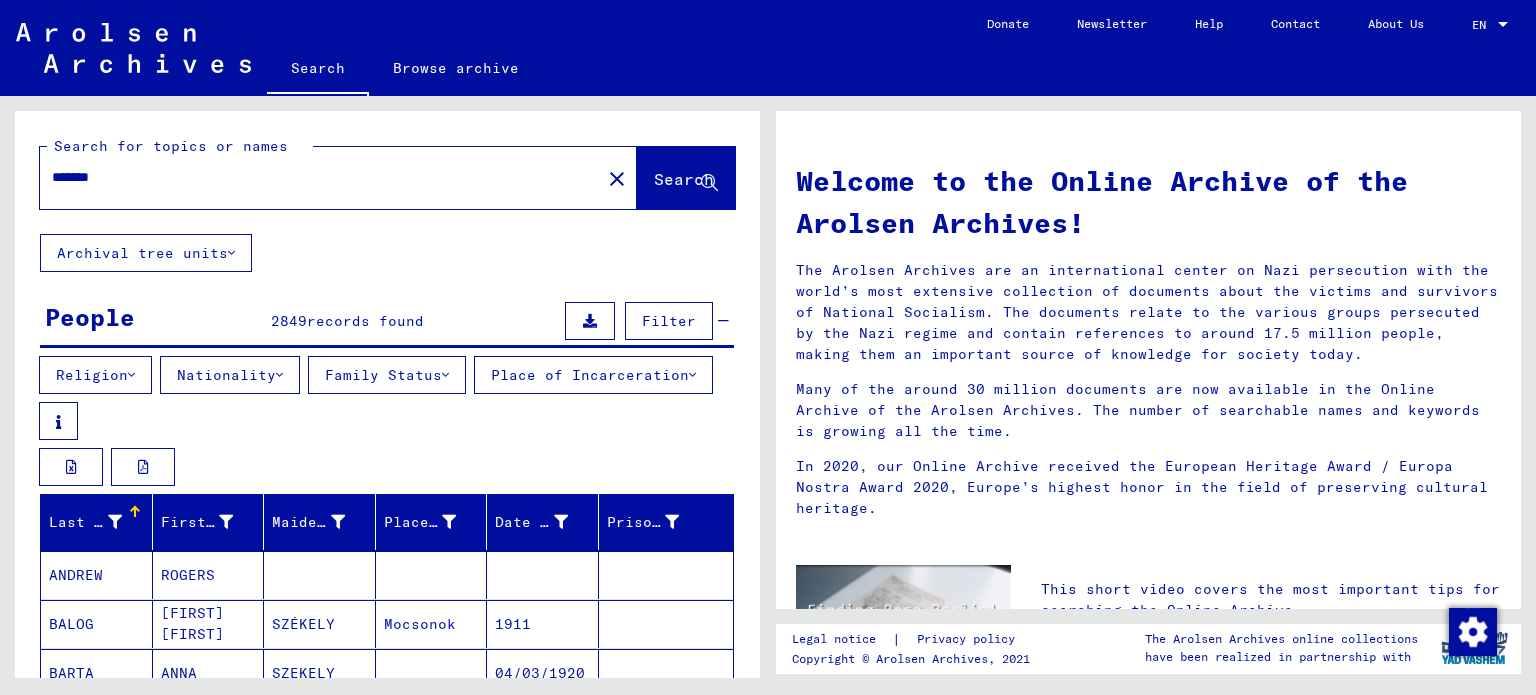click at bounding box center (590, 321) 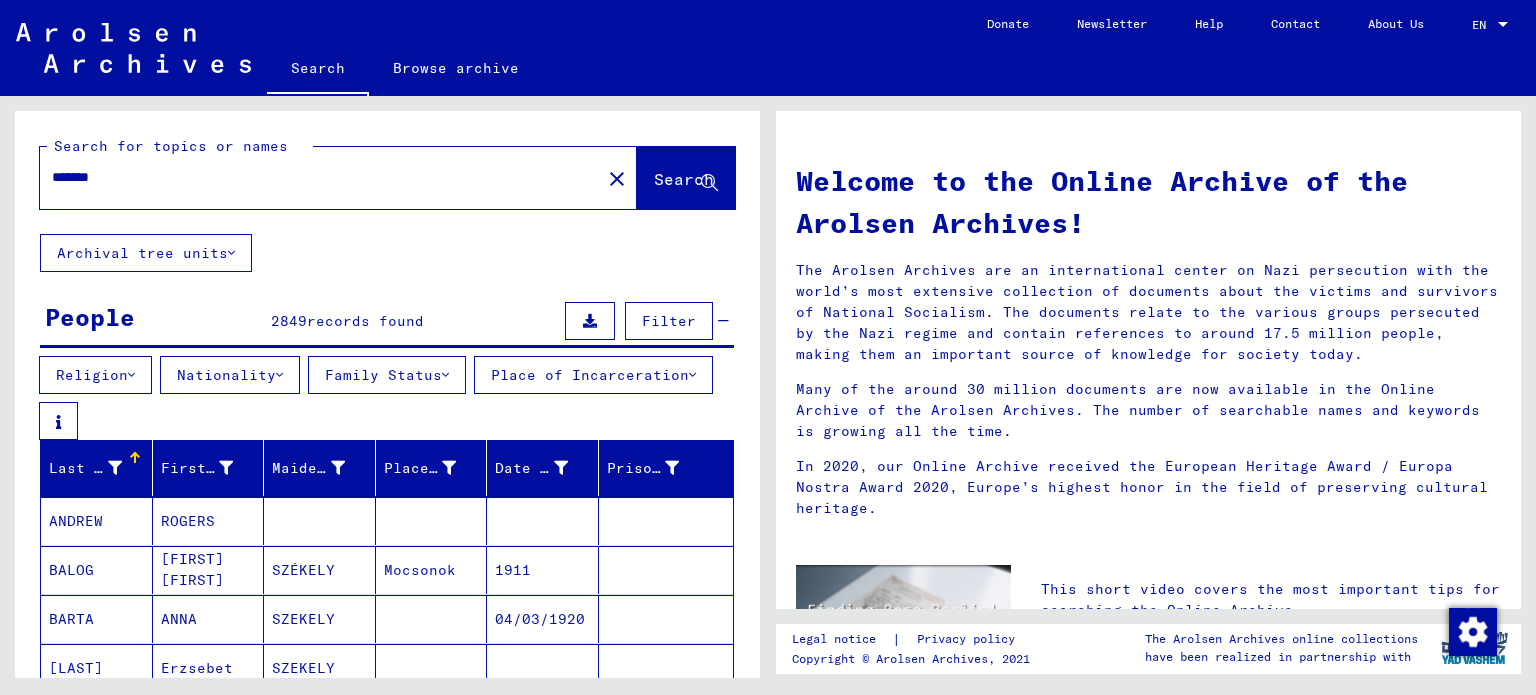click at bounding box center (590, 321) 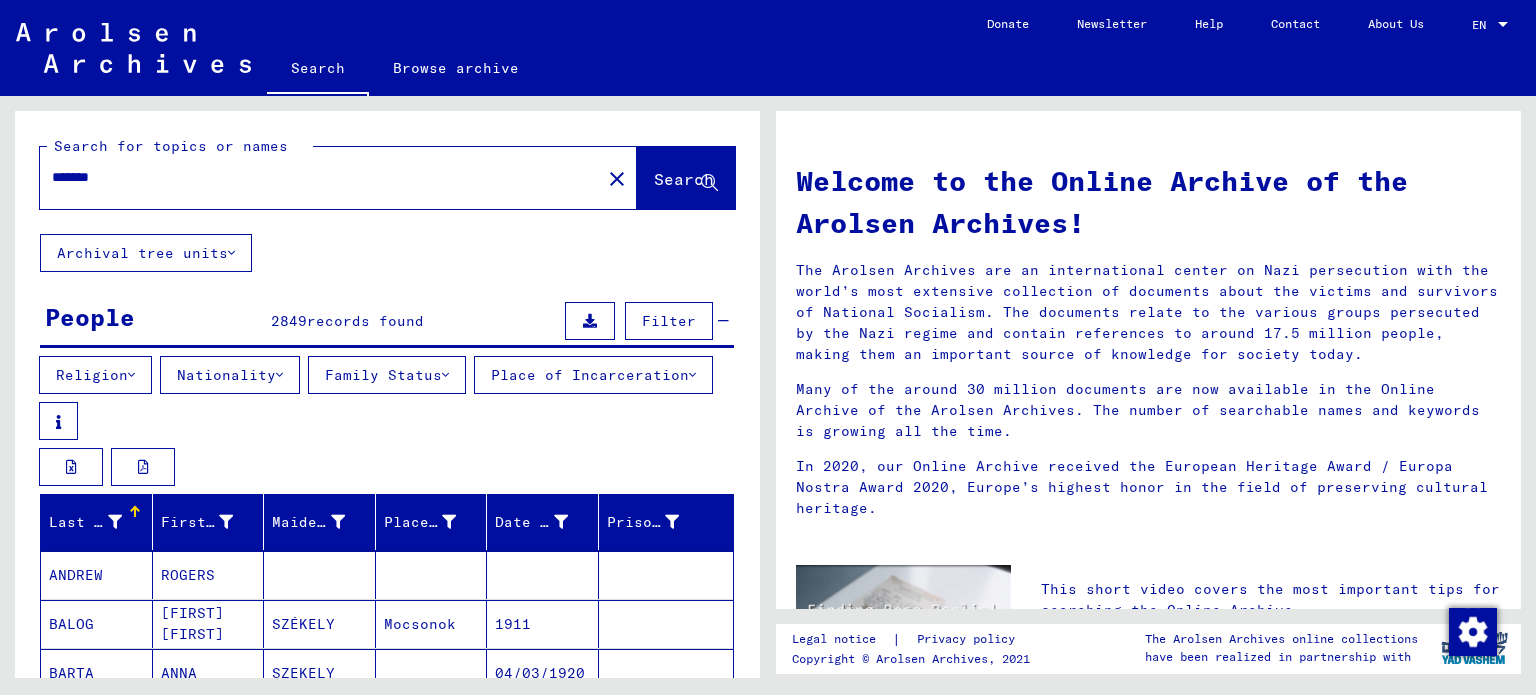 click at bounding box center [590, 321] 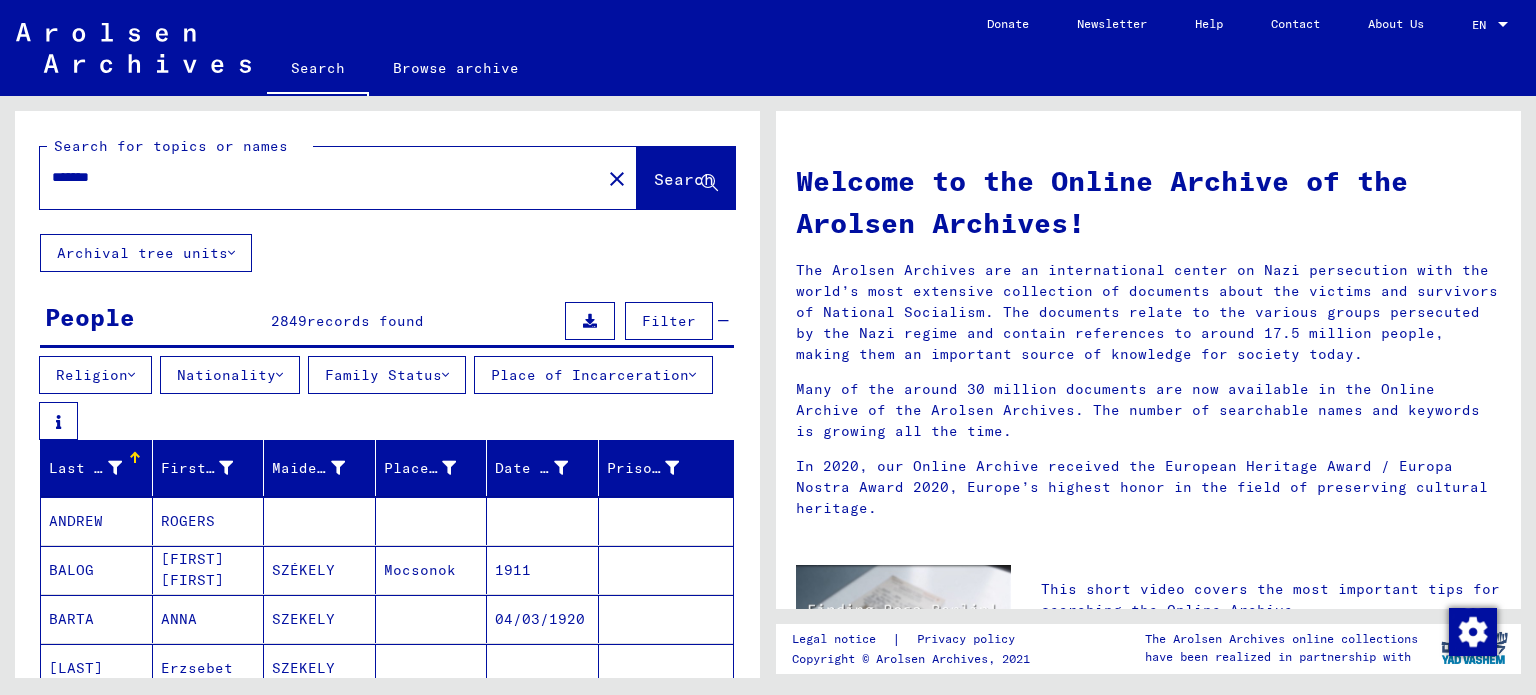 click at bounding box center (590, 321) 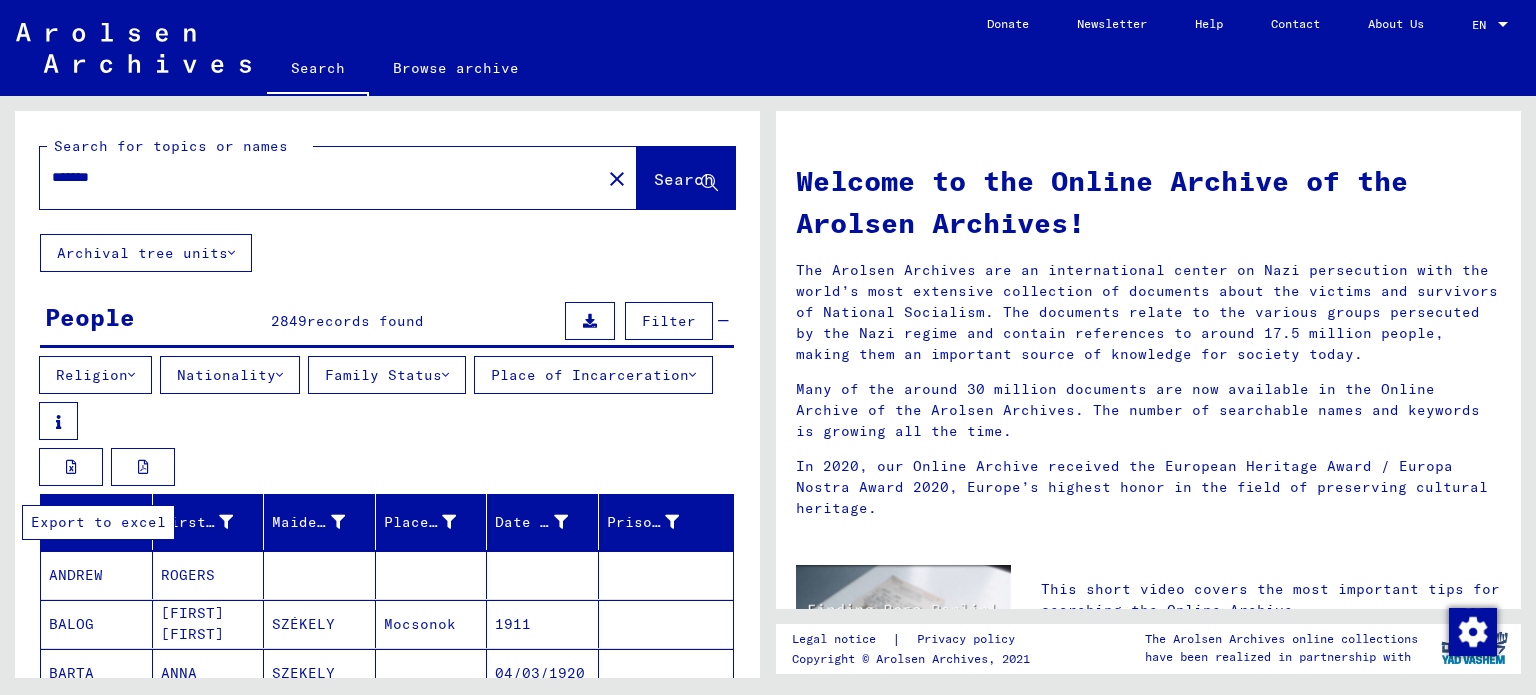 click at bounding box center [71, 467] 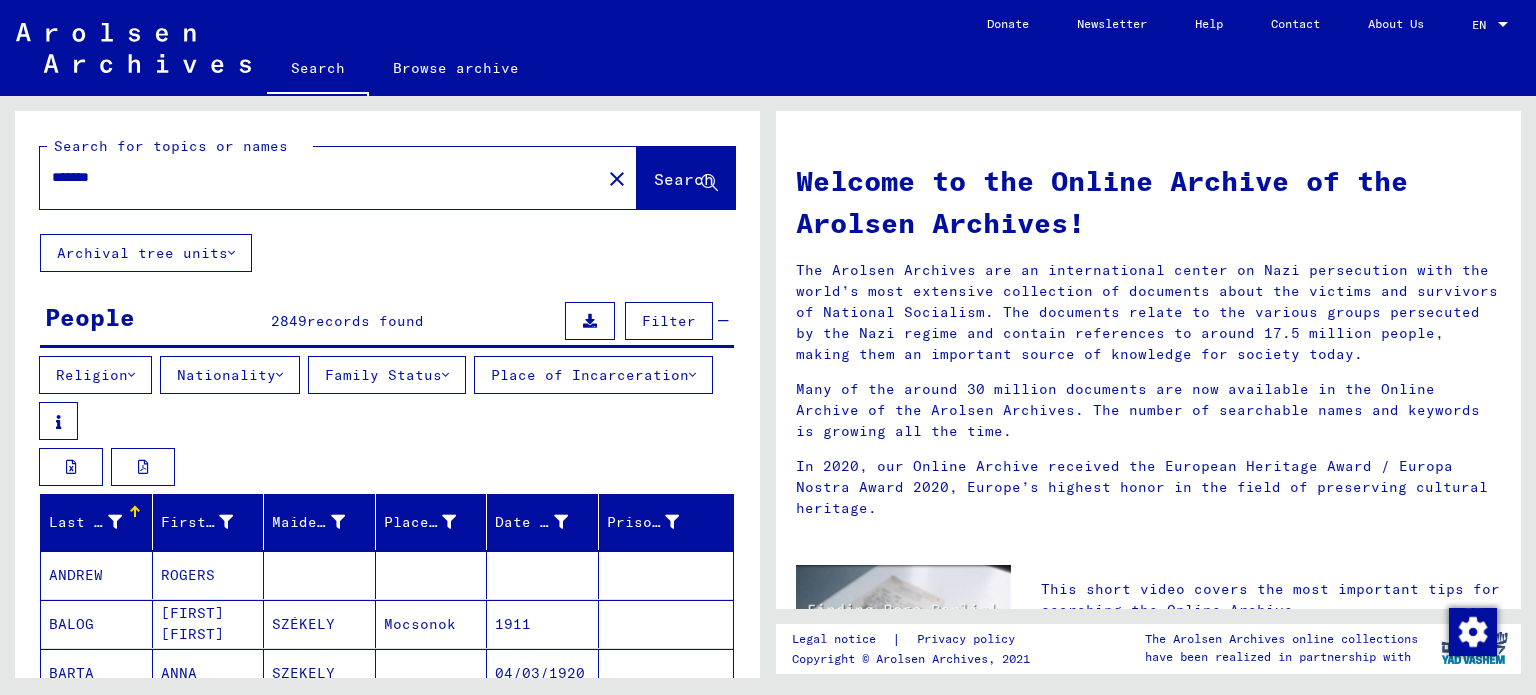 click on "*******" at bounding box center [314, 177] 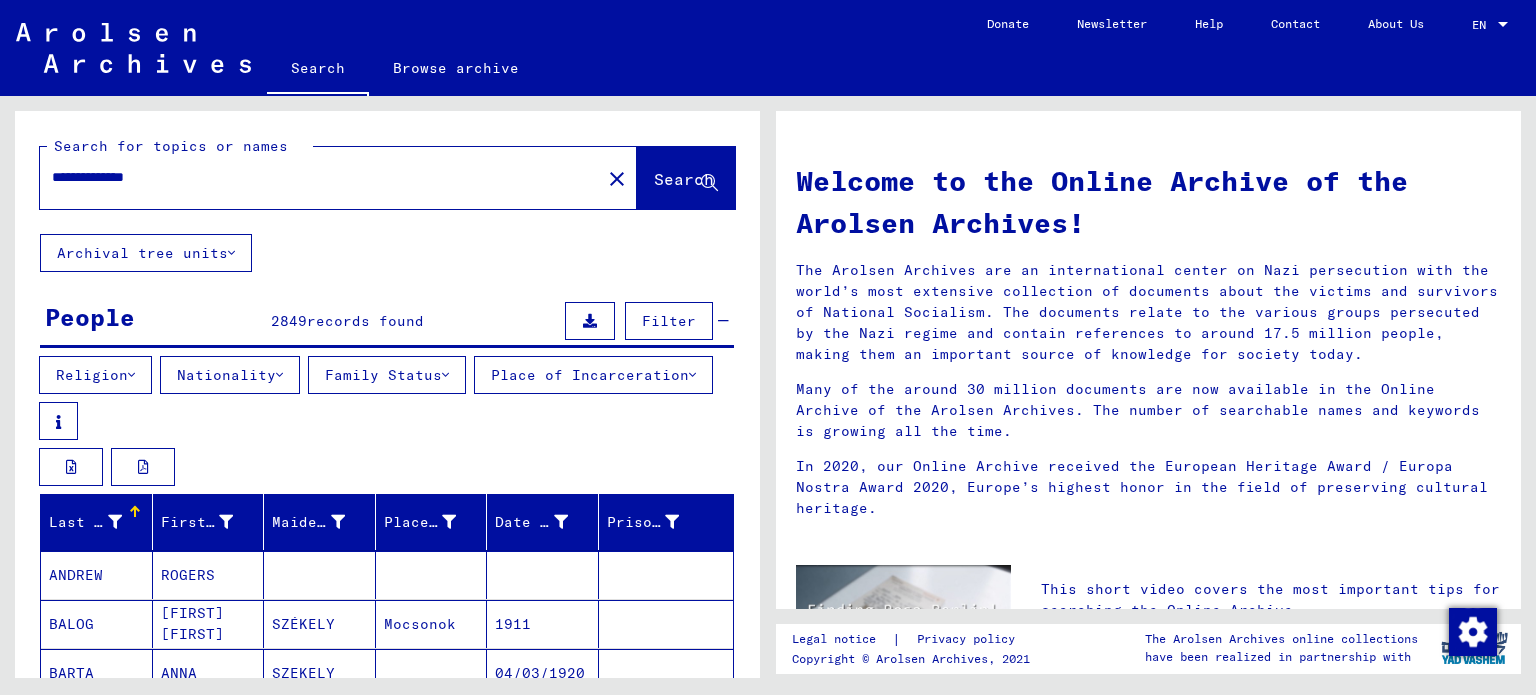 type on "**********" 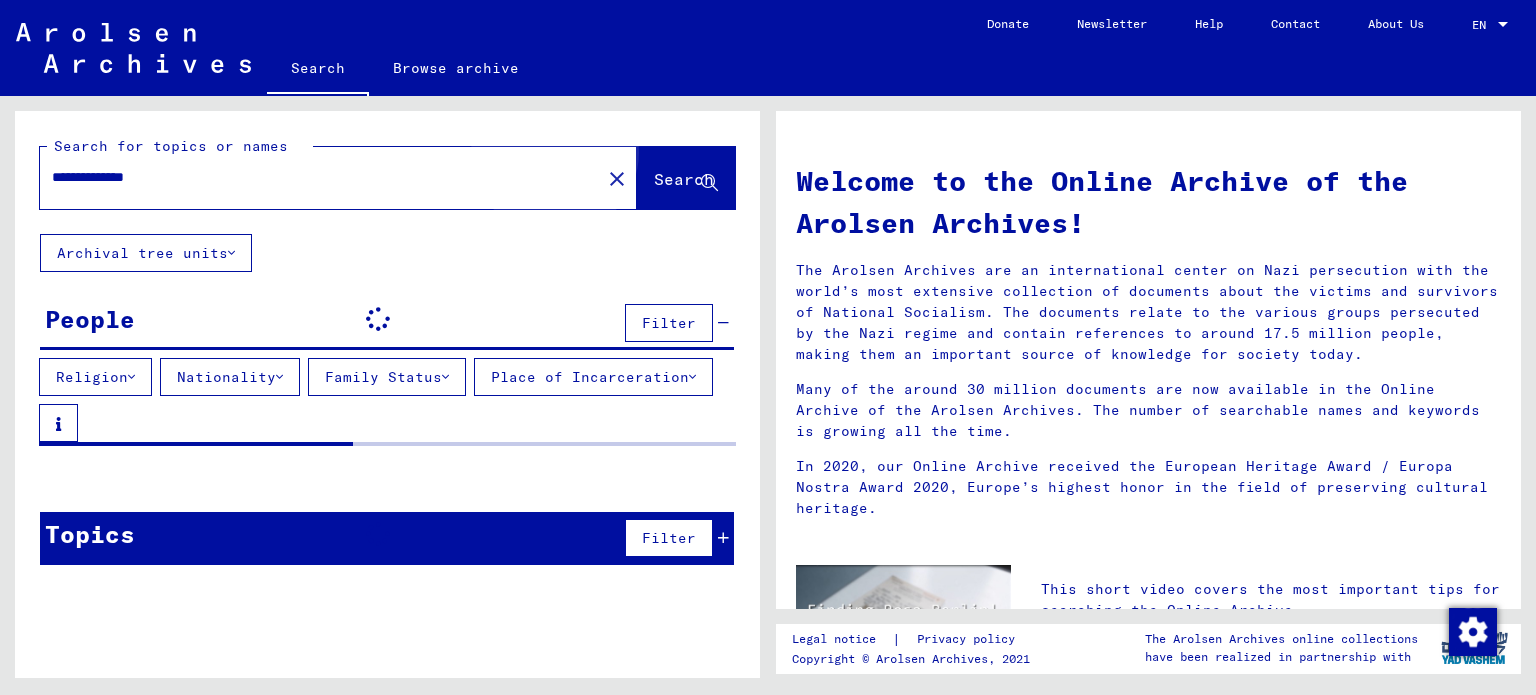 click on "Search" 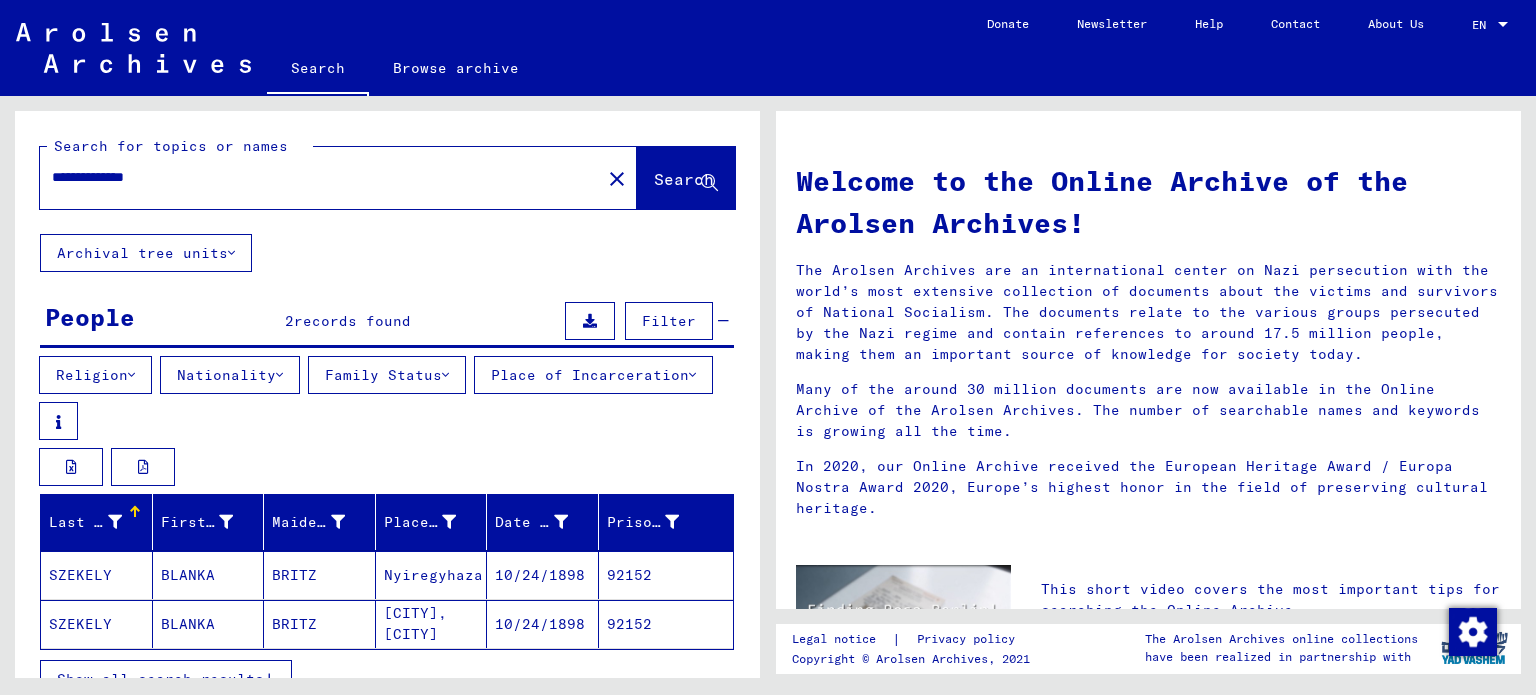 click on "10/24/1898" 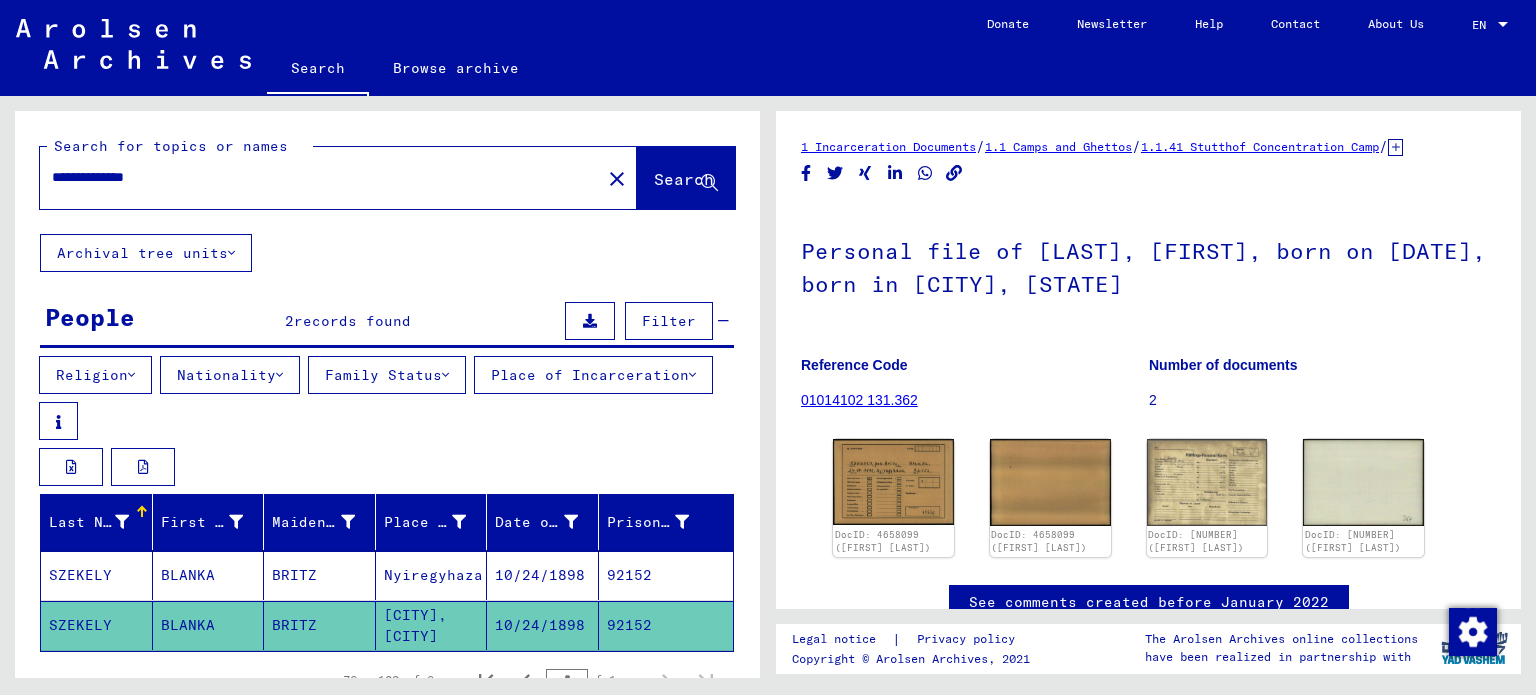 scroll, scrollTop: 0, scrollLeft: 0, axis: both 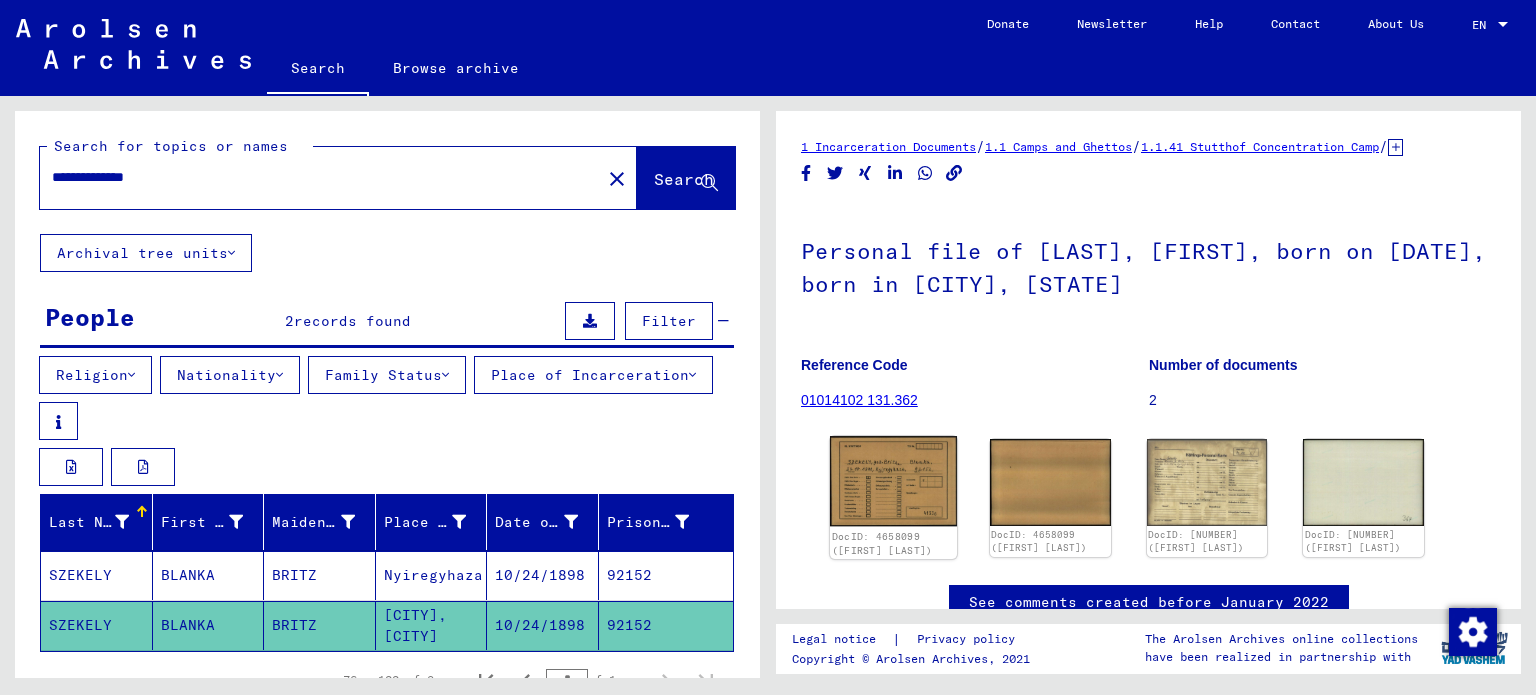 click 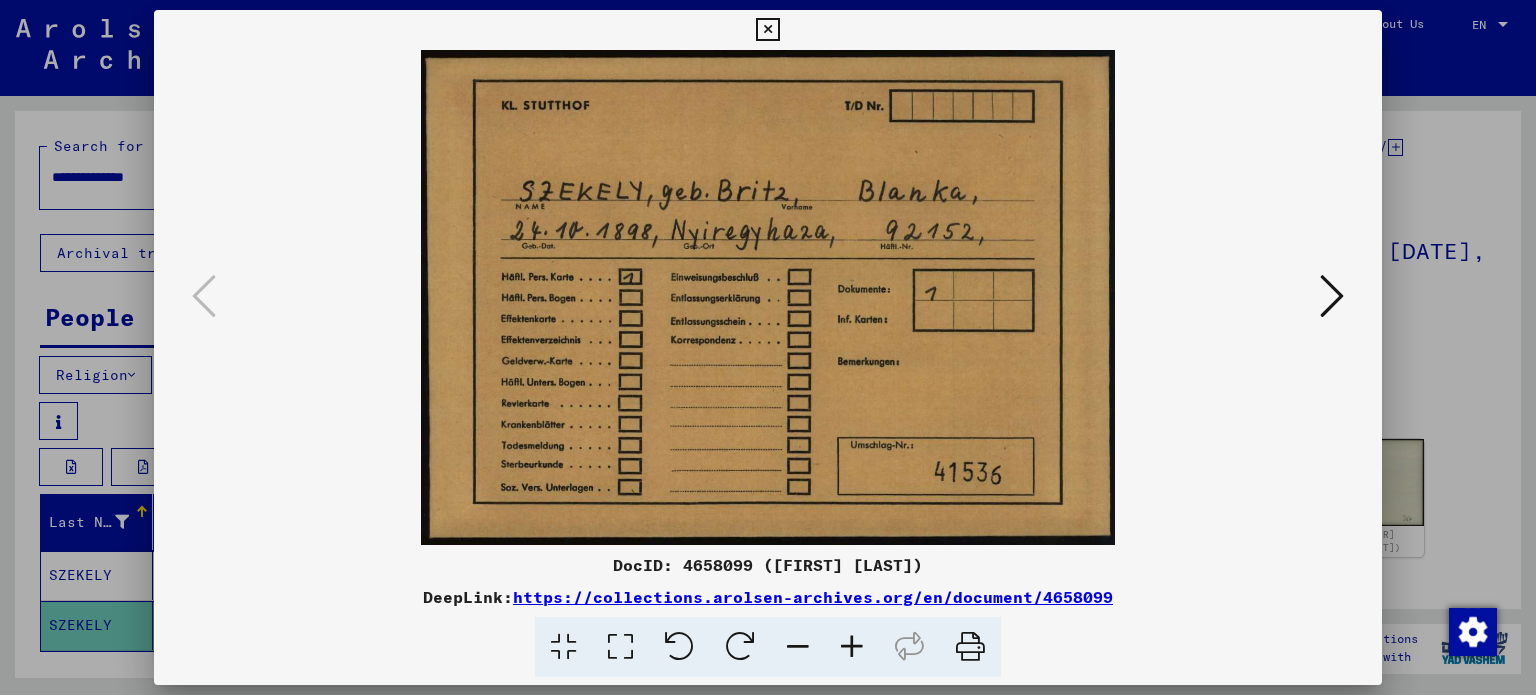 type 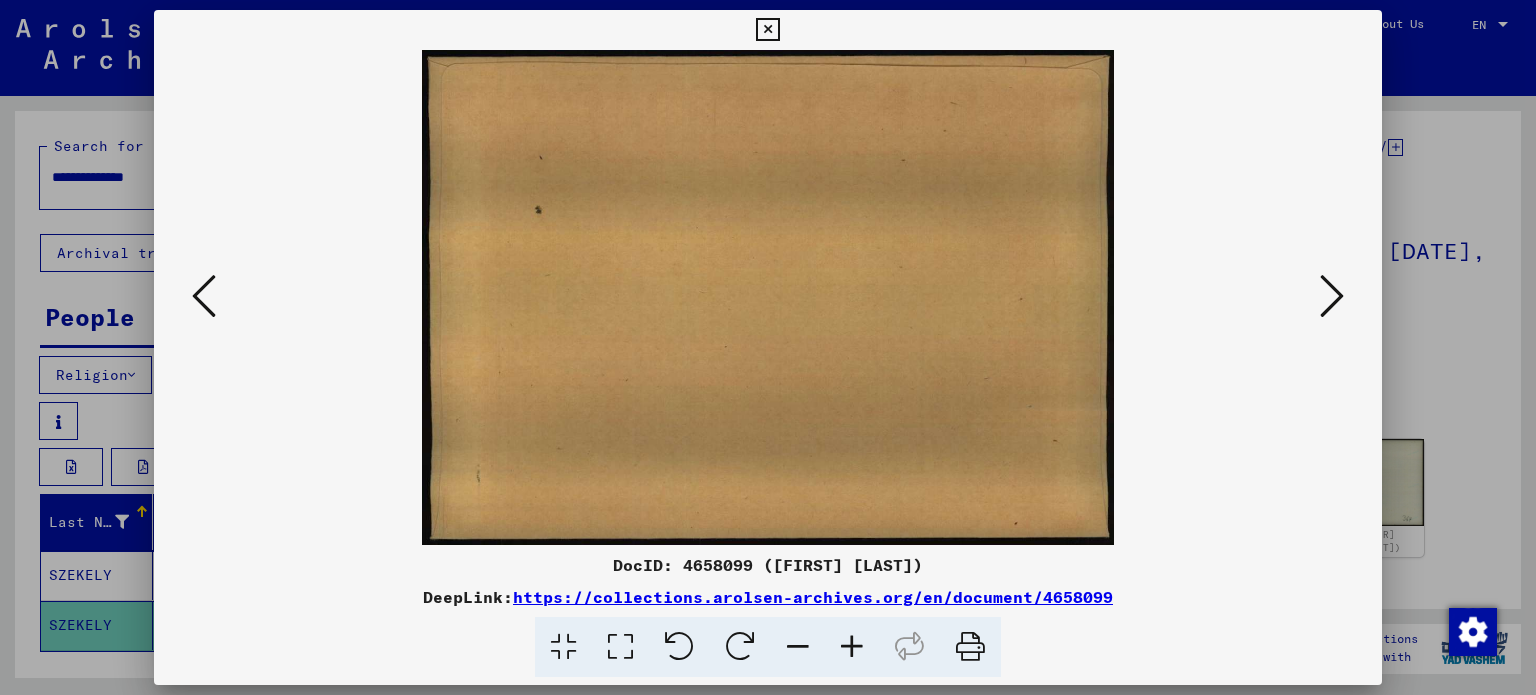 click at bounding box center [1332, 297] 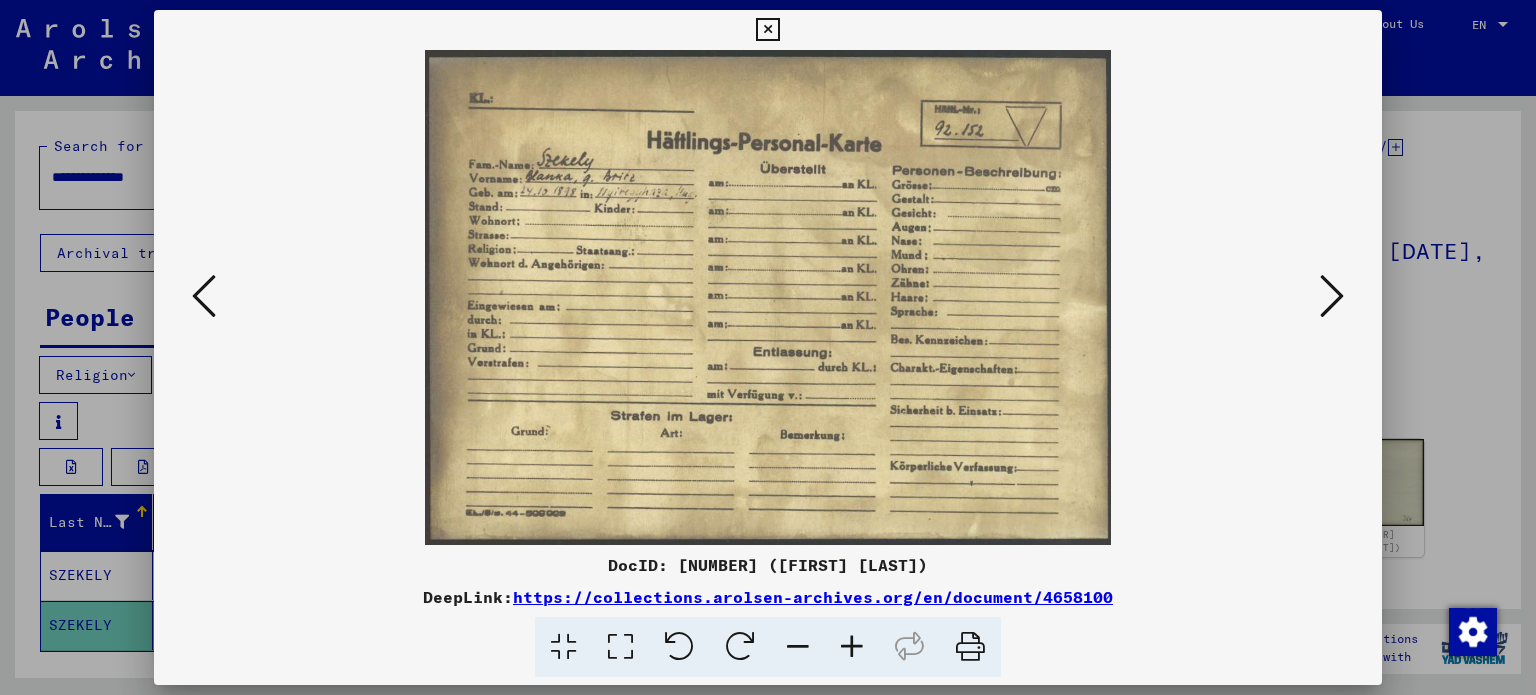 click at bounding box center [1332, 296] 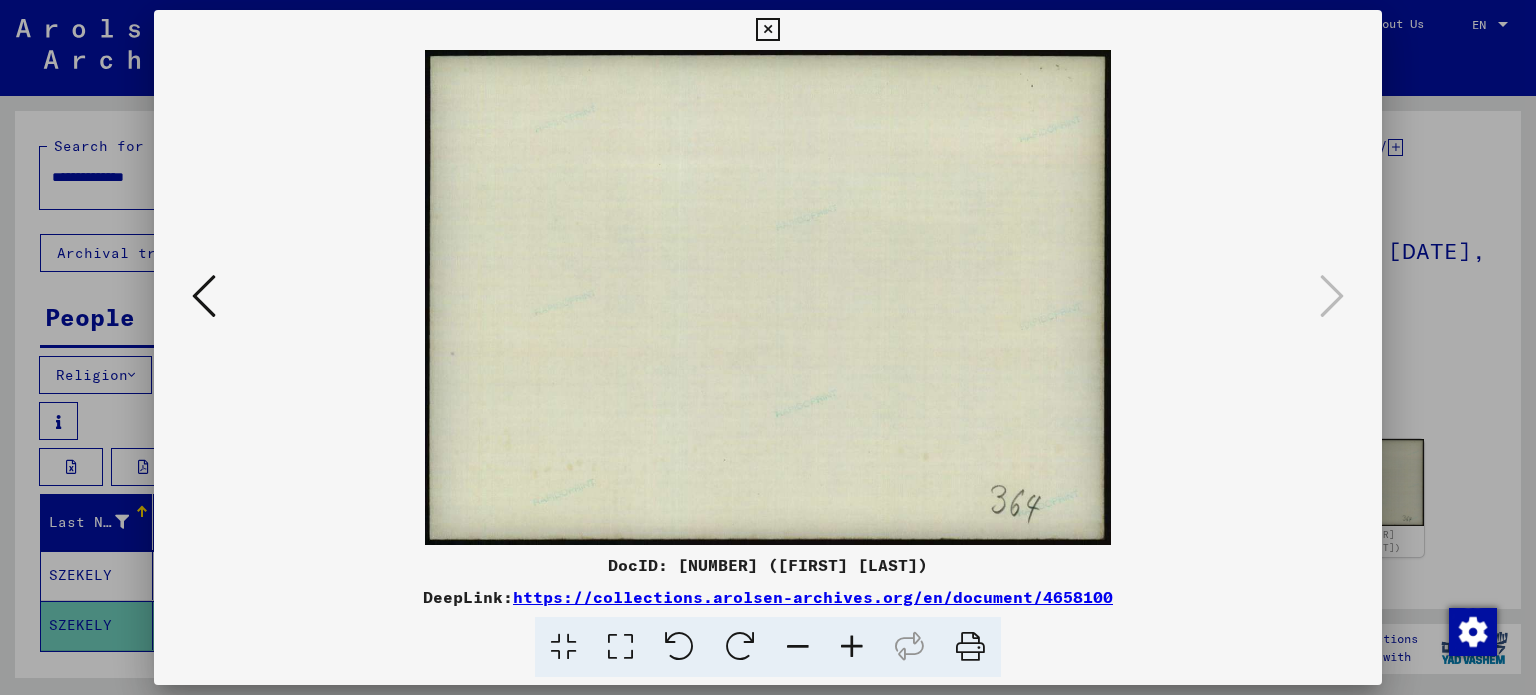 click at bounding box center [768, 347] 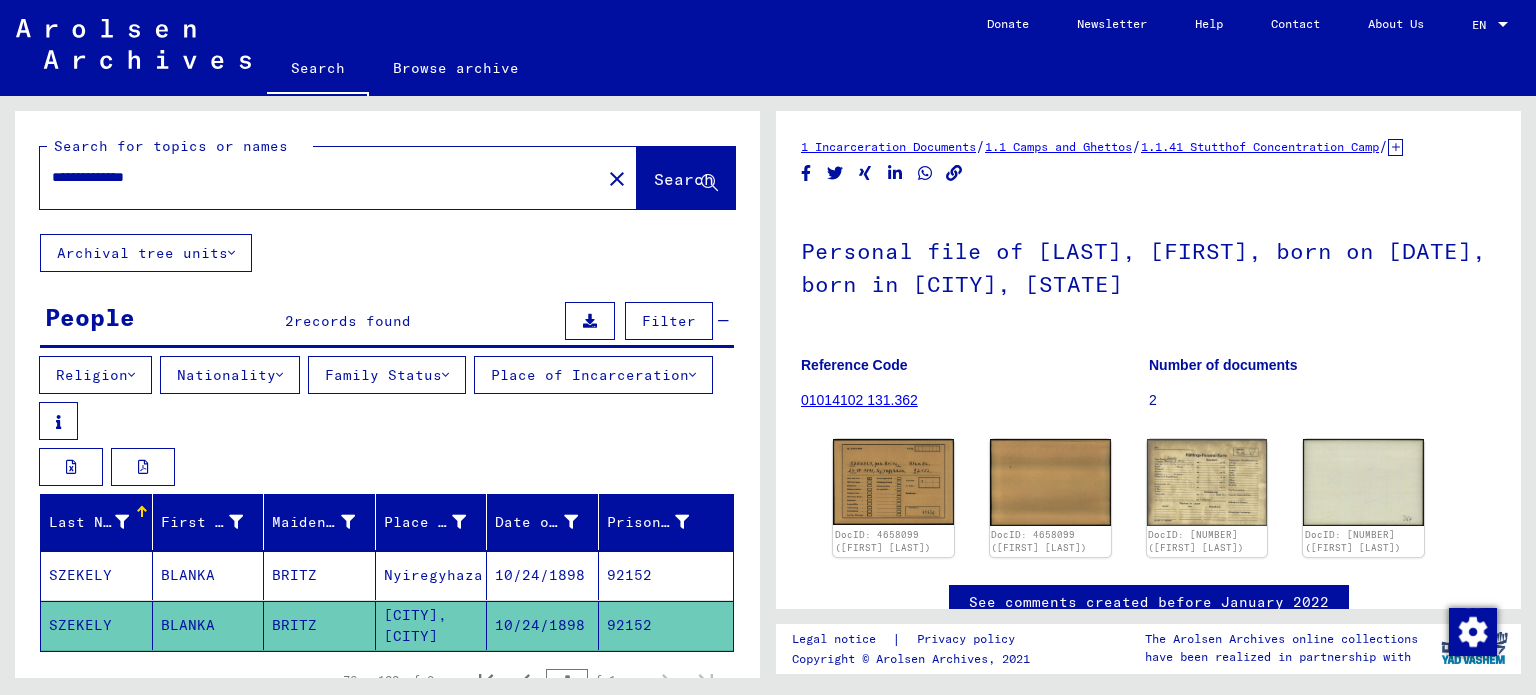 click on "SZEKELY" at bounding box center (97, 625) 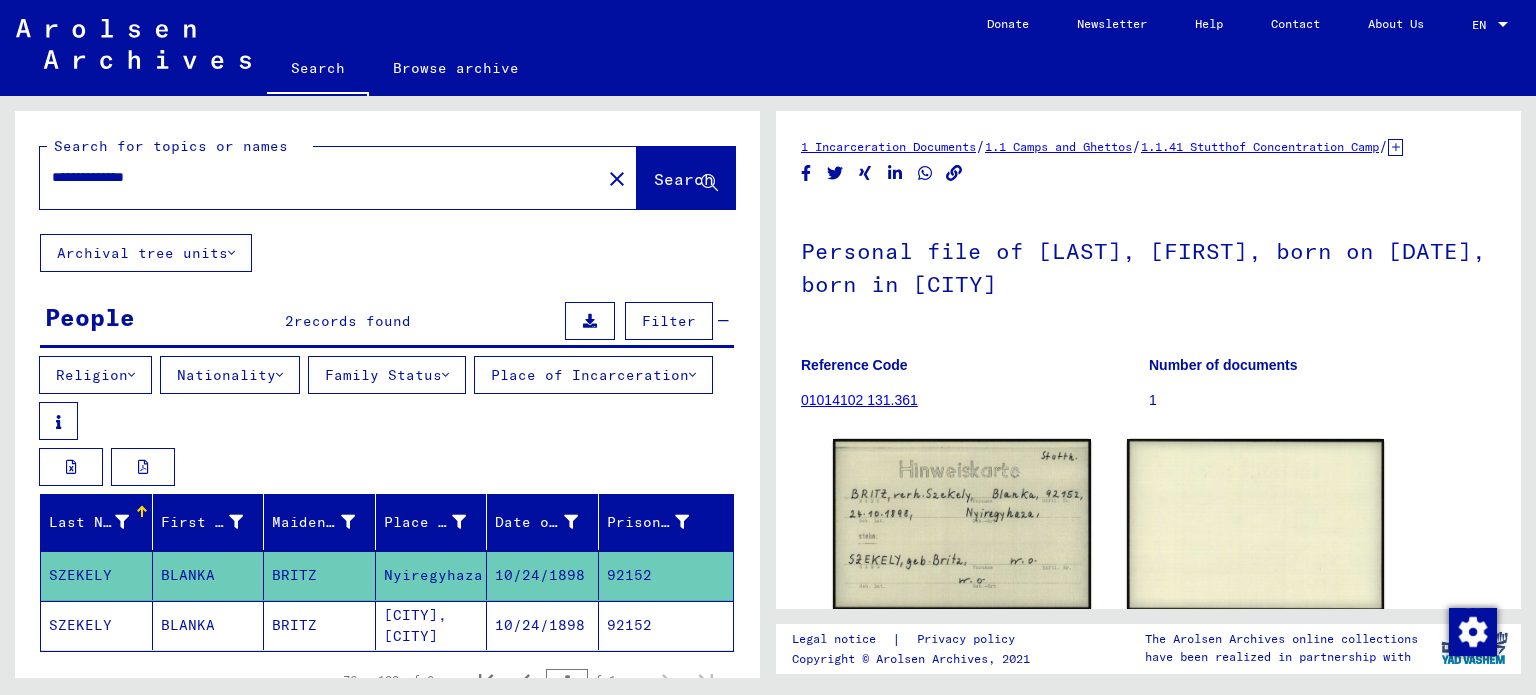 scroll, scrollTop: 0, scrollLeft: 0, axis: both 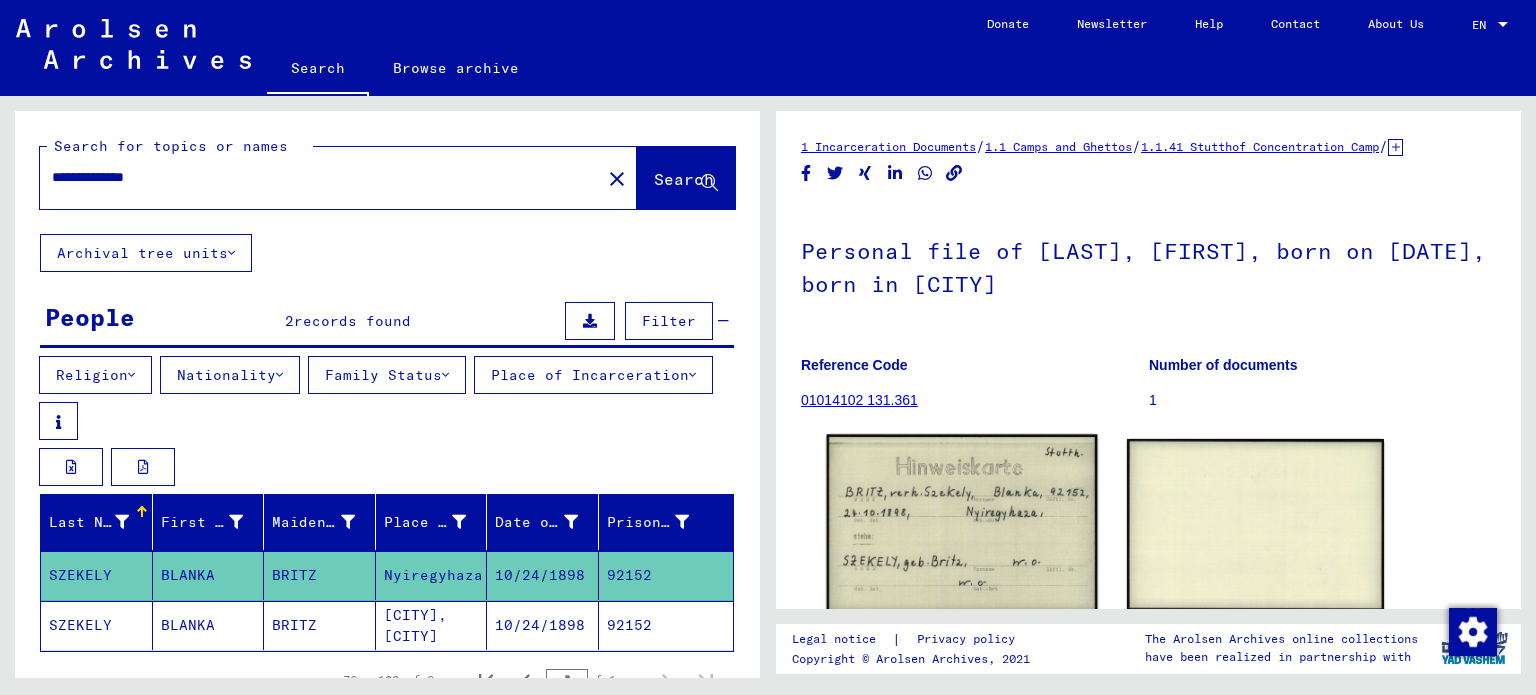 click 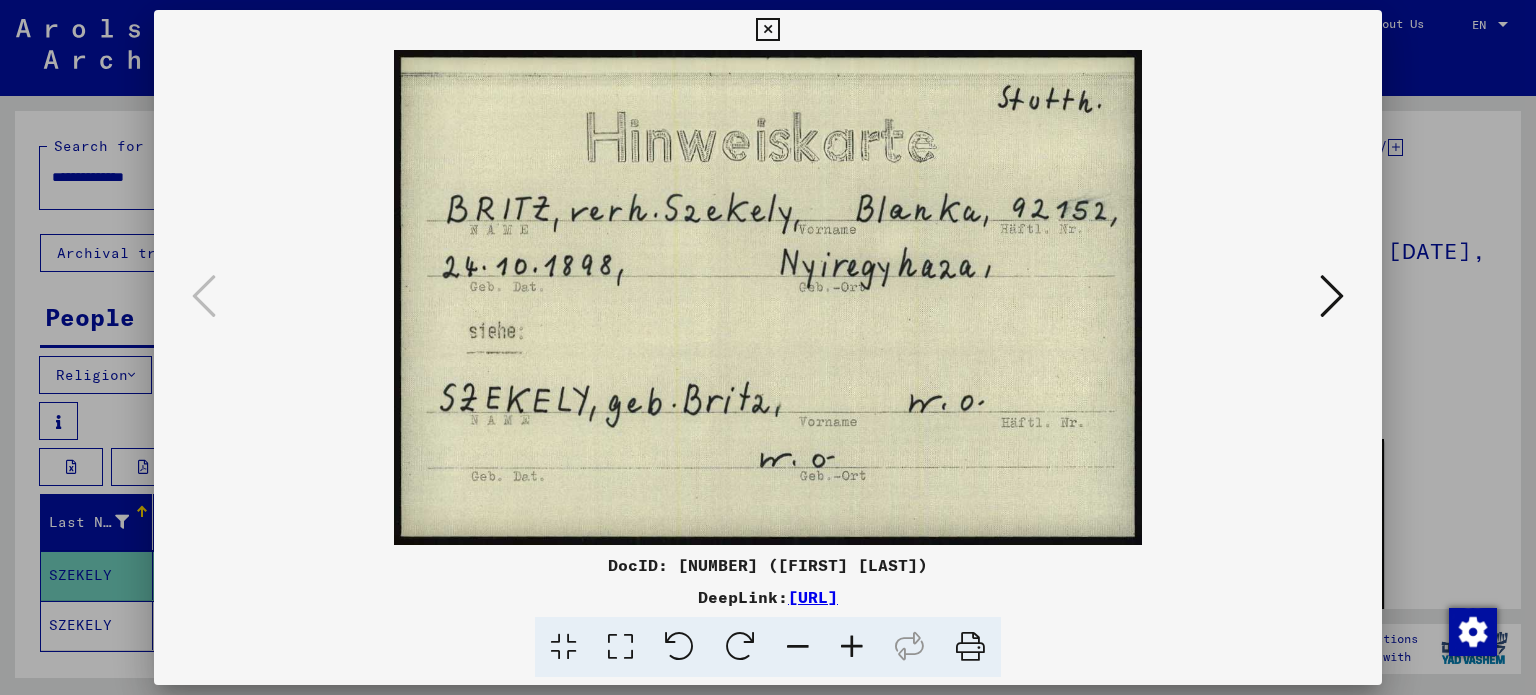 type 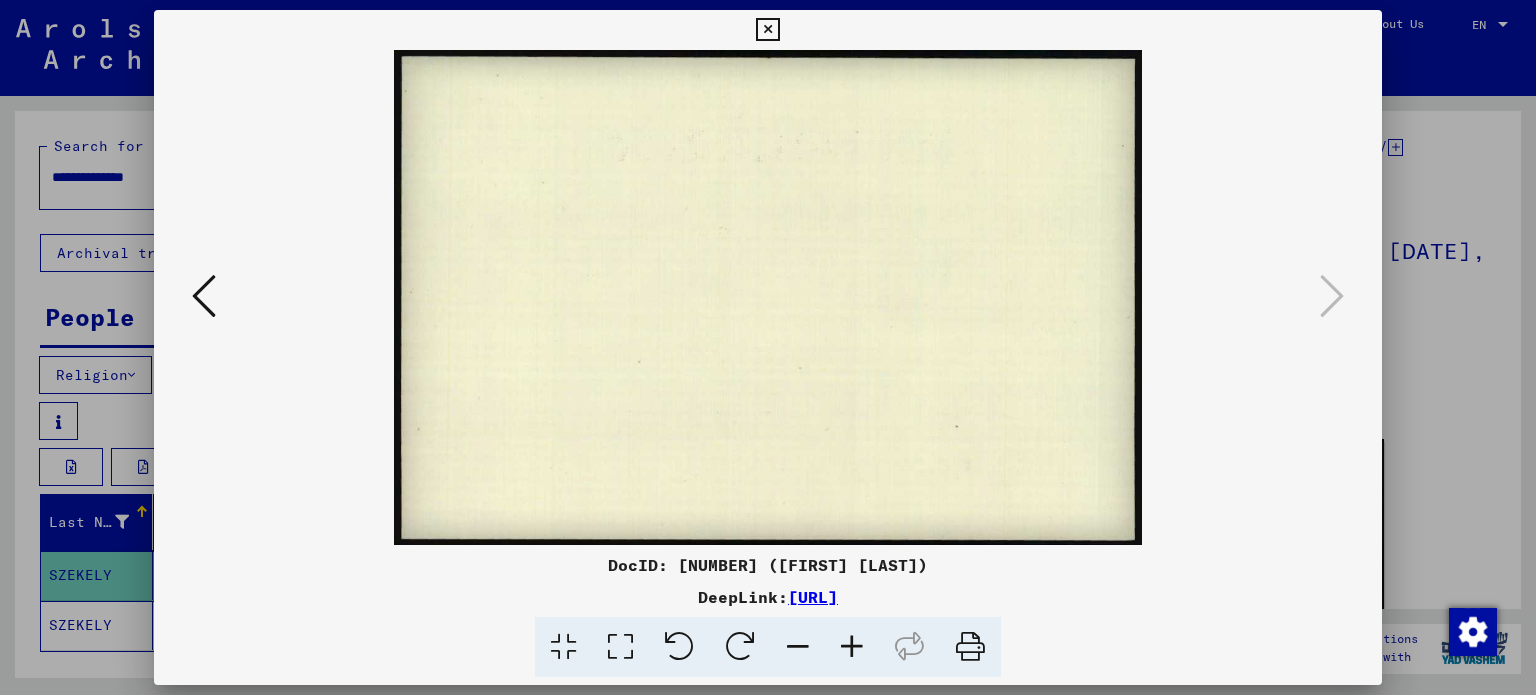 click at bounding box center [768, 347] 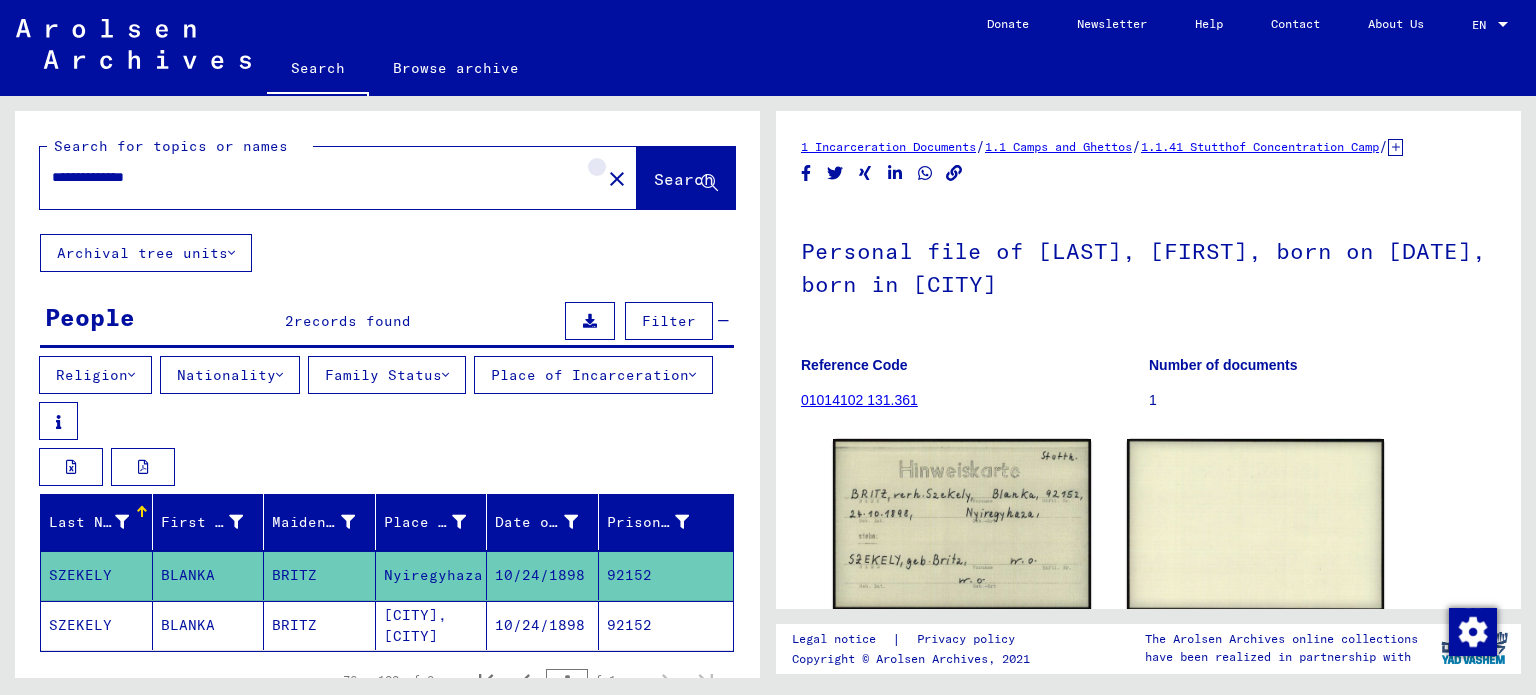 click on "close" 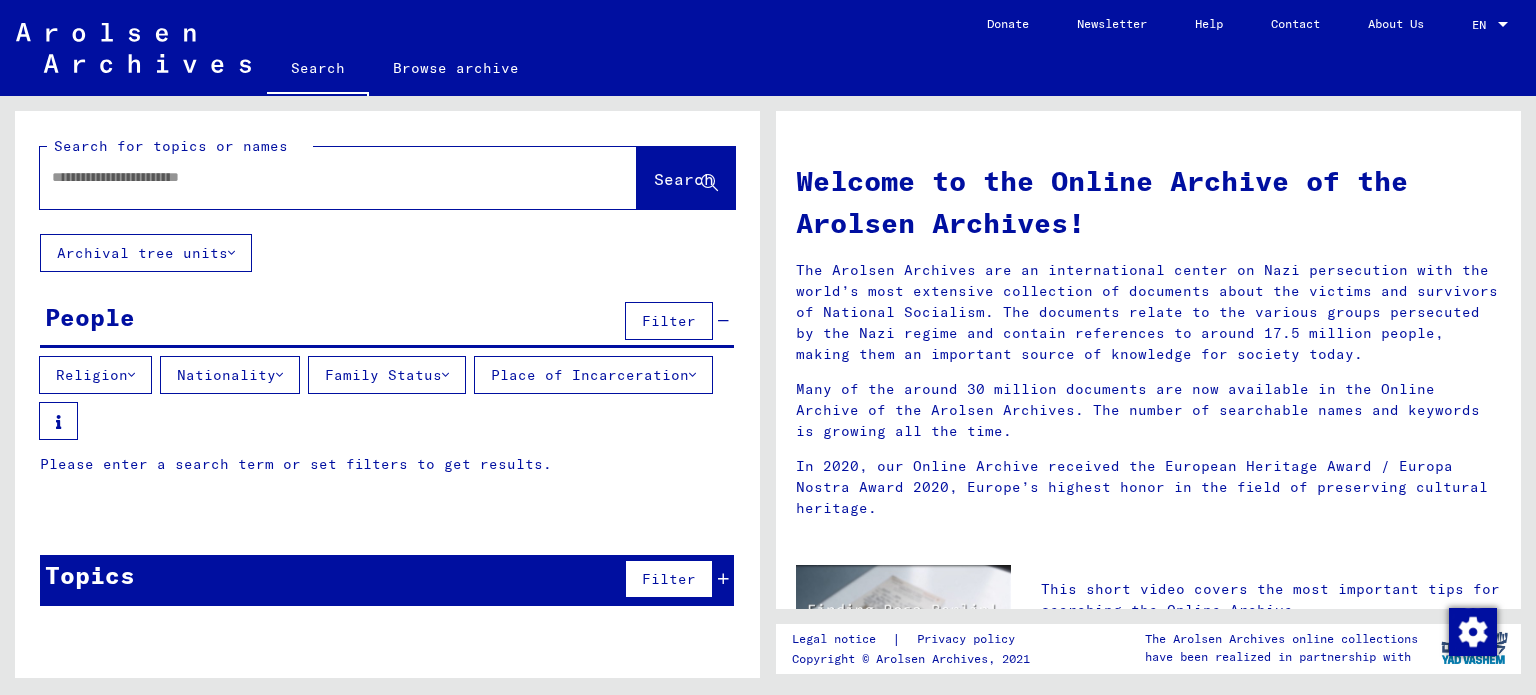click 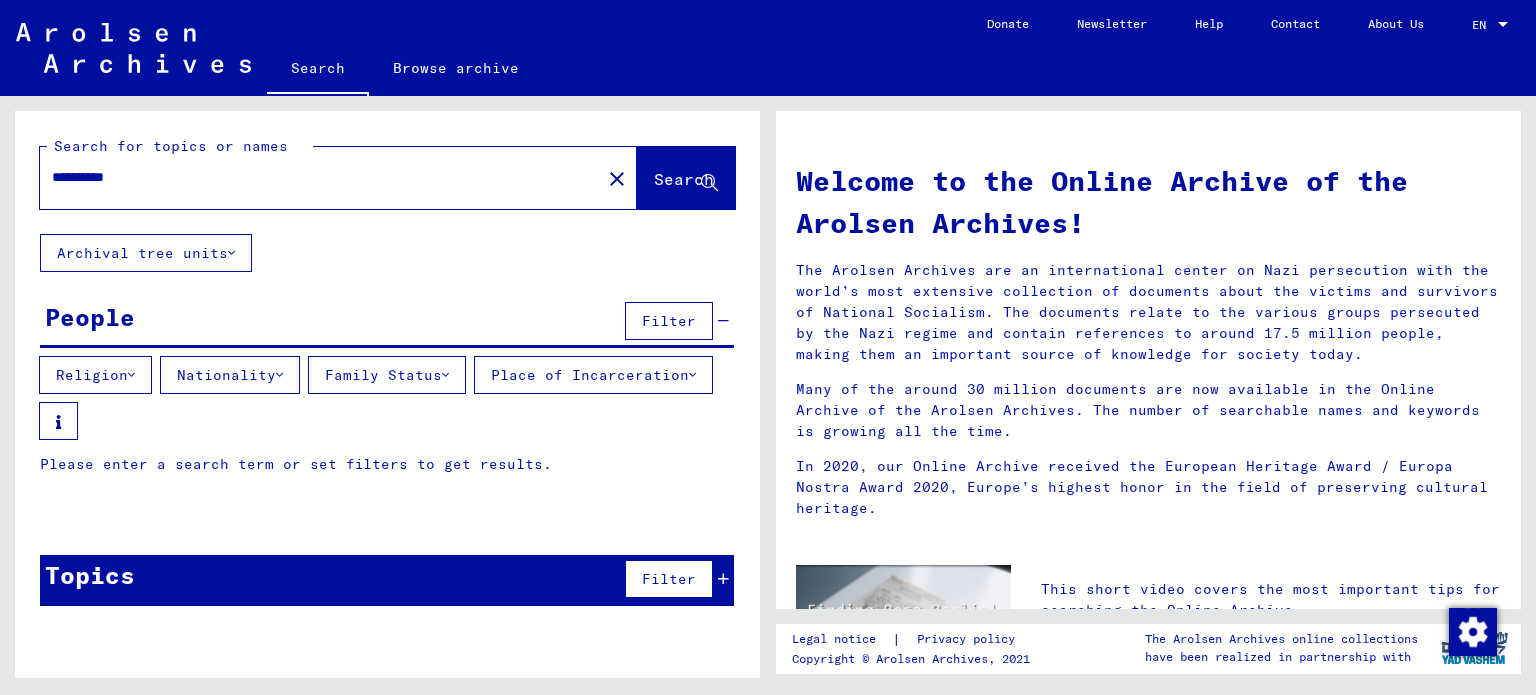 type on "**********" 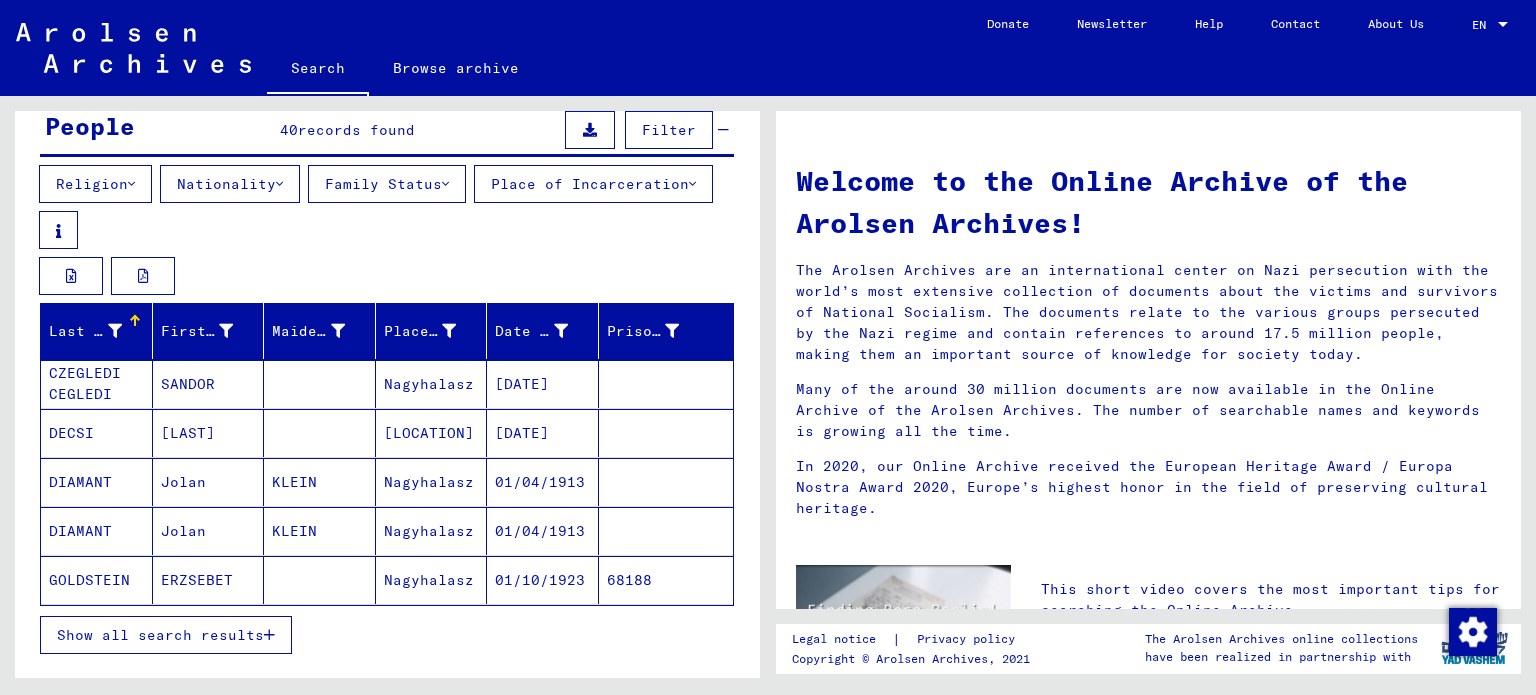 scroll, scrollTop: 192, scrollLeft: 0, axis: vertical 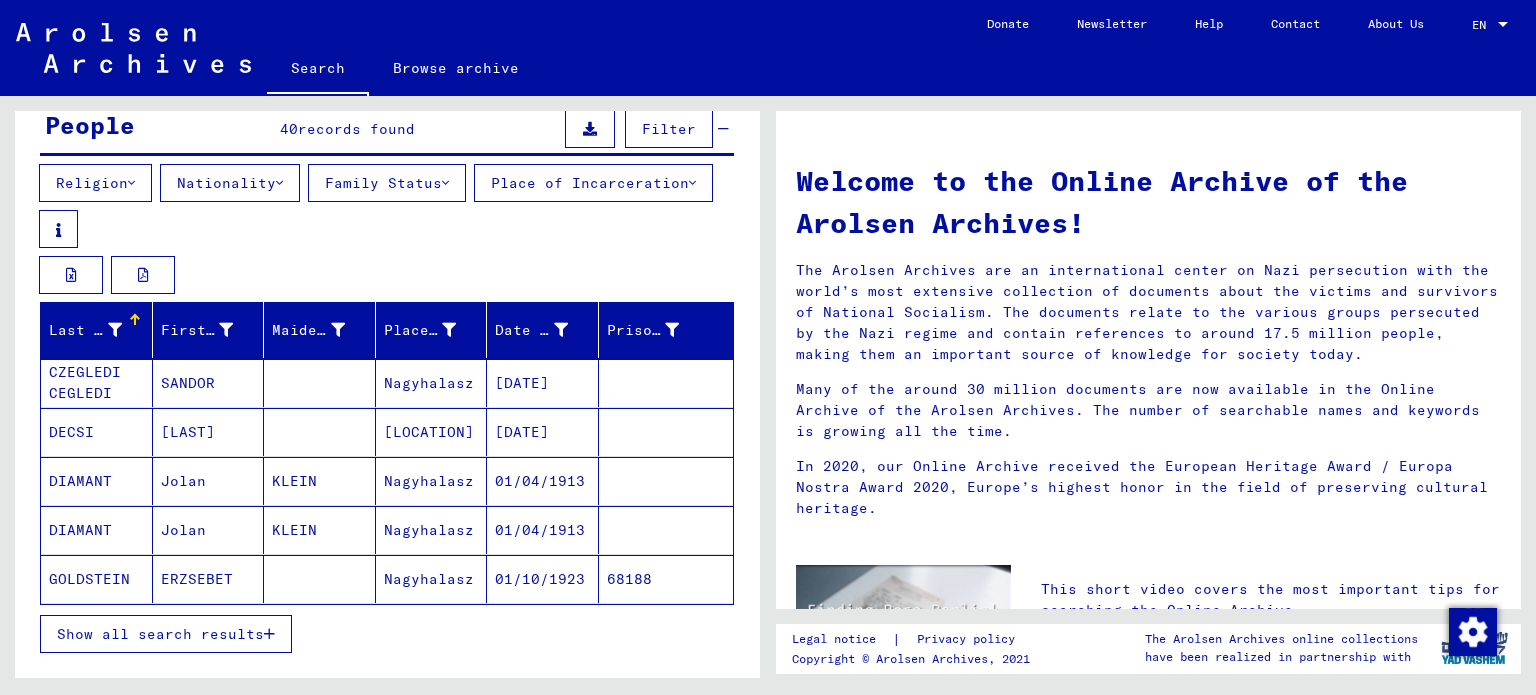 click on "Show all search results" at bounding box center [160, 634] 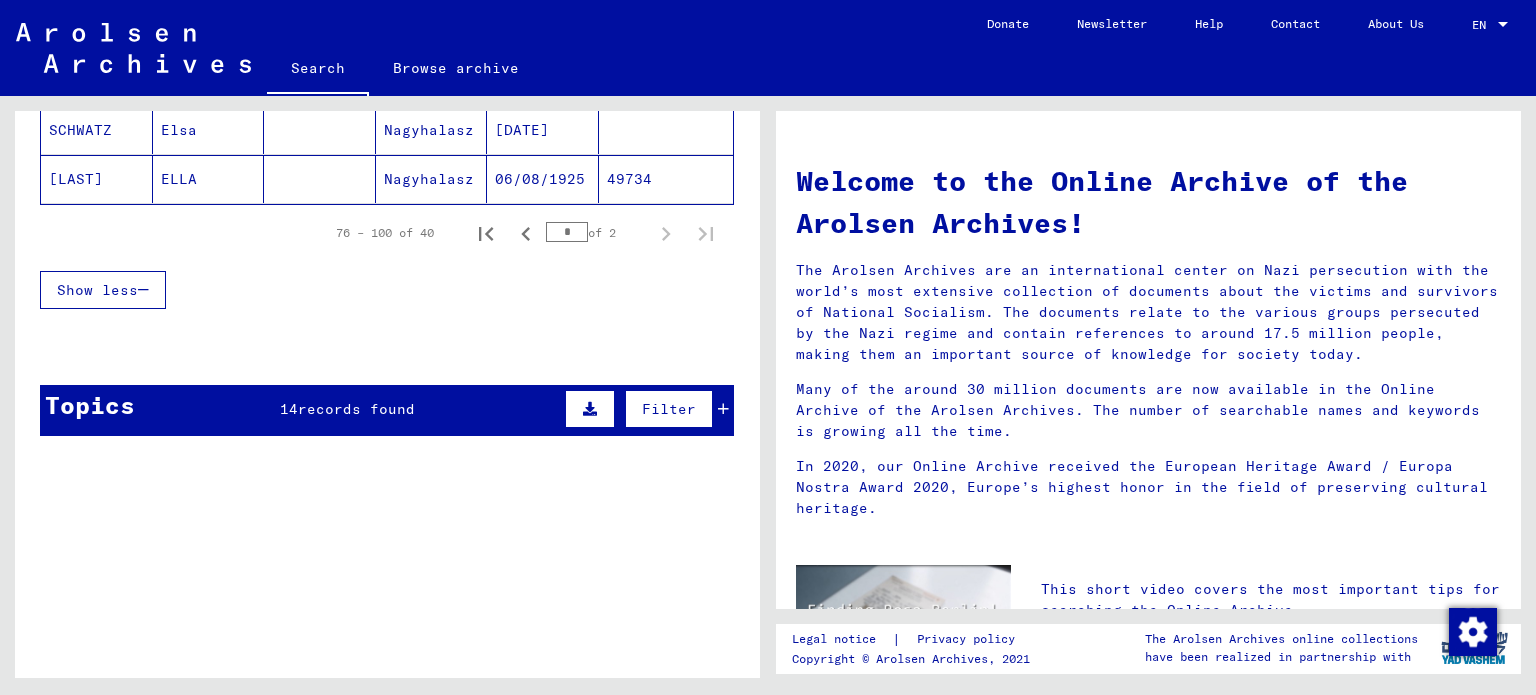 scroll, scrollTop: 1612, scrollLeft: 0, axis: vertical 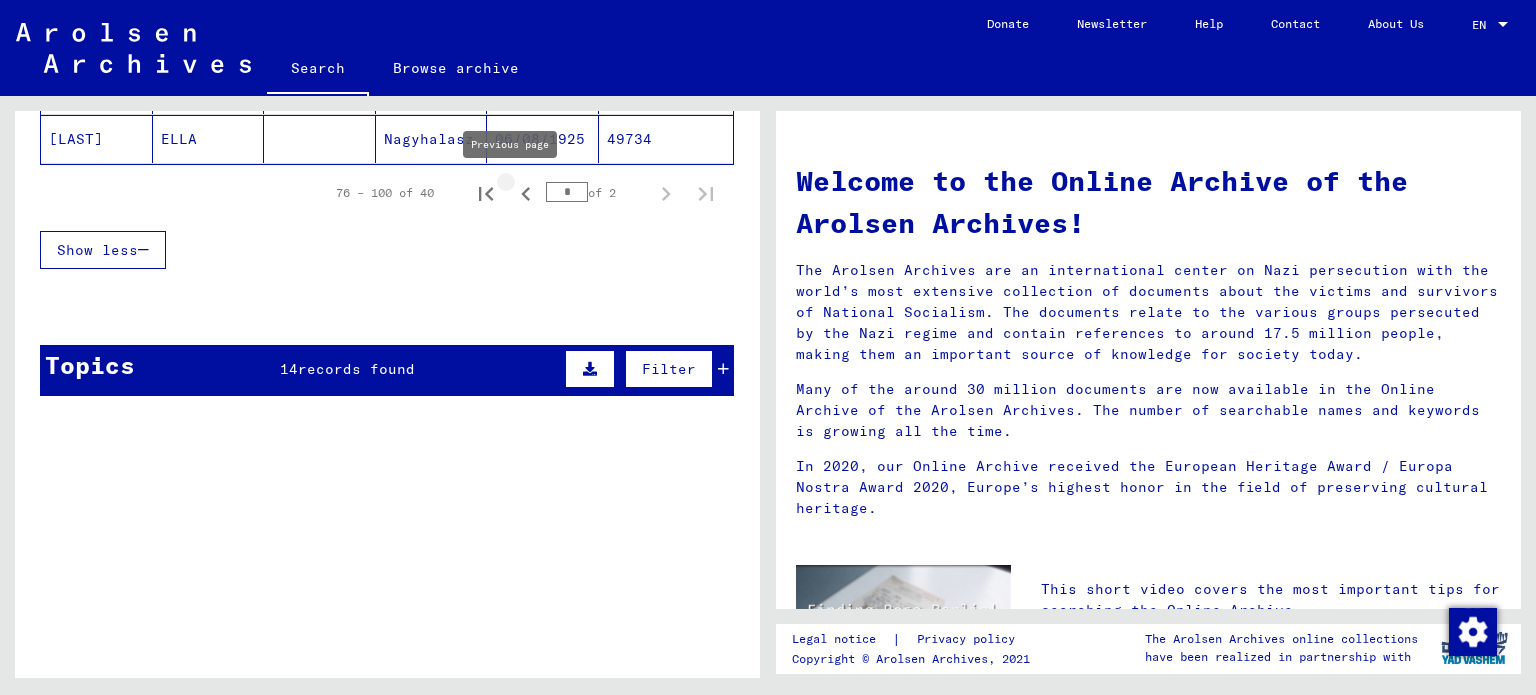 click 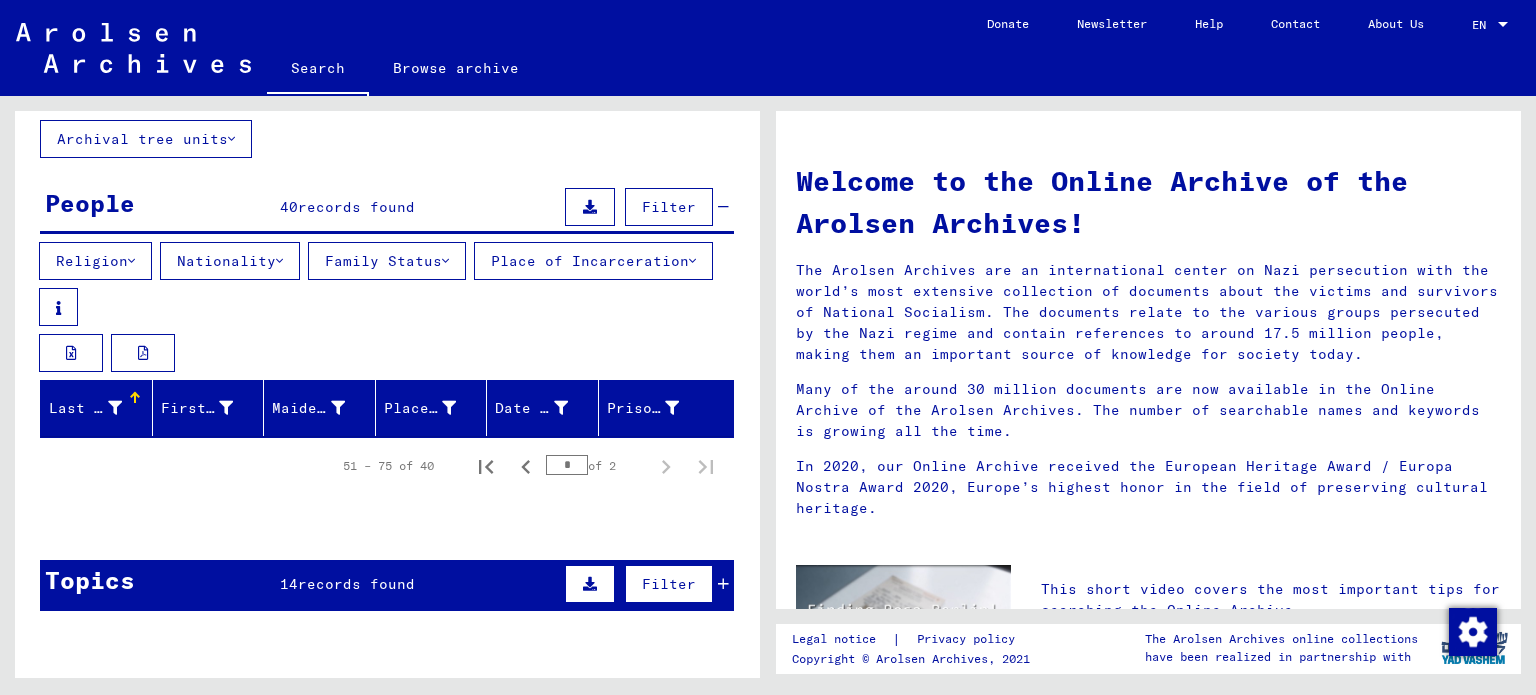 scroll, scrollTop: 0, scrollLeft: 0, axis: both 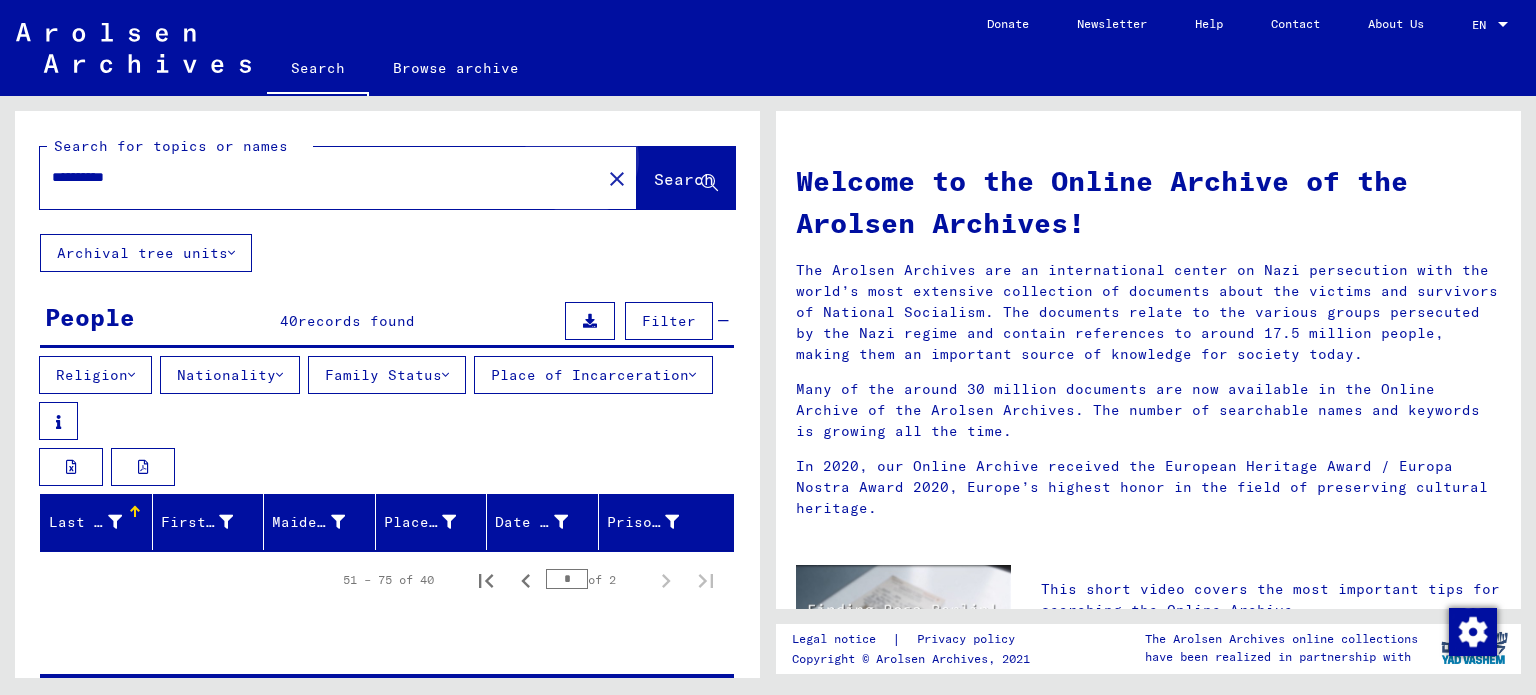 click on "Search" 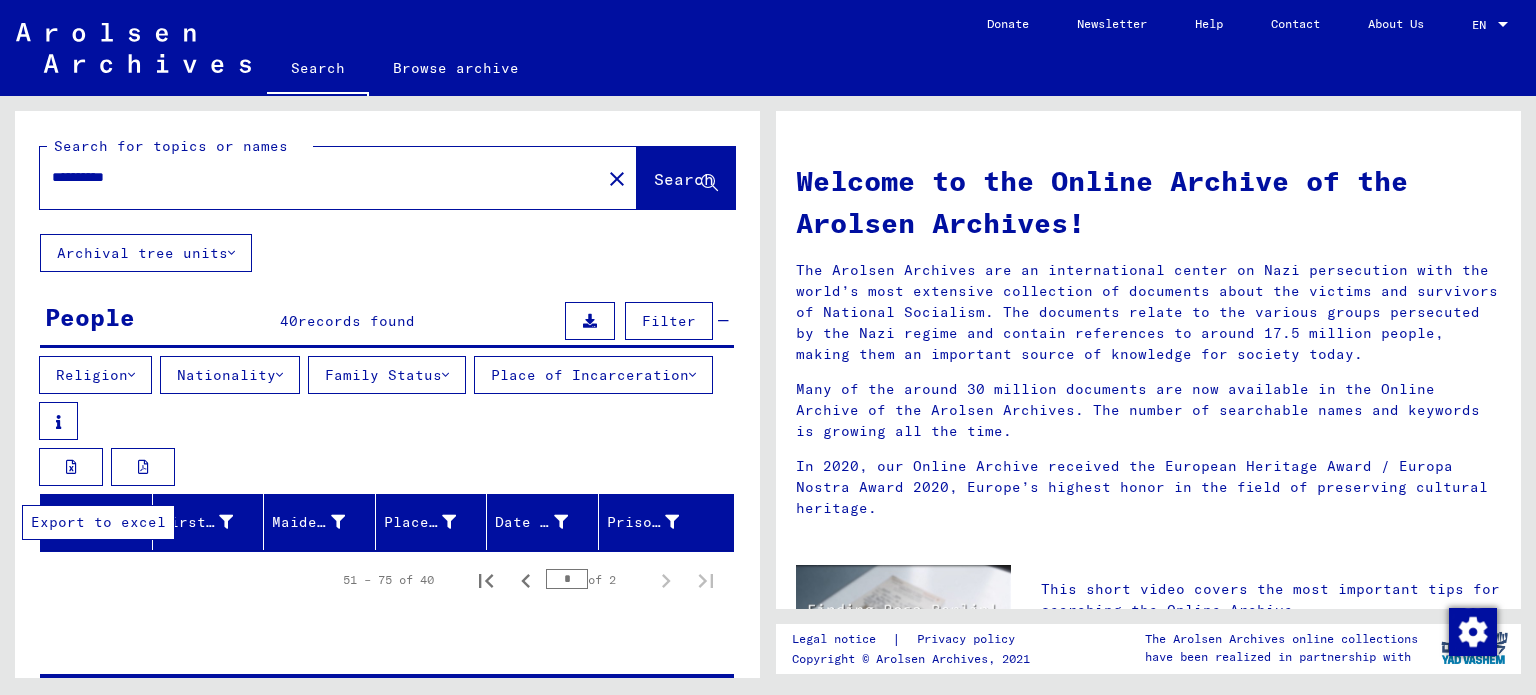 click at bounding box center (71, 467) 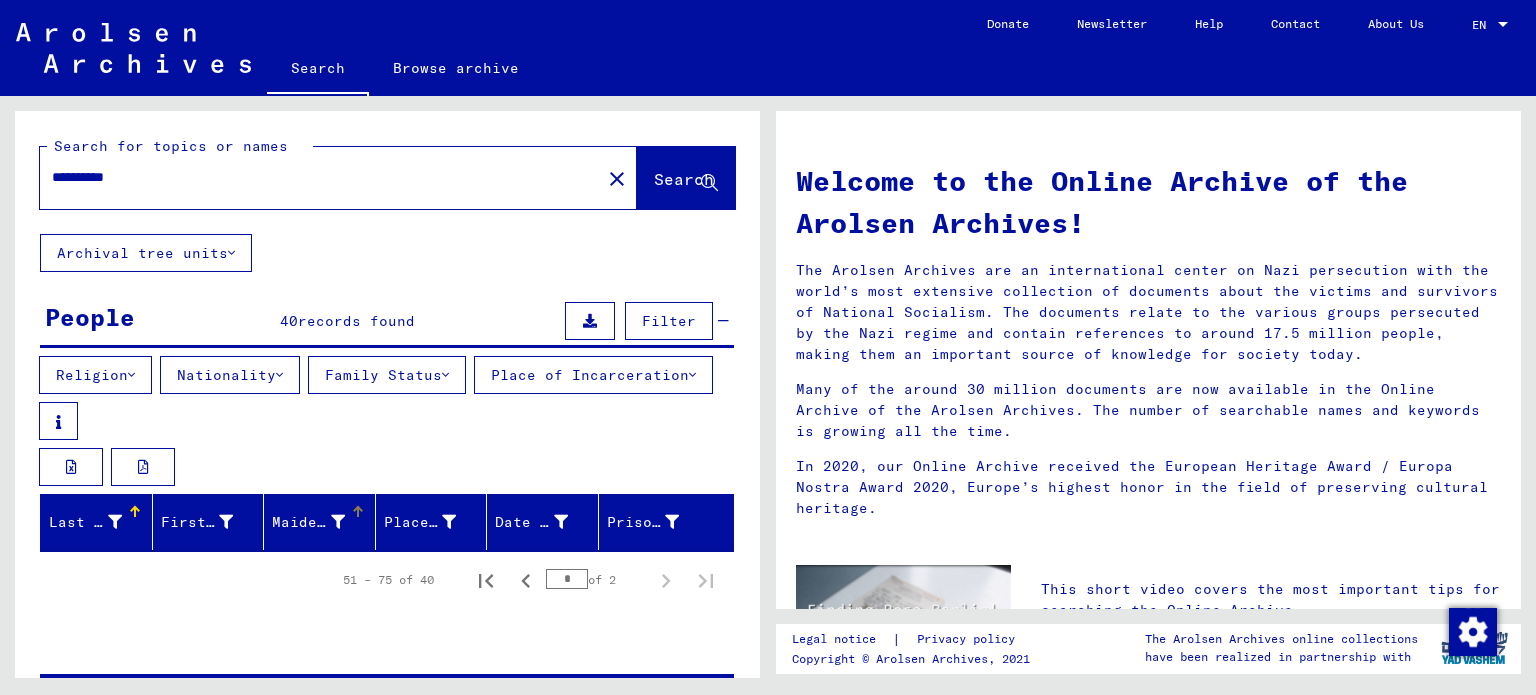 type 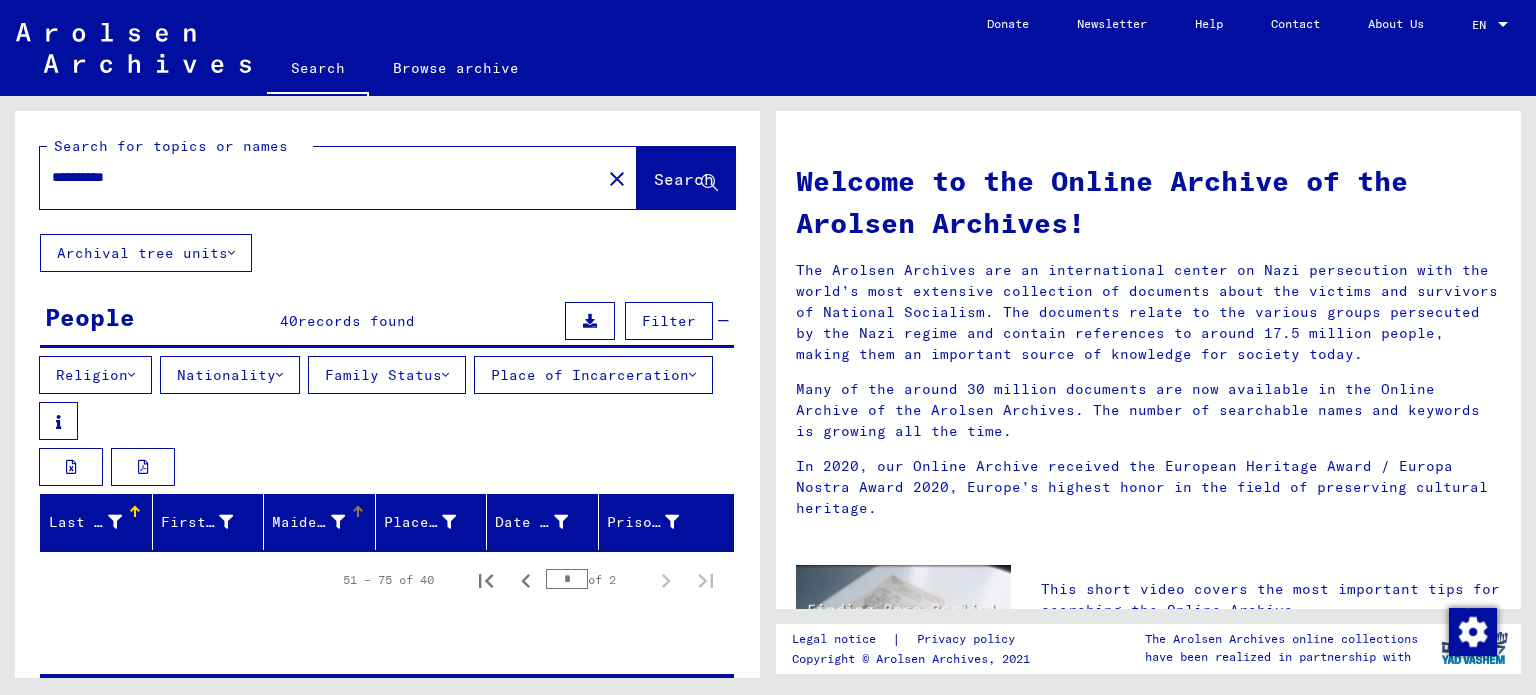 scroll, scrollTop: 40, scrollLeft: 0, axis: vertical 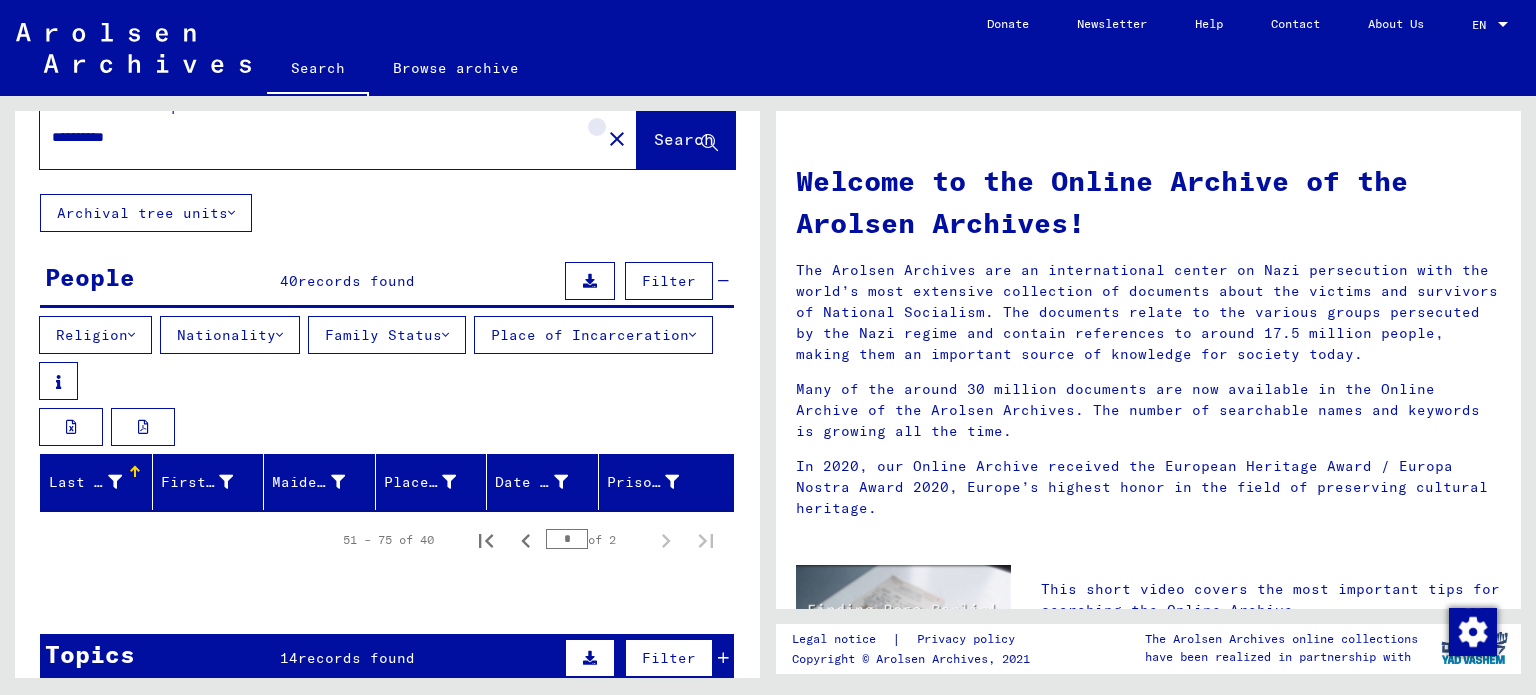 click on "close" 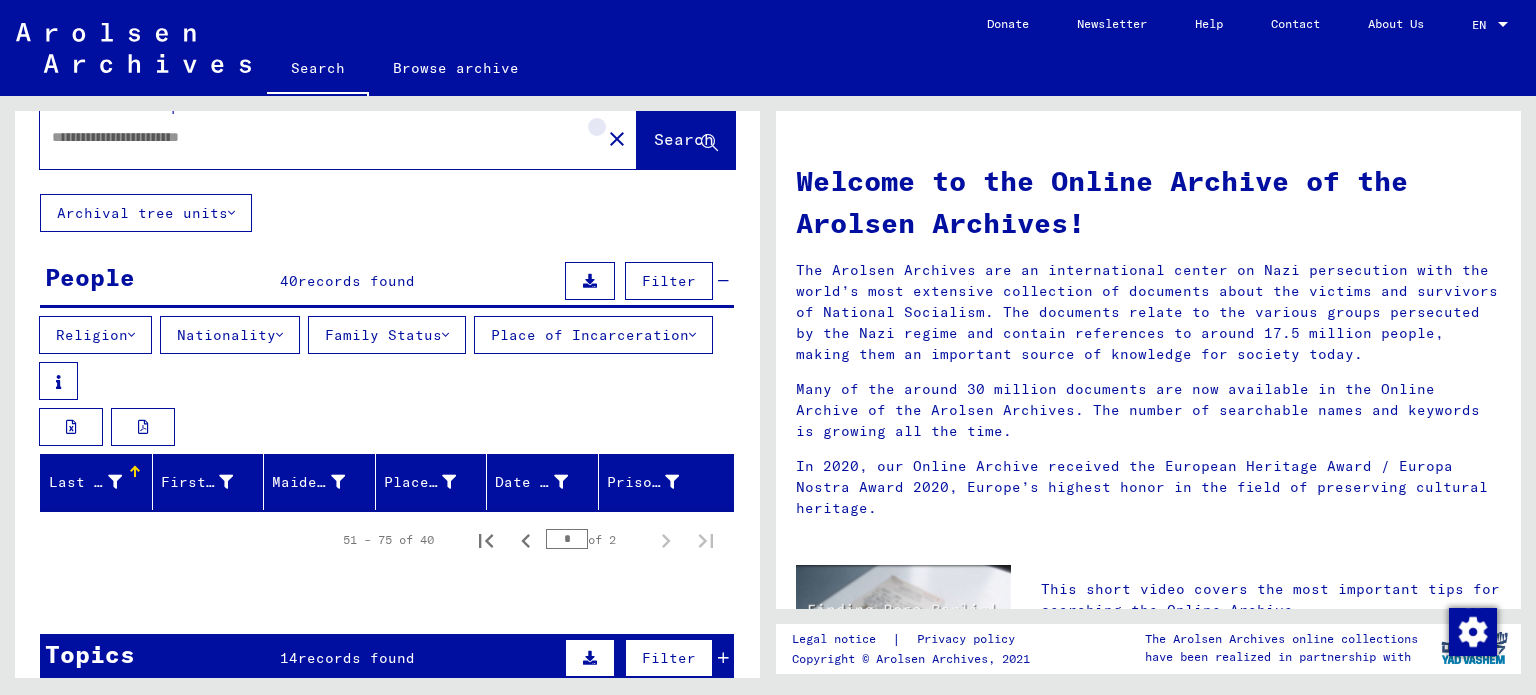 scroll, scrollTop: 0, scrollLeft: 0, axis: both 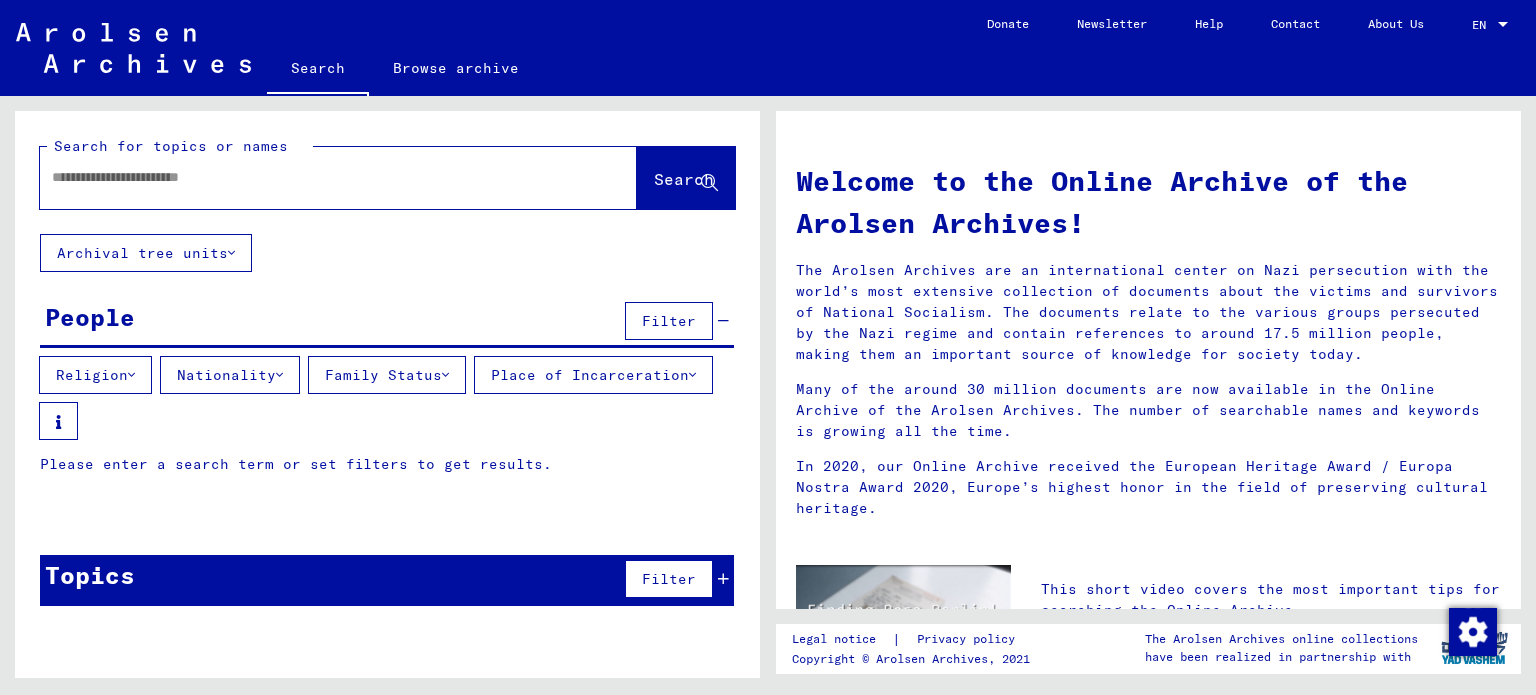 click at bounding box center [314, 177] 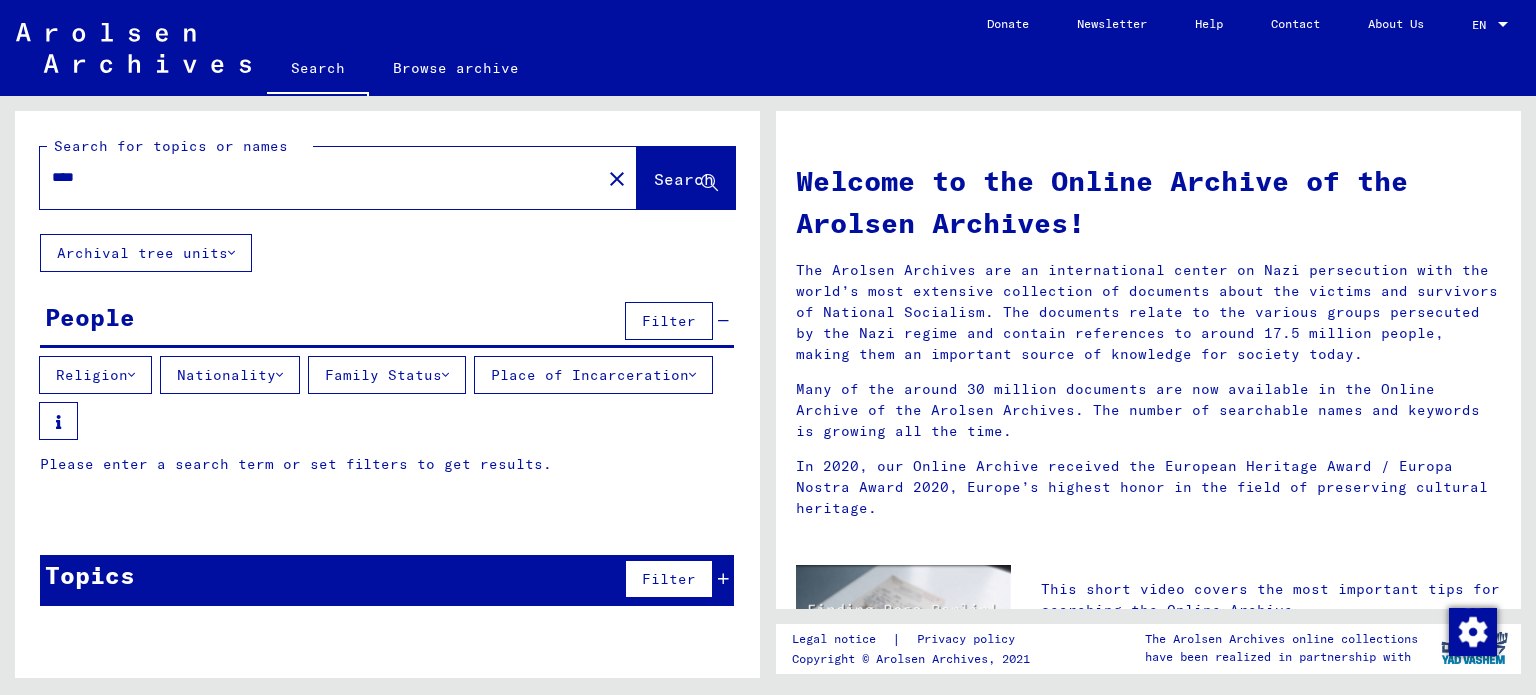 type on "****" 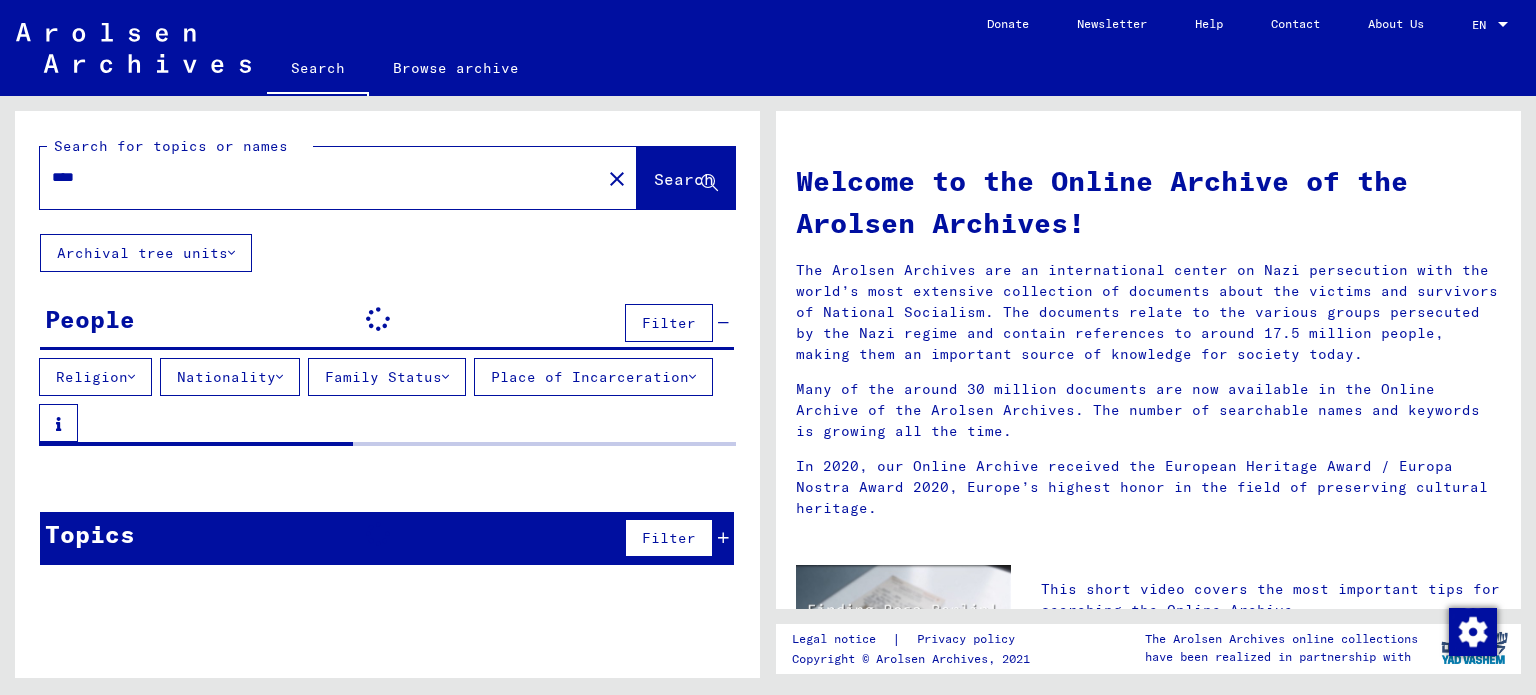 scroll, scrollTop: 3, scrollLeft: 0, axis: vertical 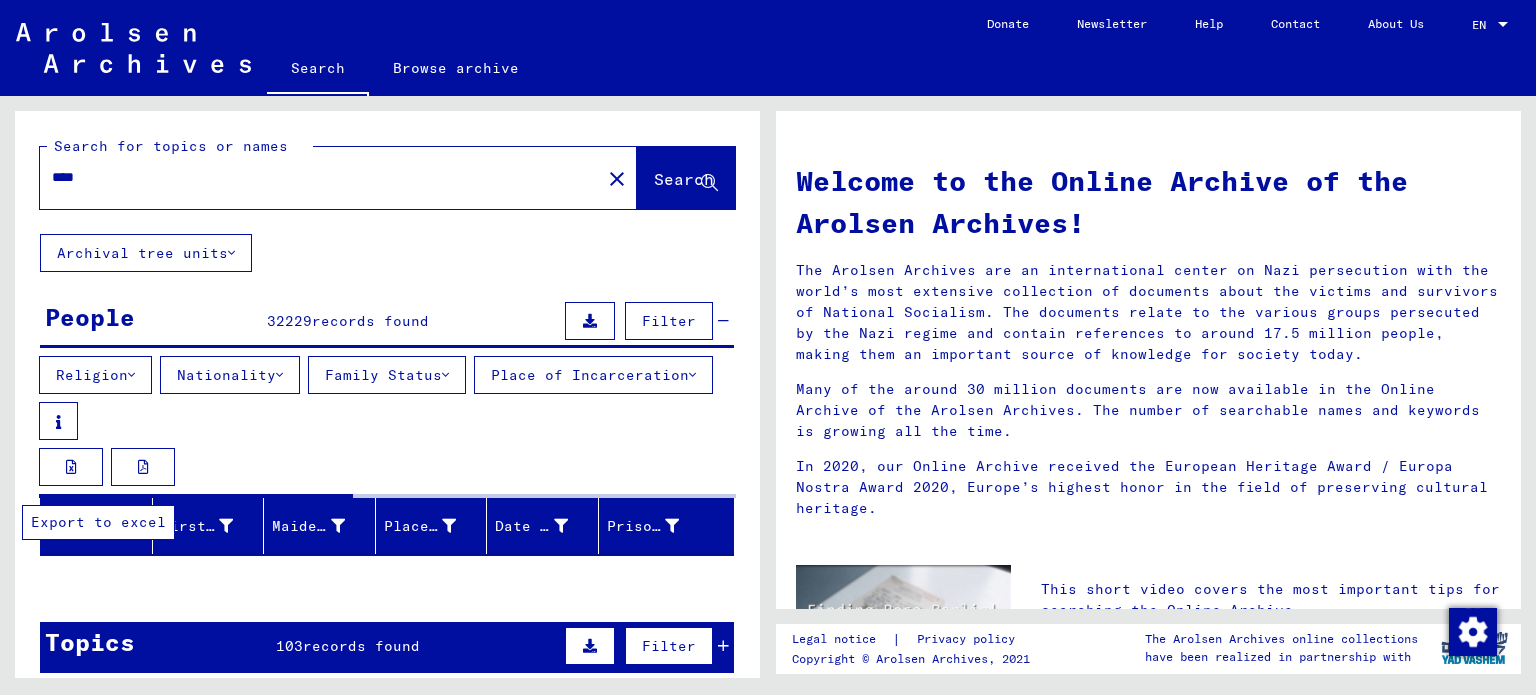 click at bounding box center (71, 467) 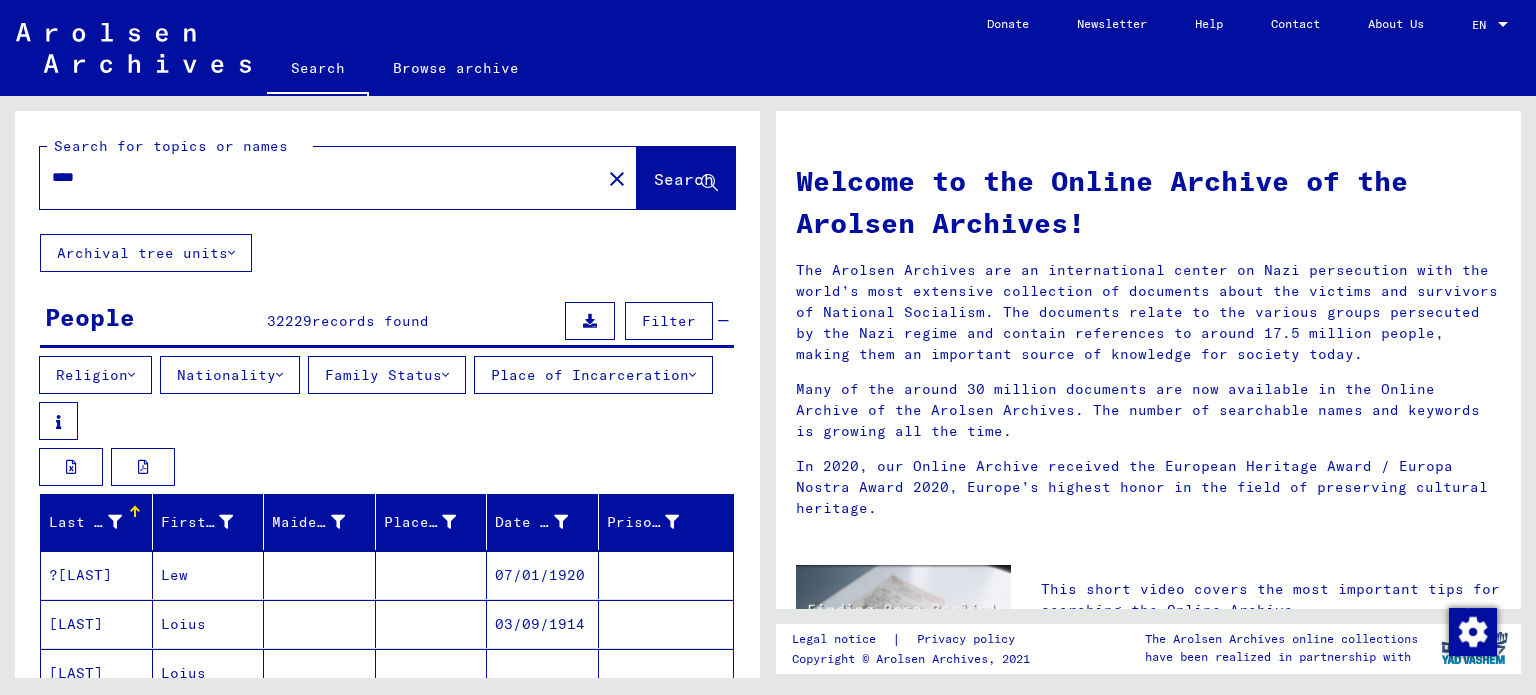 type 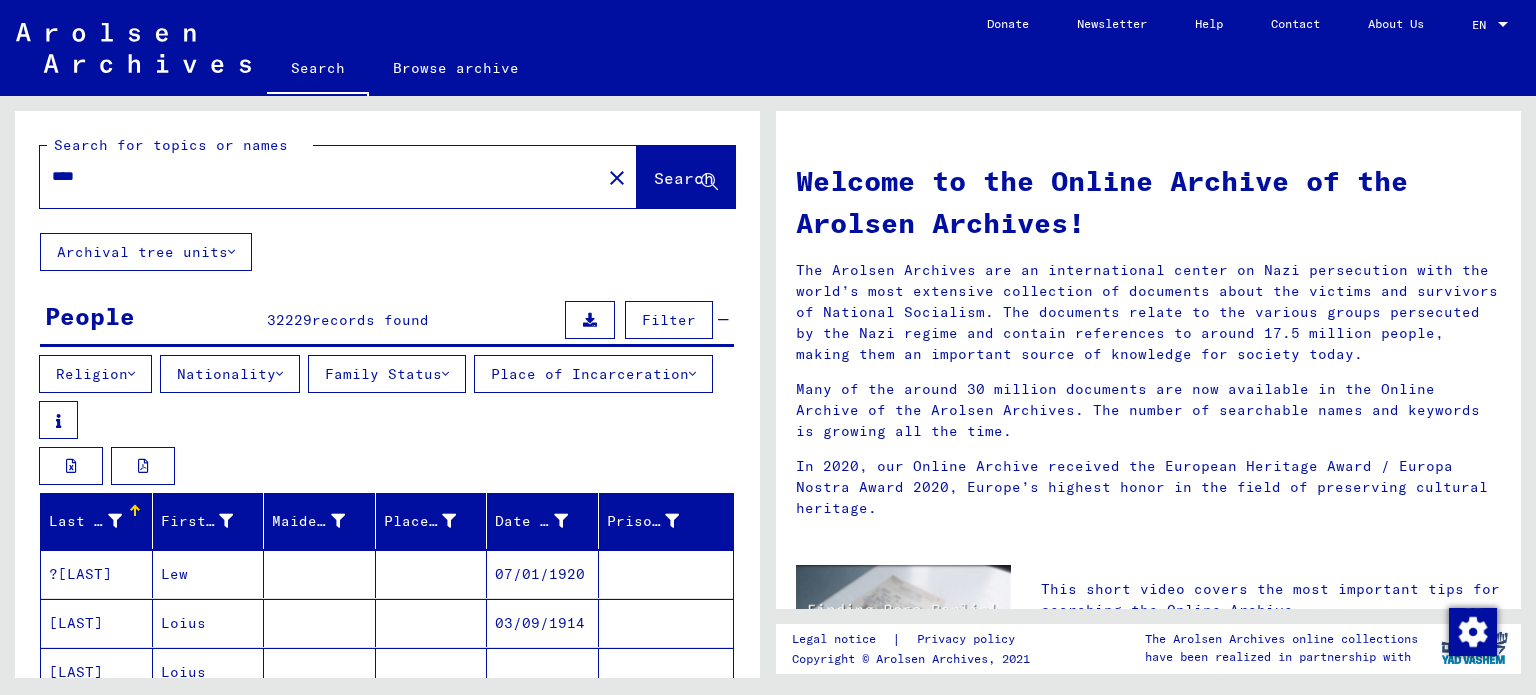 scroll, scrollTop: 0, scrollLeft: 0, axis: both 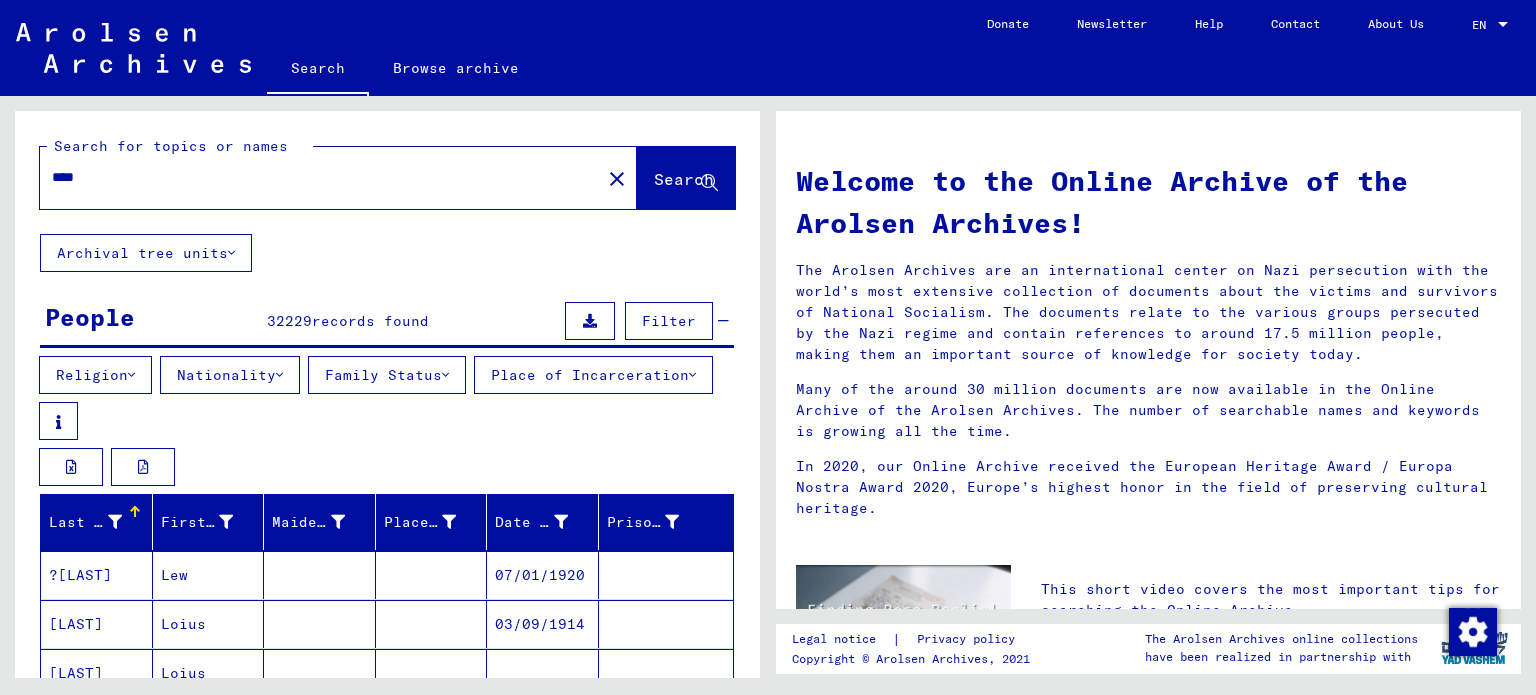 click on "Archival tree units" 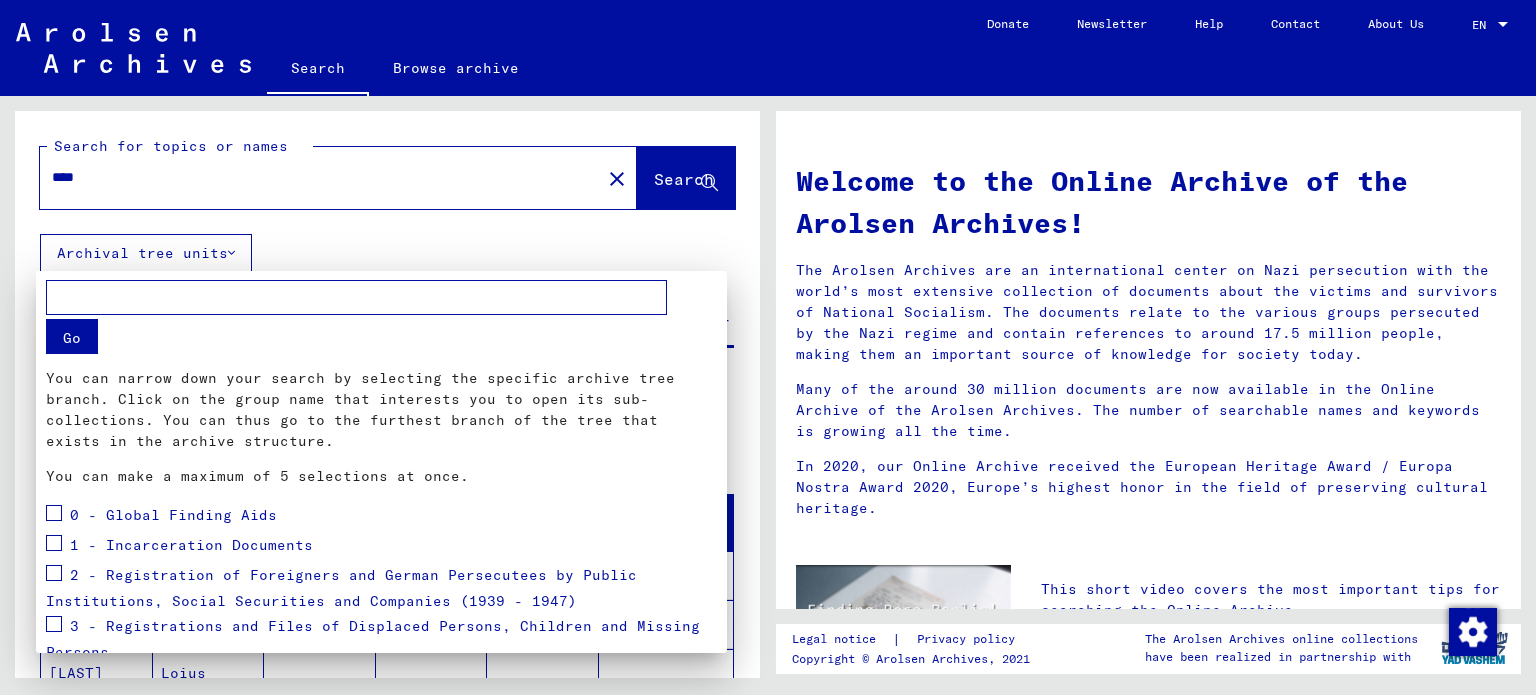 click at bounding box center (768, 347) 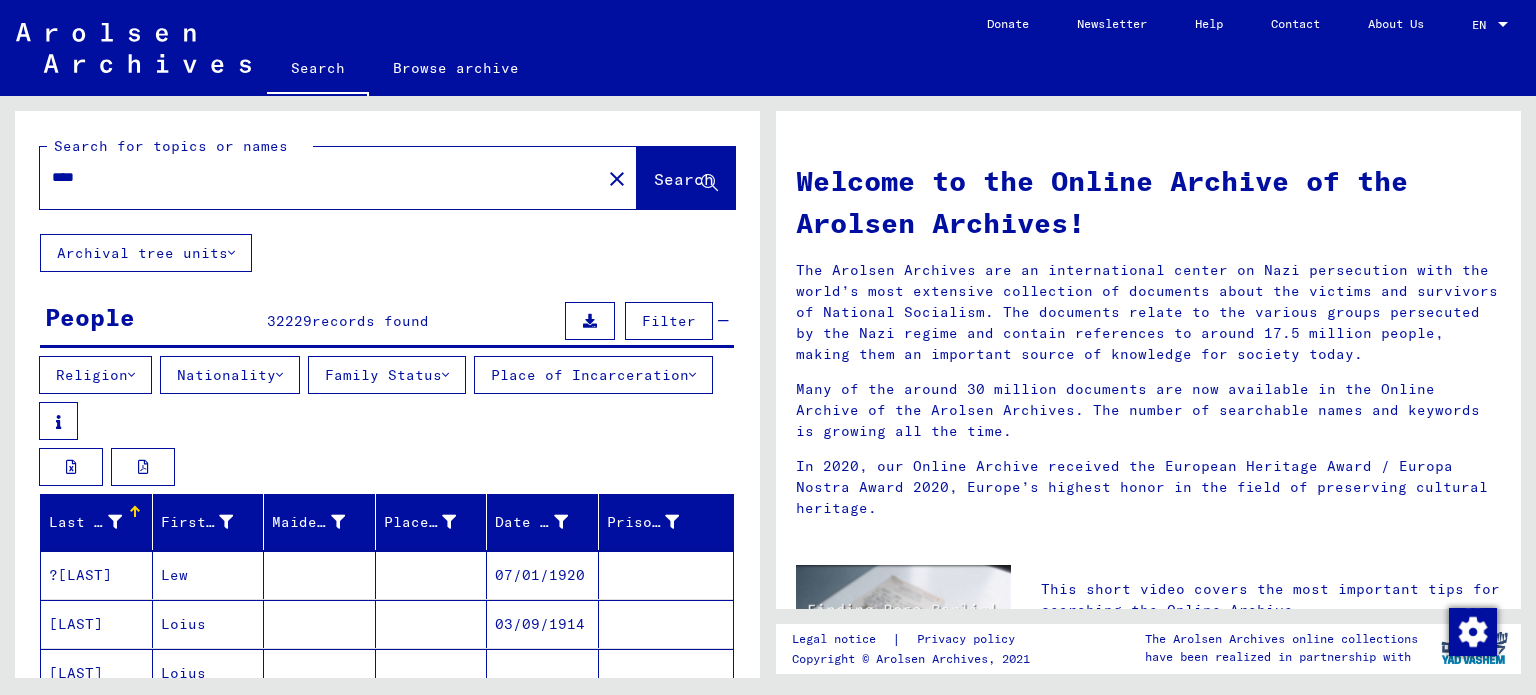 type 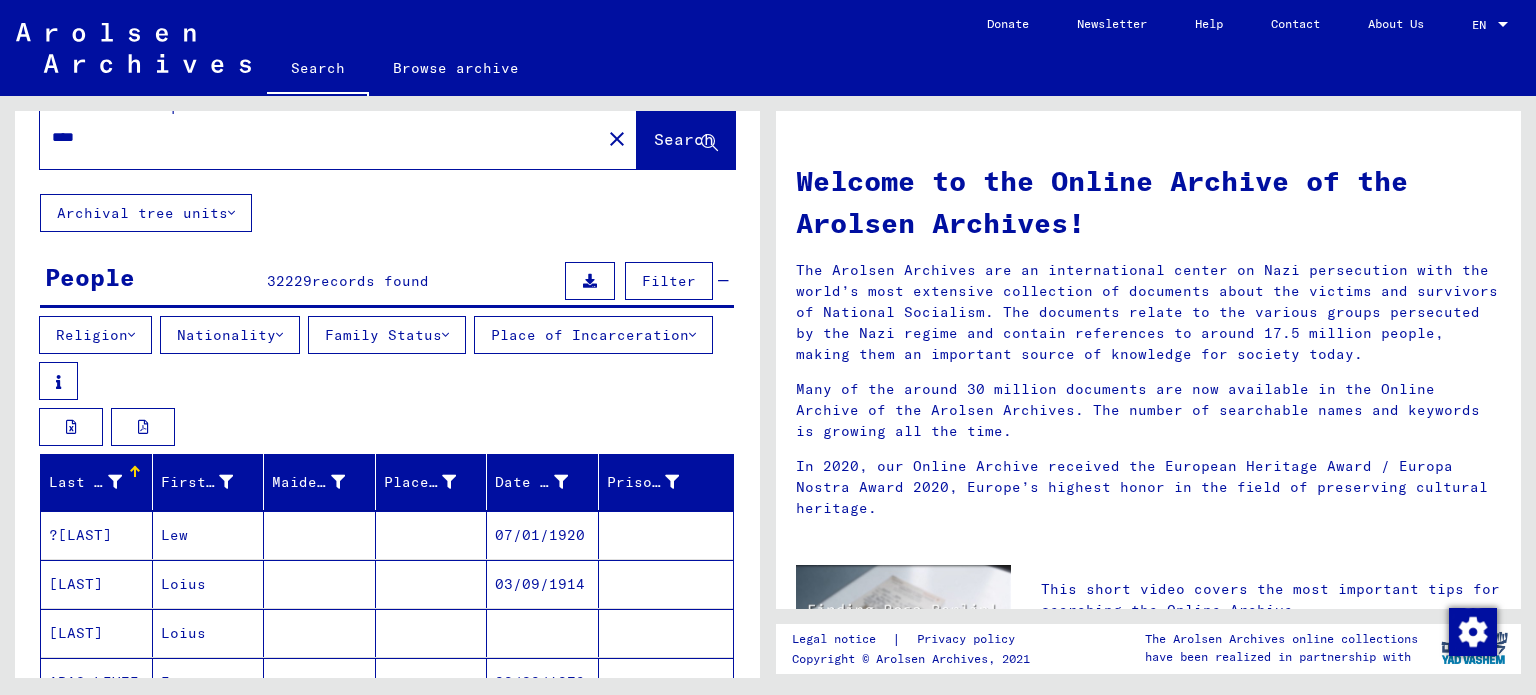 click on "Place of Incarceration" at bounding box center [593, 335] 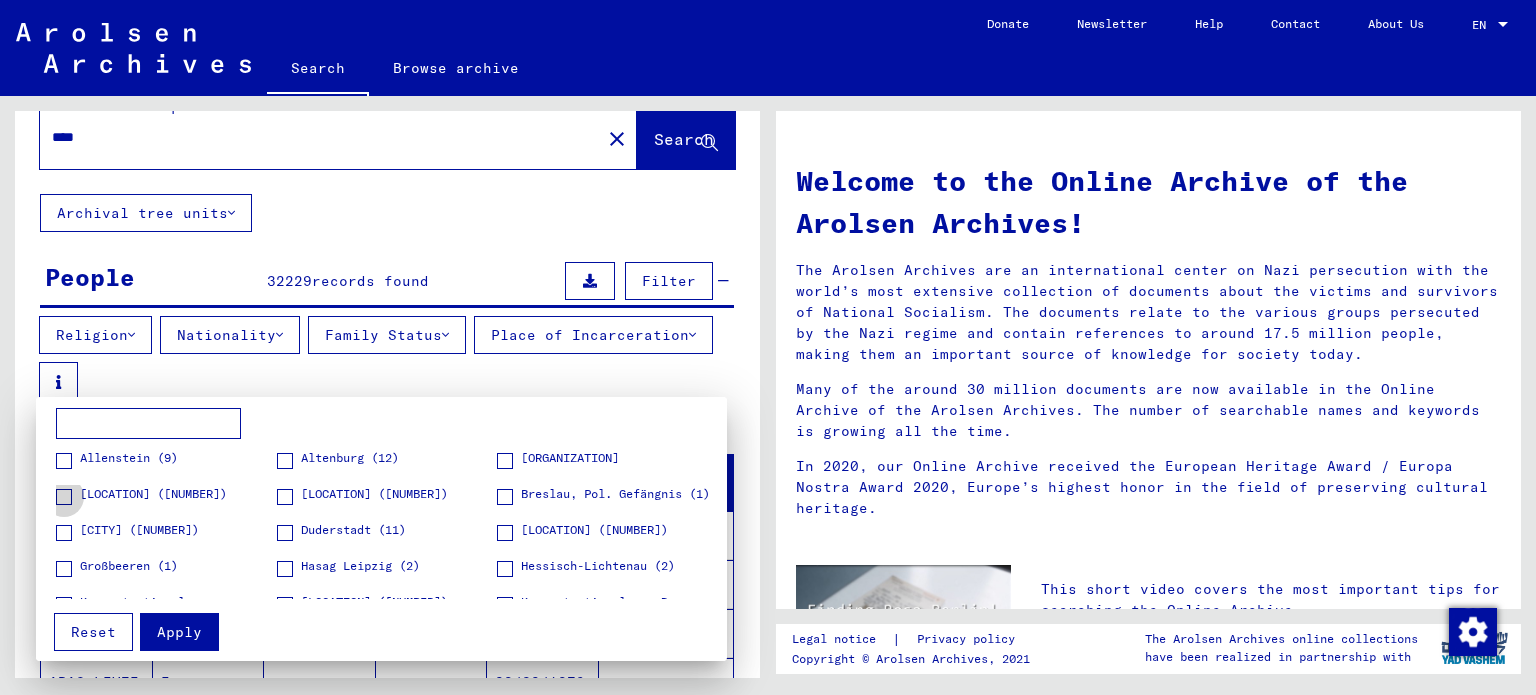 click at bounding box center (64, 497) 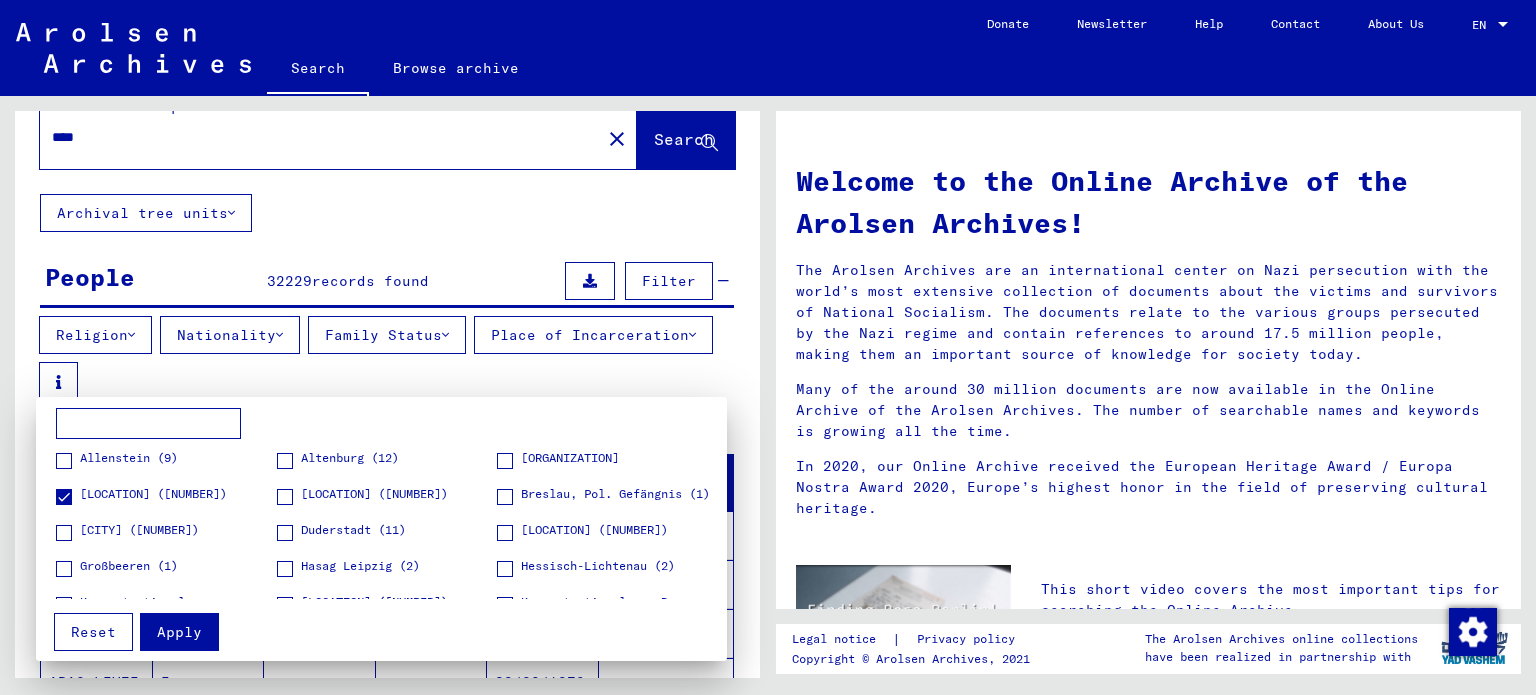 click on "[LOCATION] ([NUMBER])" at bounding box center (374, 494) 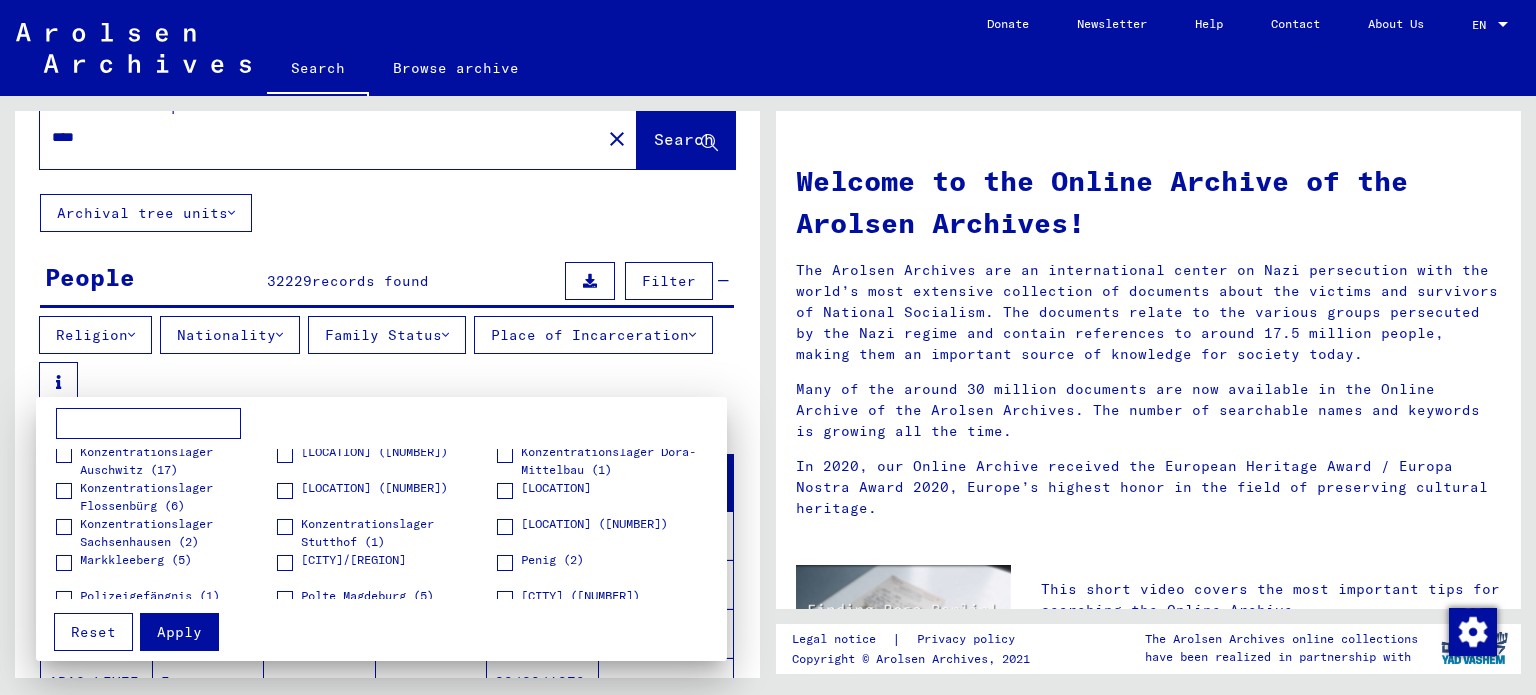 scroll, scrollTop: 148, scrollLeft: 0, axis: vertical 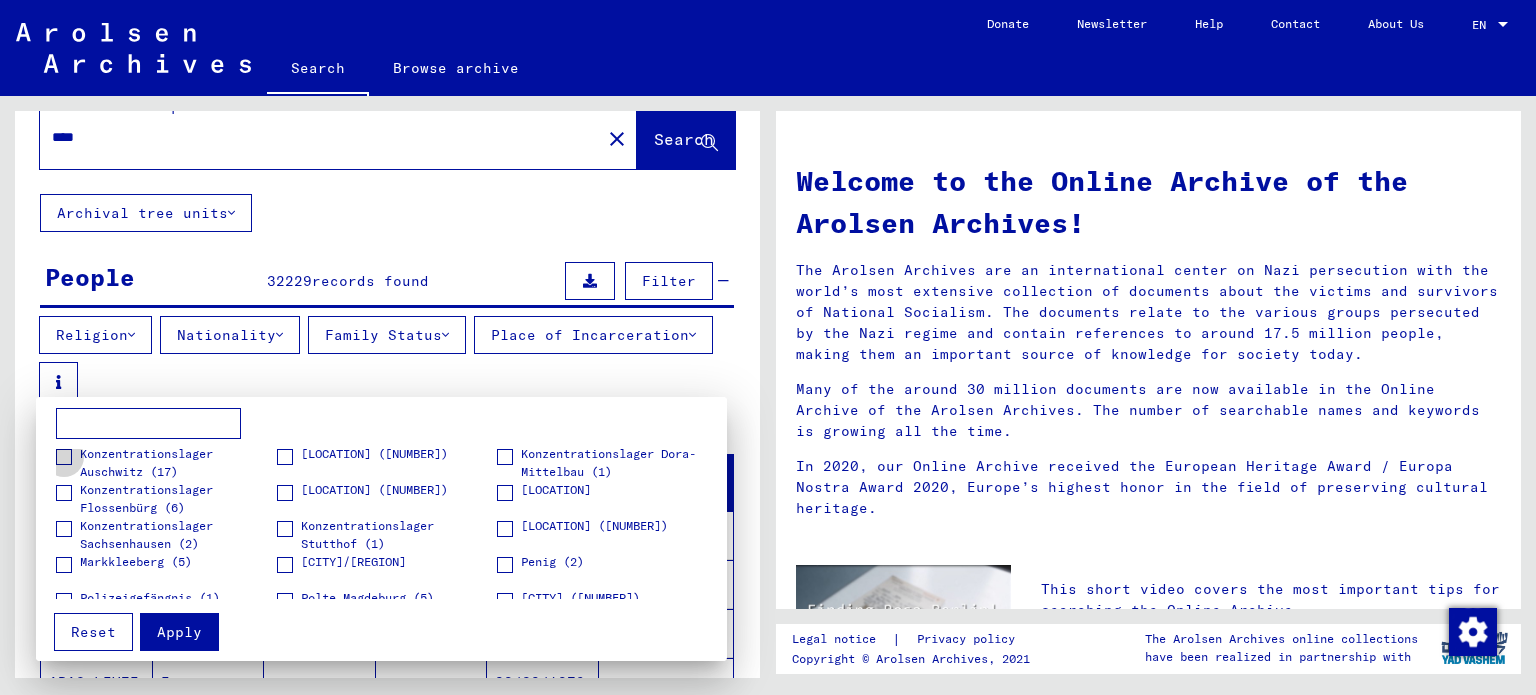 click at bounding box center (64, 457) 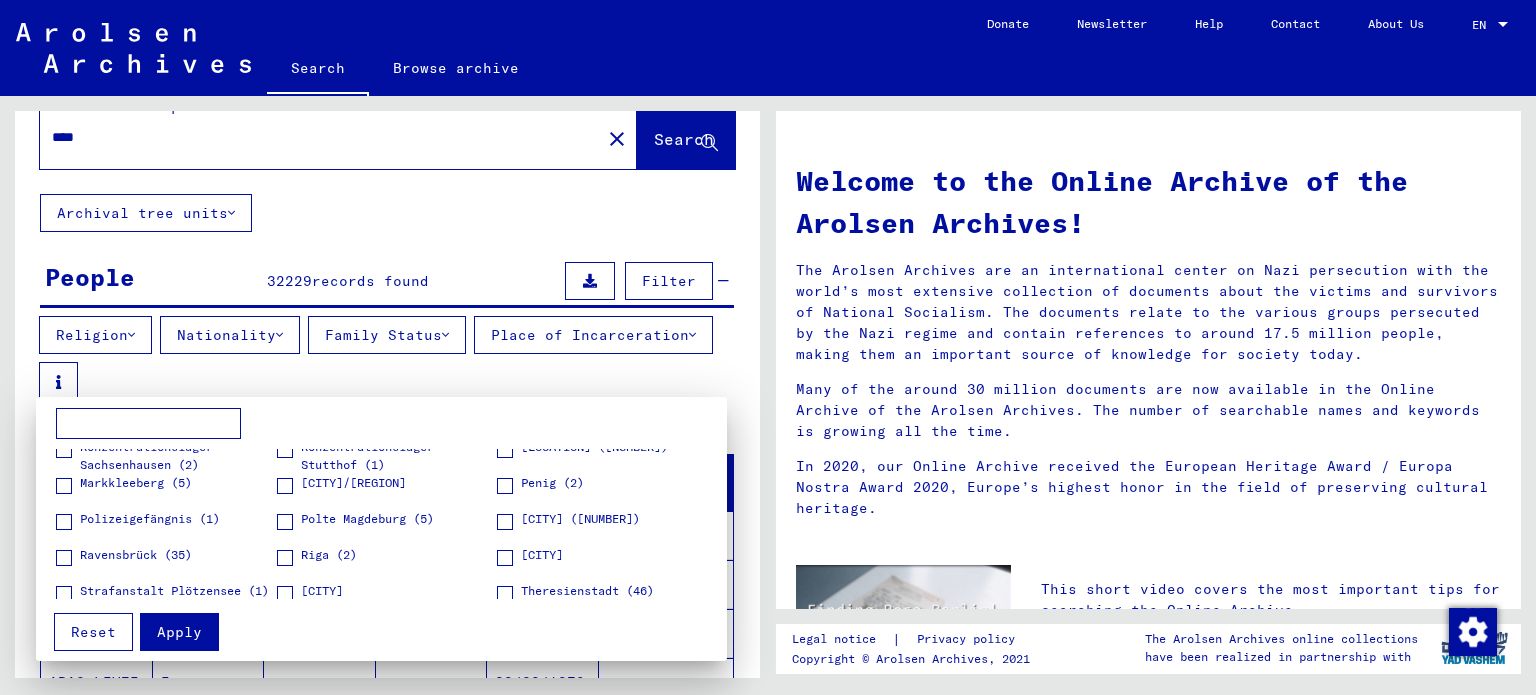 scroll, scrollTop: 228, scrollLeft: 0, axis: vertical 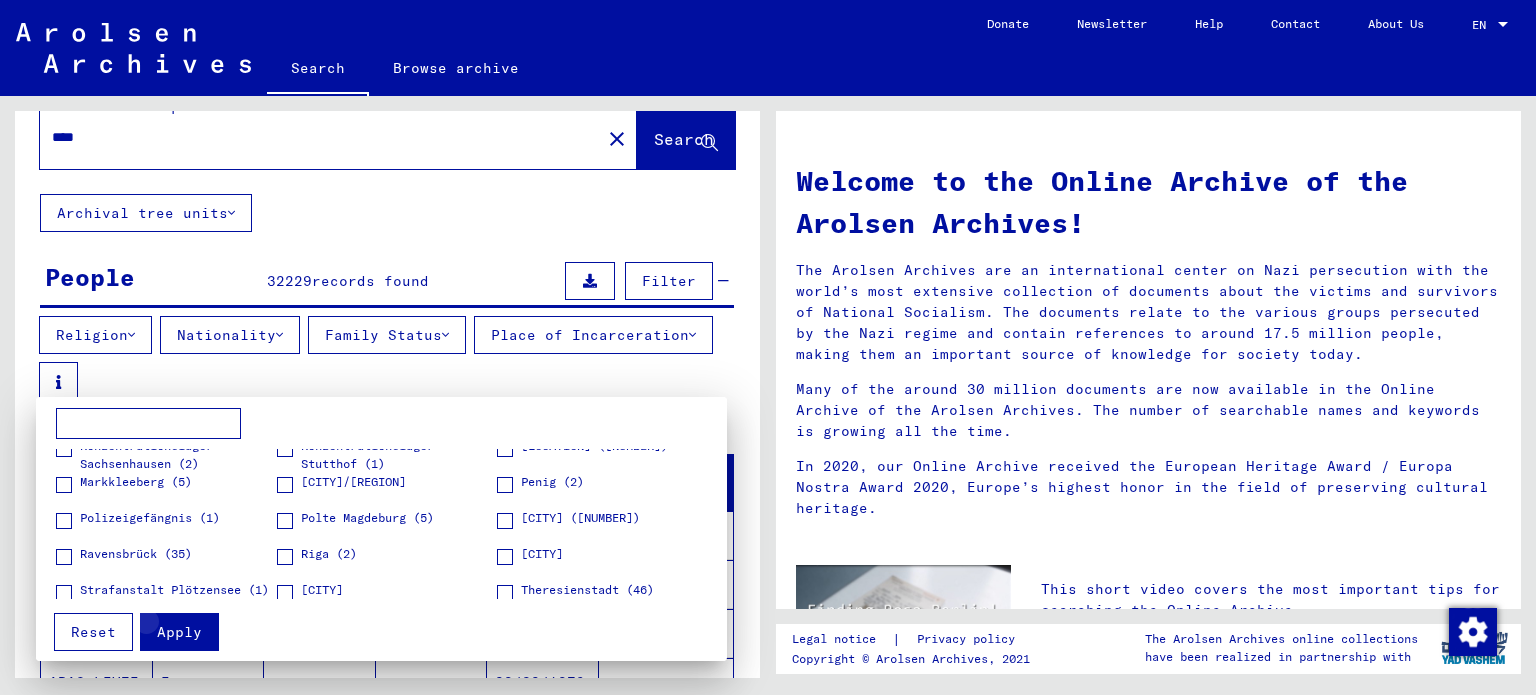 click on "Apply" at bounding box center (179, 632) 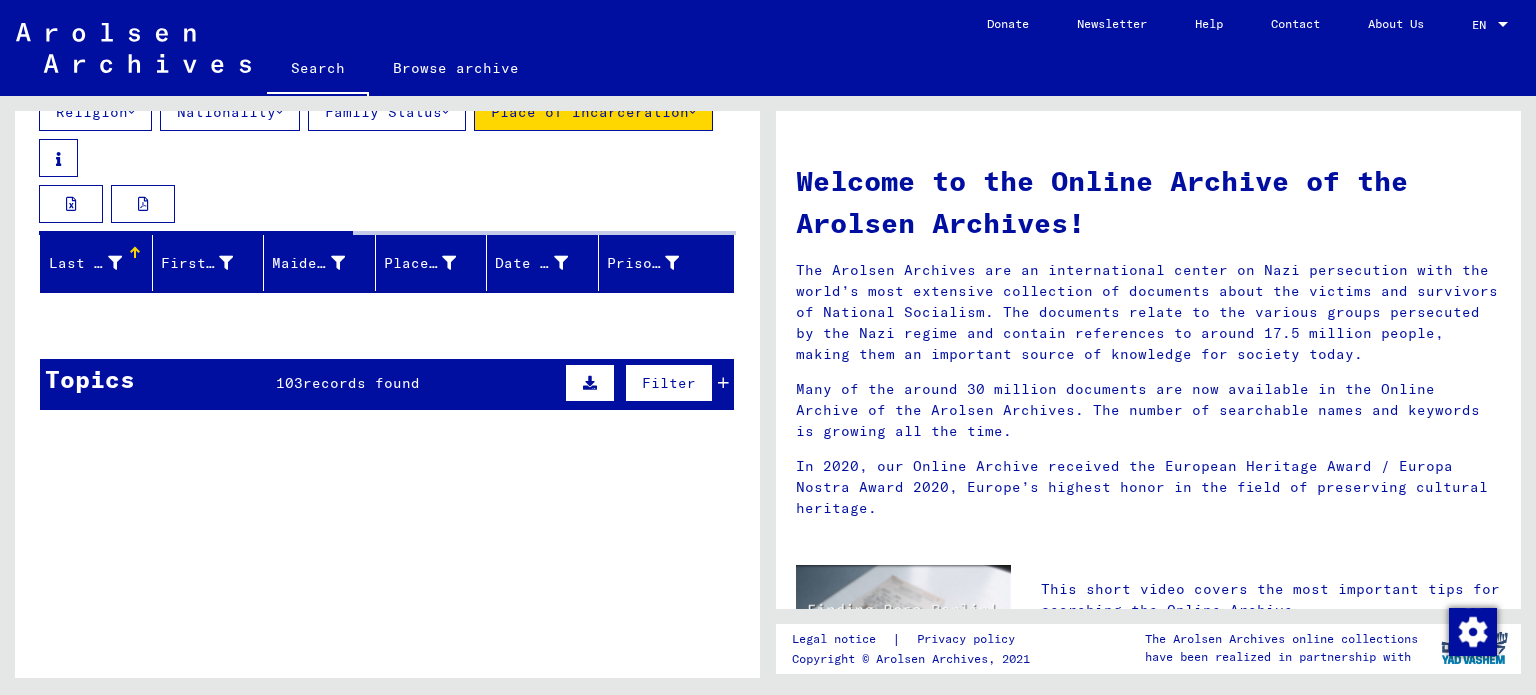scroll, scrollTop: 264, scrollLeft: 0, axis: vertical 